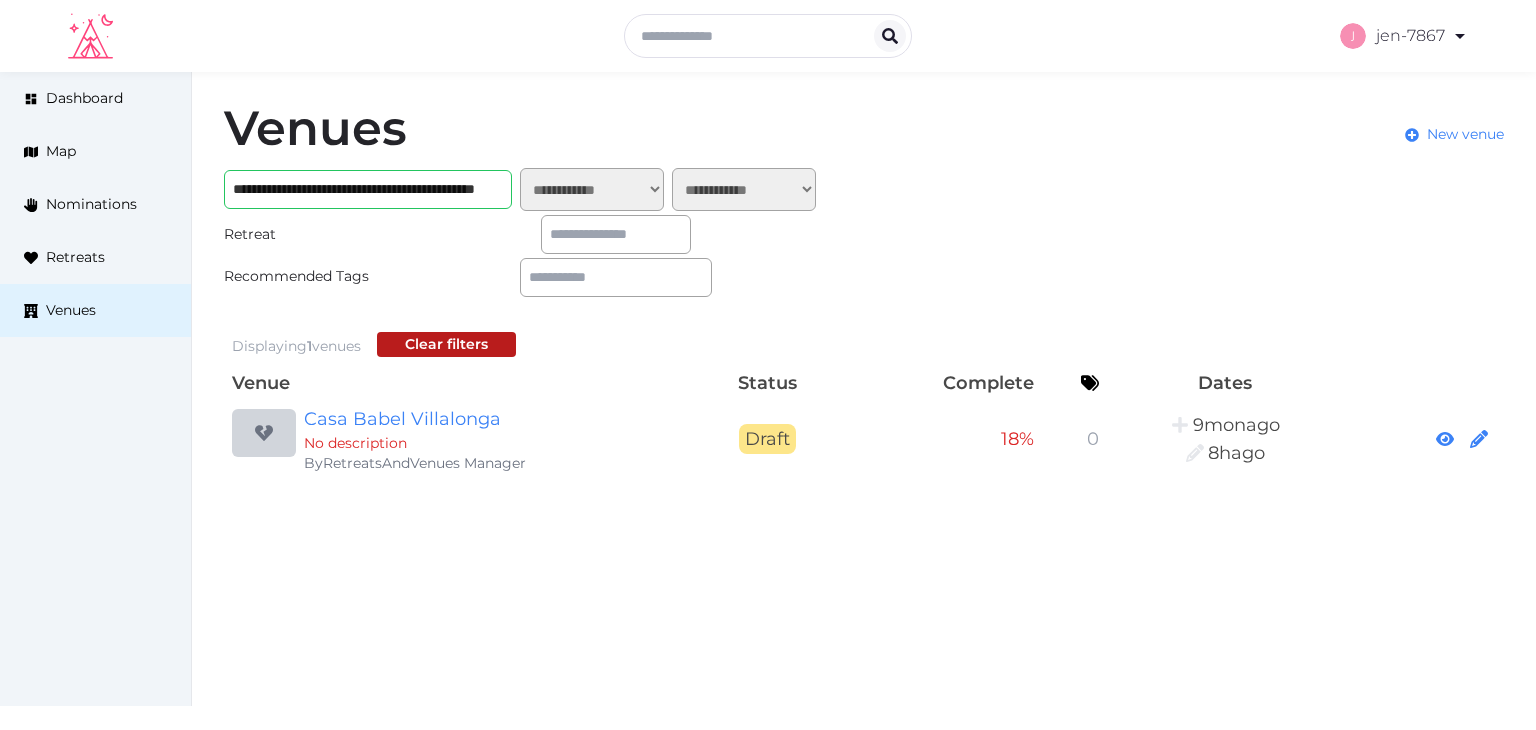 scroll, scrollTop: 0, scrollLeft: 0, axis: both 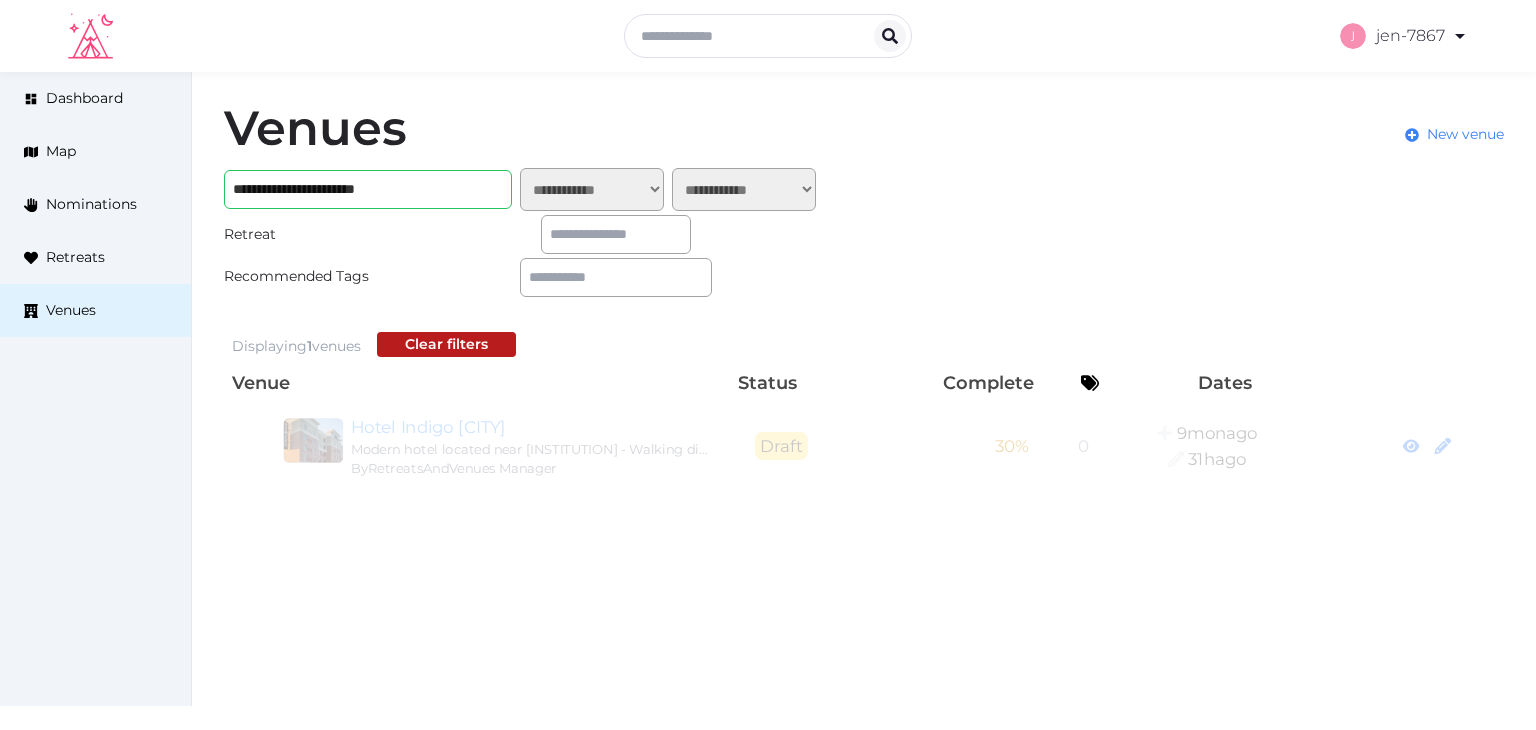 type on "**********" 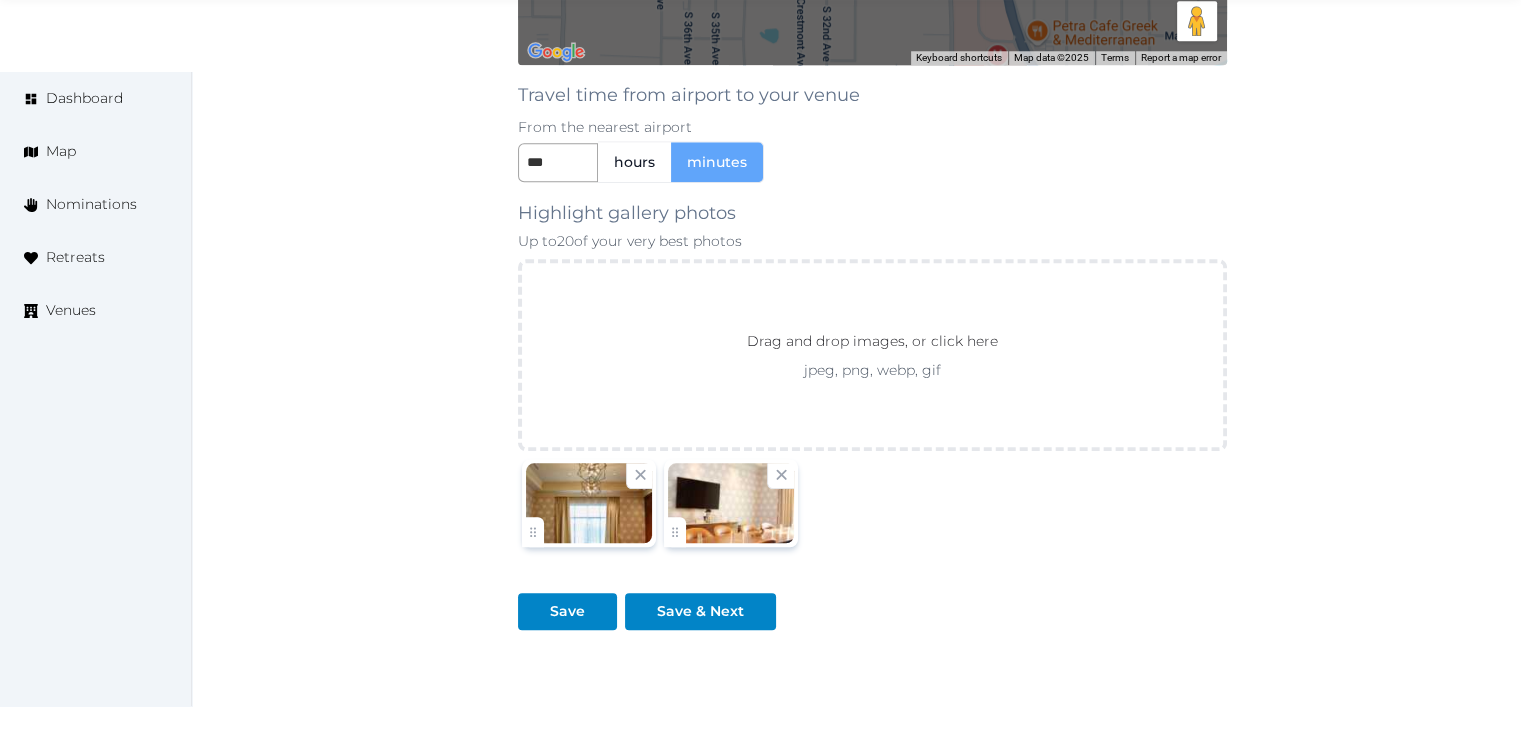 scroll, scrollTop: 2148, scrollLeft: 0, axis: vertical 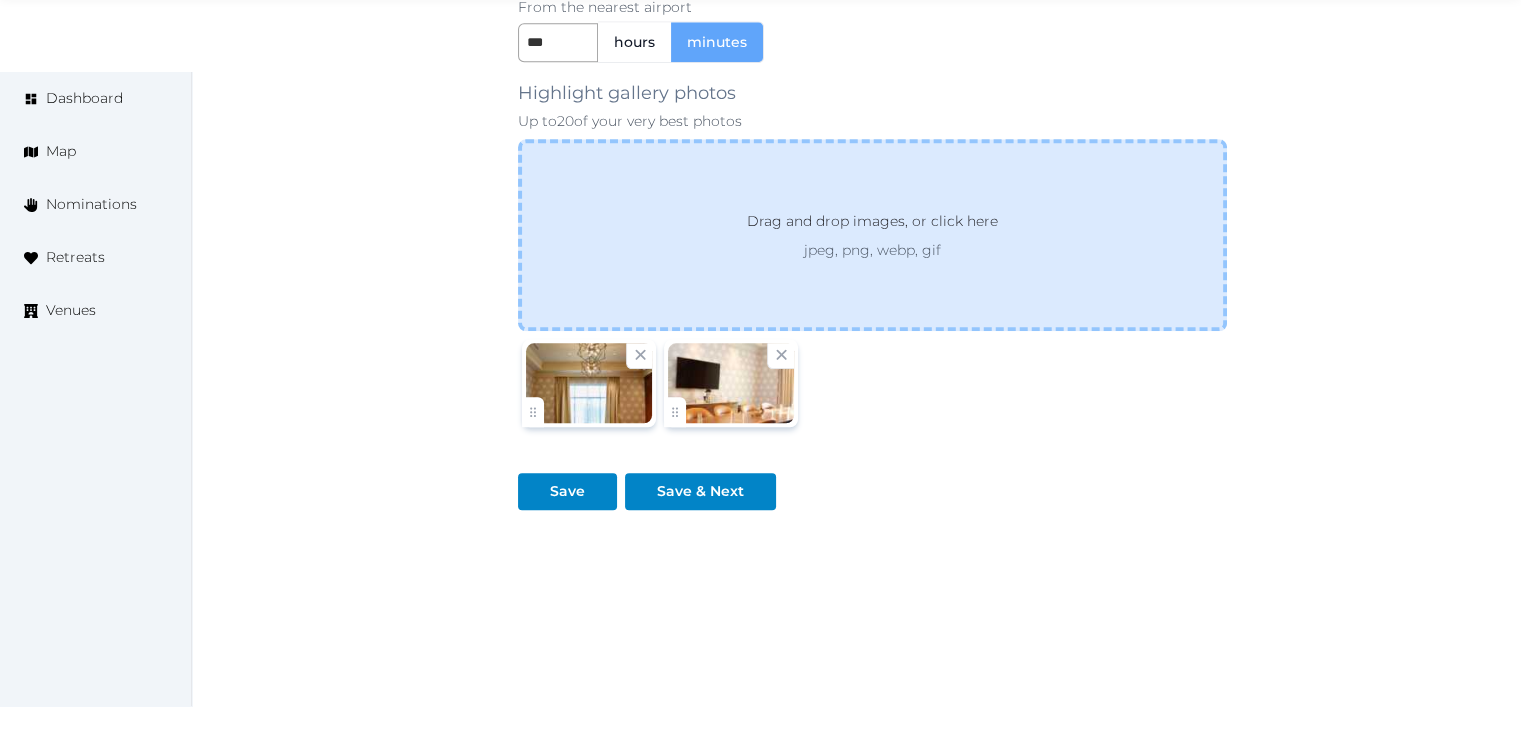 click on "jpeg, png, webp, gif" at bounding box center (872, 250) 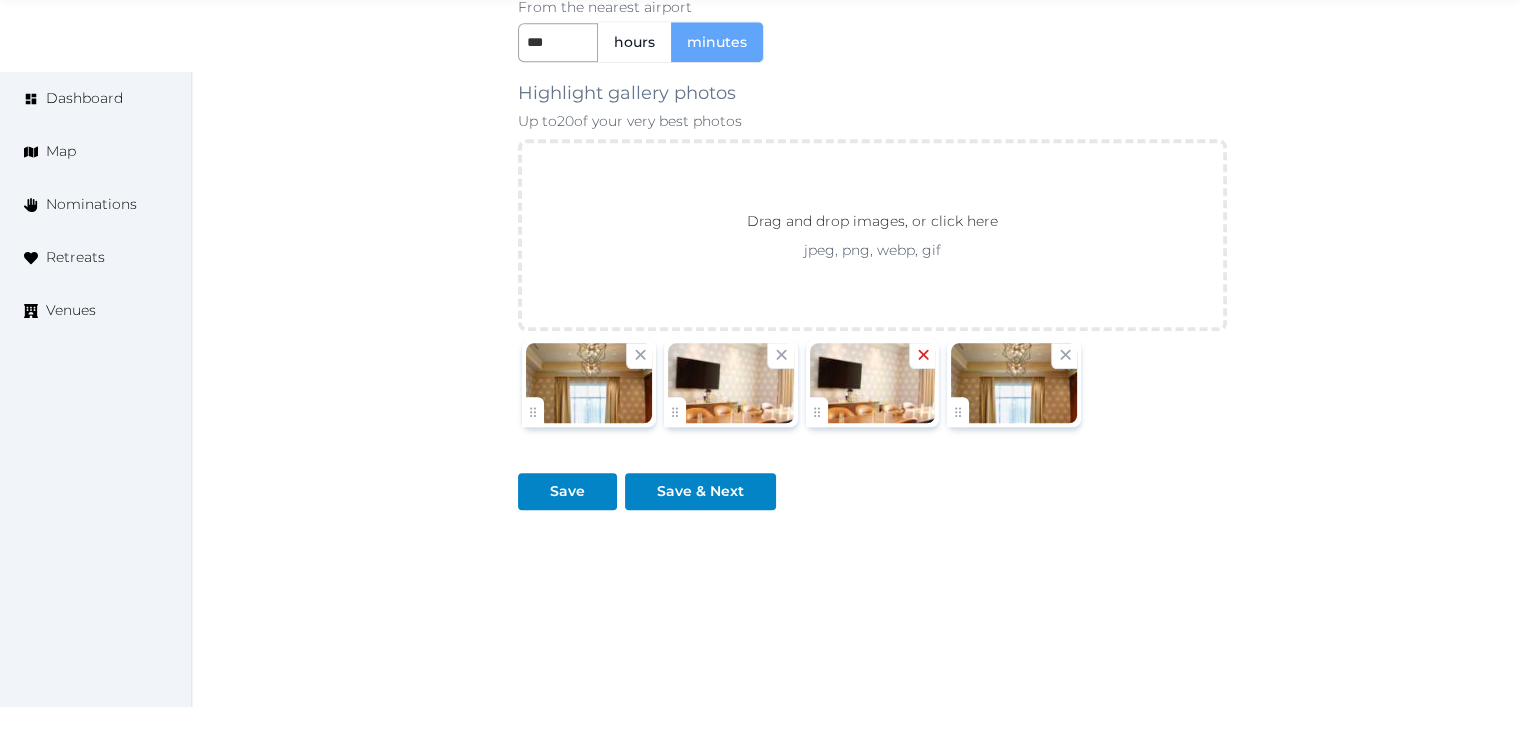 click 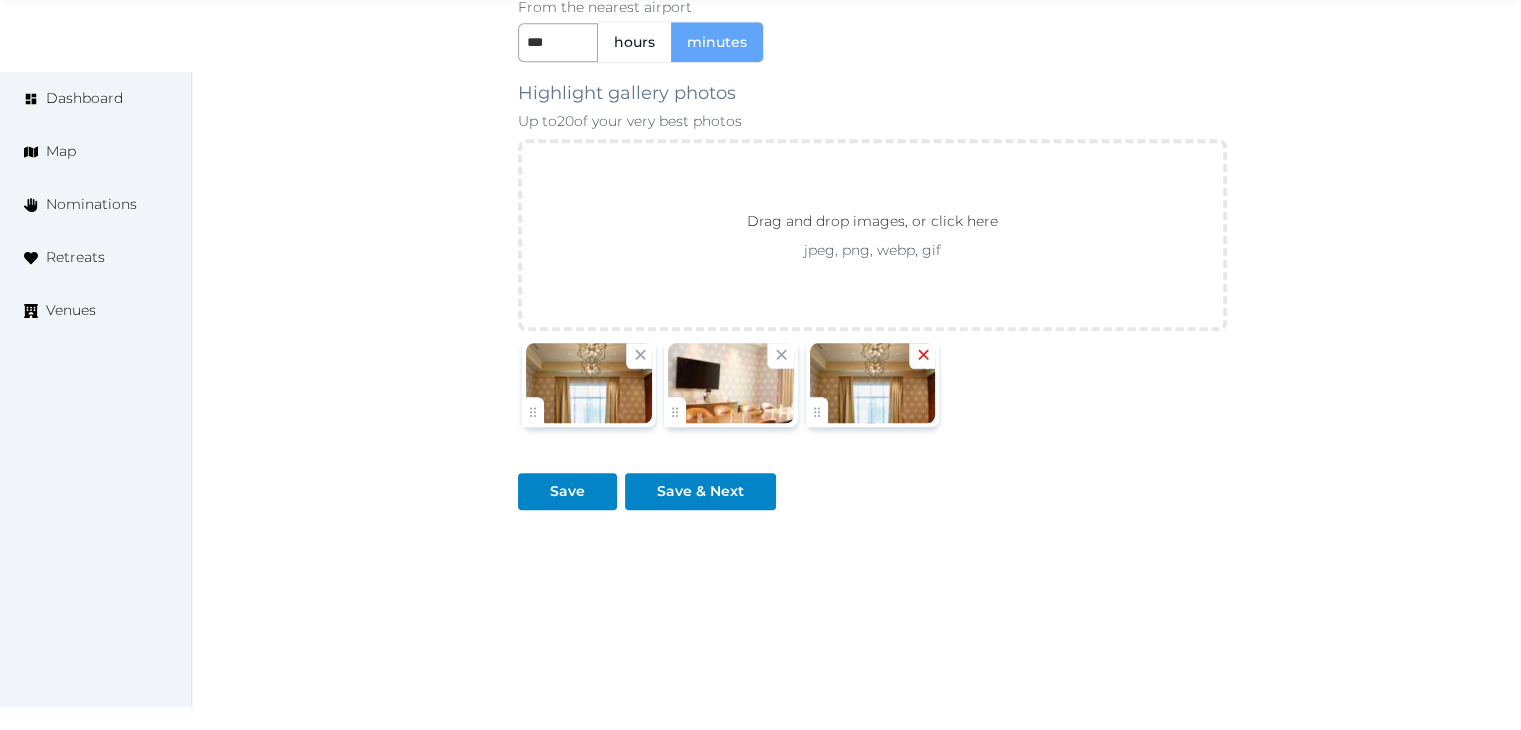 click 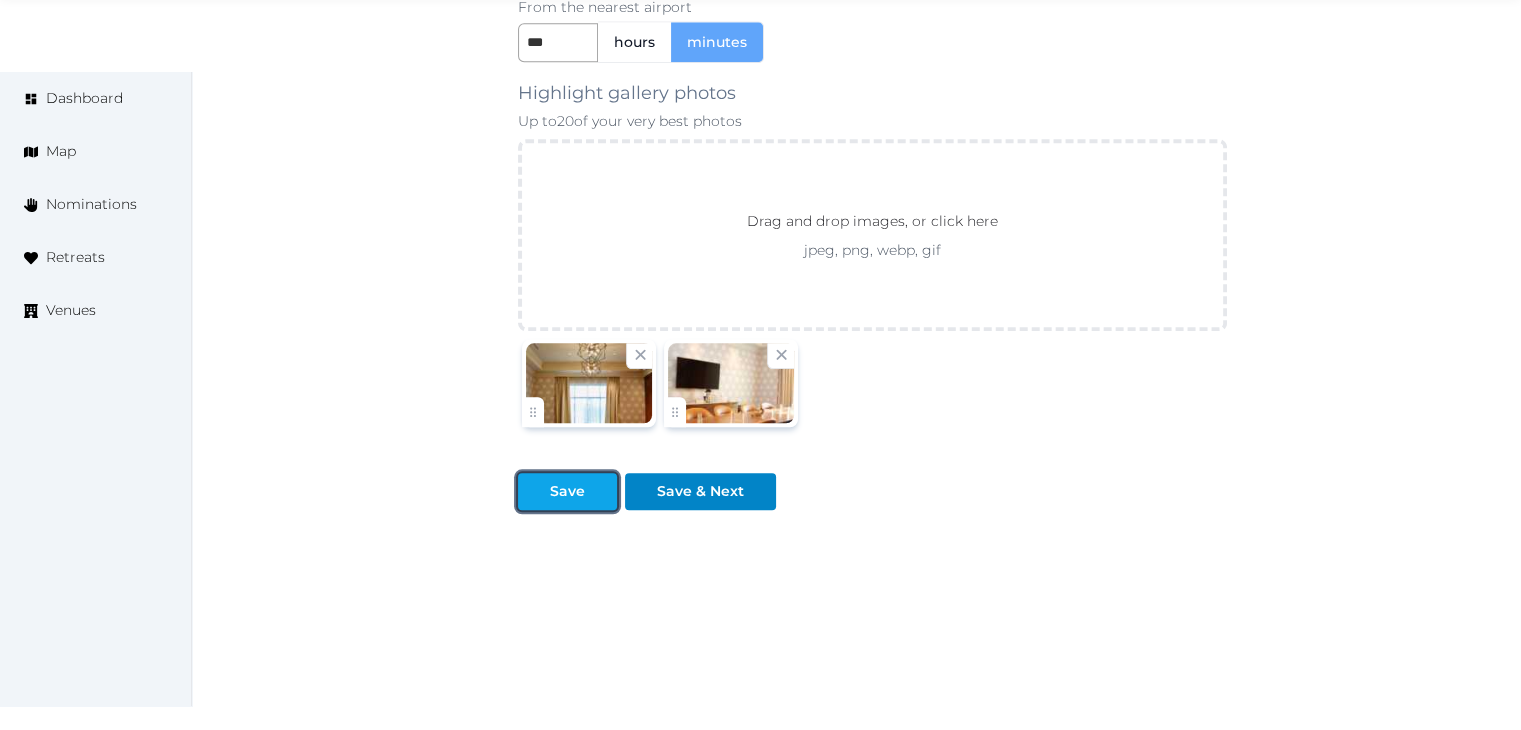 click on "Save" at bounding box center [567, 491] 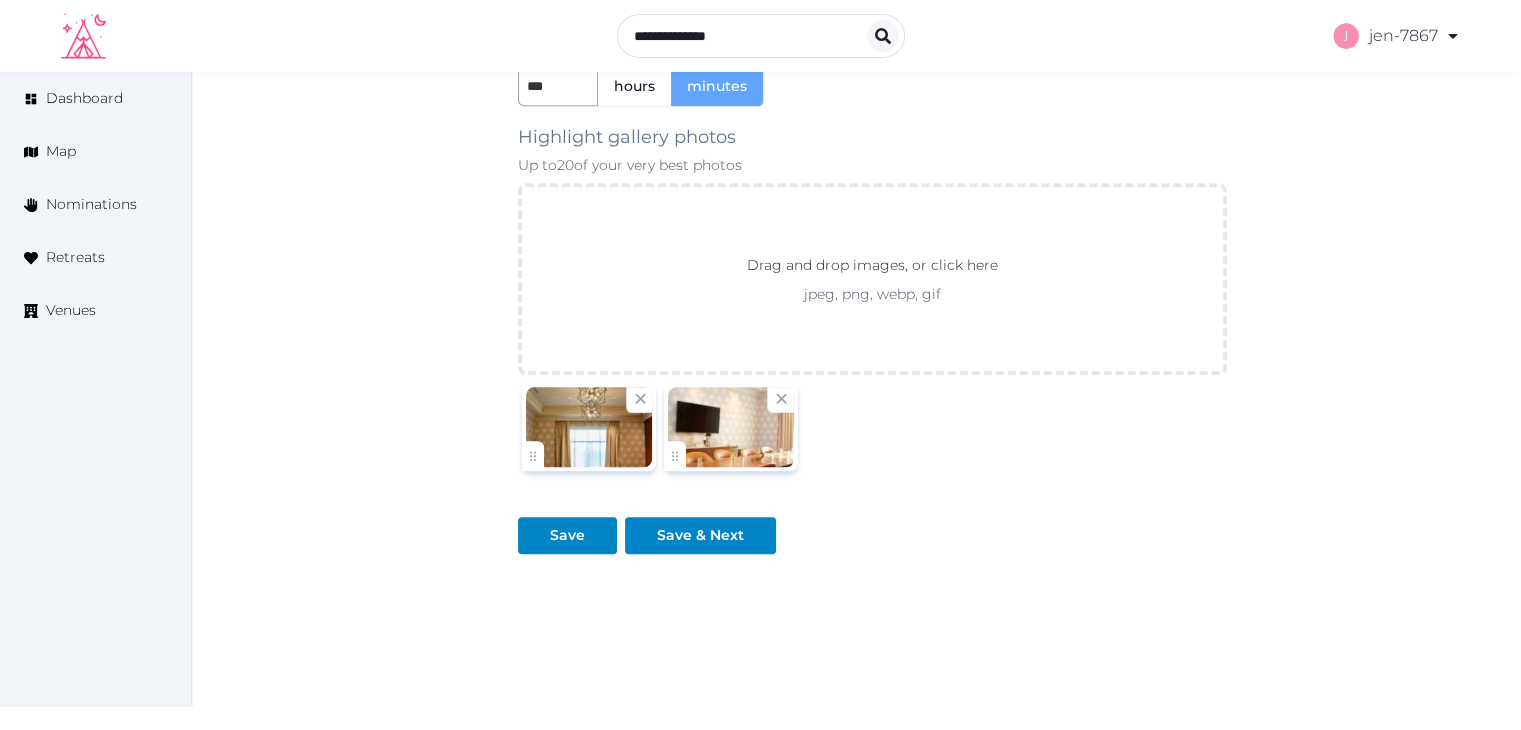 scroll, scrollTop: 2148, scrollLeft: 0, axis: vertical 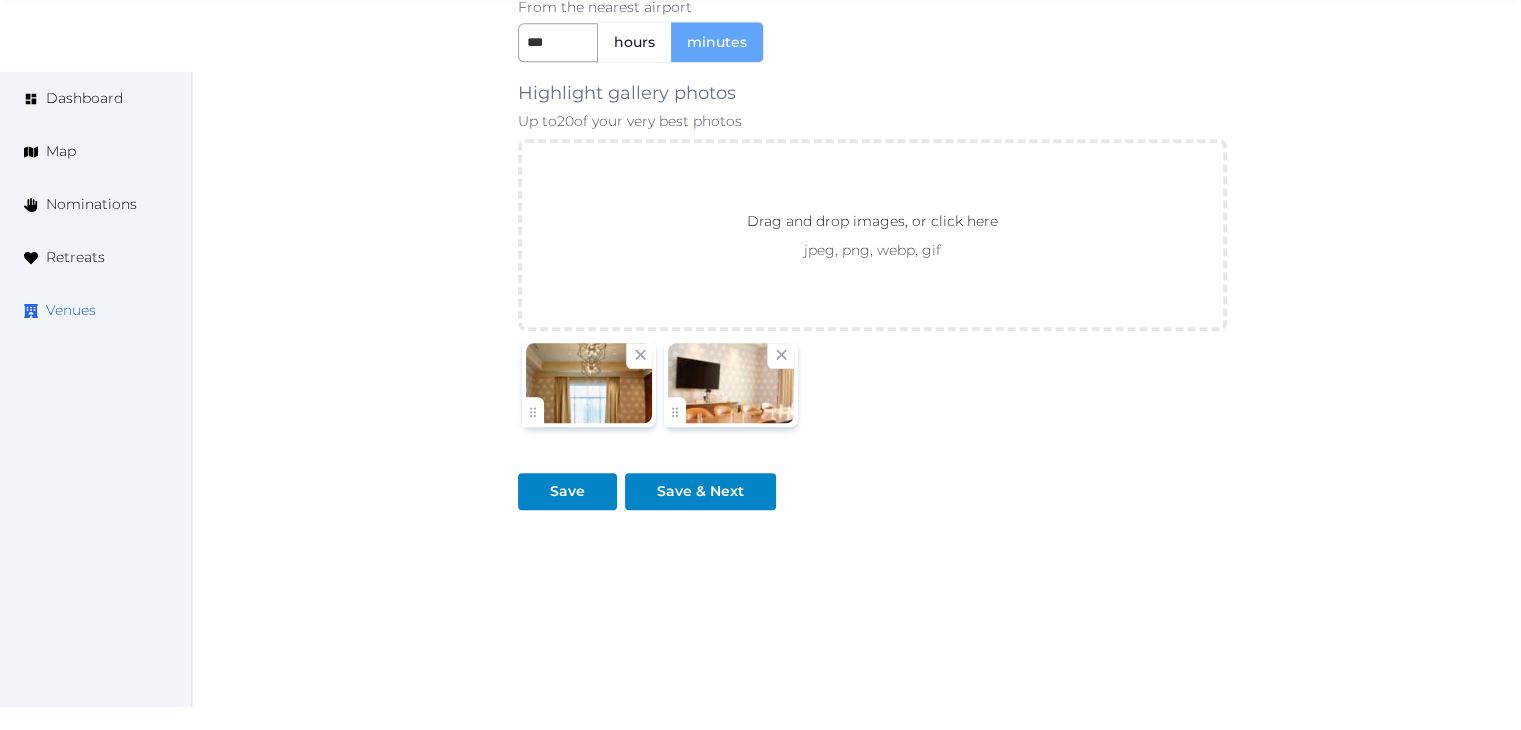 click on "Venues" at bounding box center [71, 310] 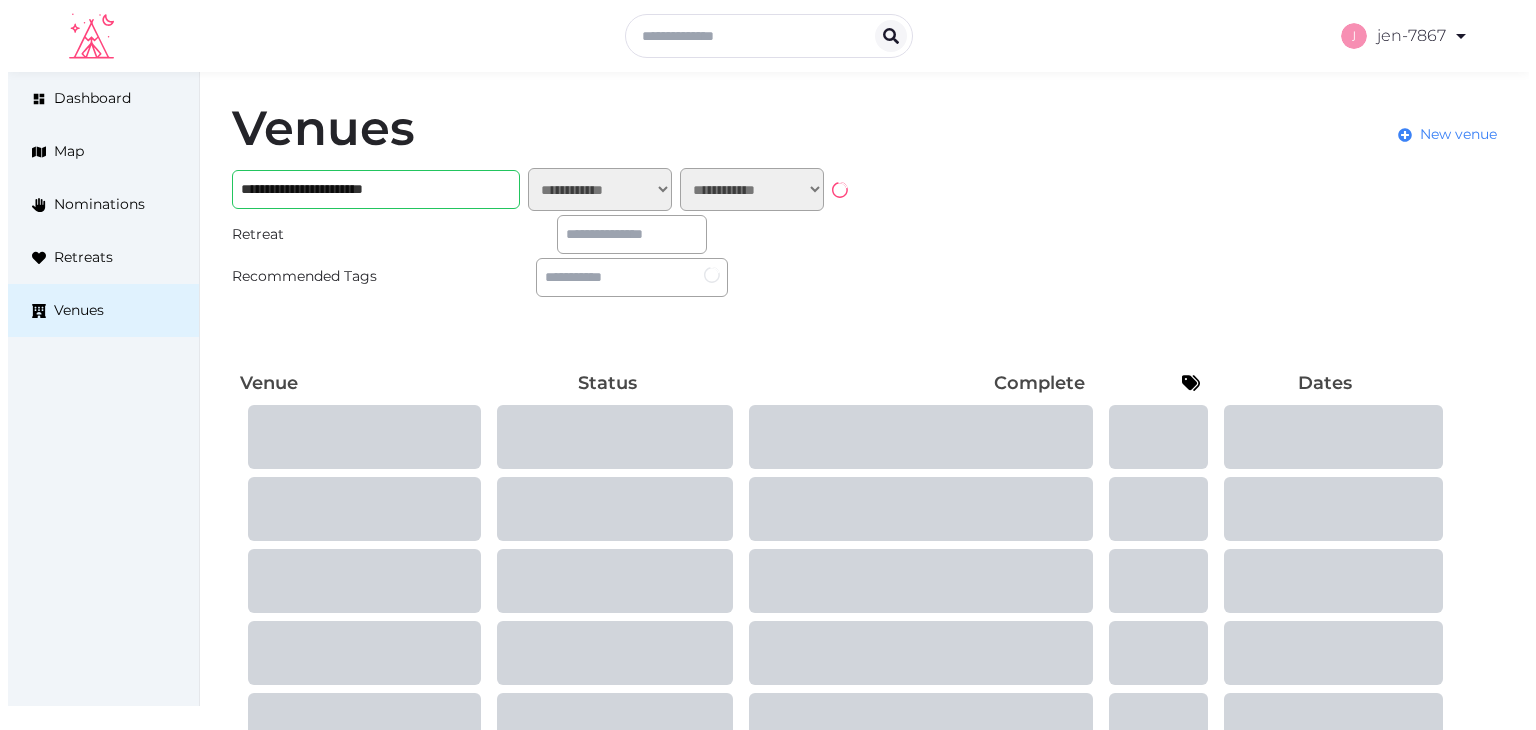 scroll, scrollTop: 0, scrollLeft: 0, axis: both 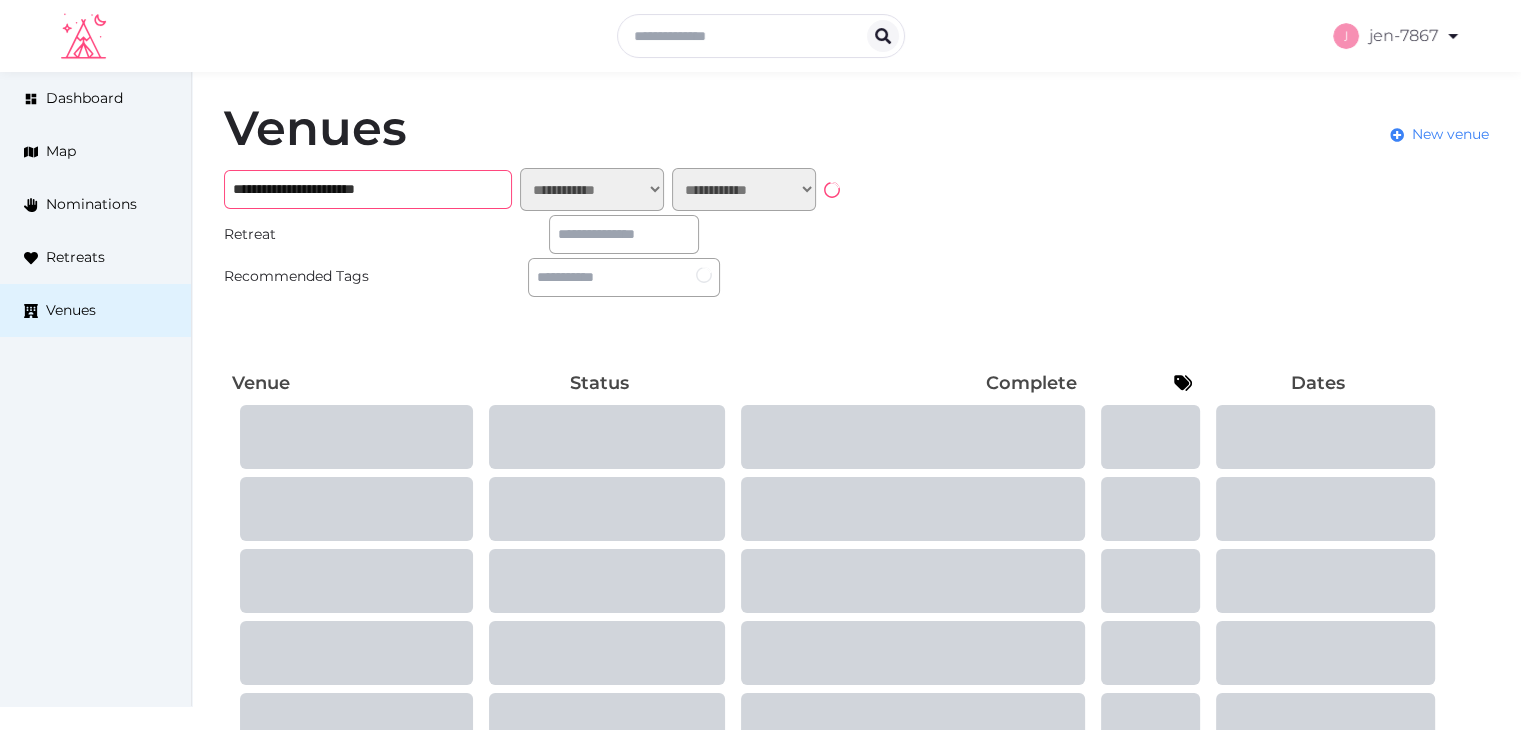 click on "**********" at bounding box center (368, 189) 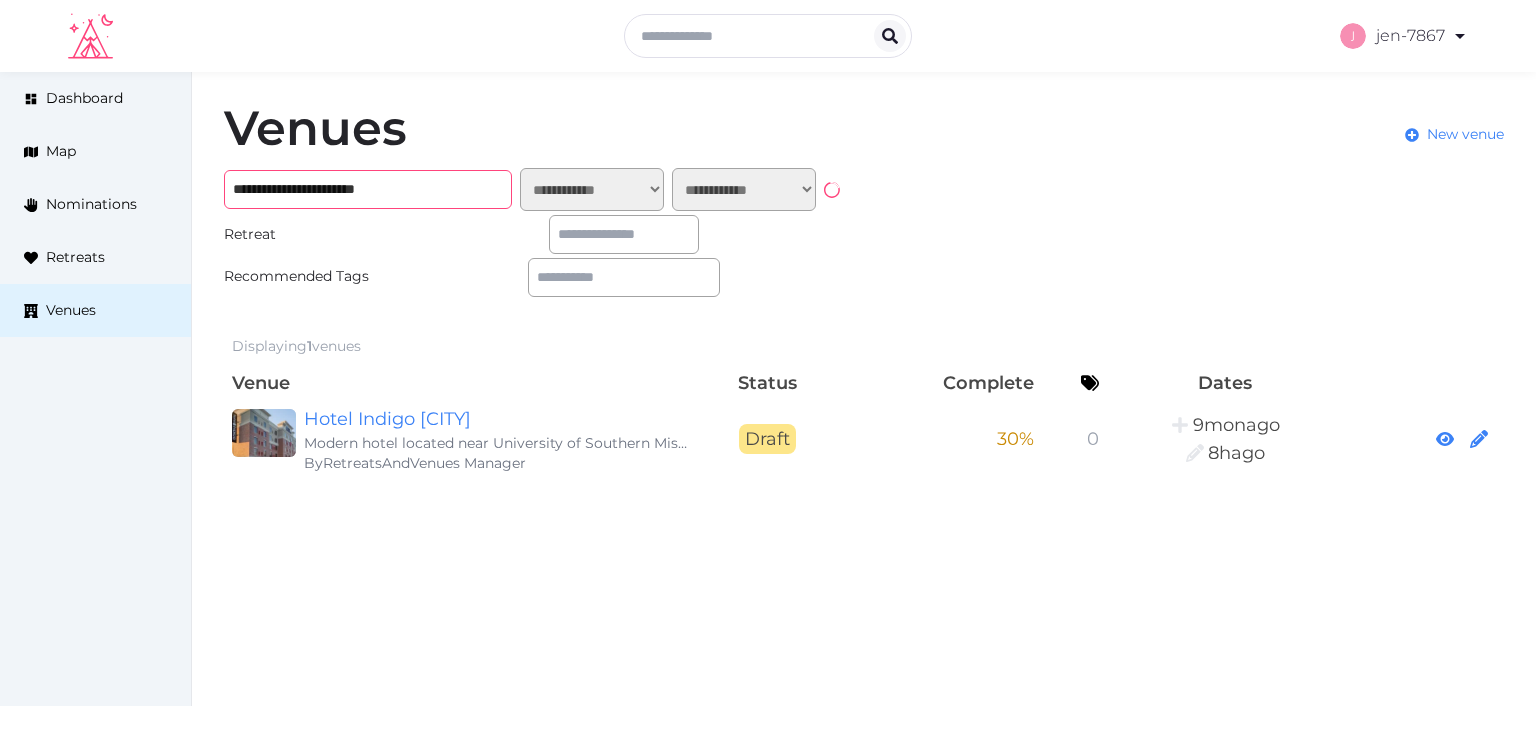 click on "**********" at bounding box center [368, 189] 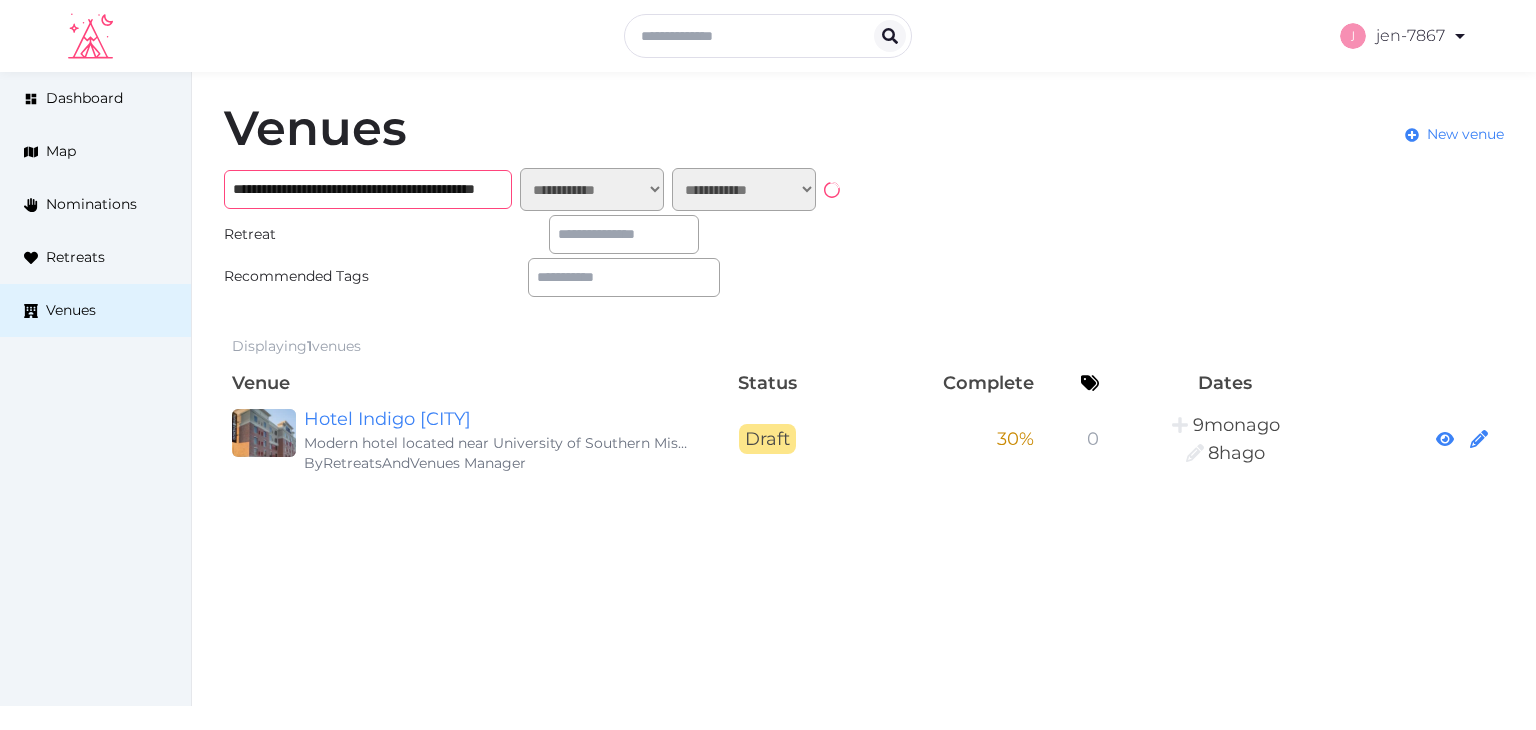 scroll, scrollTop: 0, scrollLeft: 140, axis: horizontal 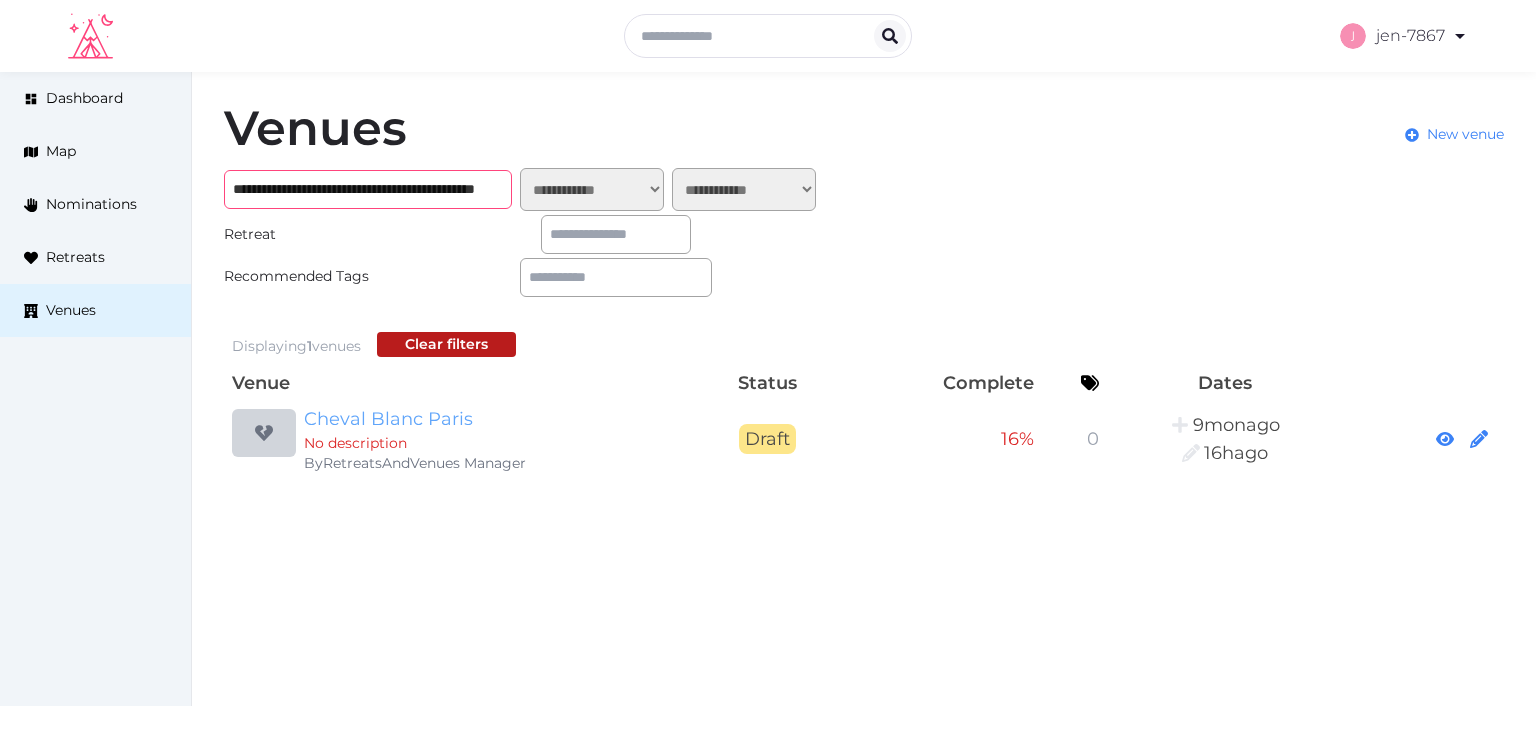 type on "**********" 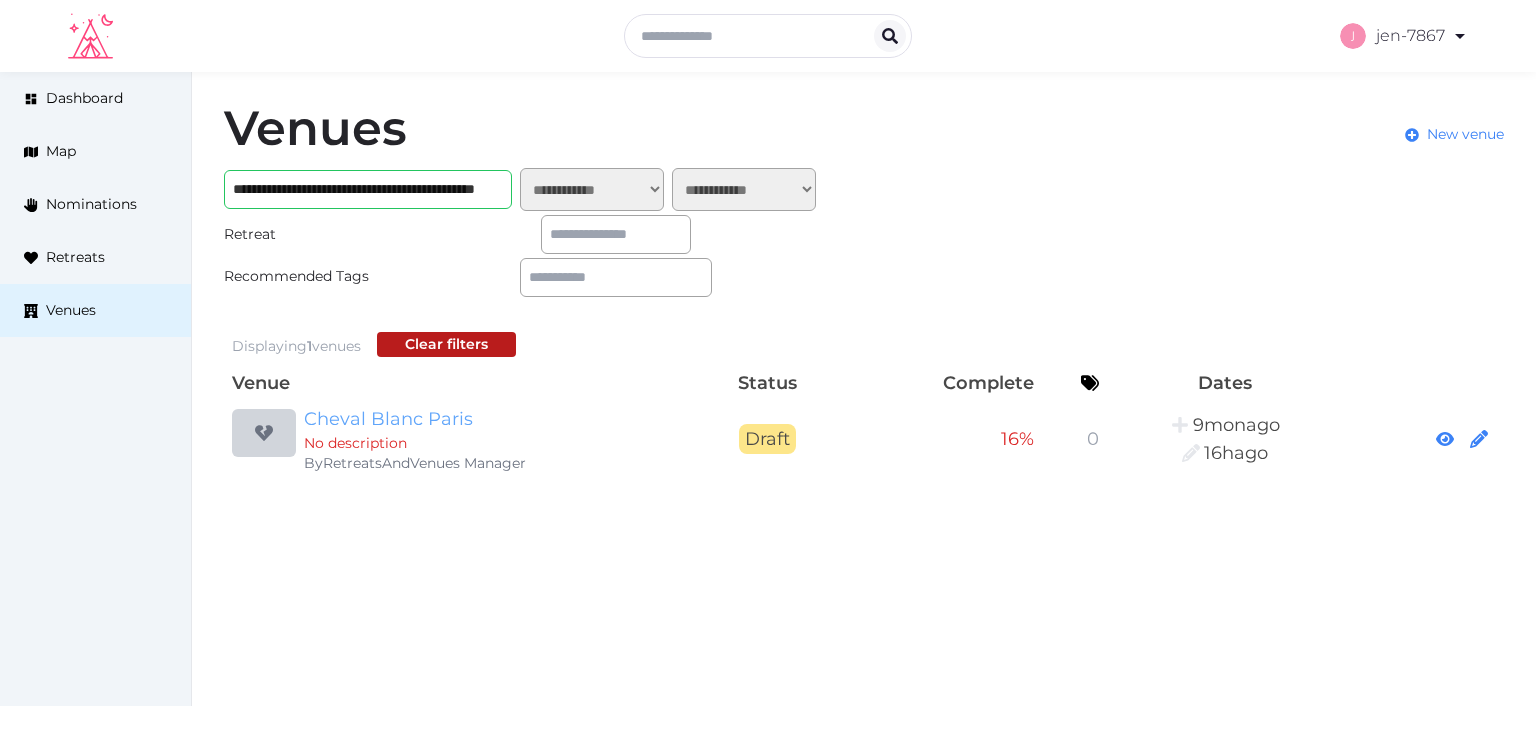 scroll, scrollTop: 0, scrollLeft: 0, axis: both 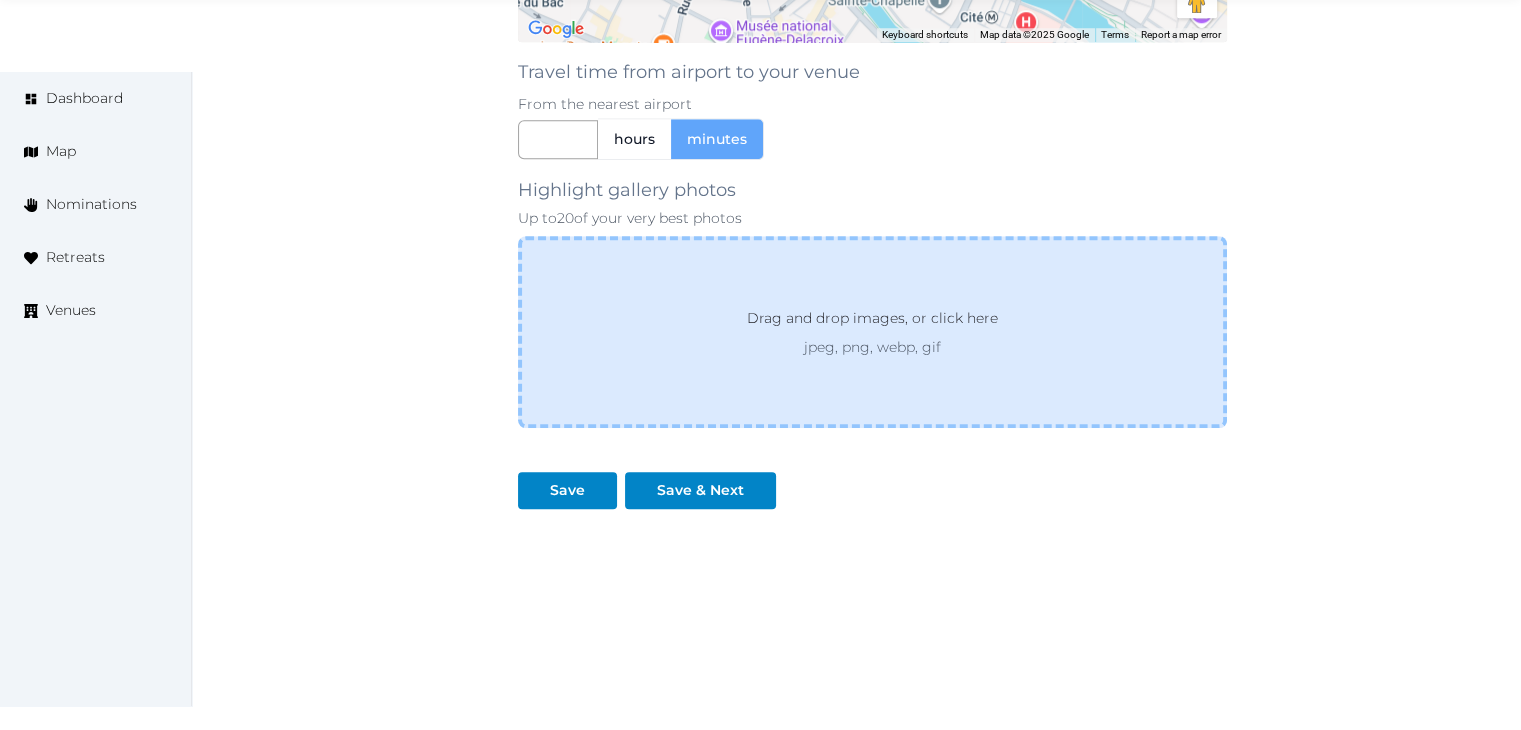 click on "Drag and drop images, or click here jpeg, png, webp, gif" at bounding box center (872, 332) 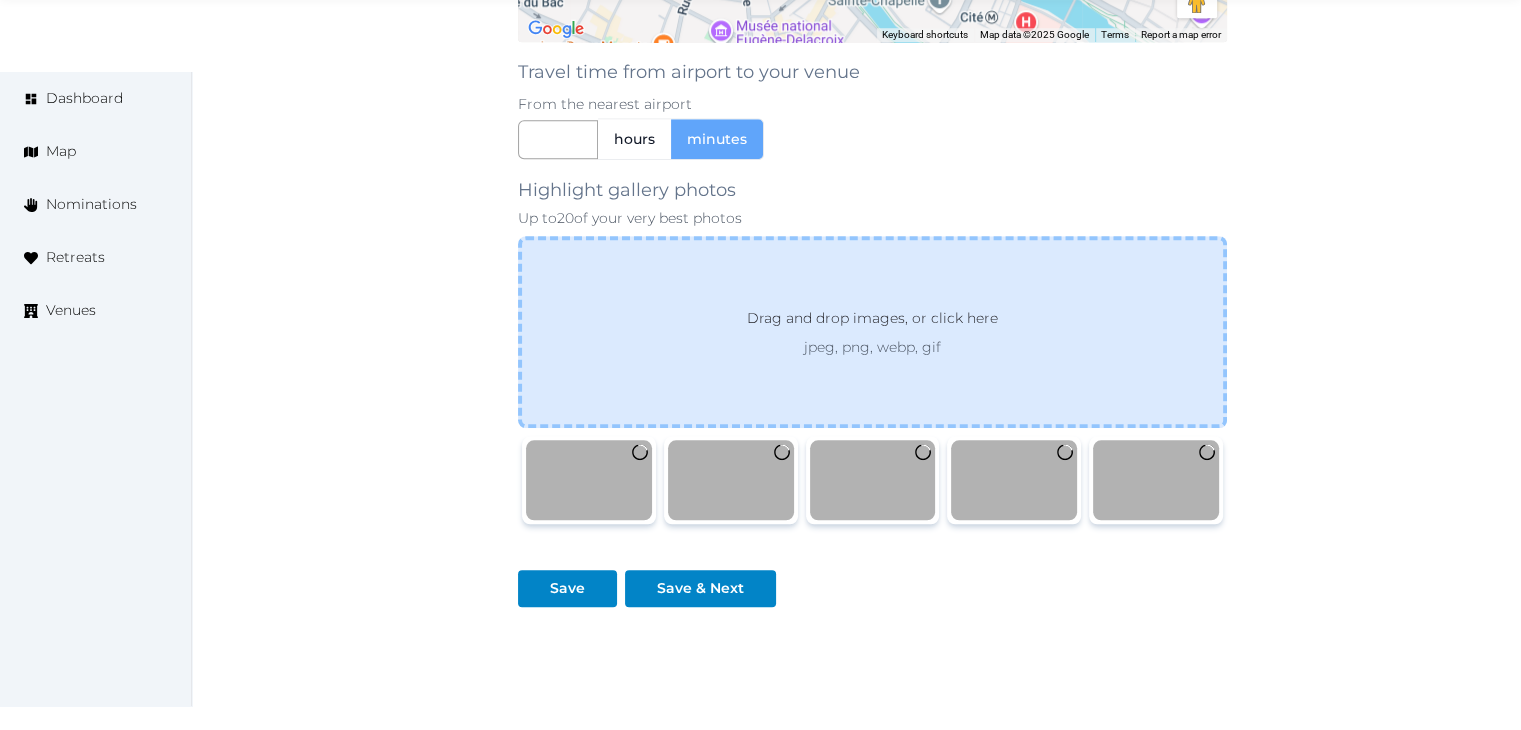 click on "Drag and drop images, or click here" at bounding box center (872, 322) 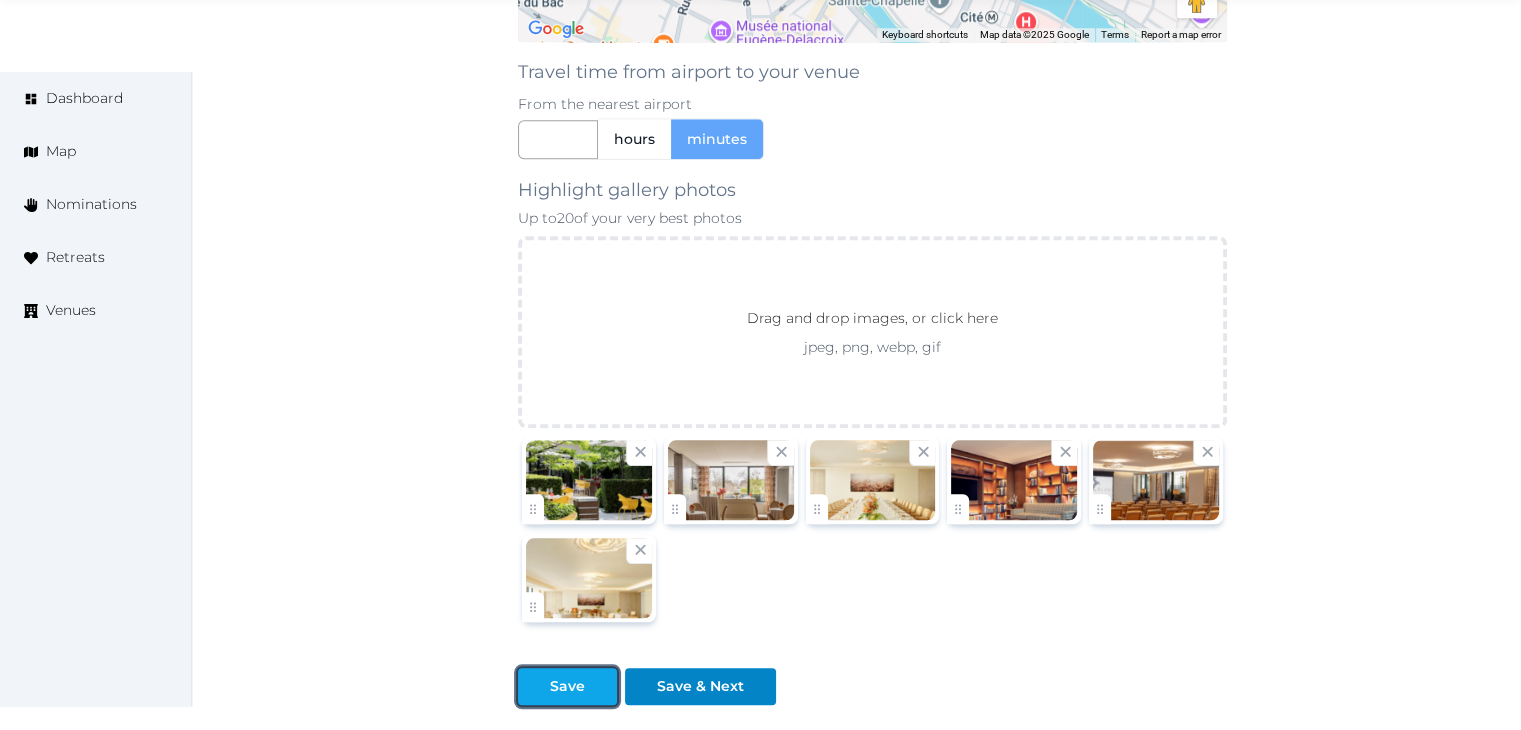 click at bounding box center [601, 686] 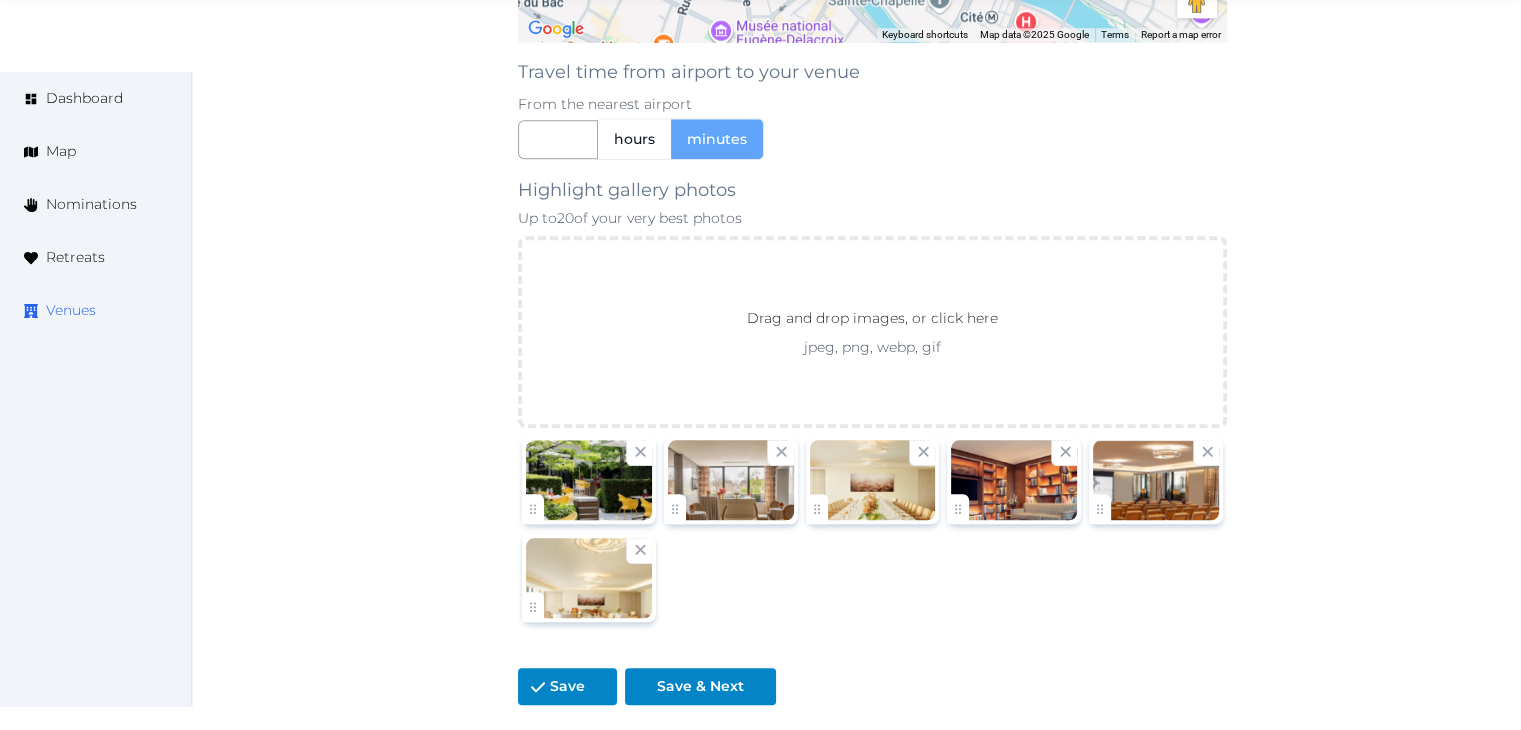 click on "Venues" at bounding box center (71, 310) 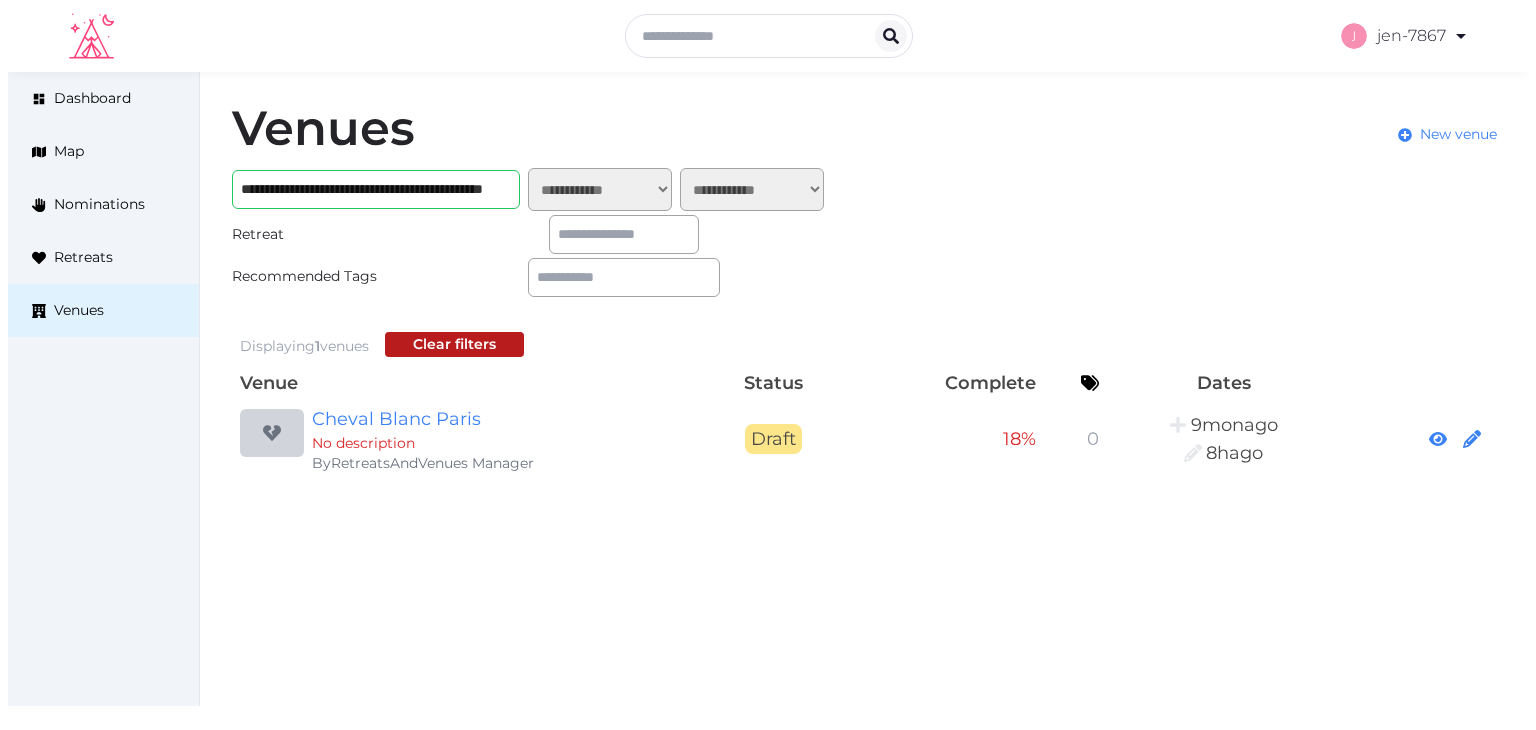 scroll, scrollTop: 0, scrollLeft: 0, axis: both 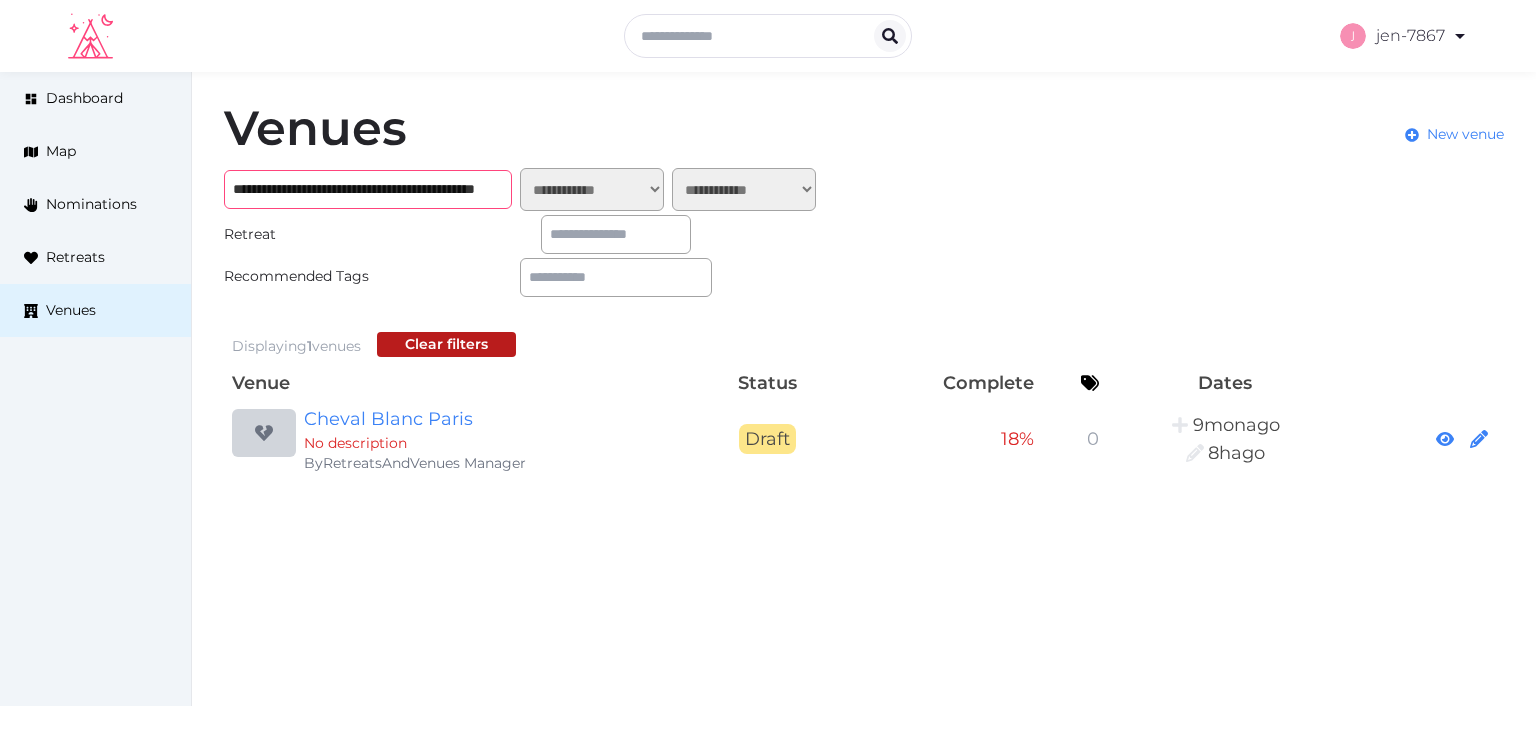 click on "**********" at bounding box center [368, 189] 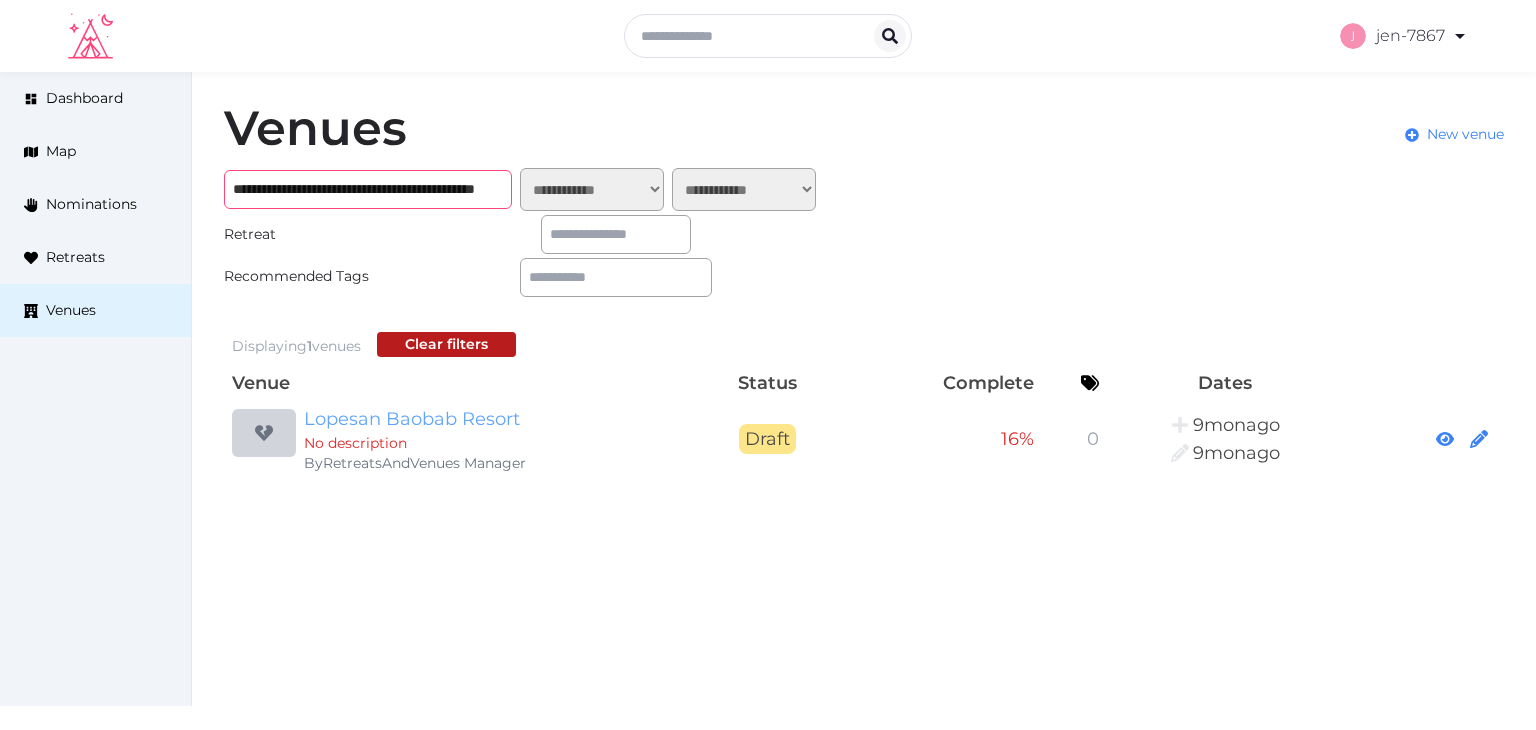 type on "**********" 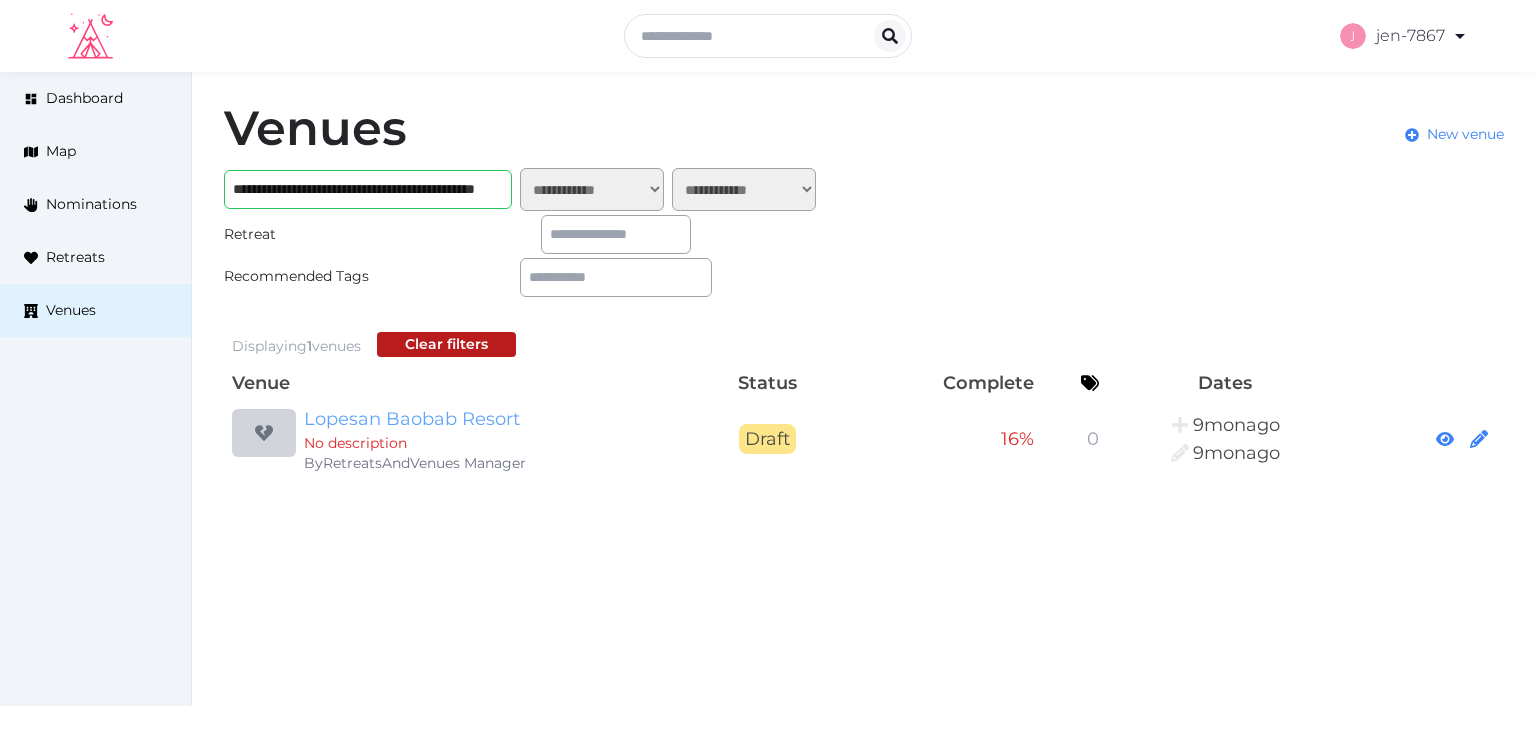 scroll, scrollTop: 0, scrollLeft: 0, axis: both 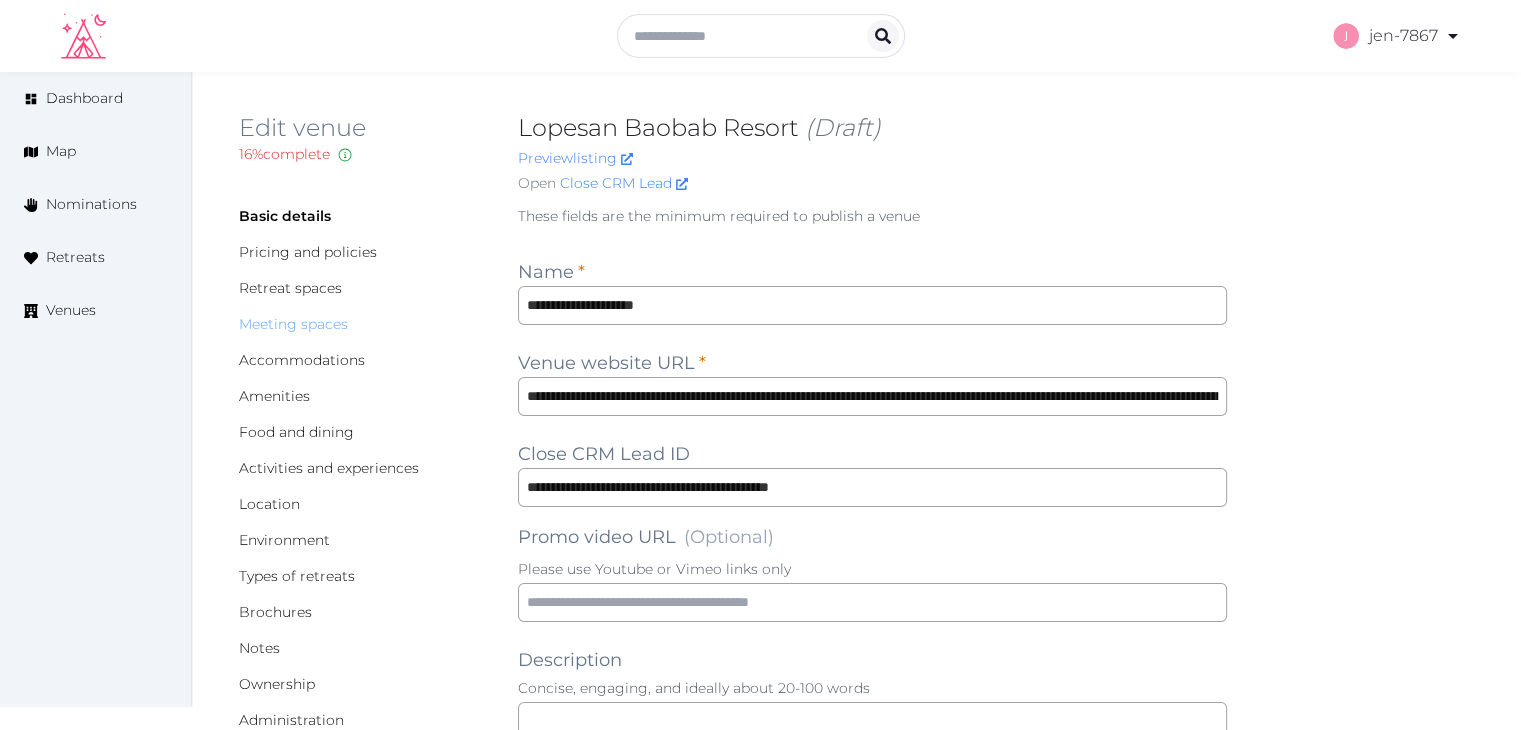 click on "Meeting spaces" at bounding box center (293, 324) 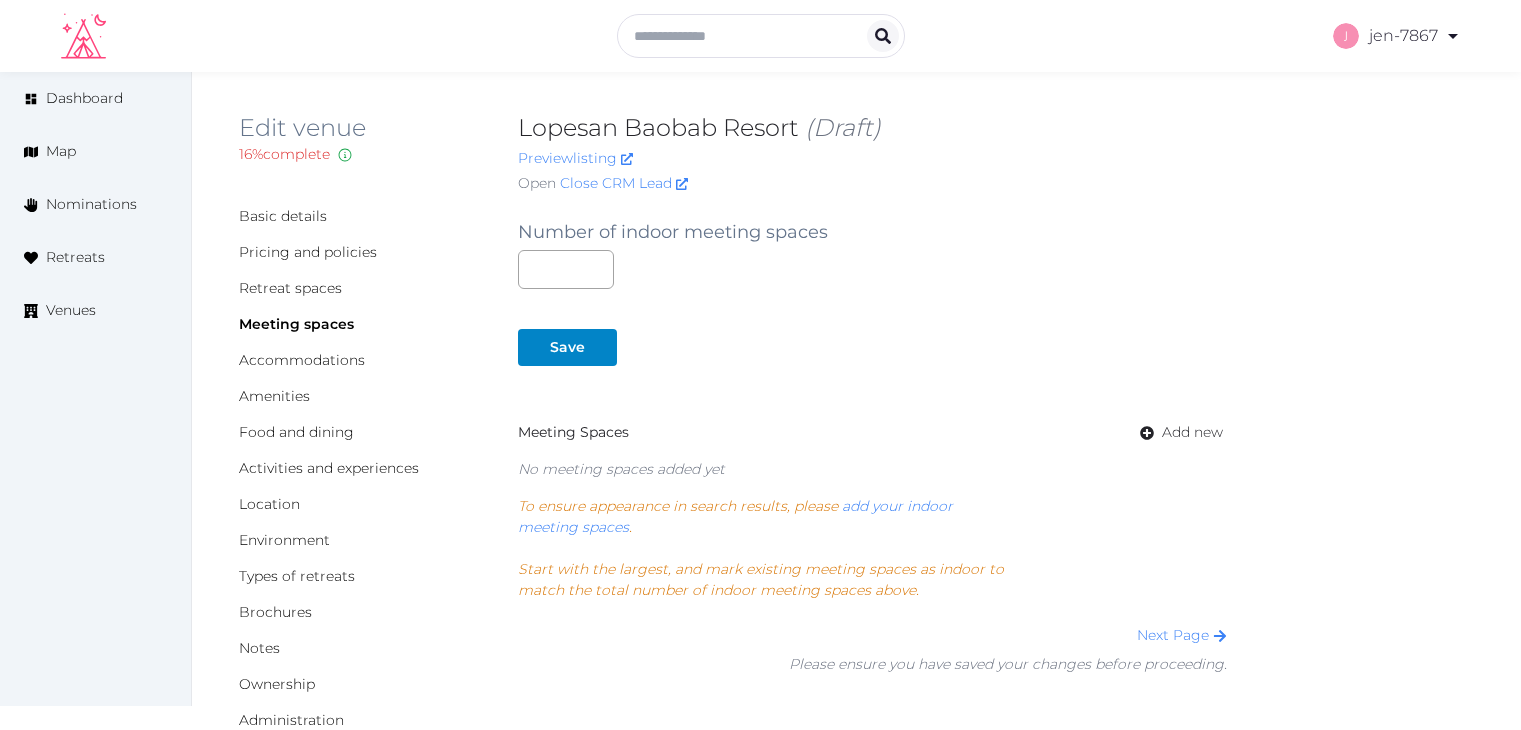 scroll, scrollTop: 0, scrollLeft: 0, axis: both 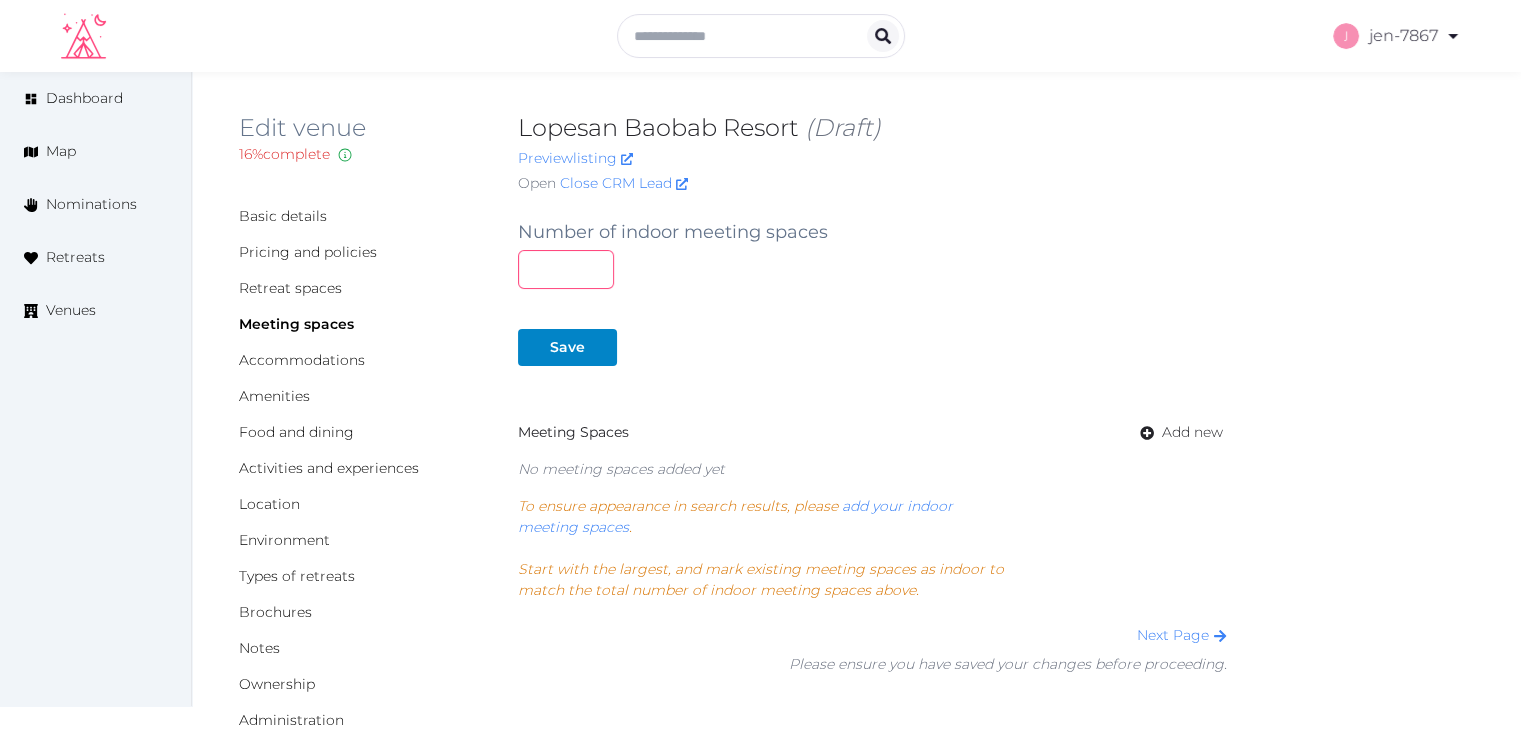 drag, startPoint x: 546, startPoint y: 269, endPoint x: 492, endPoint y: 265, distance: 54.147945 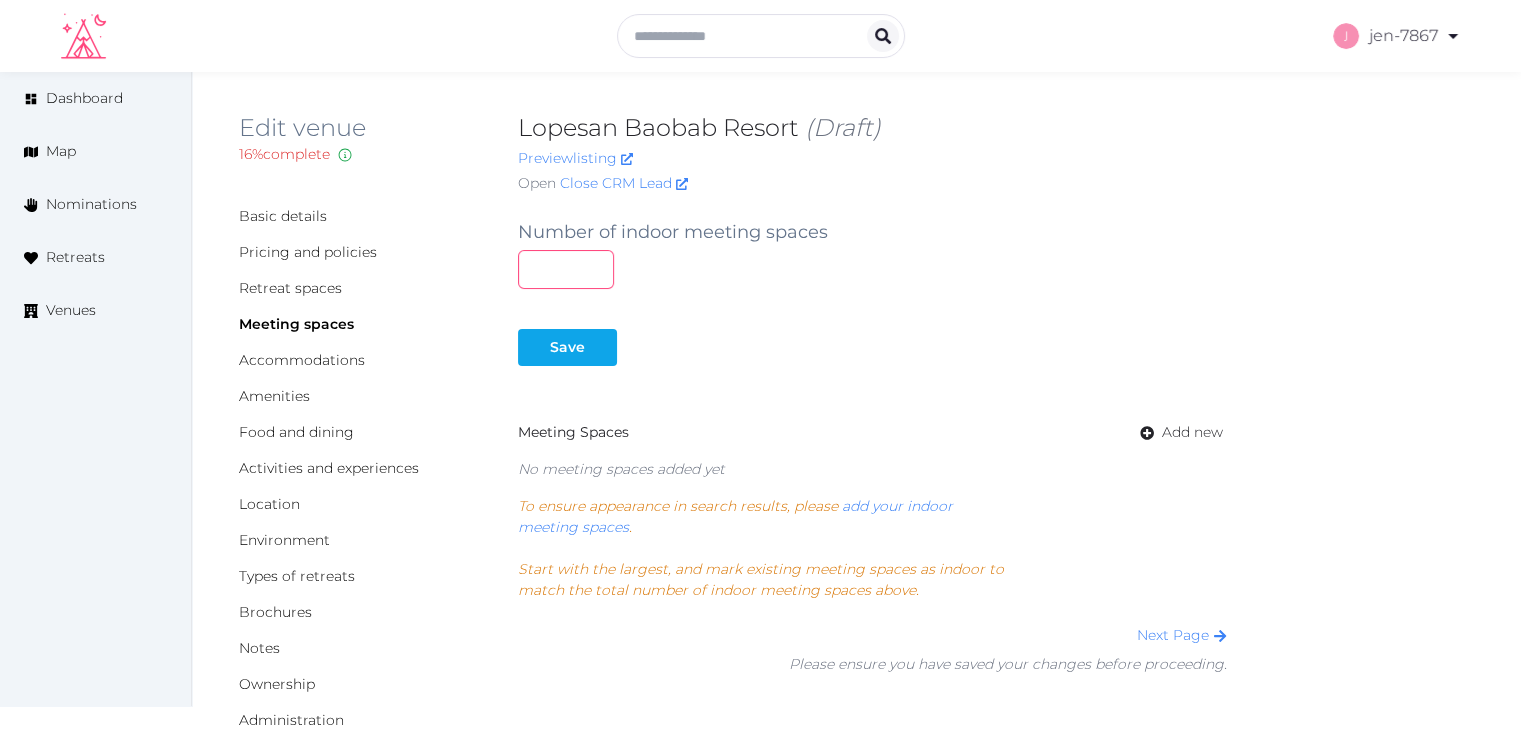 type on "*" 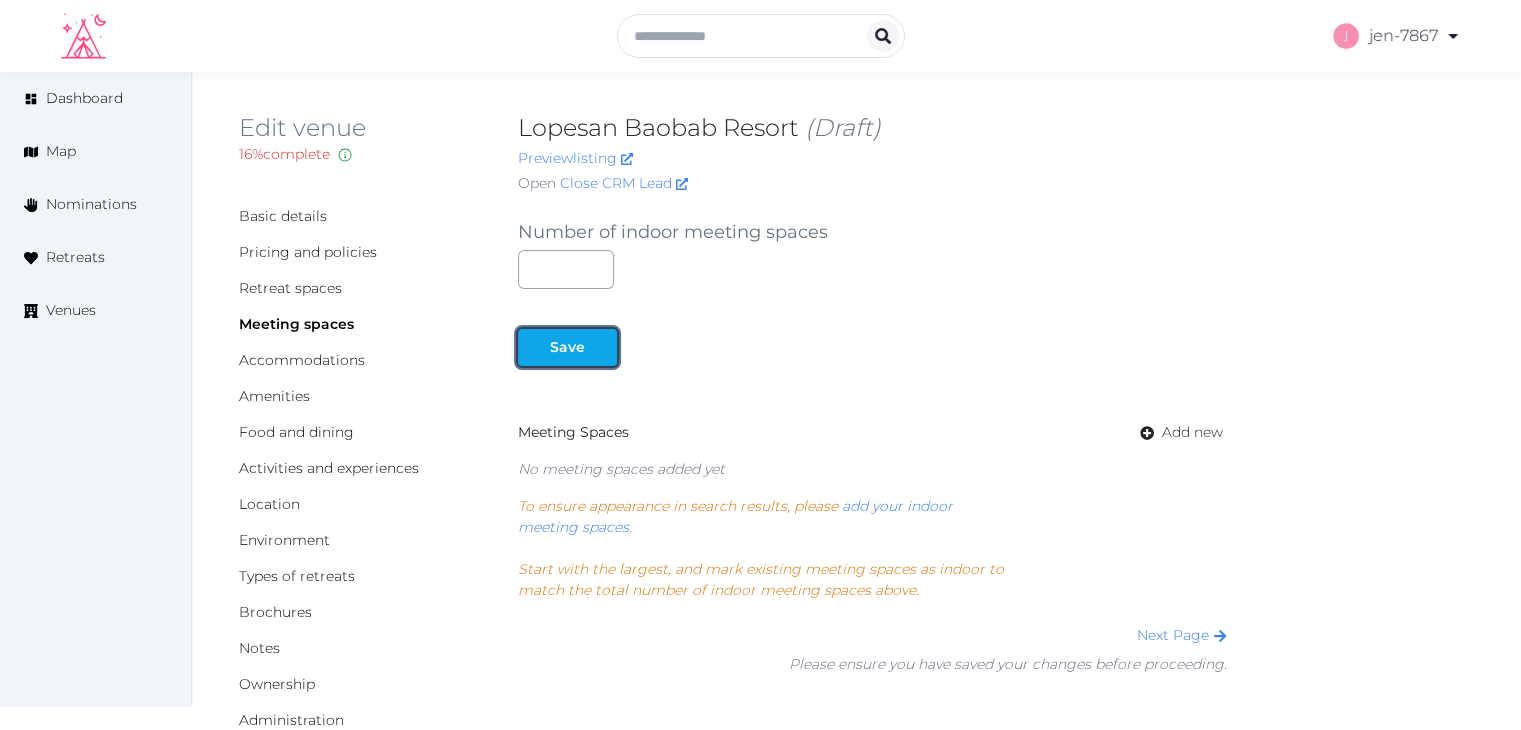 click on "Save" at bounding box center (567, 347) 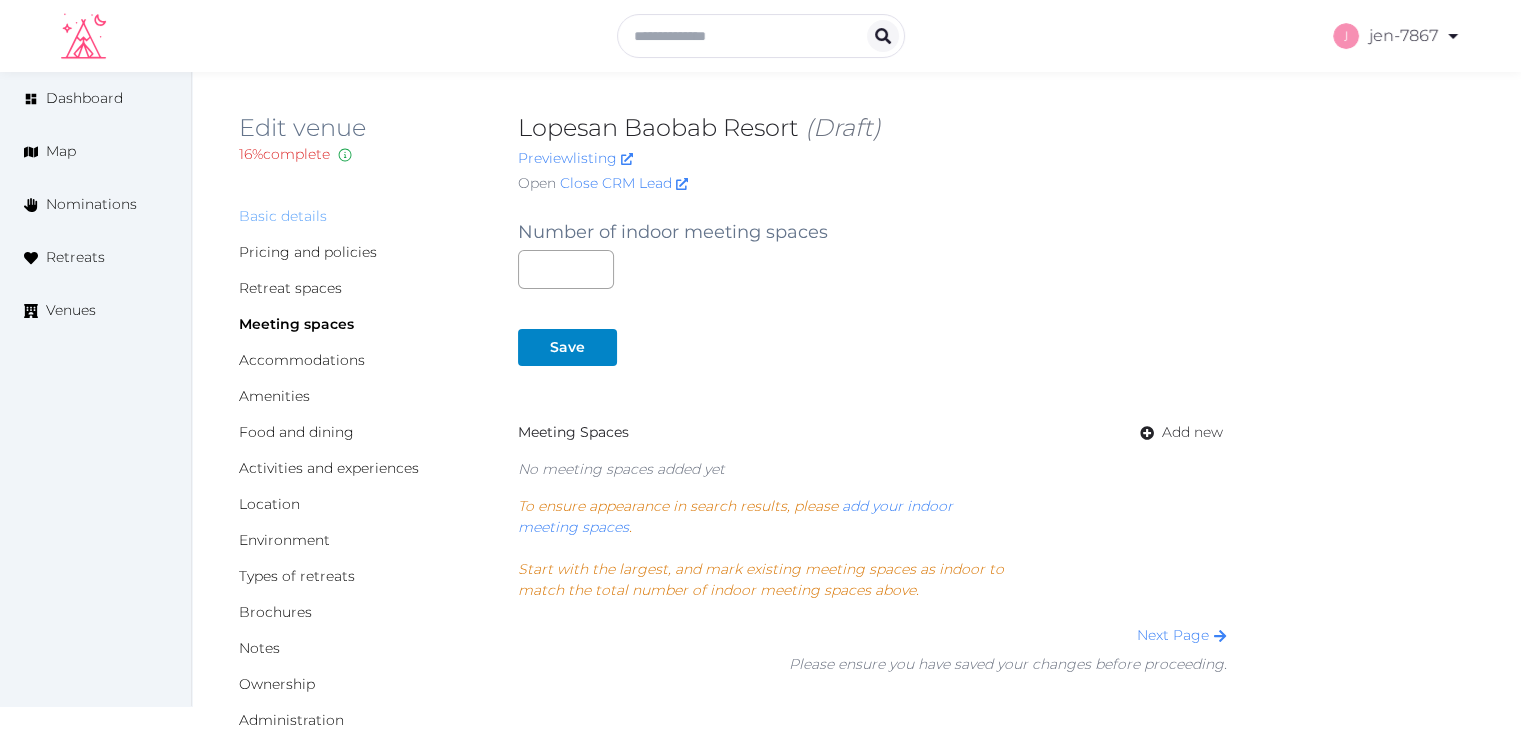click on "Basic details" at bounding box center (283, 216) 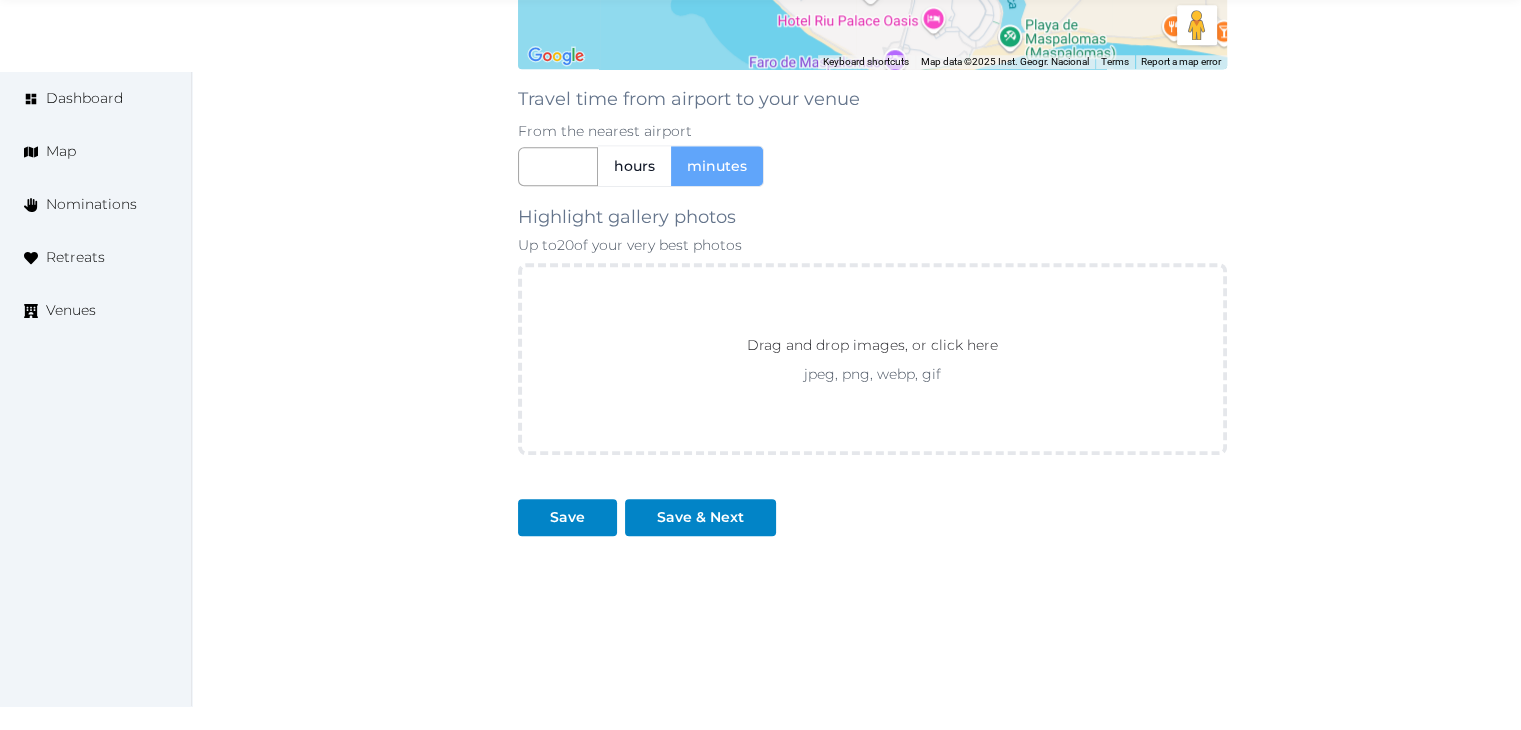 scroll, scrollTop: 1874, scrollLeft: 0, axis: vertical 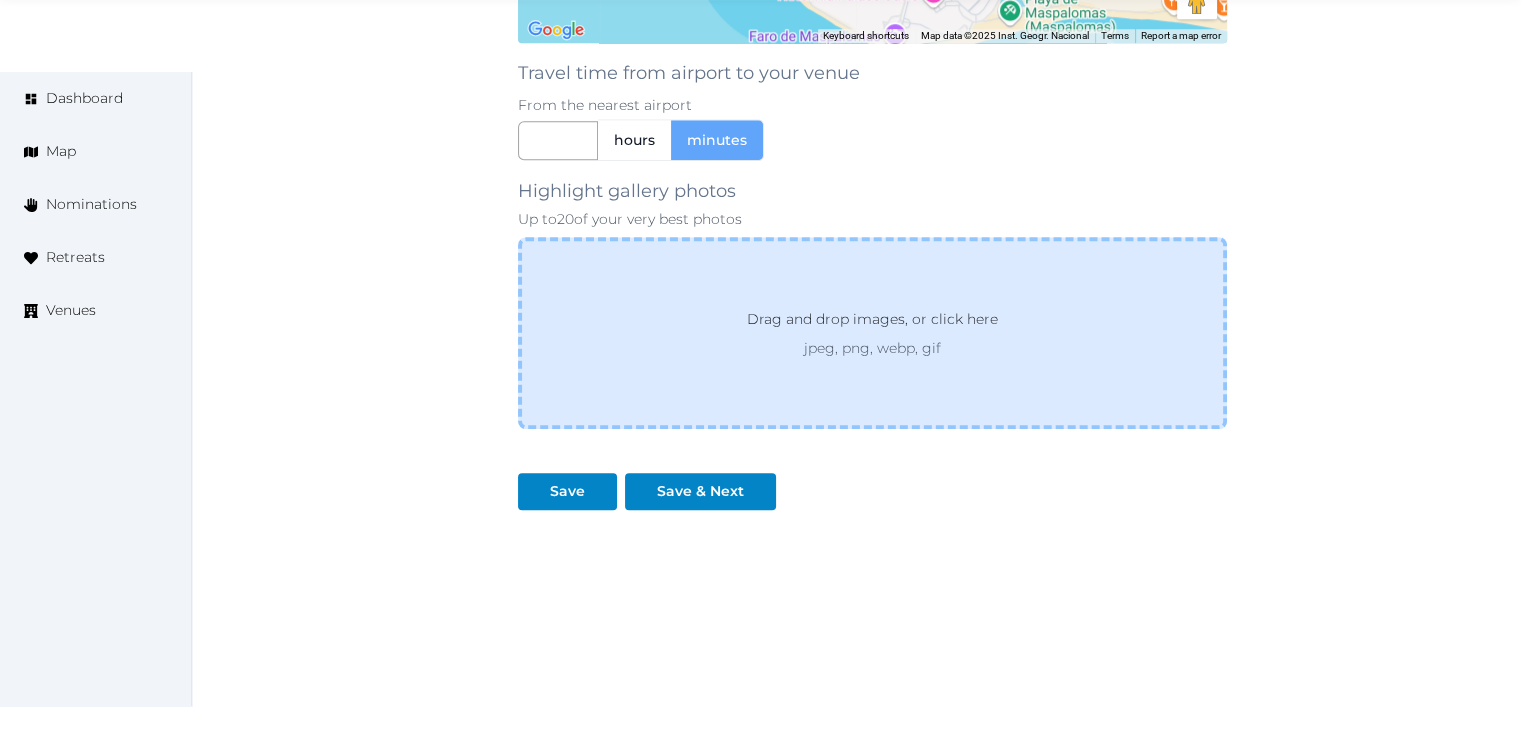 click on "Drag and drop images, or click here jpeg, png, webp, gif" at bounding box center (872, 333) 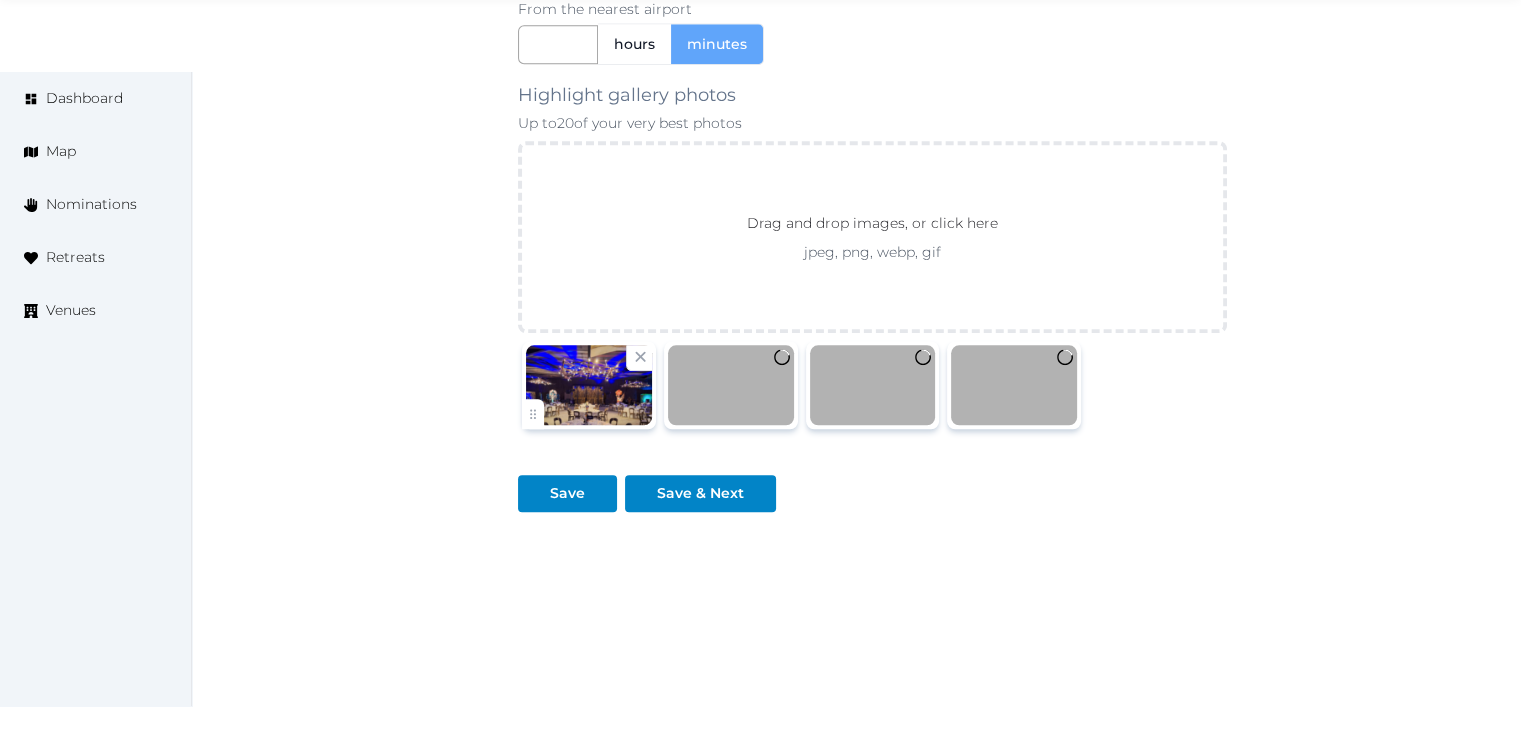 scroll, scrollTop: 1972, scrollLeft: 0, axis: vertical 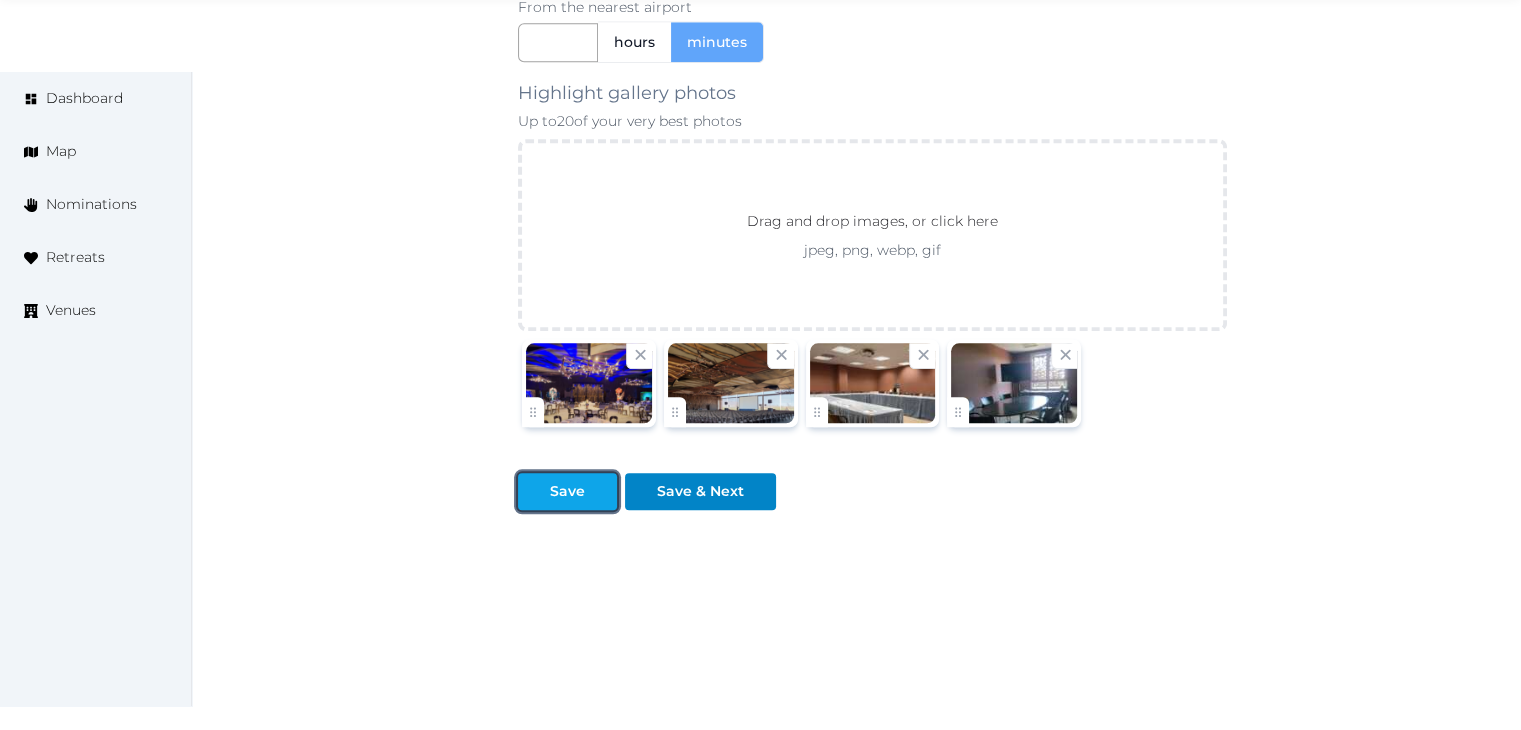 click on "Save" at bounding box center (567, 491) 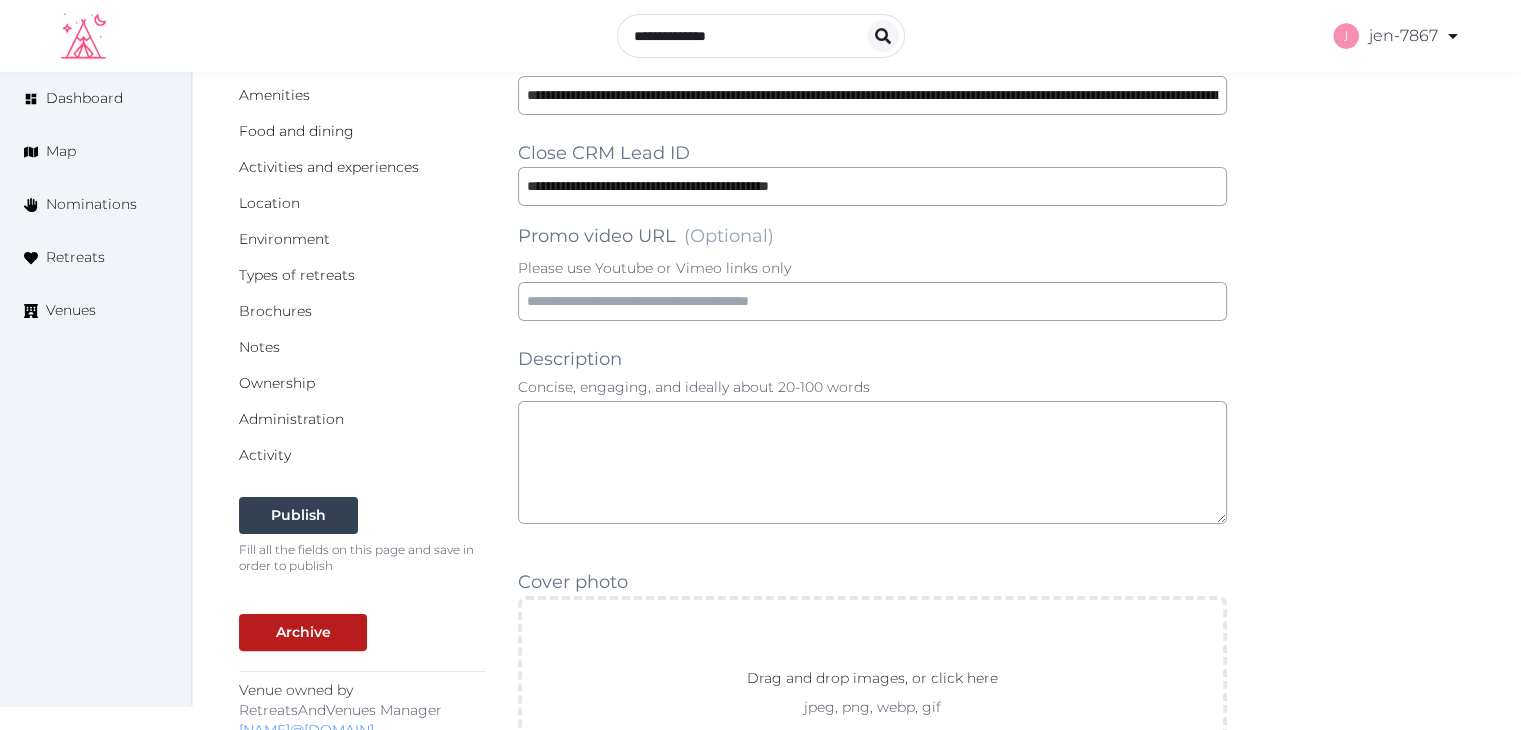 scroll, scrollTop: 72, scrollLeft: 0, axis: vertical 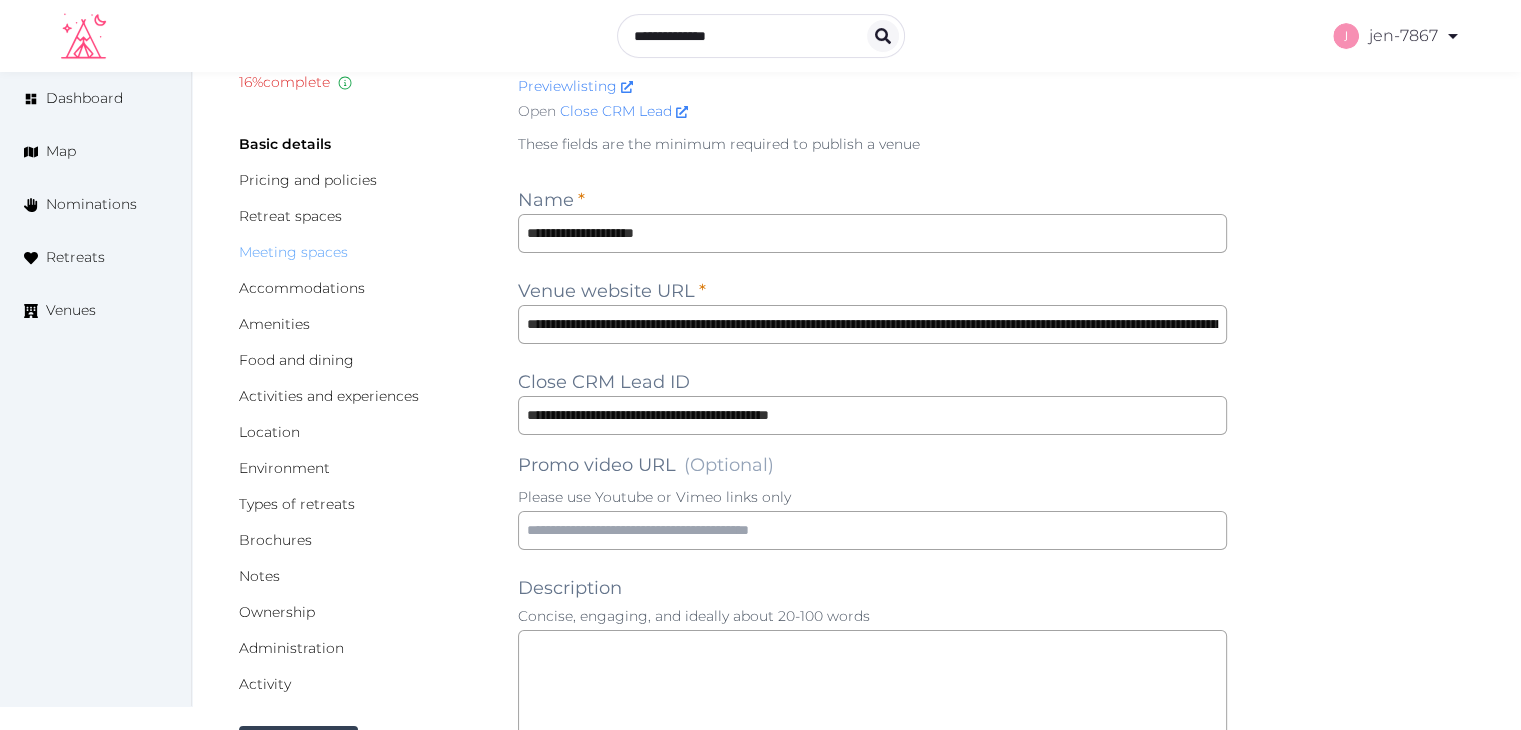 click on "Meeting spaces" at bounding box center (293, 252) 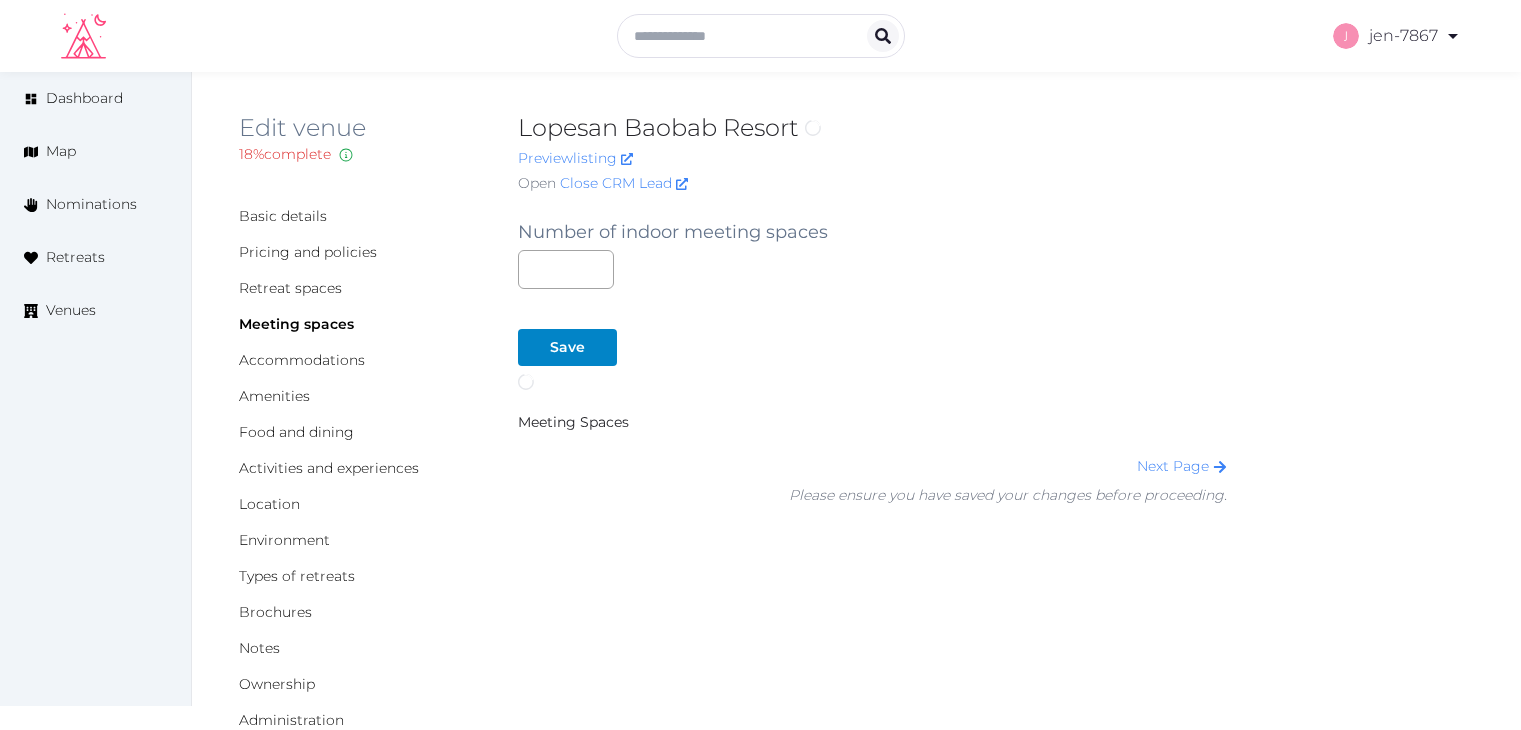 scroll, scrollTop: 0, scrollLeft: 0, axis: both 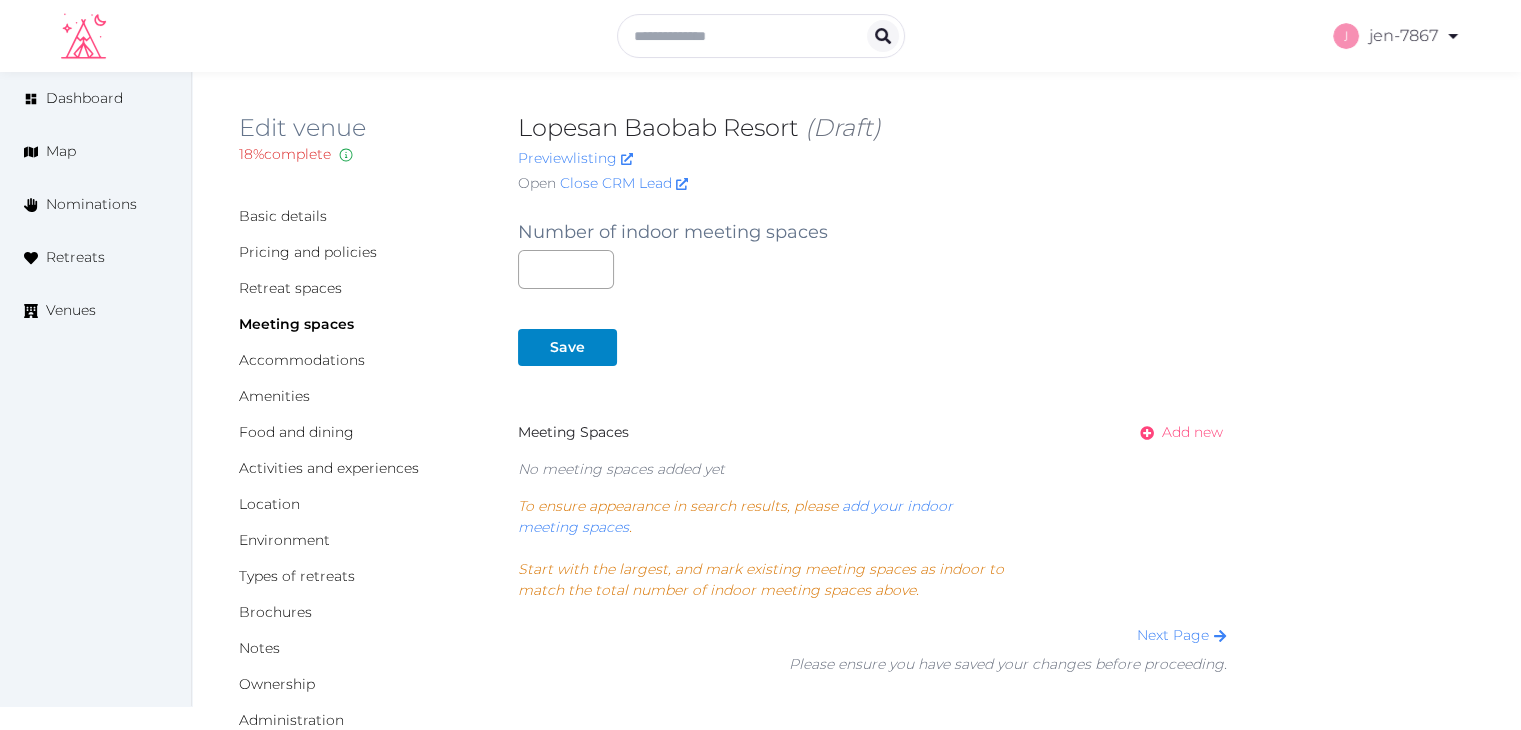 click on "Add new" at bounding box center (1192, 432) 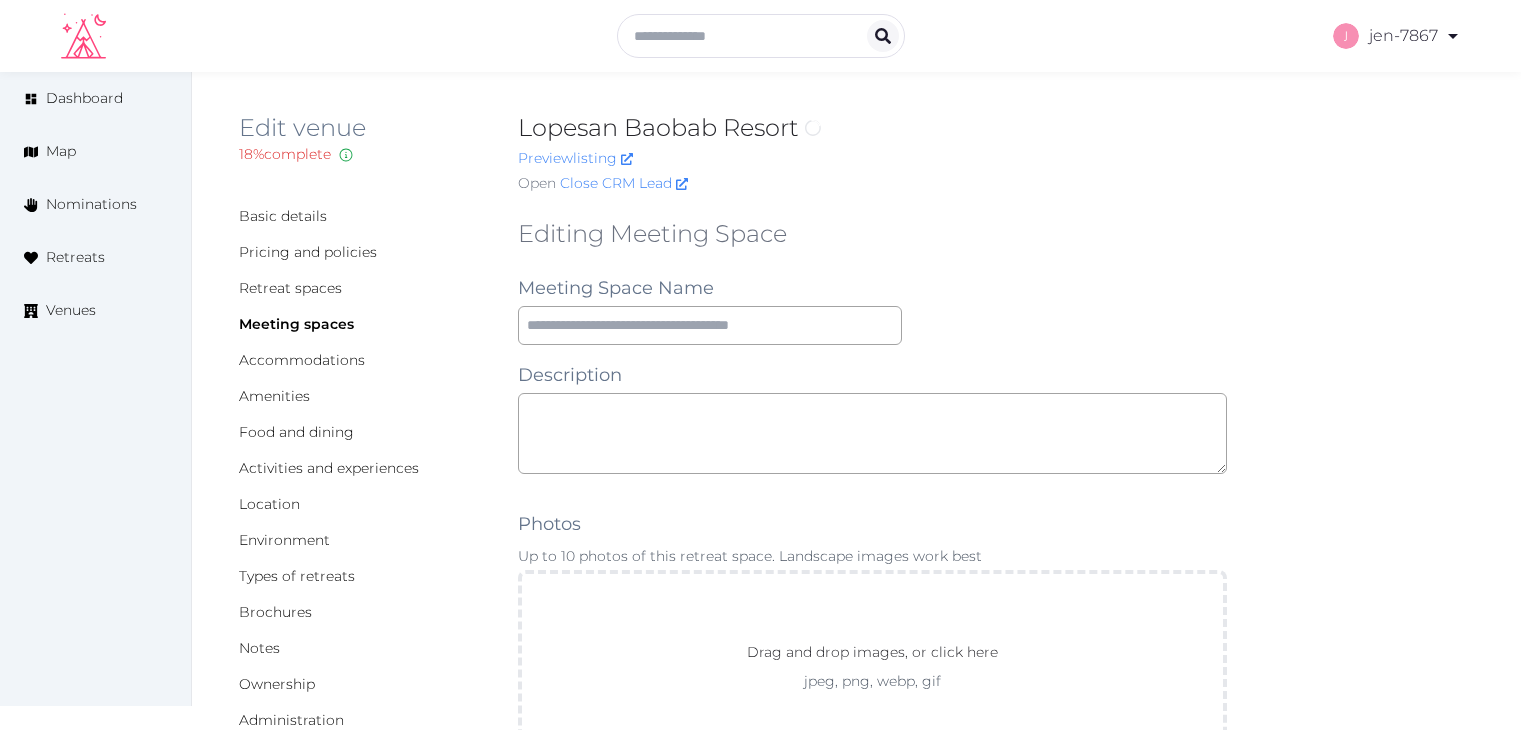 scroll, scrollTop: 0, scrollLeft: 0, axis: both 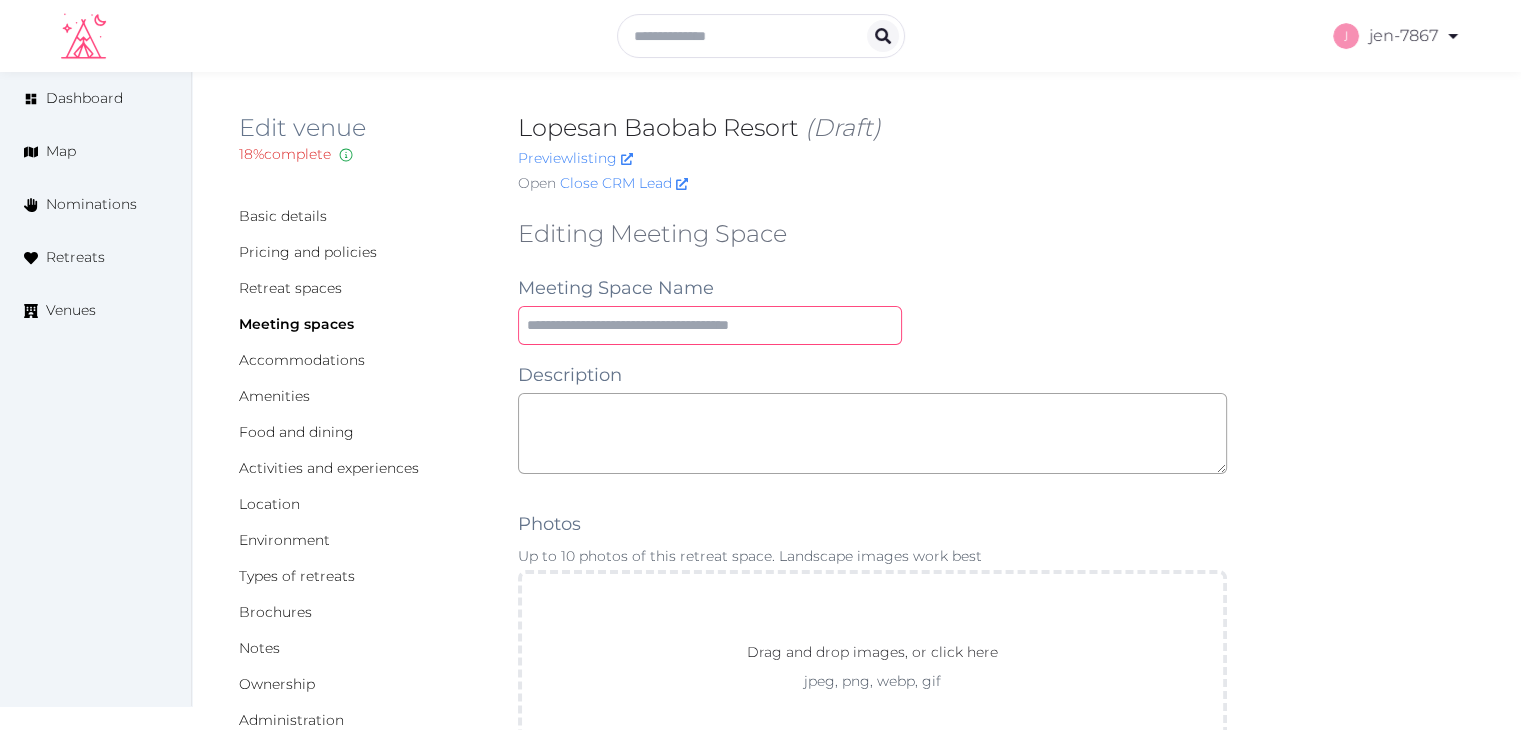 click at bounding box center [710, 325] 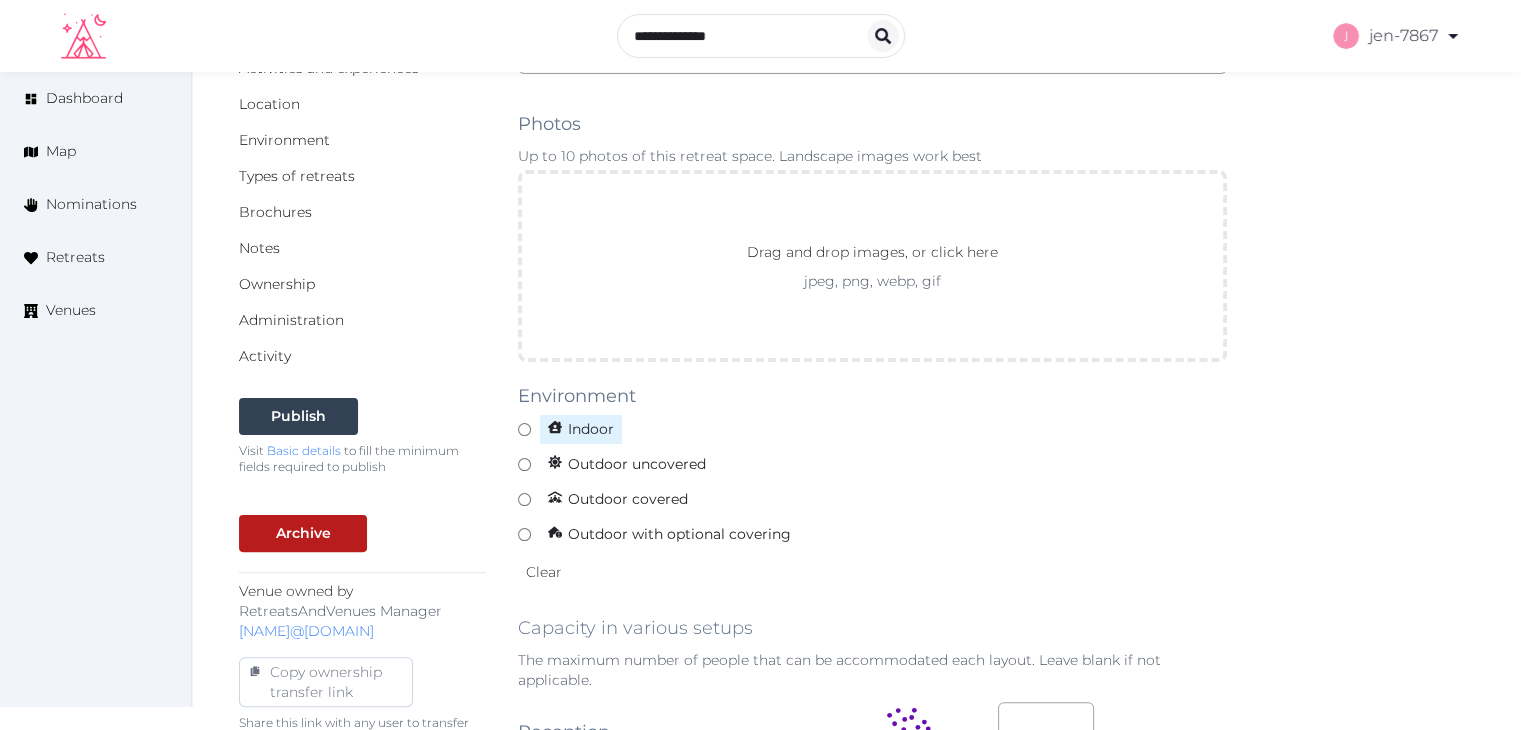click on "Indoor" at bounding box center (581, 429) 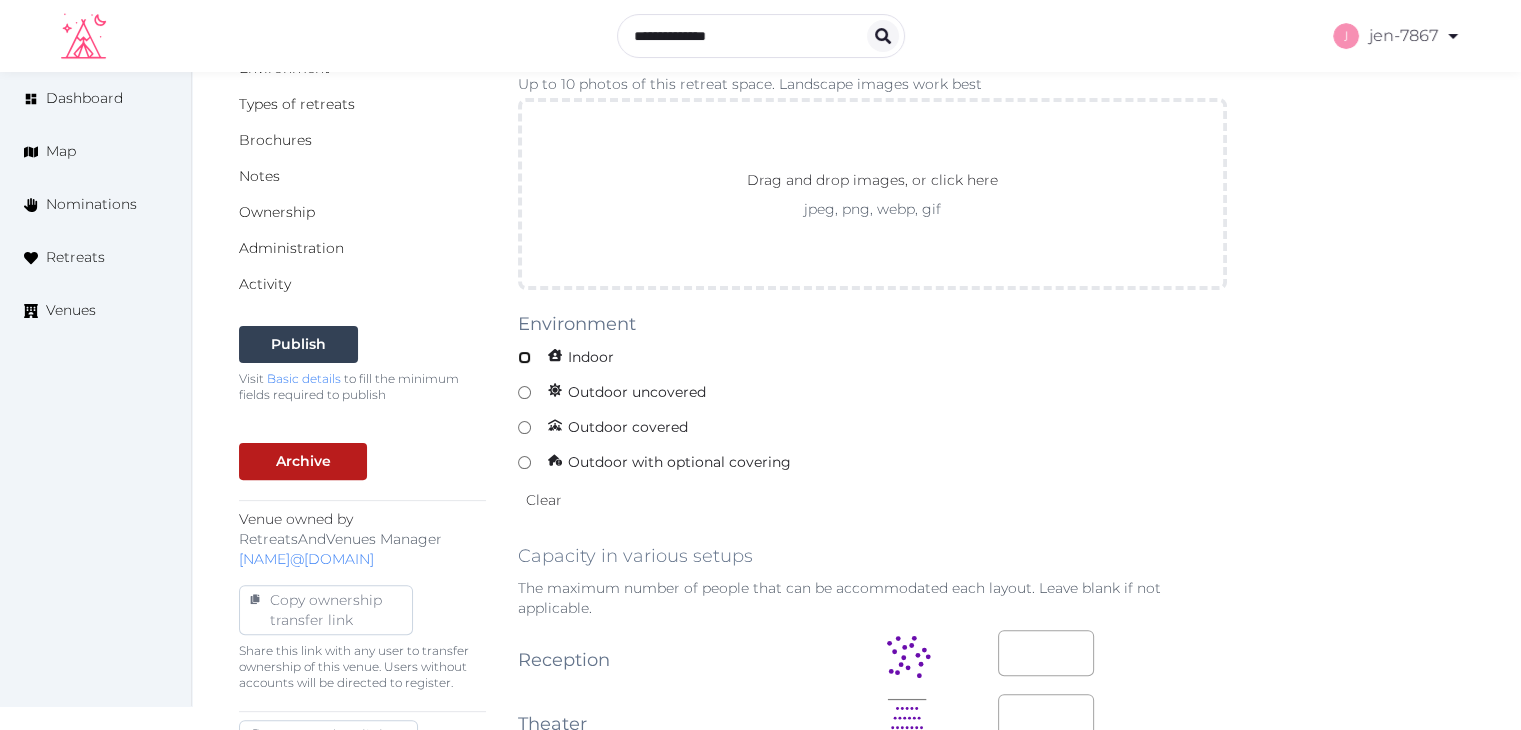 scroll, scrollTop: 800, scrollLeft: 0, axis: vertical 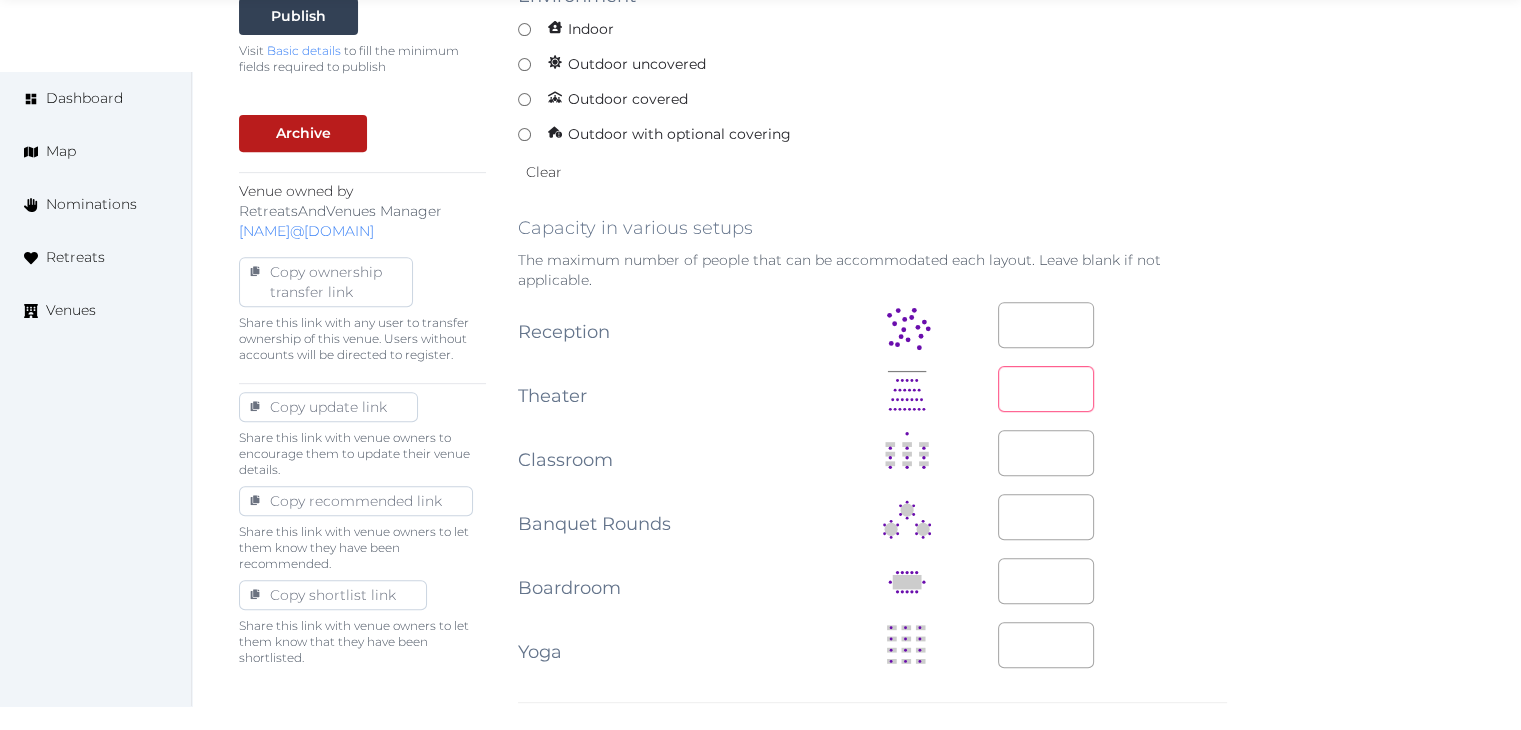 click at bounding box center (1046, 389) 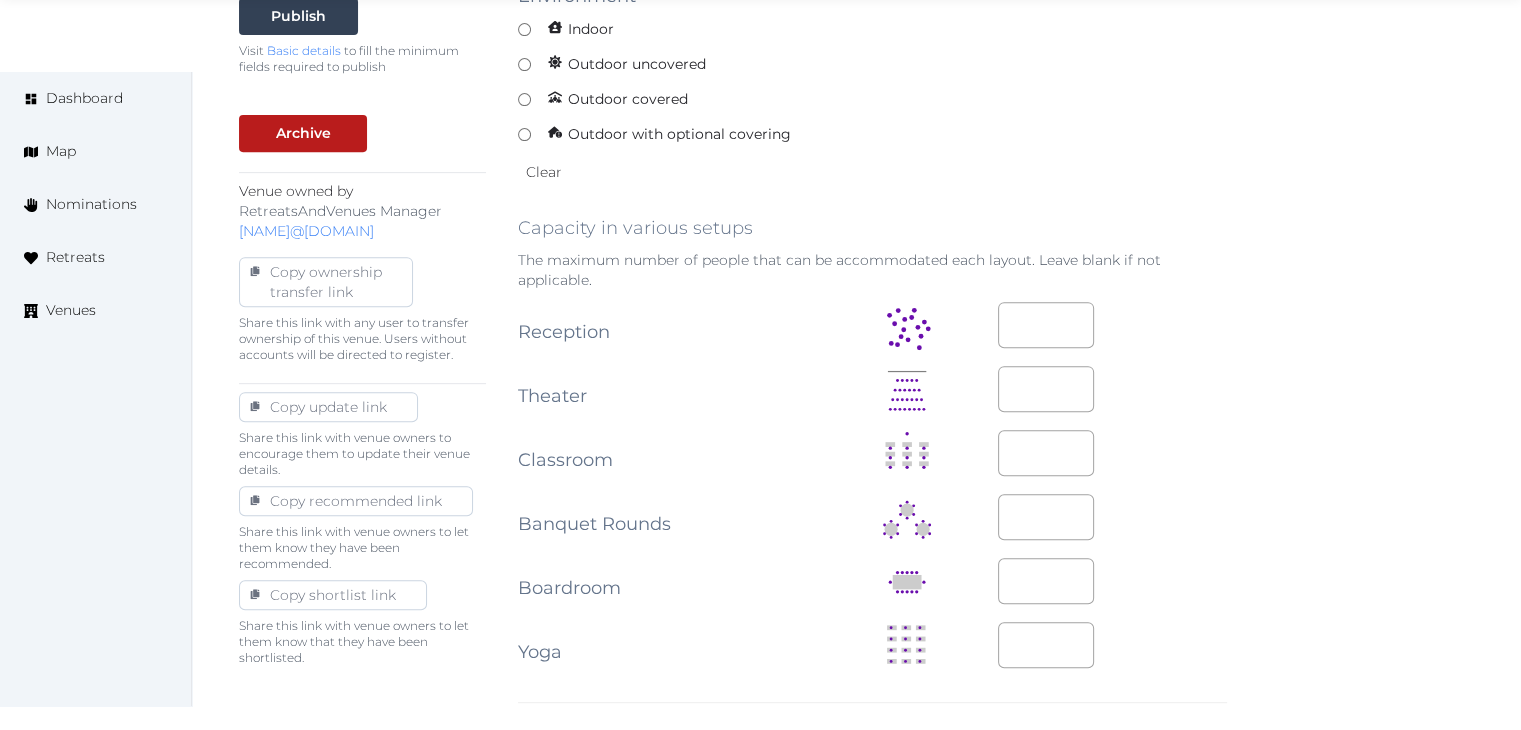 click on "*" at bounding box center (1112, 389) 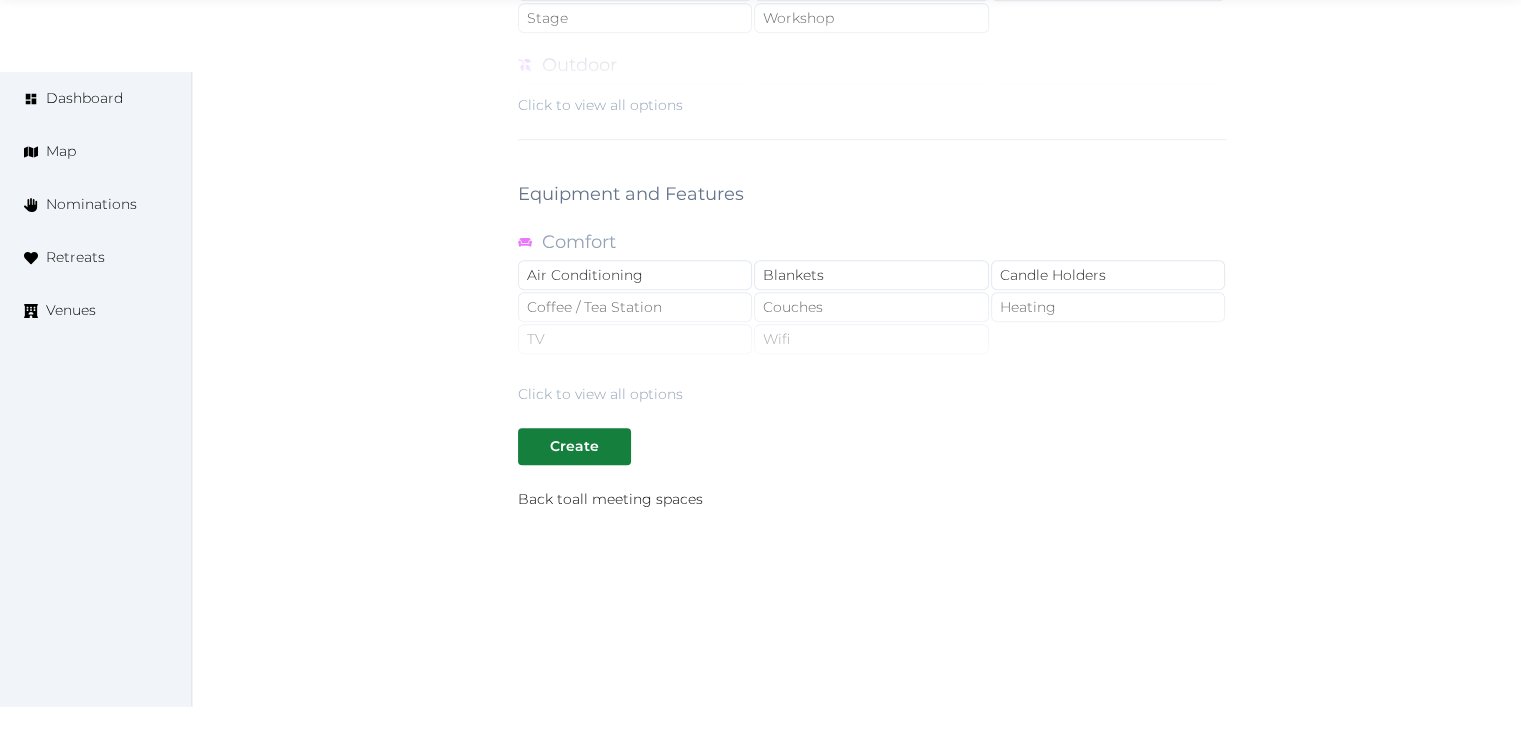 scroll, scrollTop: 1788, scrollLeft: 0, axis: vertical 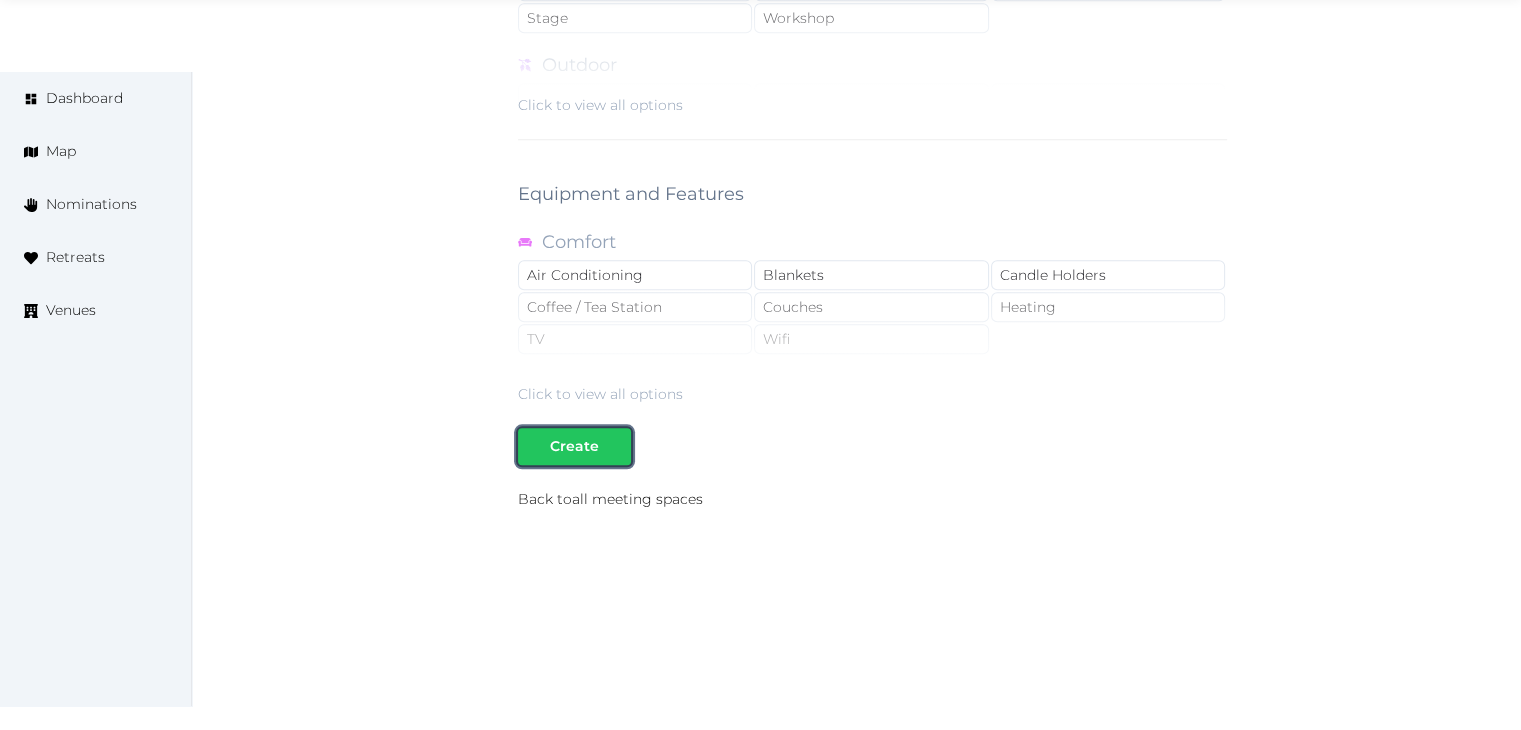 click on "Create" at bounding box center (574, 446) 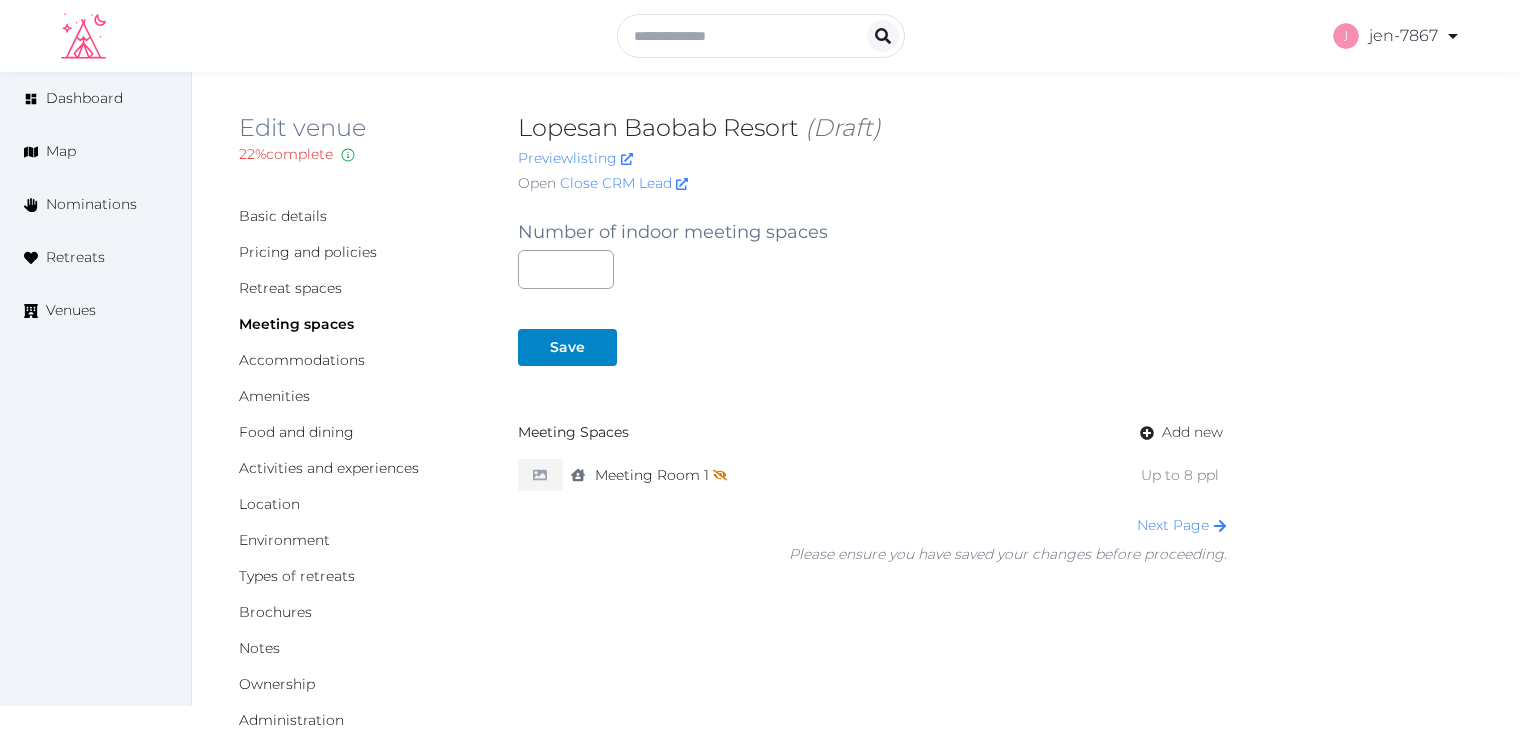 scroll, scrollTop: 0, scrollLeft: 0, axis: both 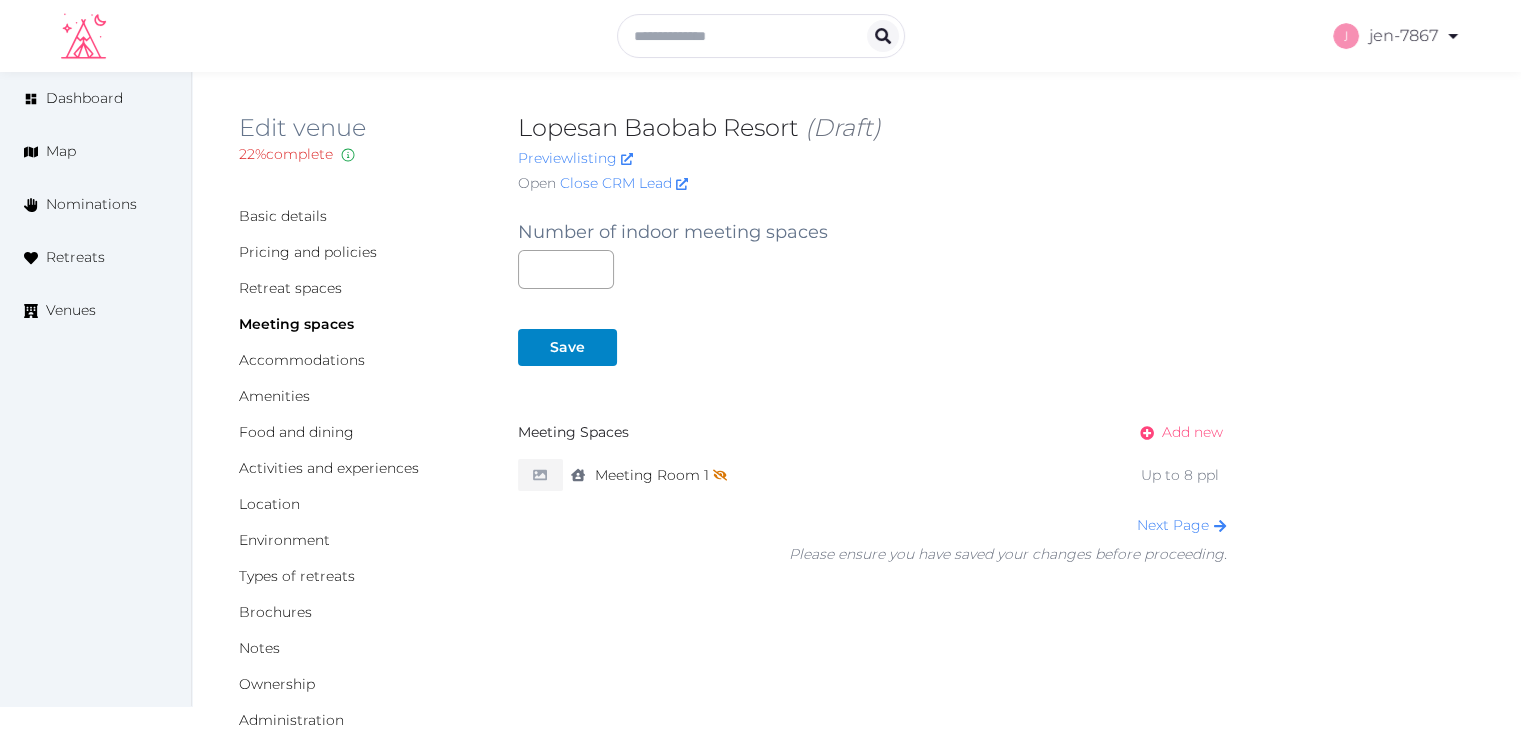 click on "Add new" at bounding box center (1192, 432) 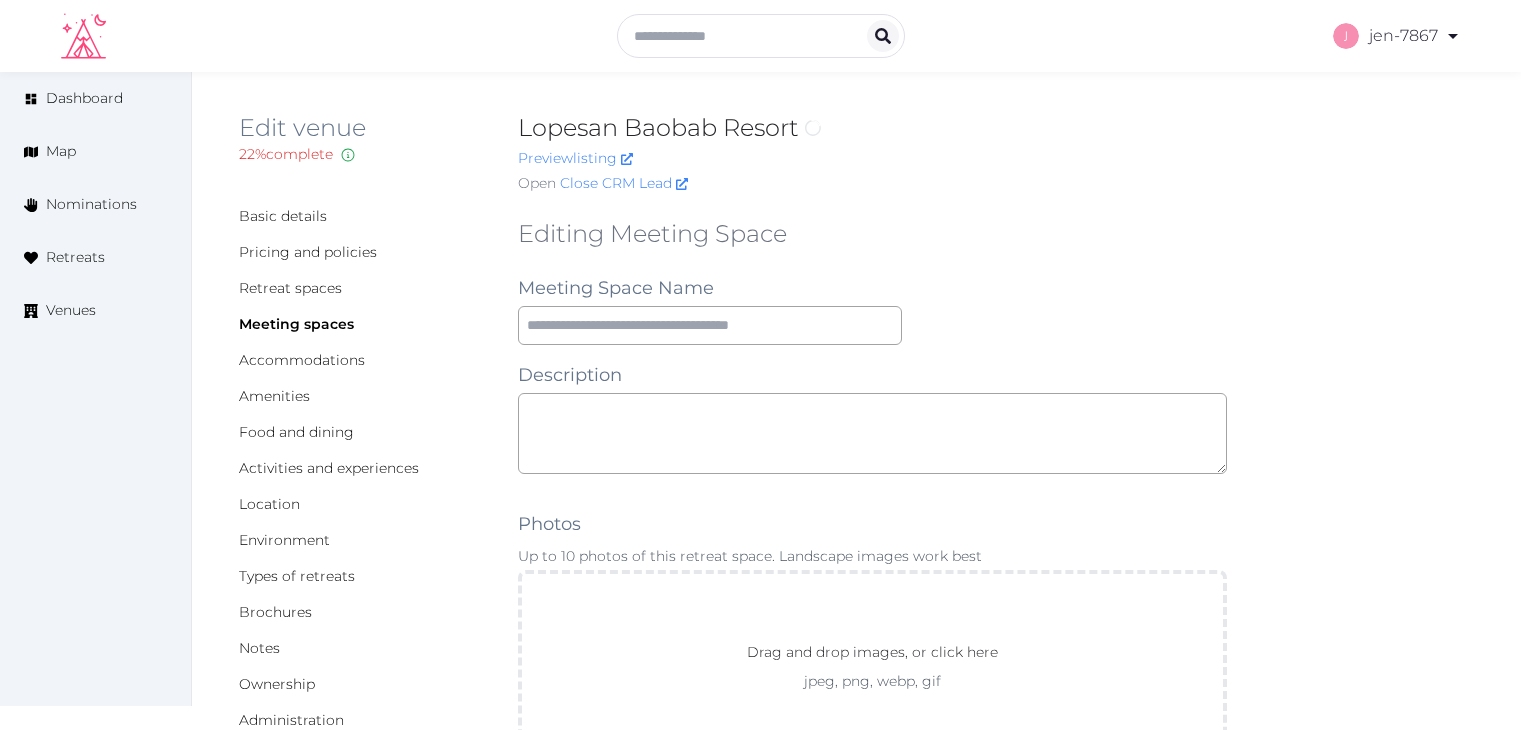 scroll, scrollTop: 0, scrollLeft: 0, axis: both 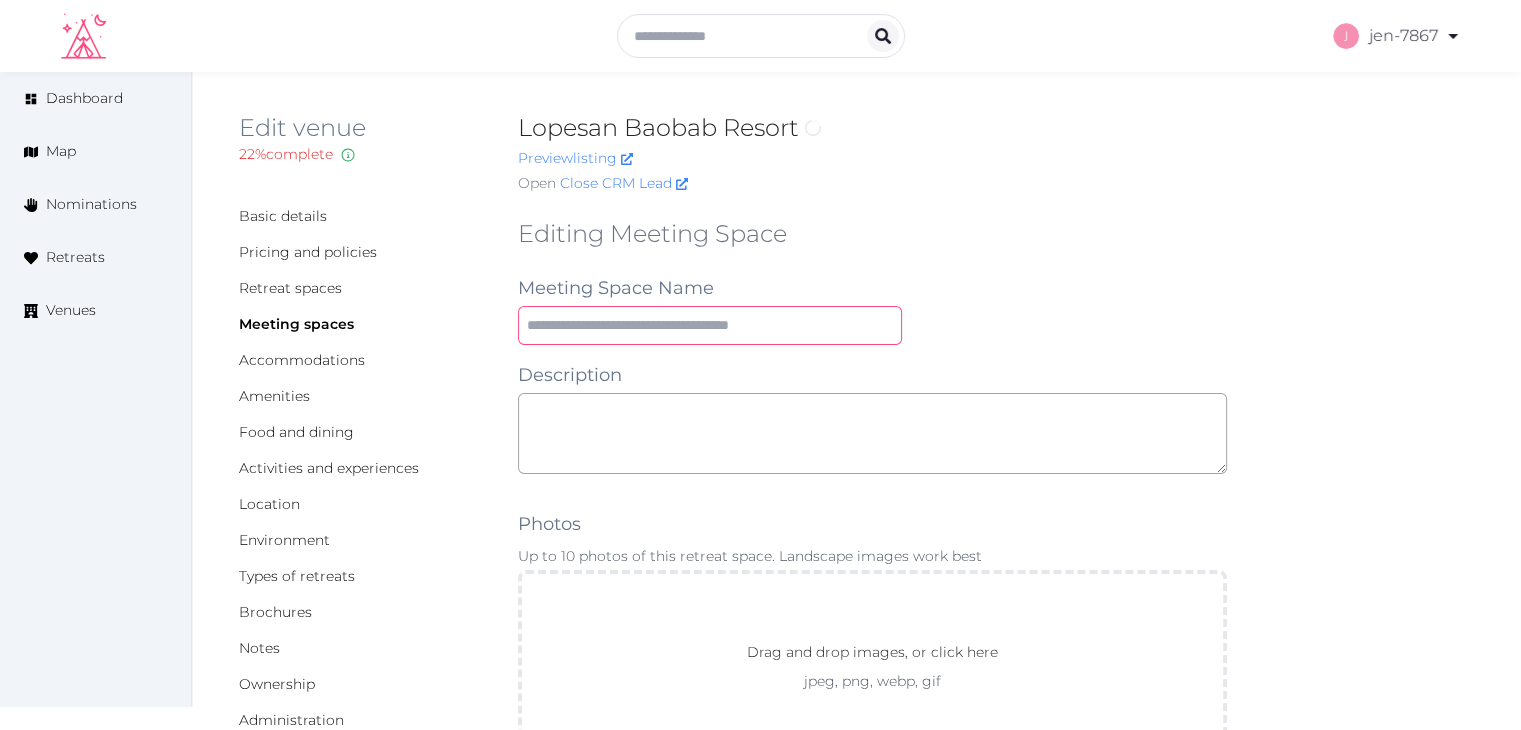 click at bounding box center [710, 325] 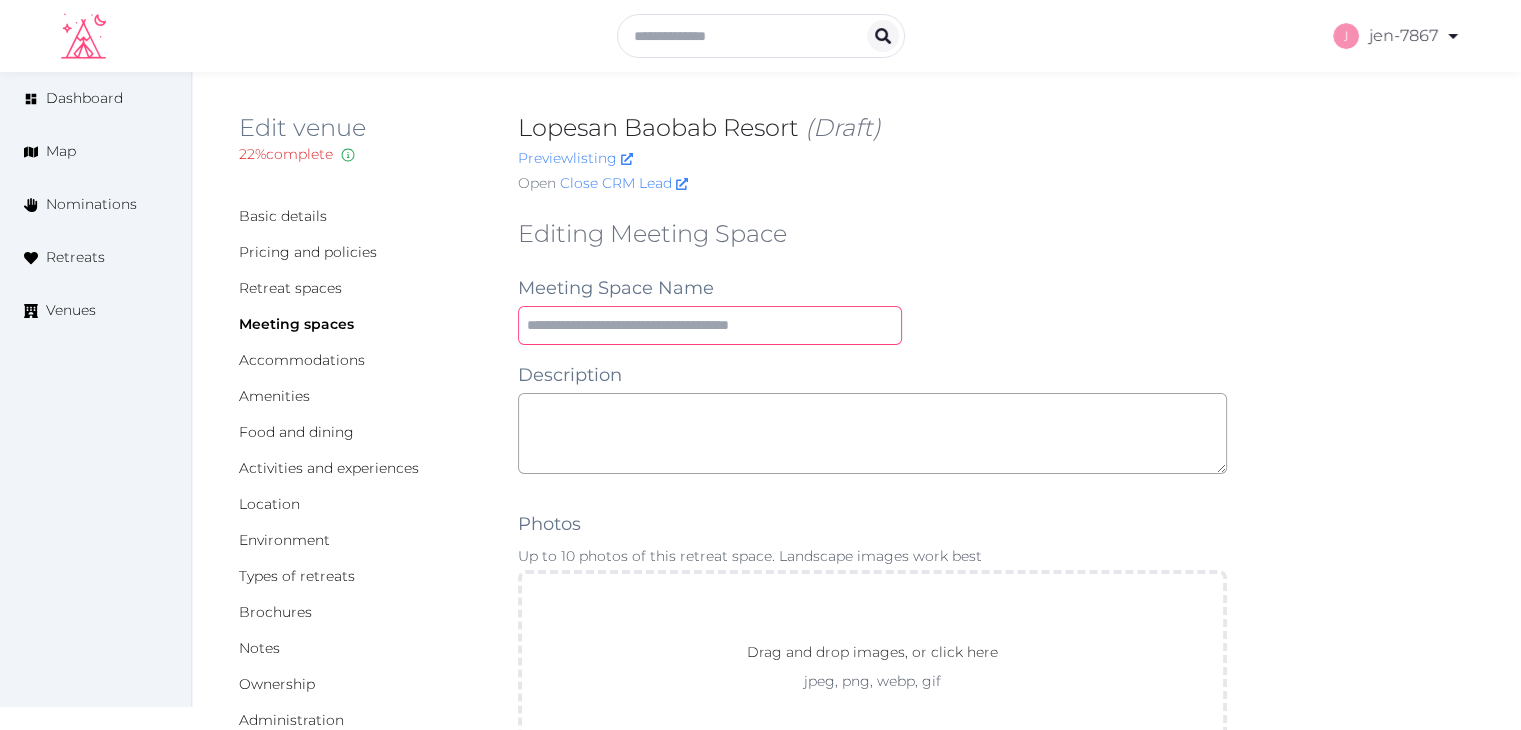 type on "**********" 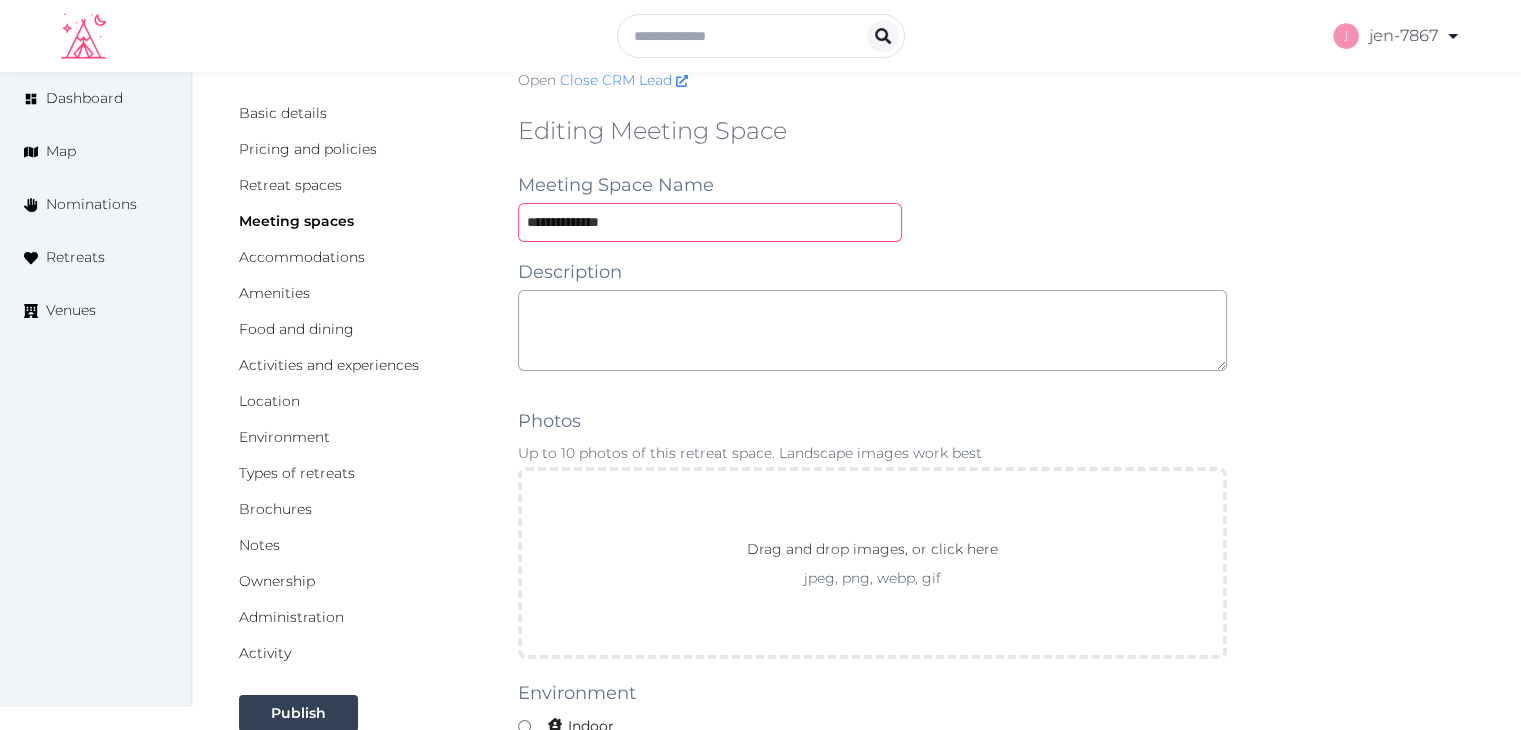 scroll, scrollTop: 500, scrollLeft: 0, axis: vertical 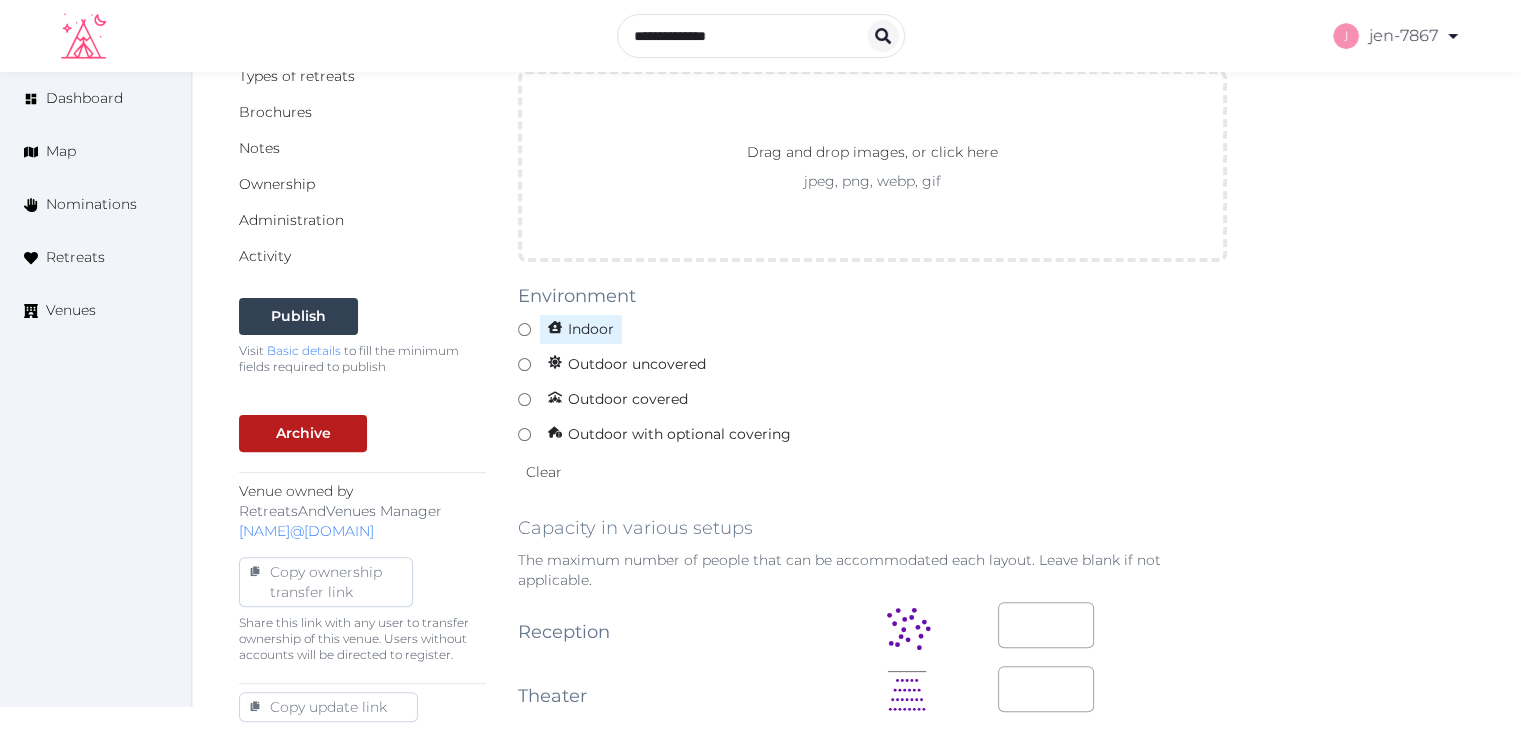click on "Indoor" at bounding box center (581, 329) 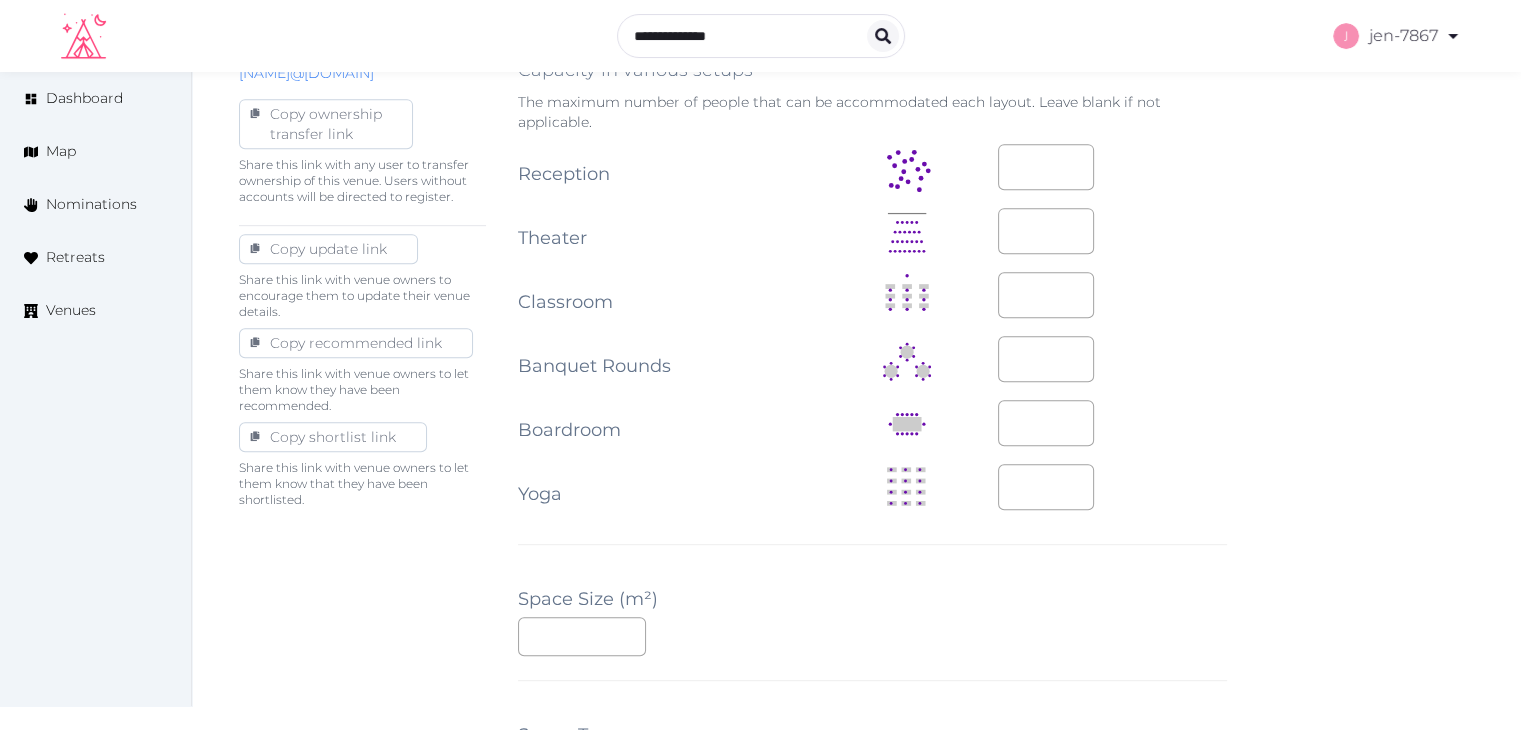 scroll, scrollTop: 1000, scrollLeft: 0, axis: vertical 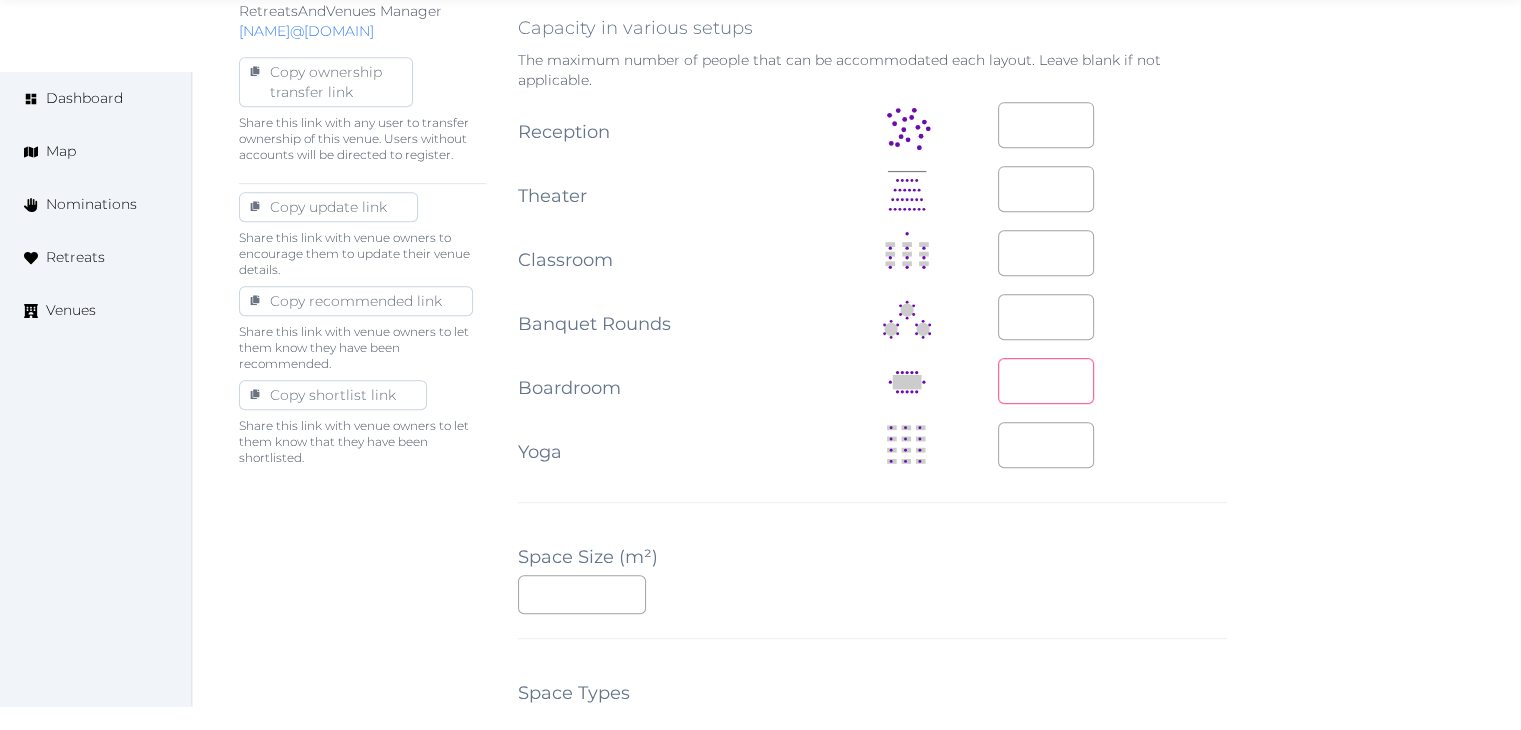click at bounding box center (1046, 381) 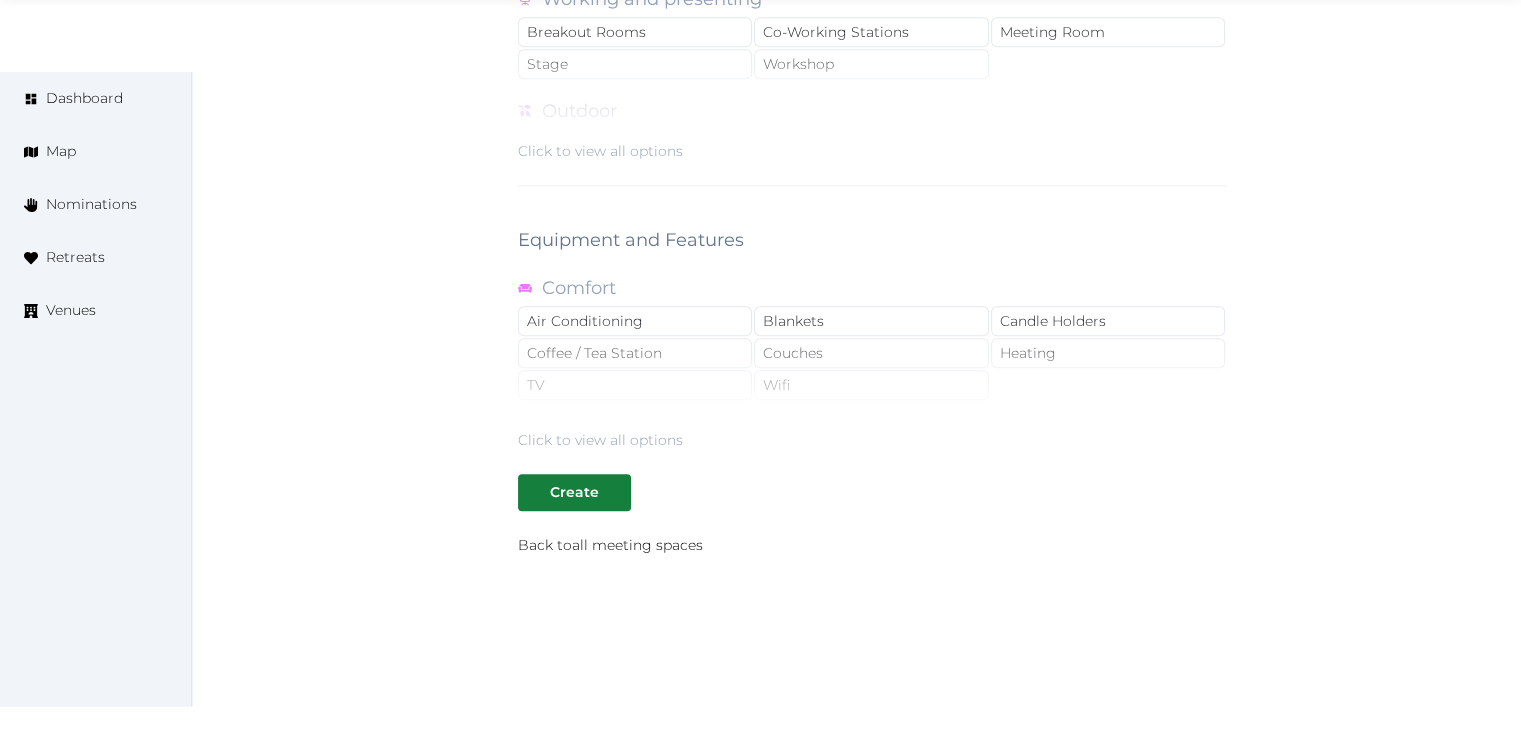 scroll, scrollTop: 1788, scrollLeft: 0, axis: vertical 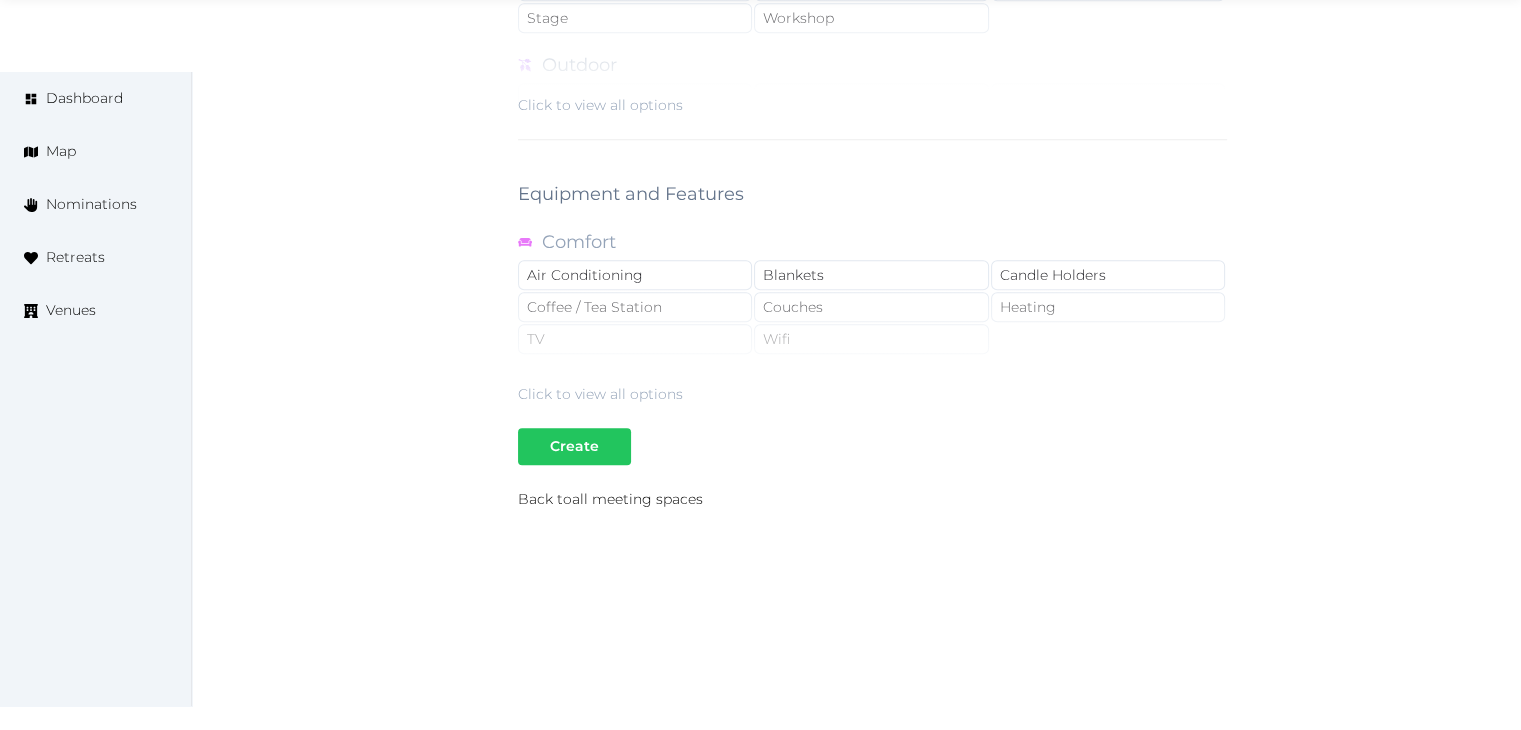 type on "**" 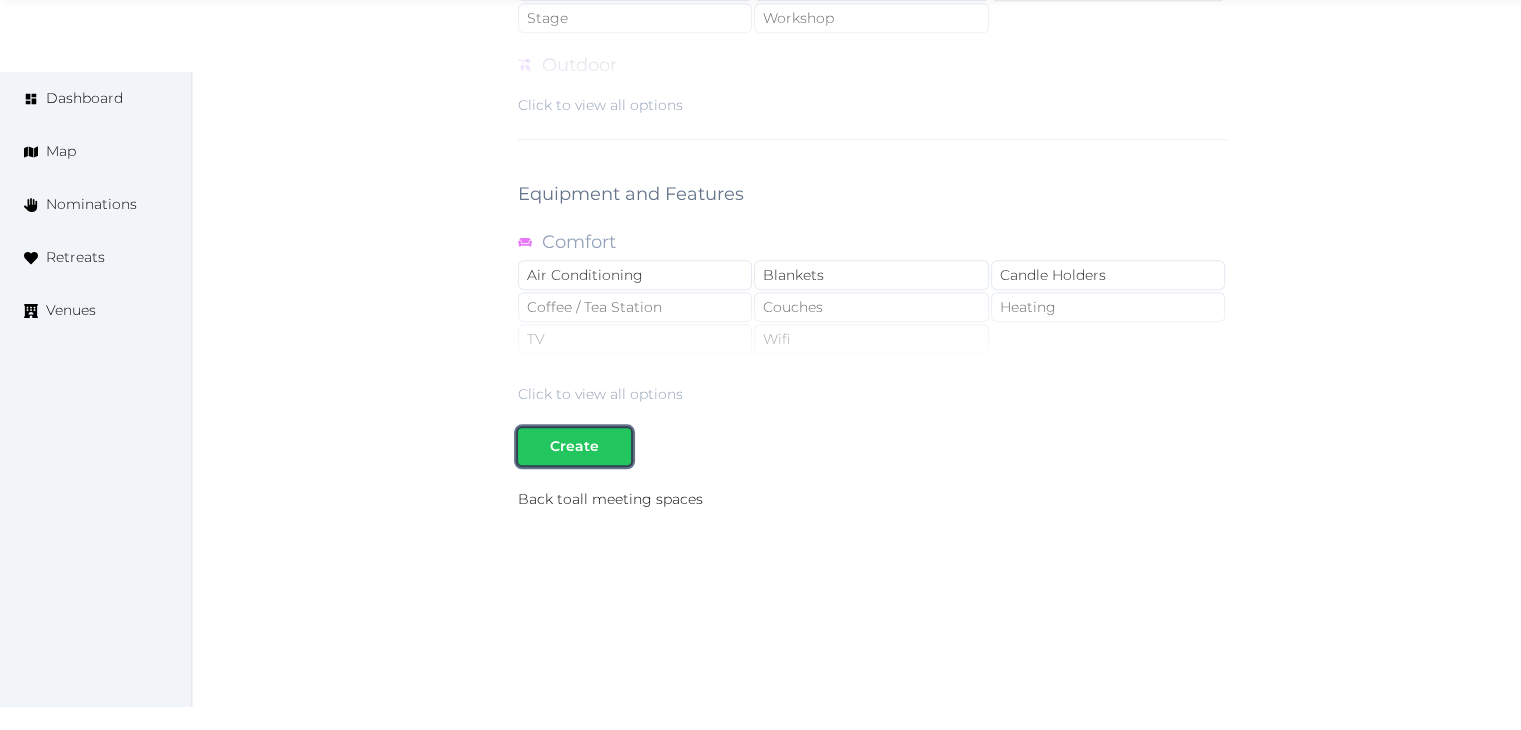 click on "Create" at bounding box center [574, 446] 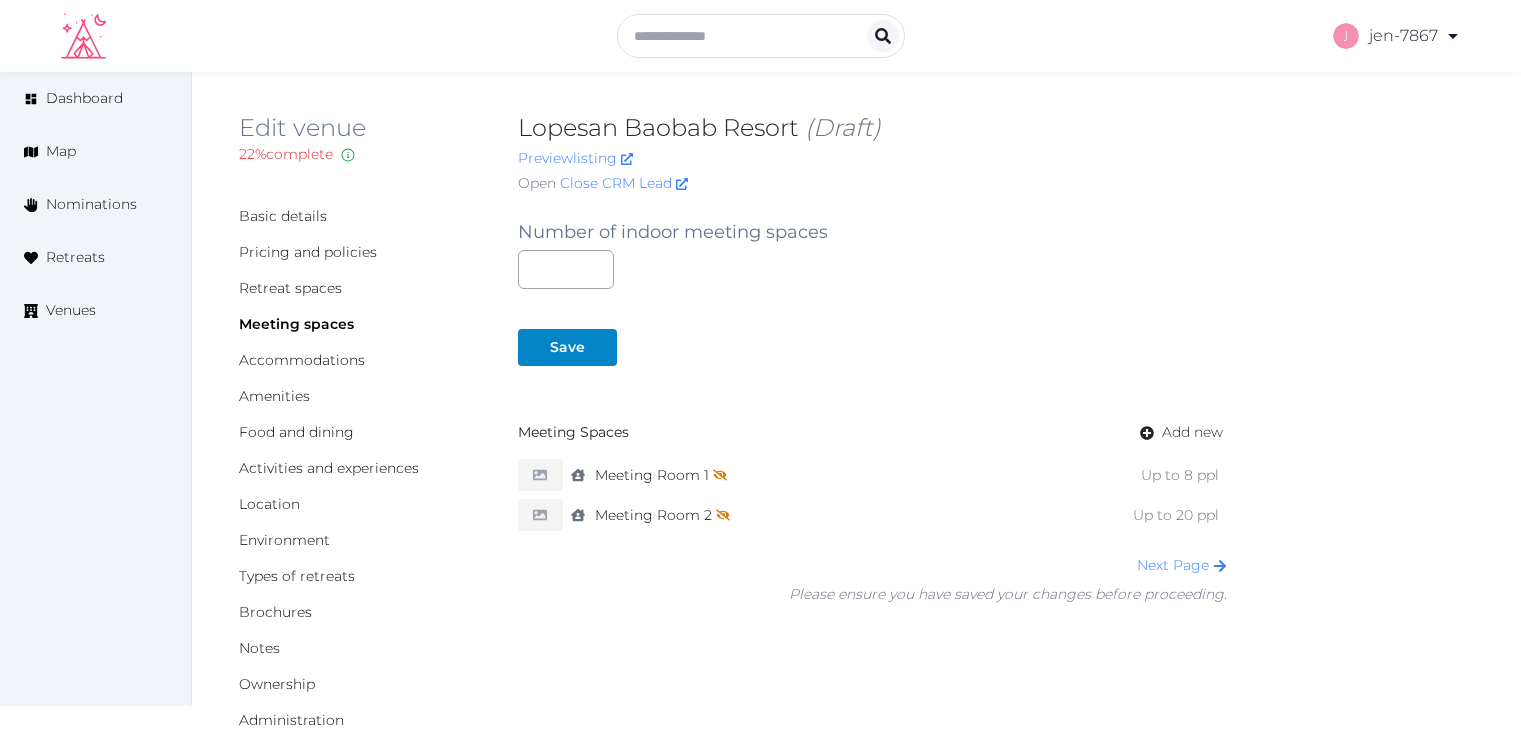 scroll, scrollTop: 0, scrollLeft: 0, axis: both 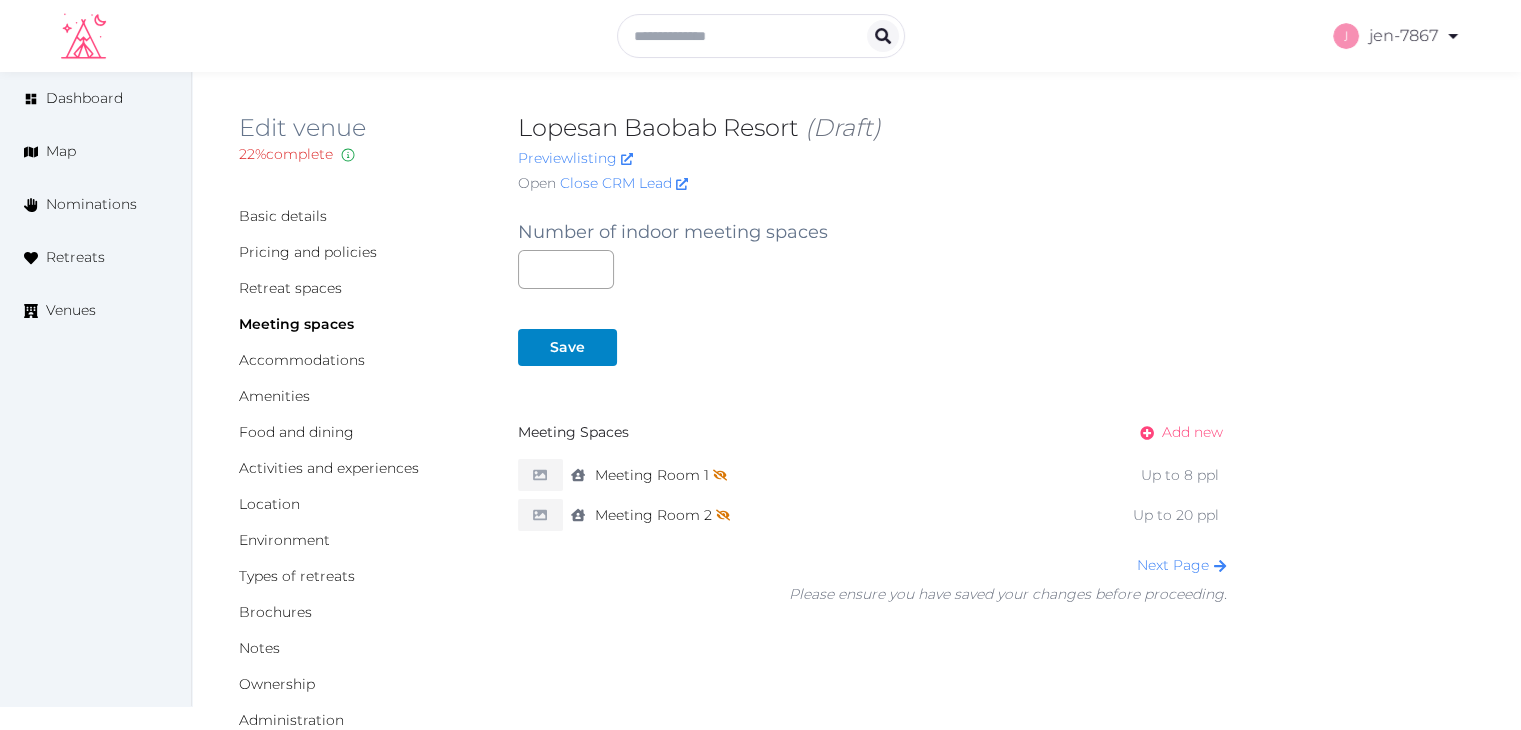 click on "Add new" at bounding box center [1192, 432] 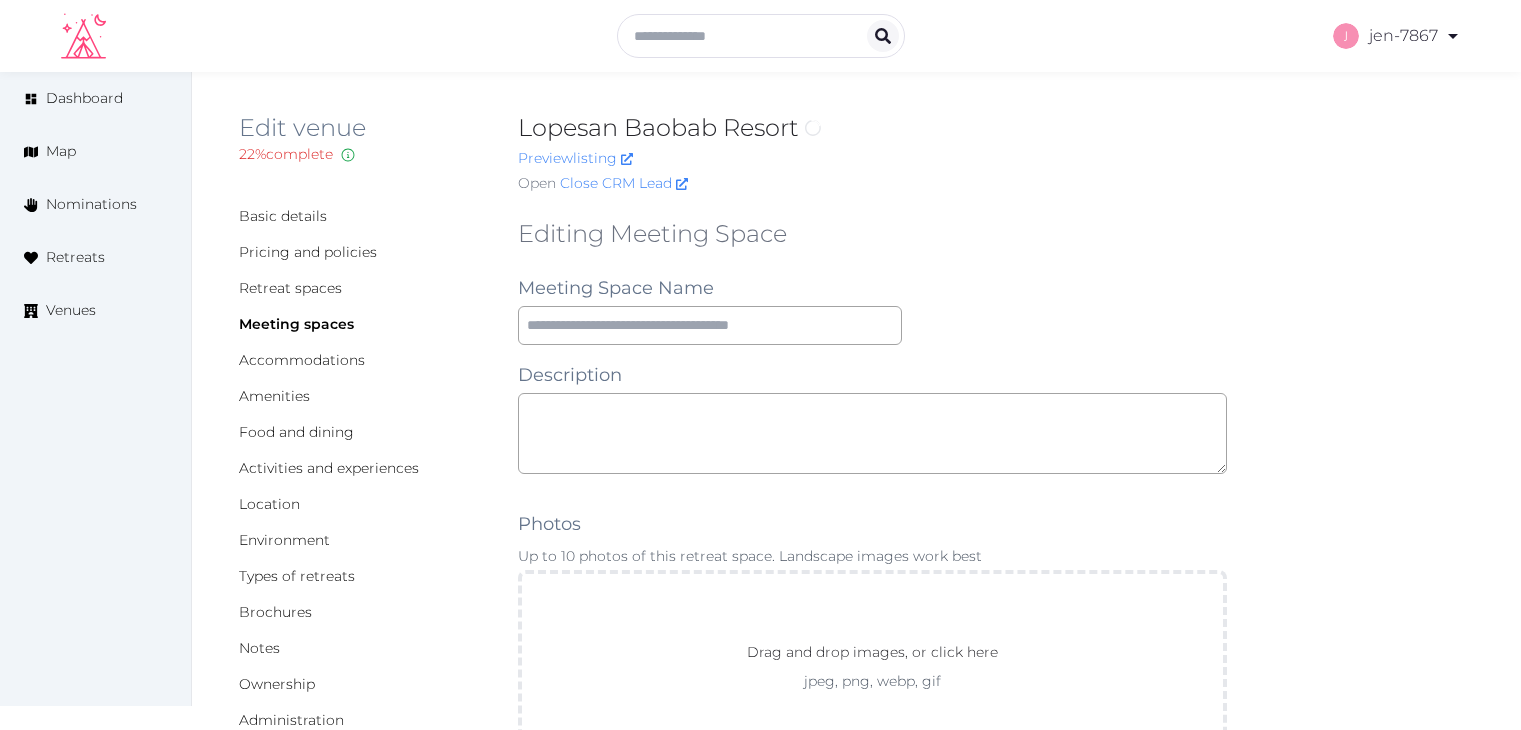 scroll, scrollTop: 0, scrollLeft: 0, axis: both 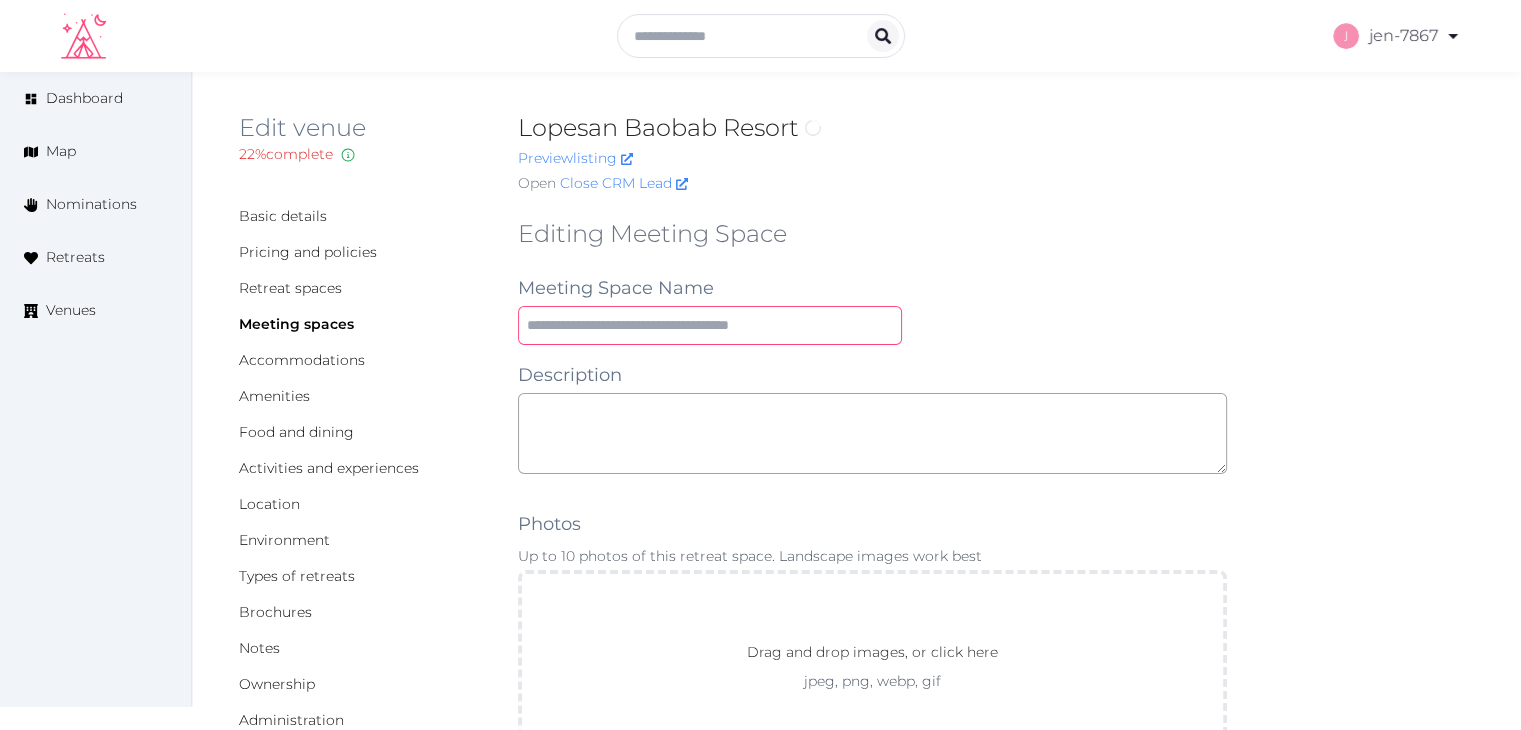 click at bounding box center (710, 325) 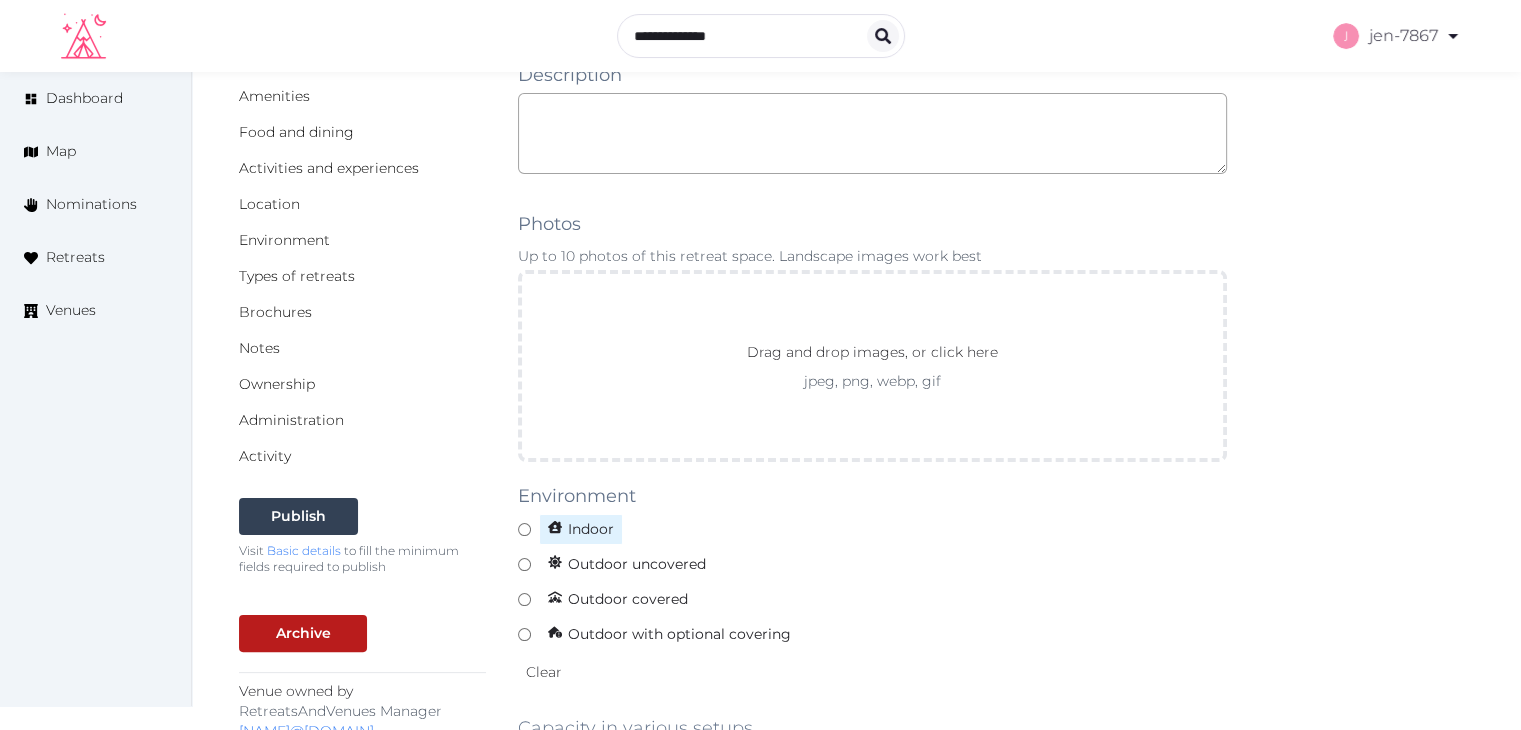type on "**********" 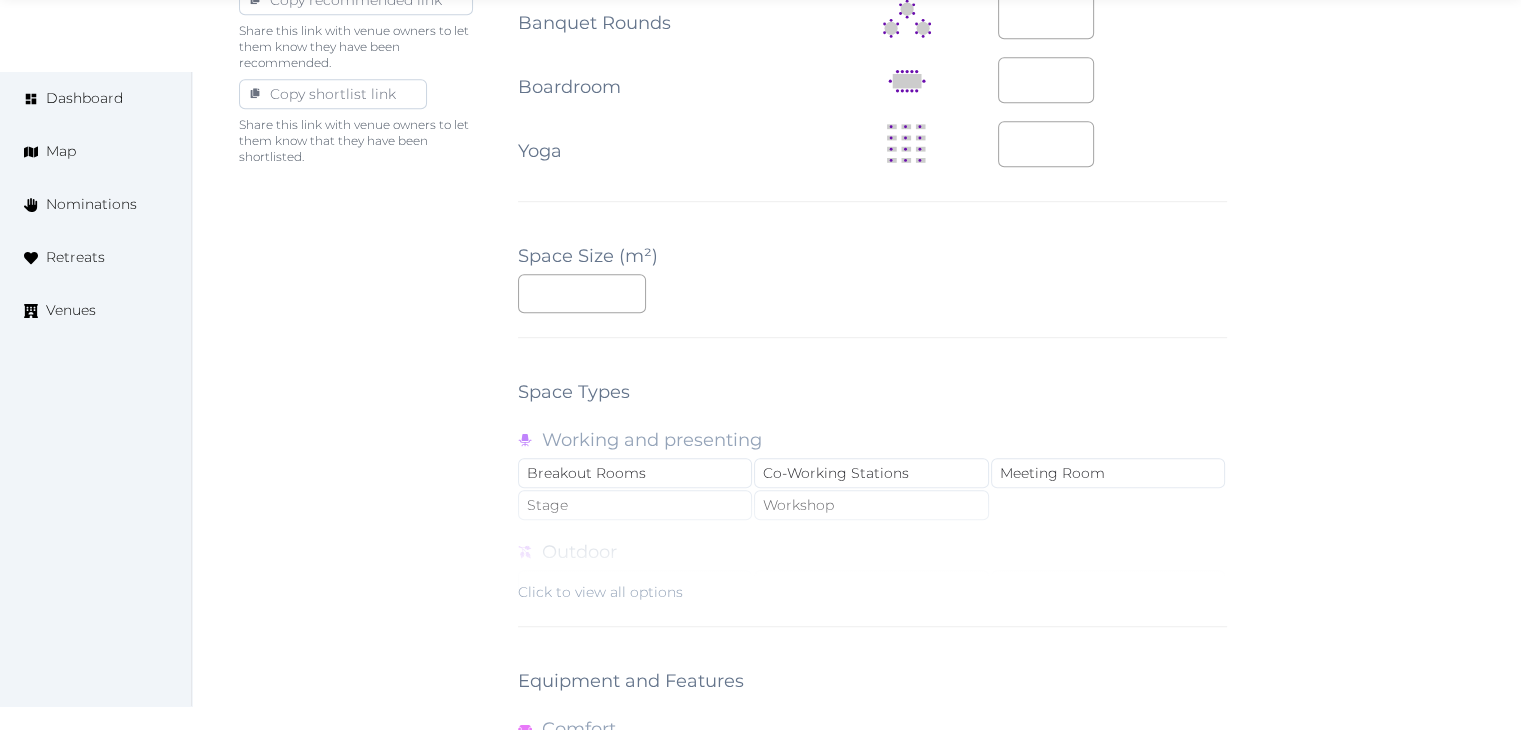 scroll, scrollTop: 1788, scrollLeft: 0, axis: vertical 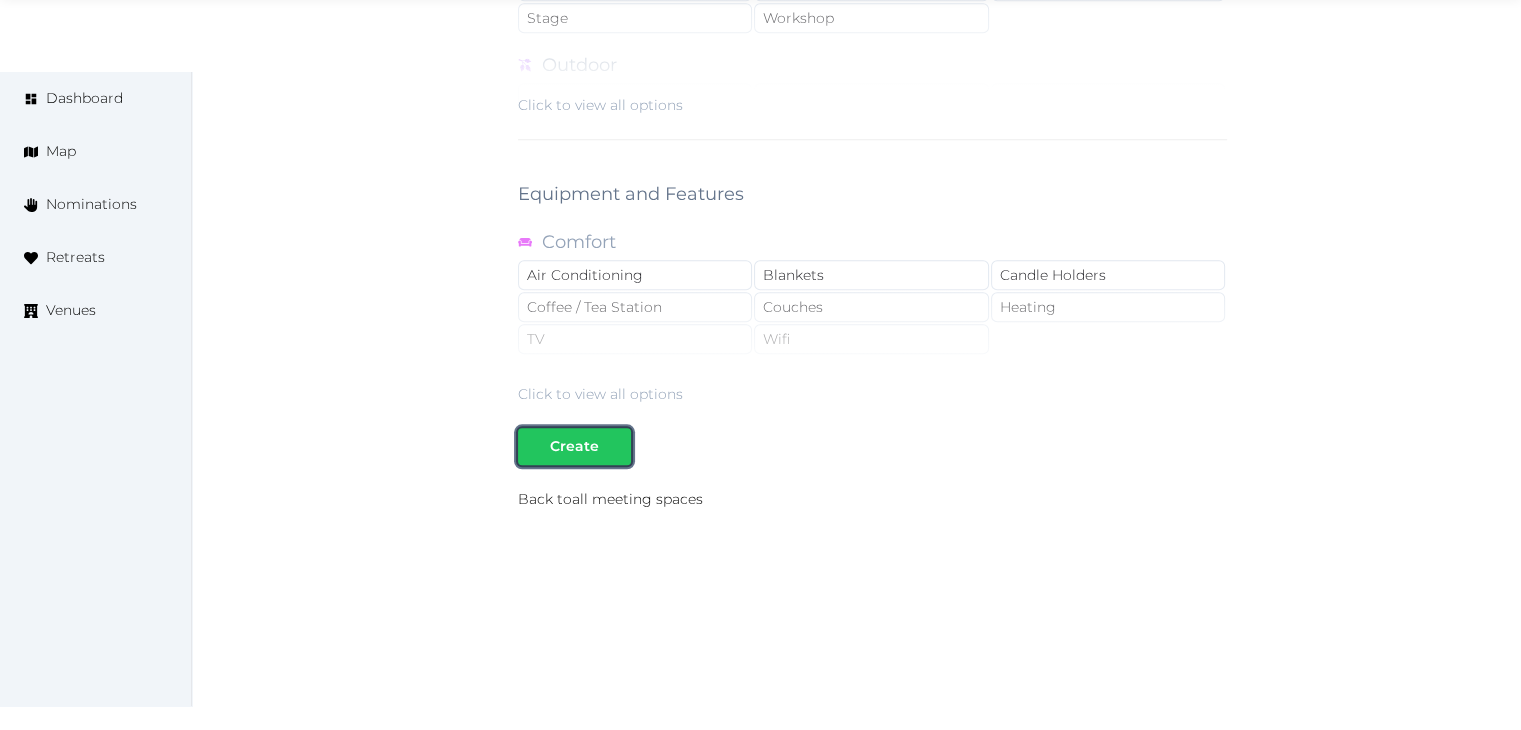 click on "Create" at bounding box center (574, 446) 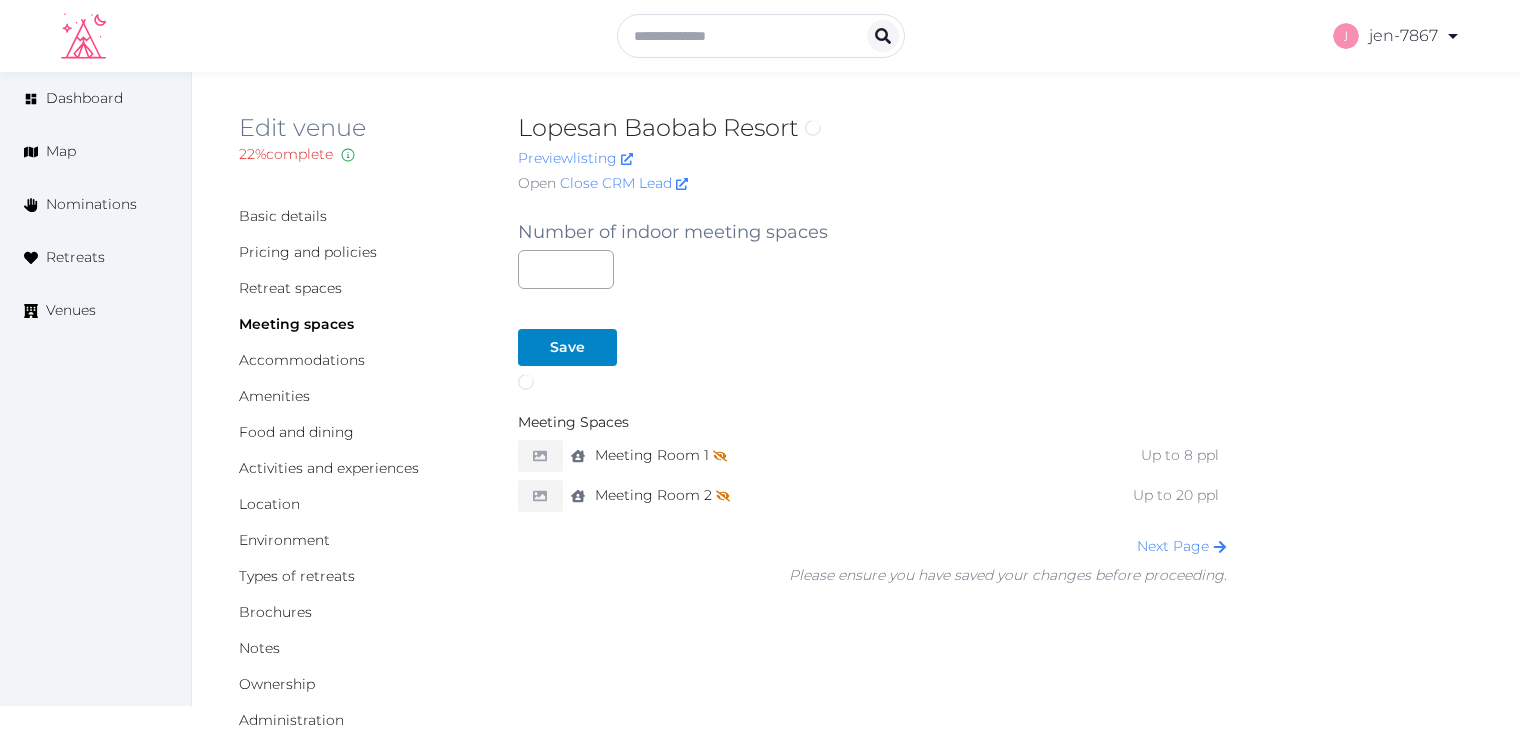 scroll, scrollTop: 0, scrollLeft: 0, axis: both 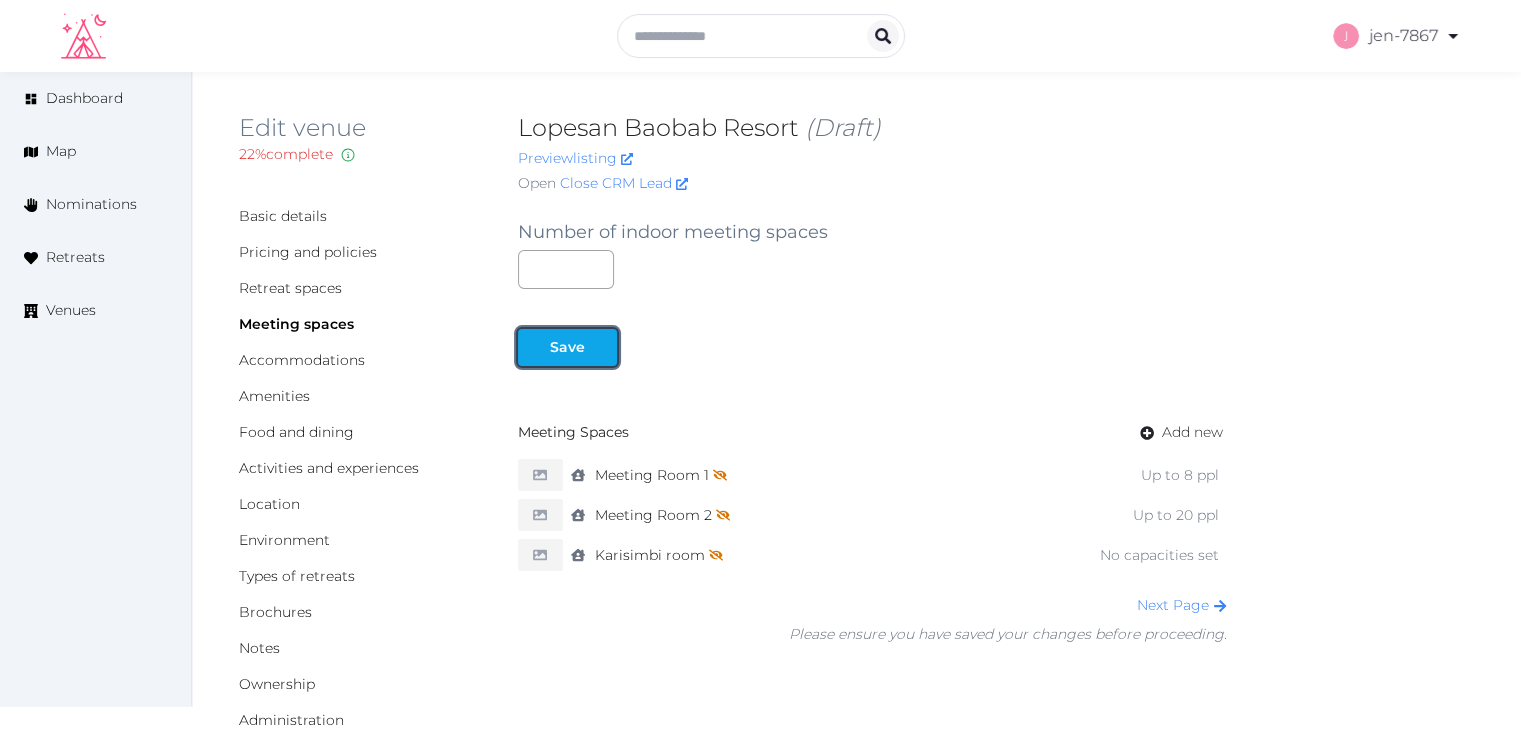 click on "Save" at bounding box center (567, 347) 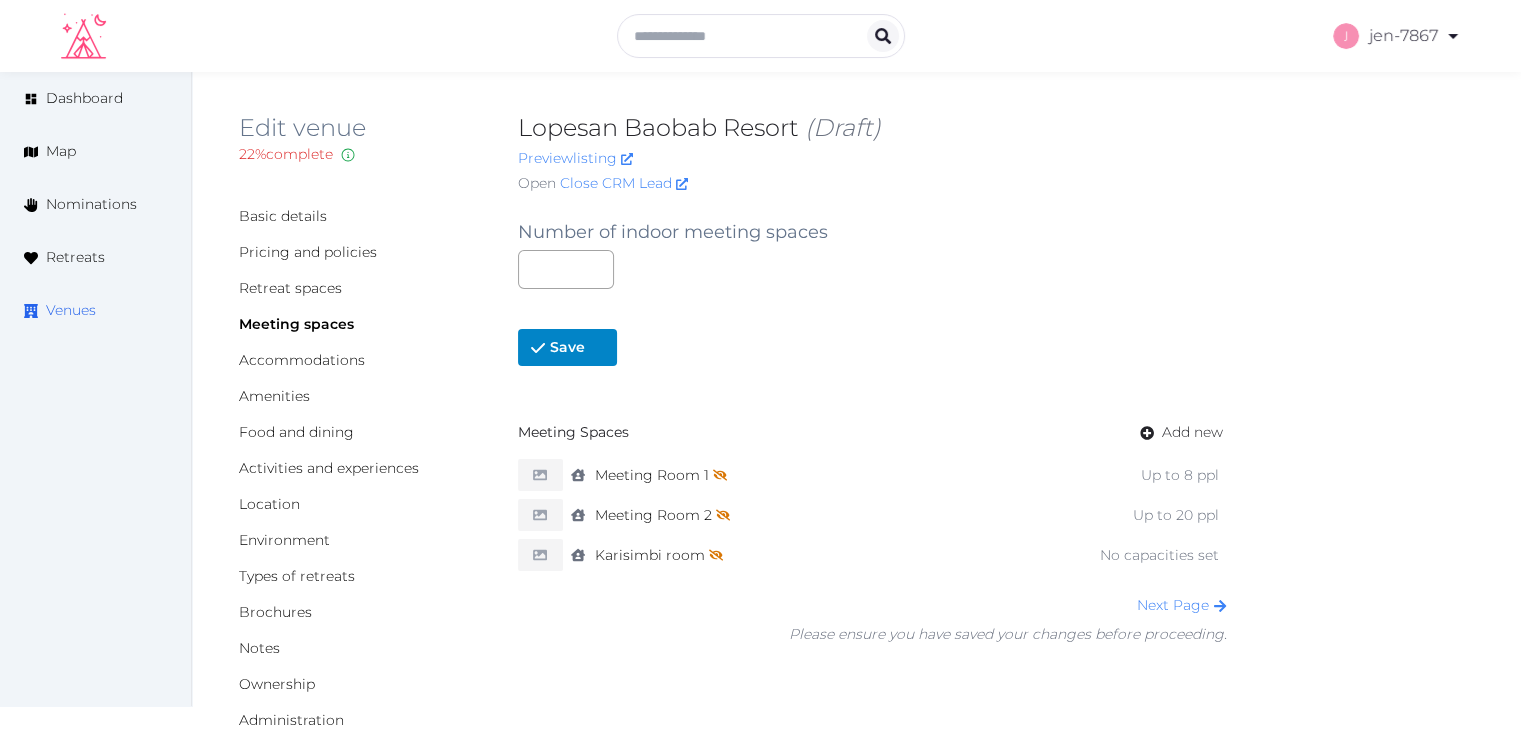 click on "Venues" at bounding box center (71, 310) 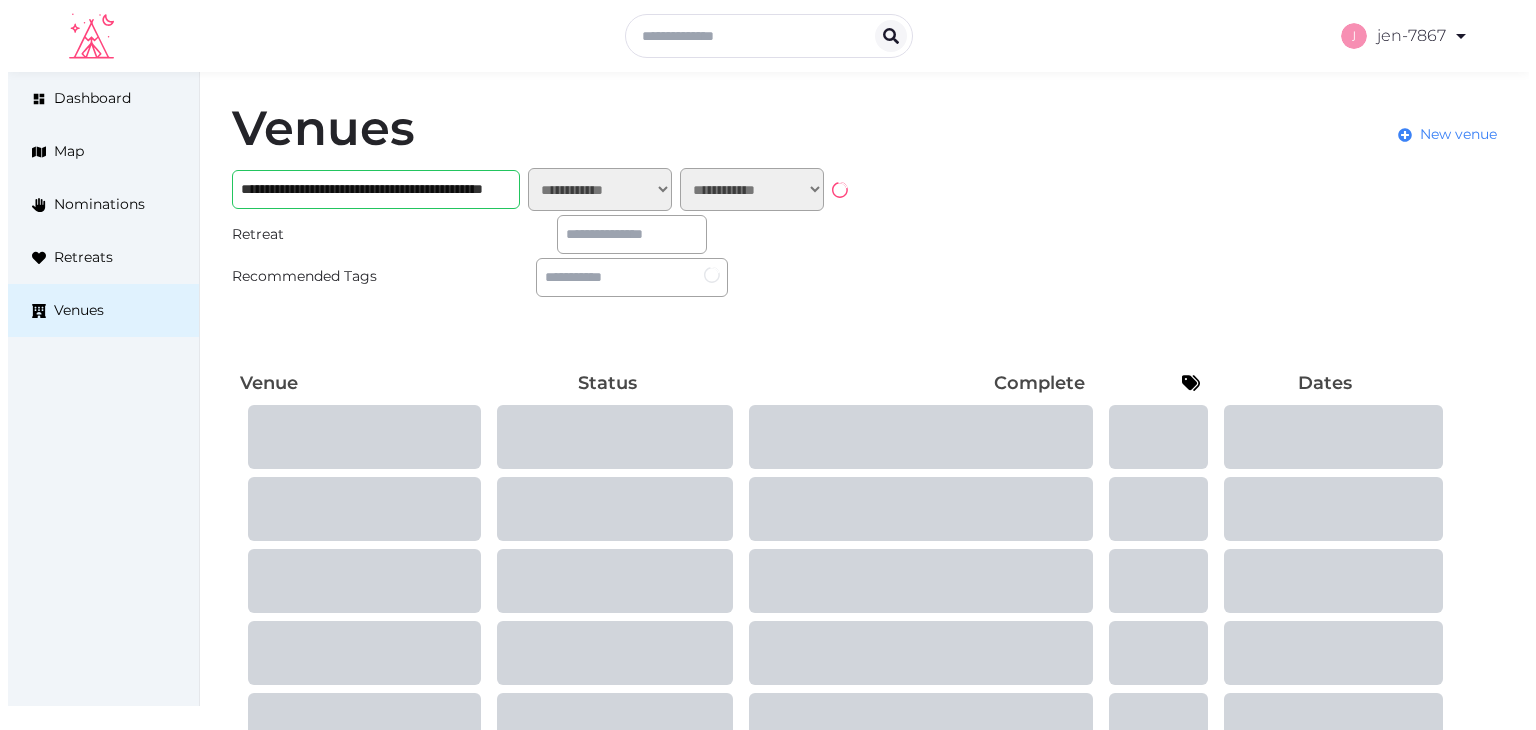scroll, scrollTop: 0, scrollLeft: 0, axis: both 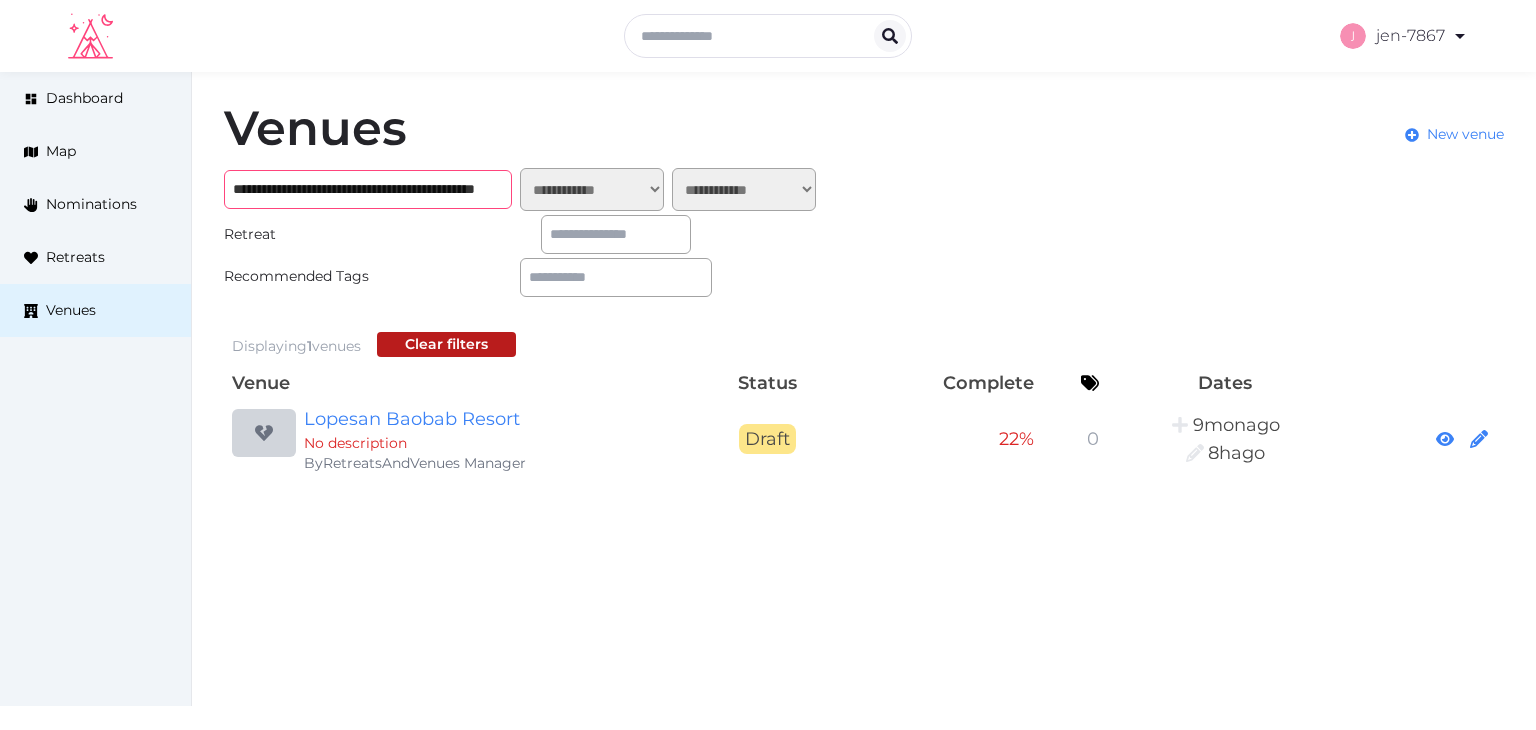 click on "**********" at bounding box center [368, 189] 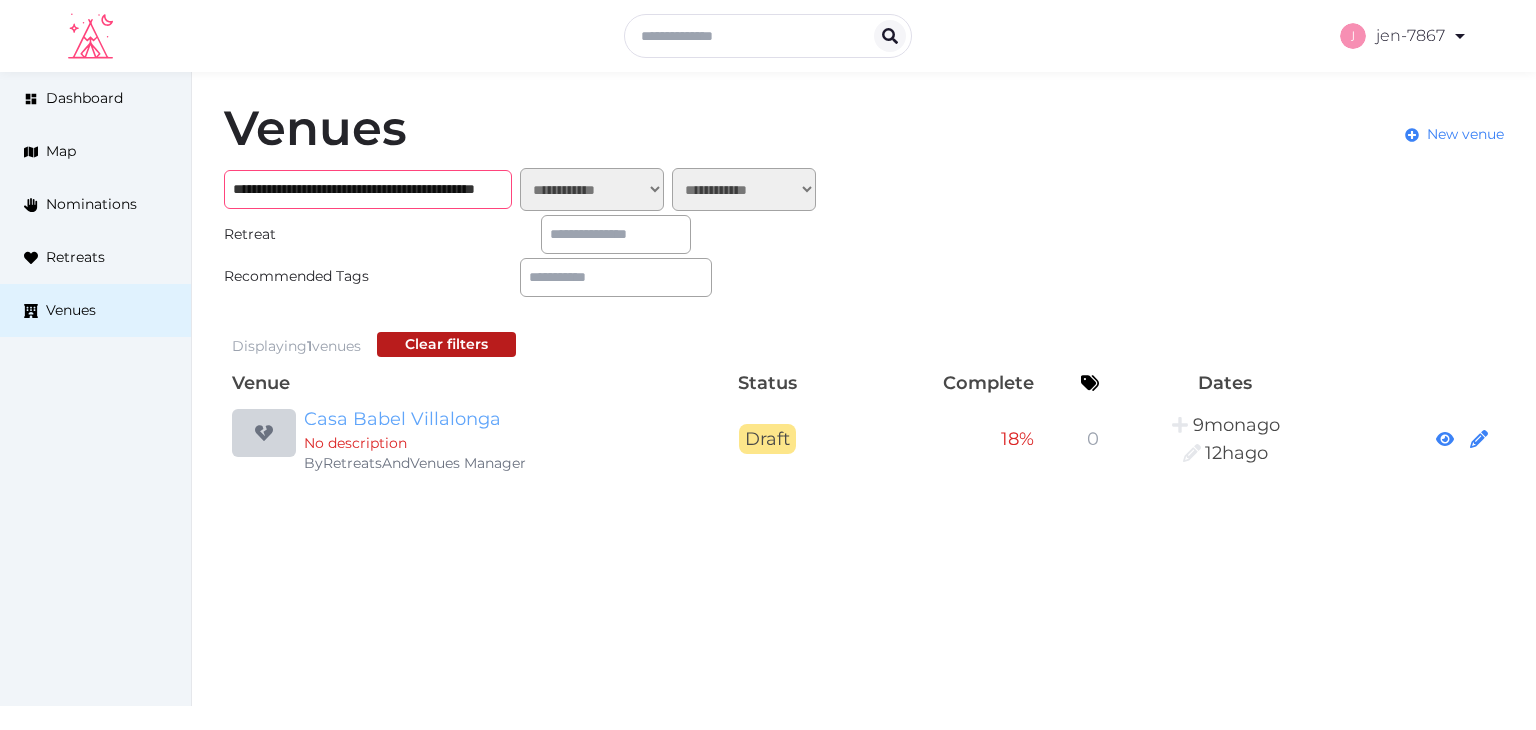 type on "**********" 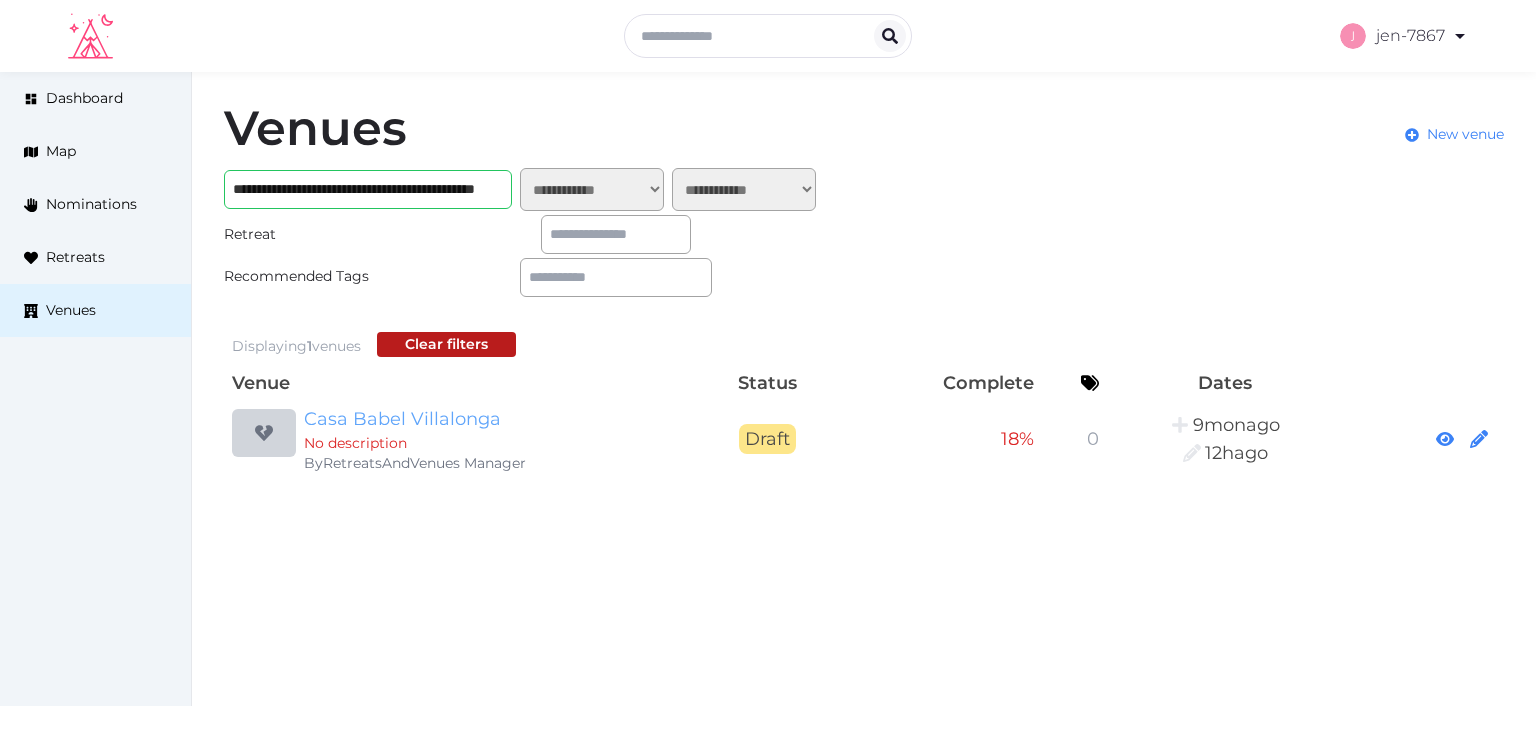 scroll, scrollTop: 0, scrollLeft: 0, axis: both 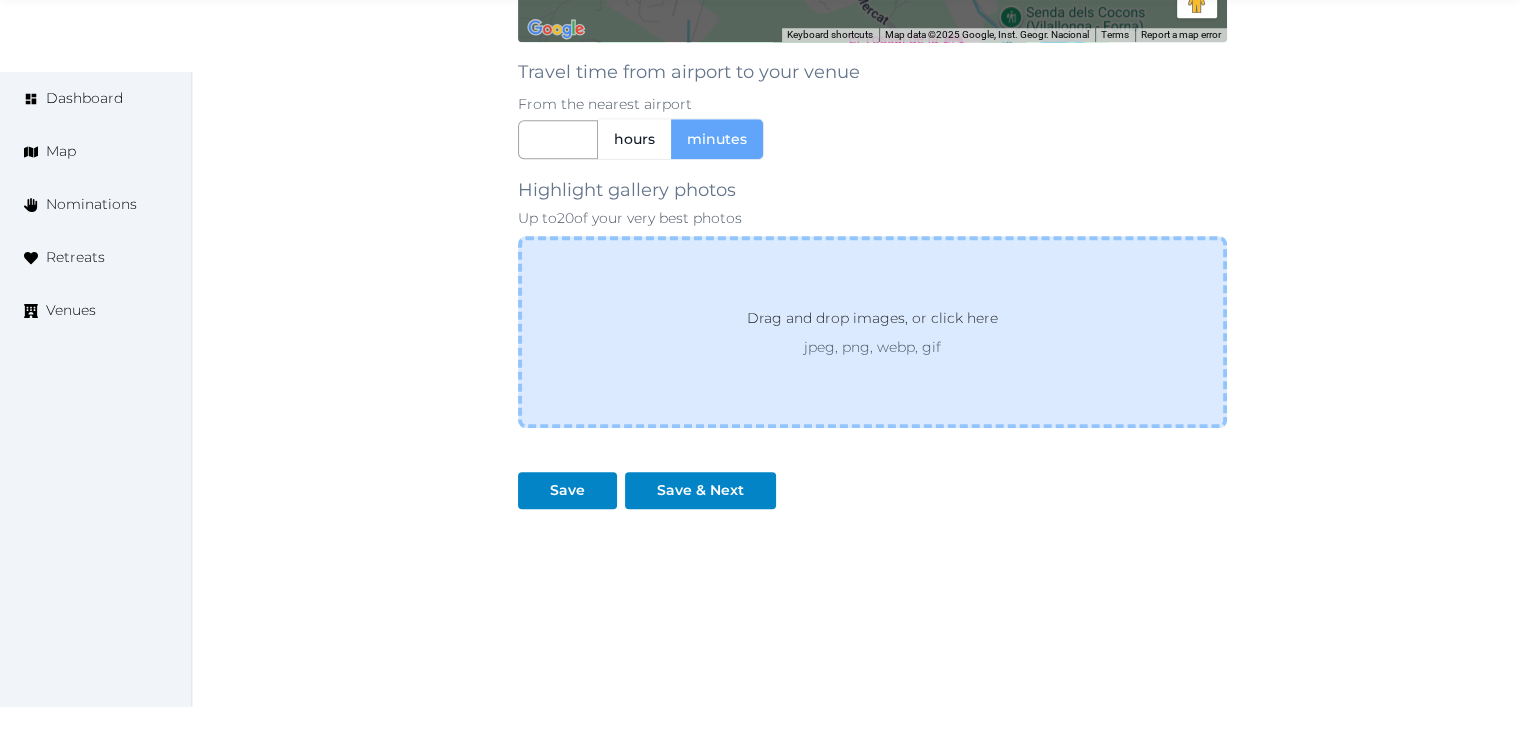 click on "Drag and drop images, or click here" at bounding box center (872, 322) 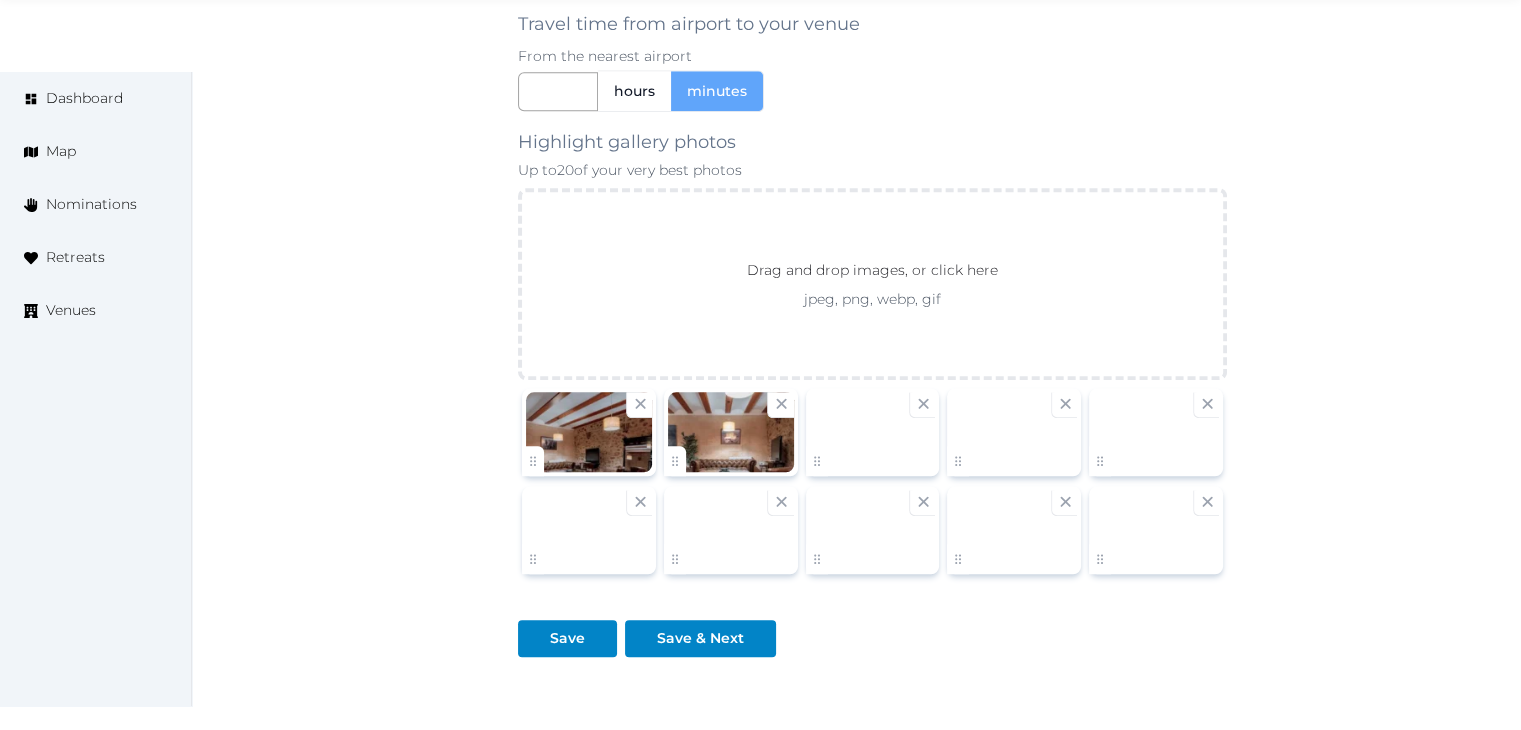 scroll, scrollTop: 1956, scrollLeft: 0, axis: vertical 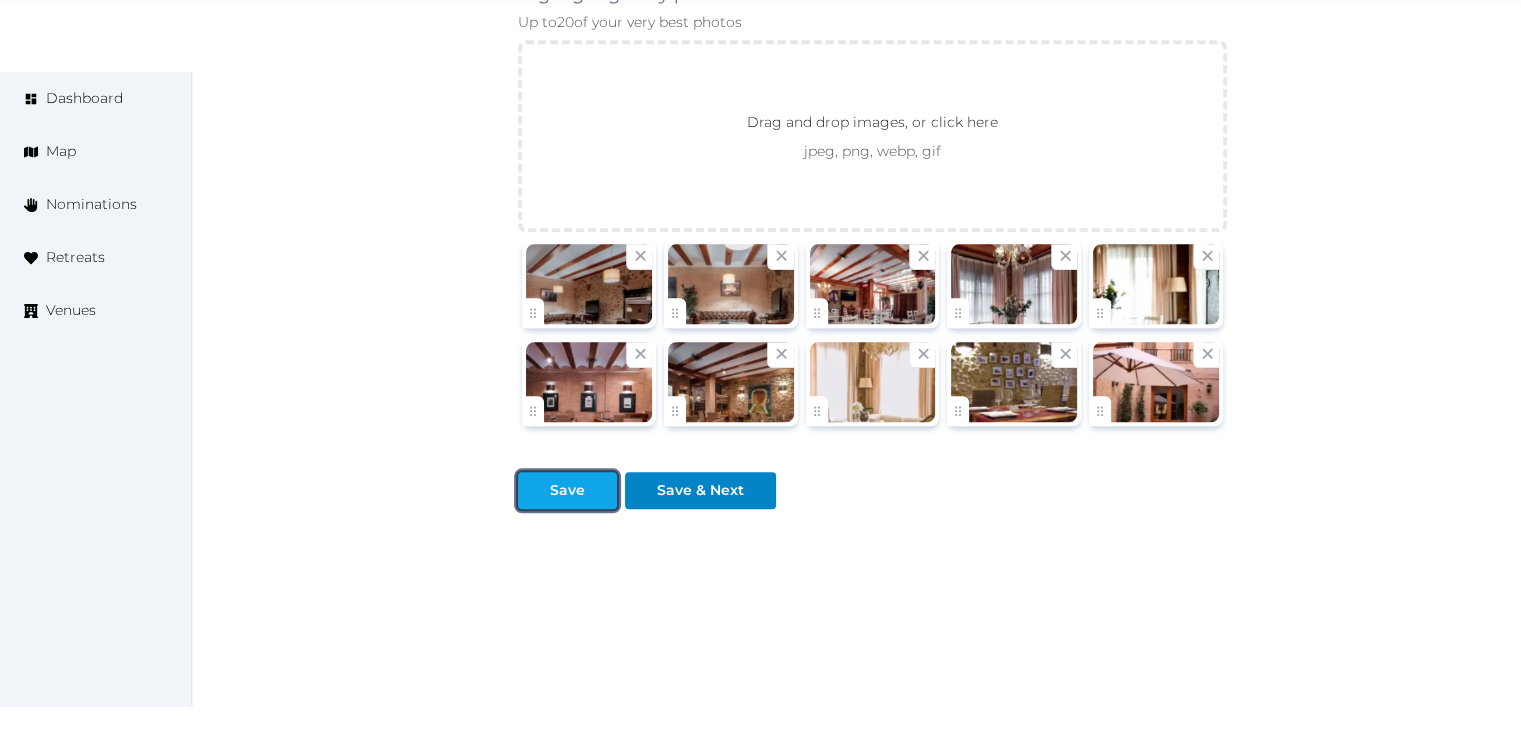 click at bounding box center [601, 490] 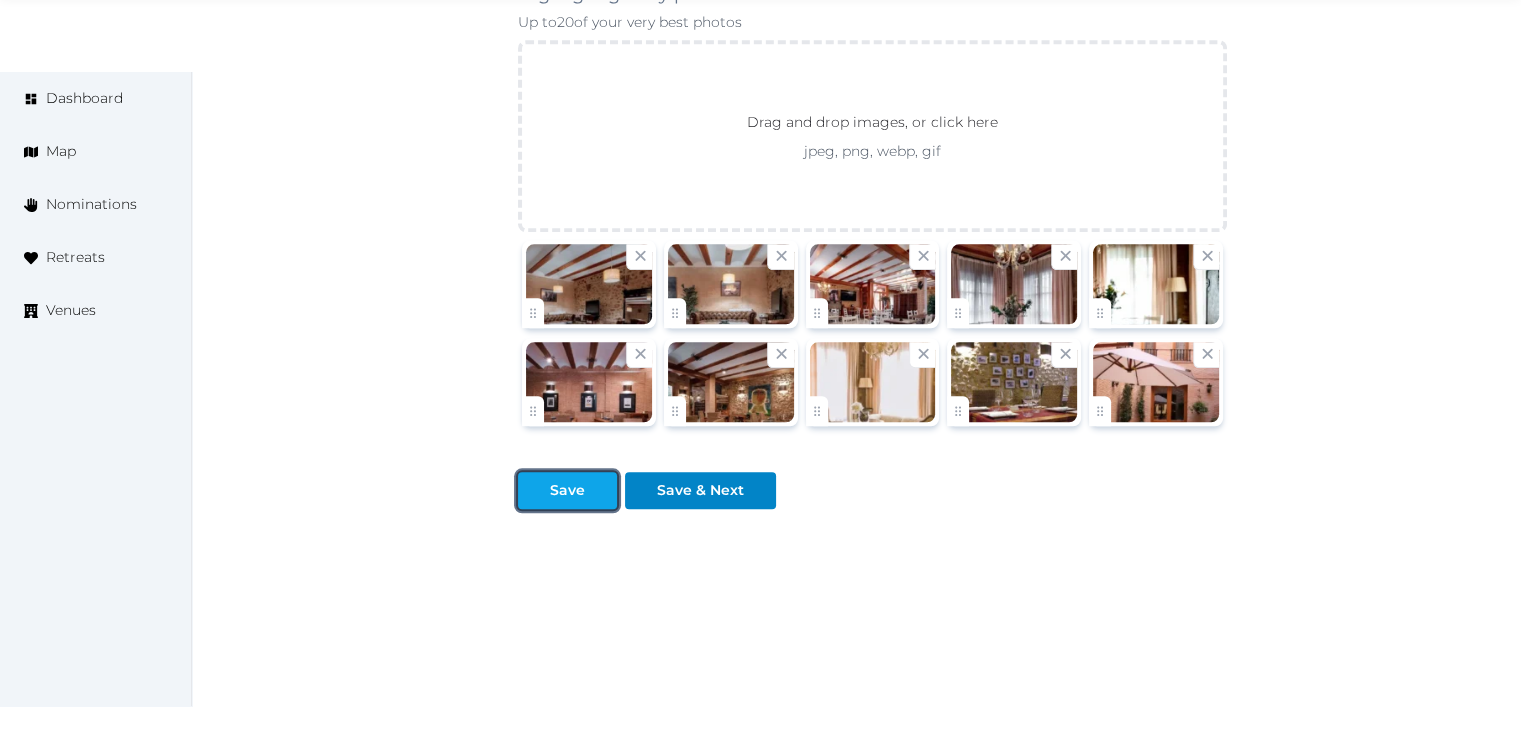 click on "Save" at bounding box center [567, 490] 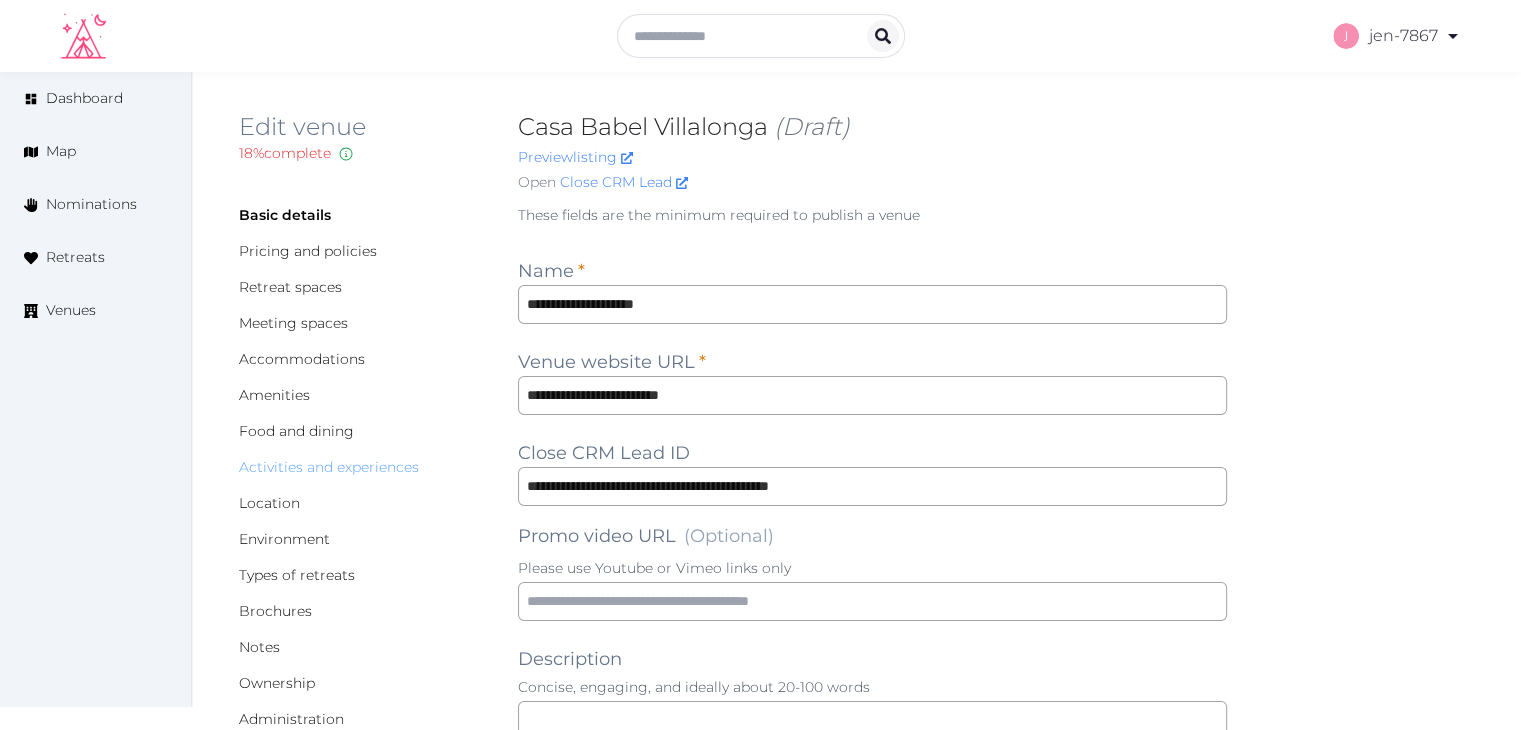scroll, scrollTop: 0, scrollLeft: 0, axis: both 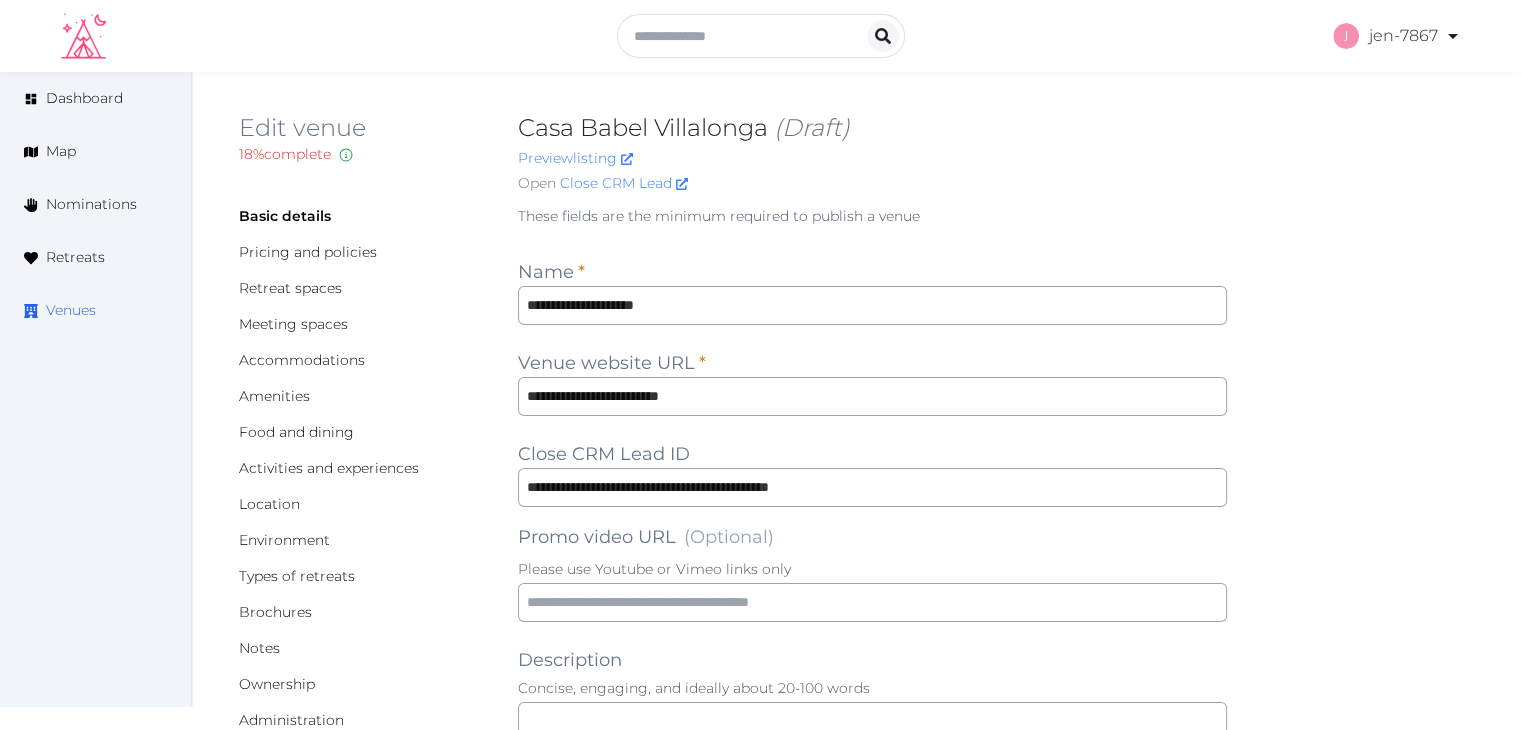 click on "Venues" at bounding box center [71, 310] 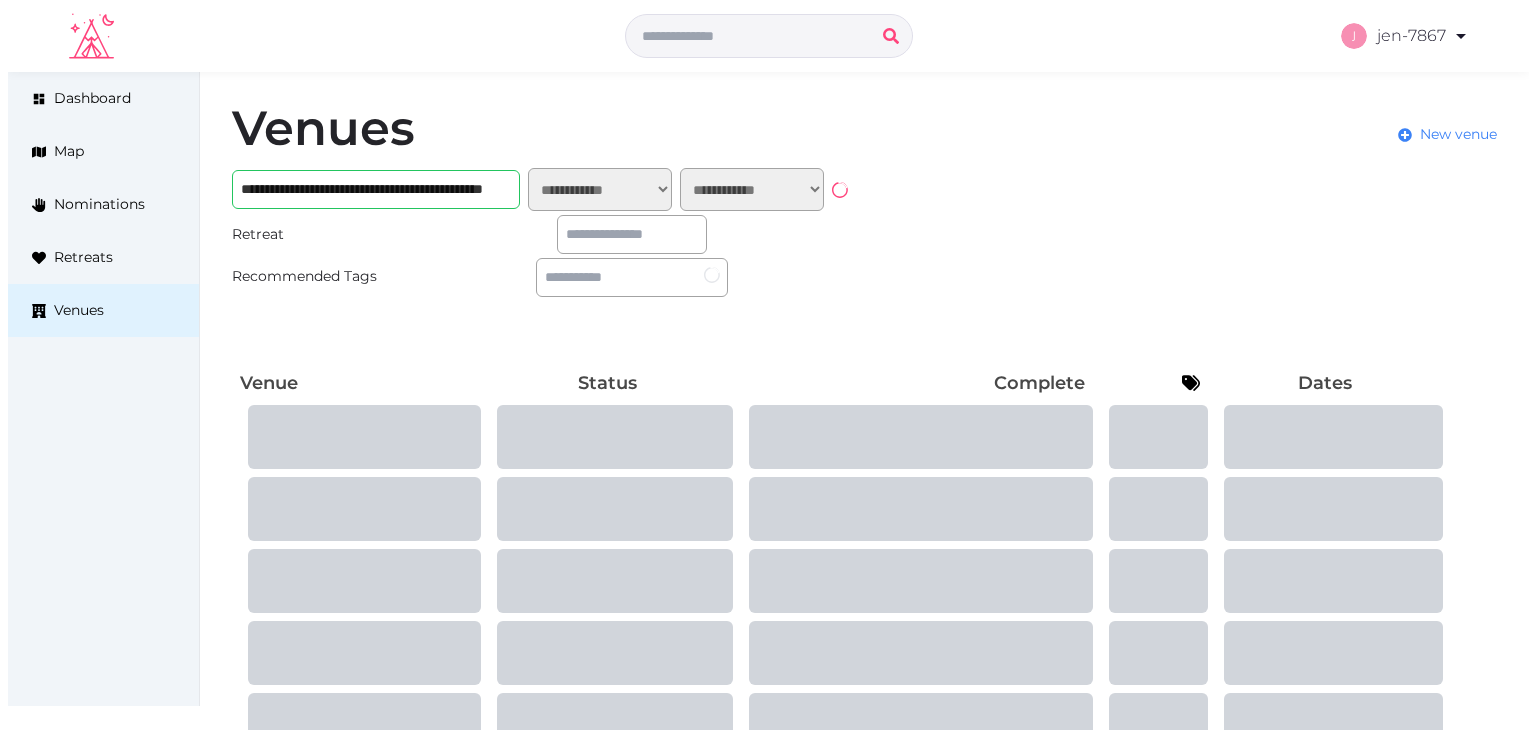 scroll, scrollTop: 0, scrollLeft: 0, axis: both 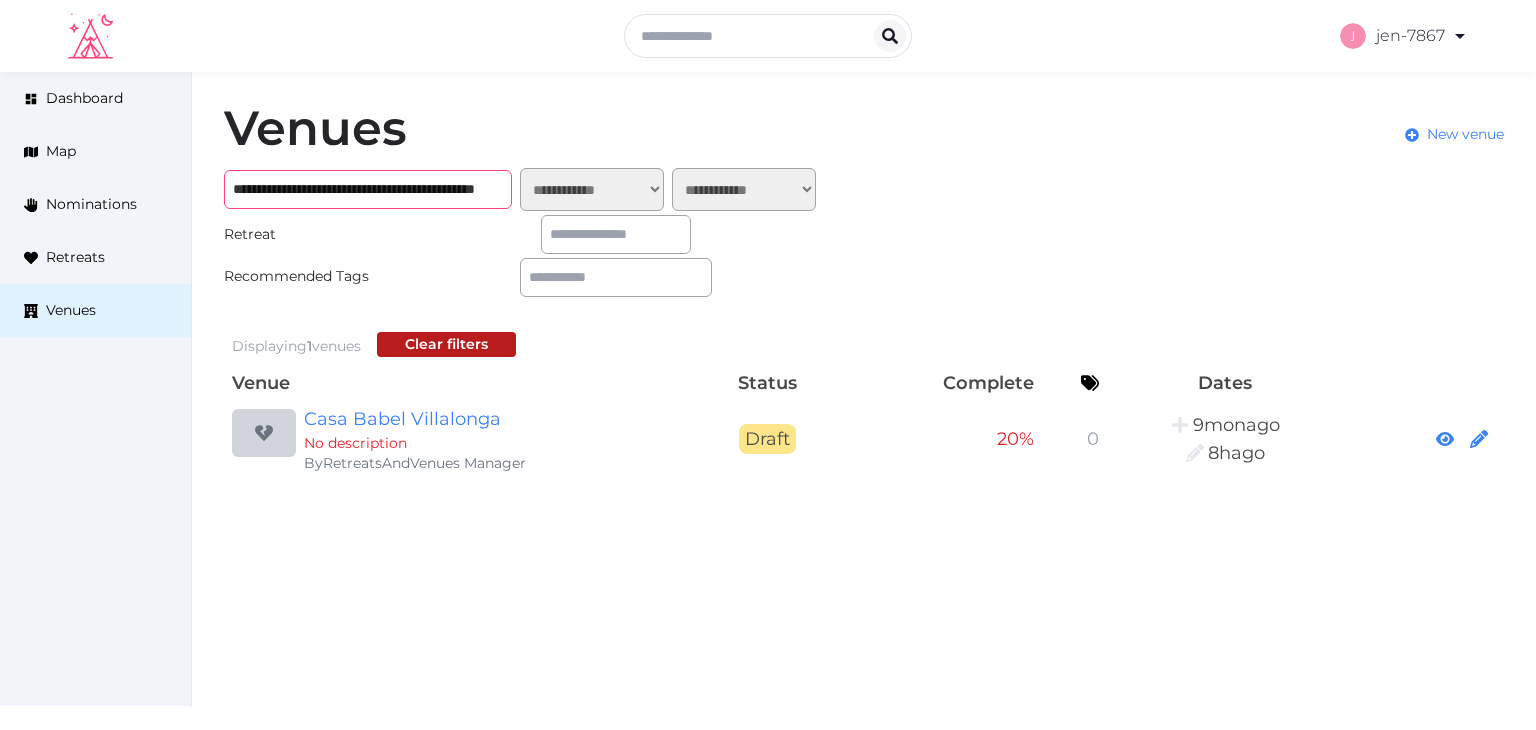 click on "**********" at bounding box center [368, 189] 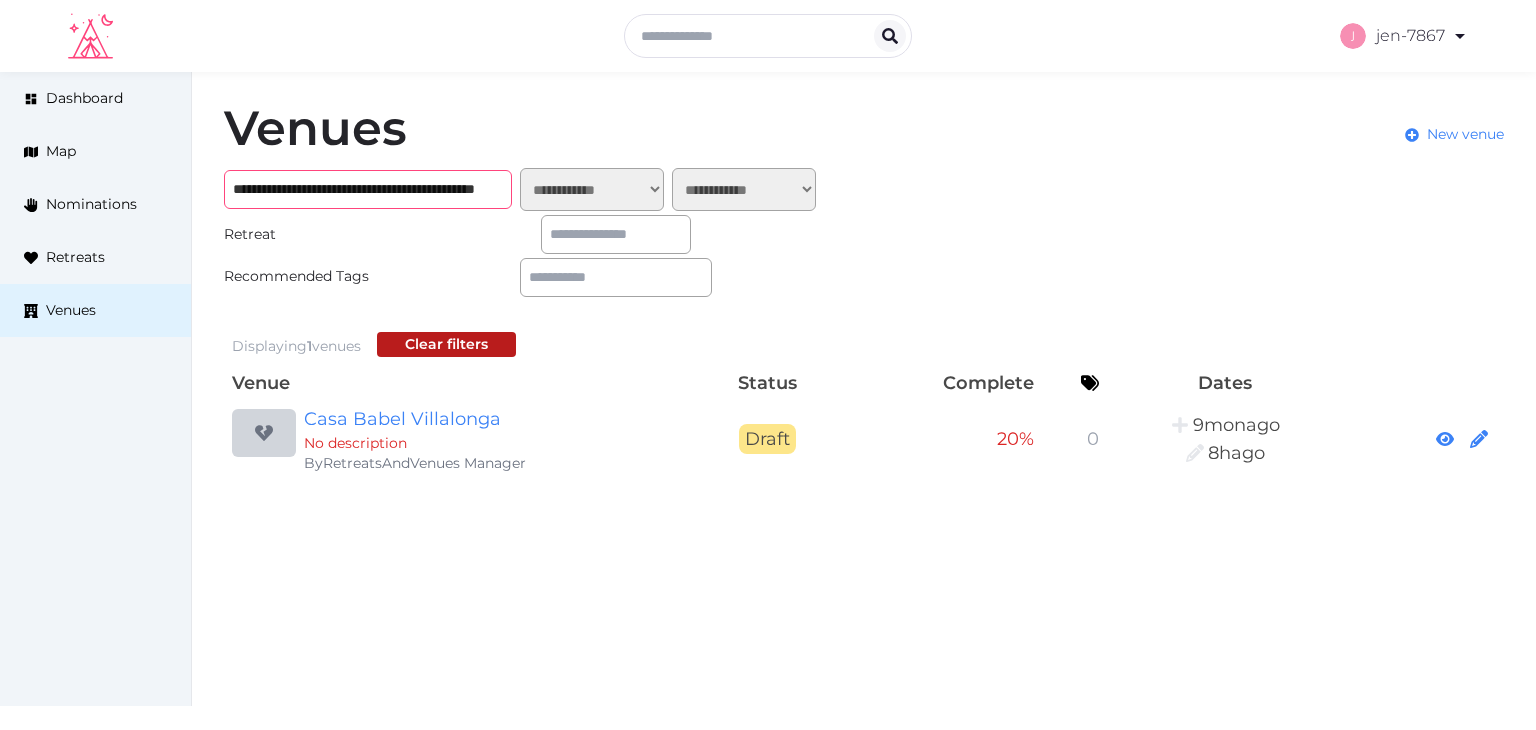 click on "**********" at bounding box center (368, 189) 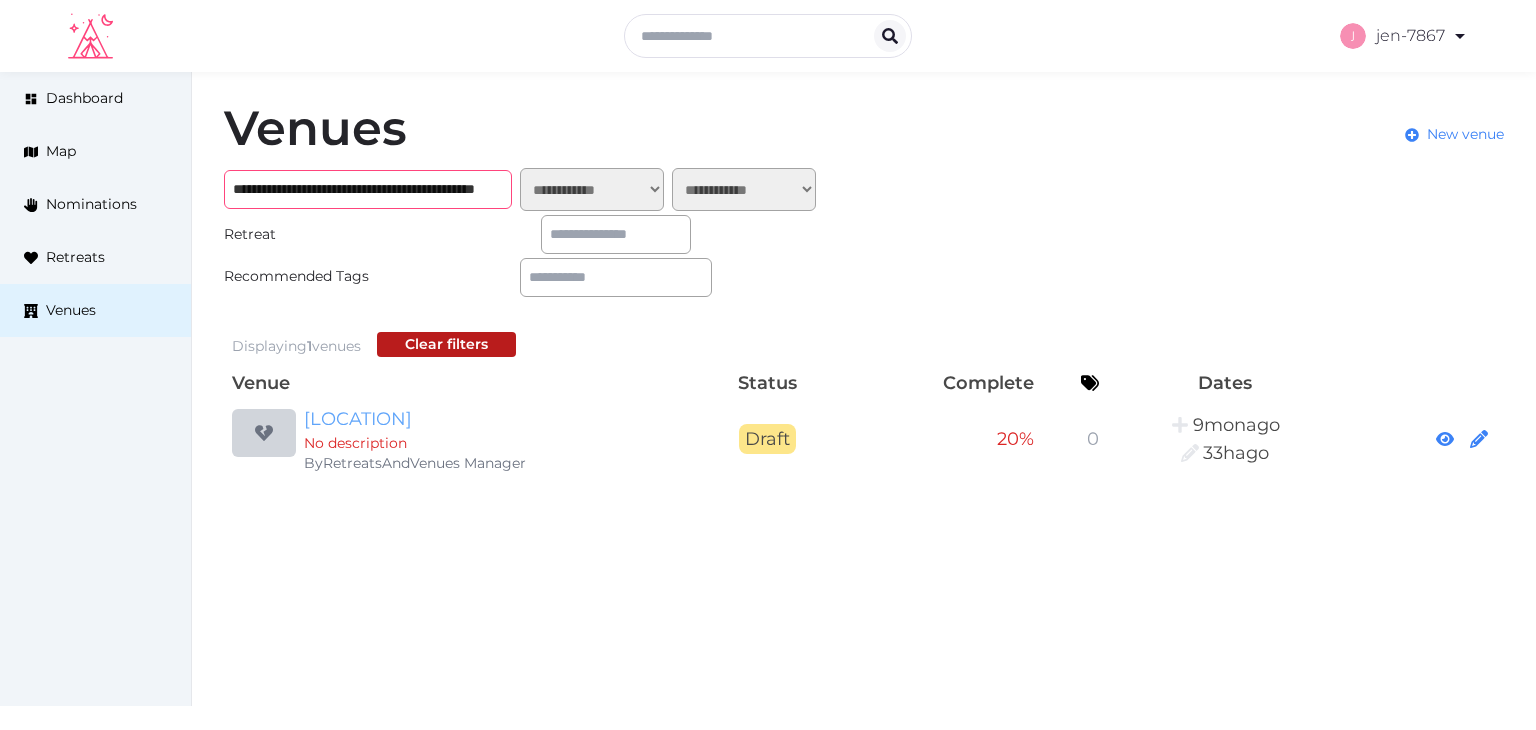 type on "**********" 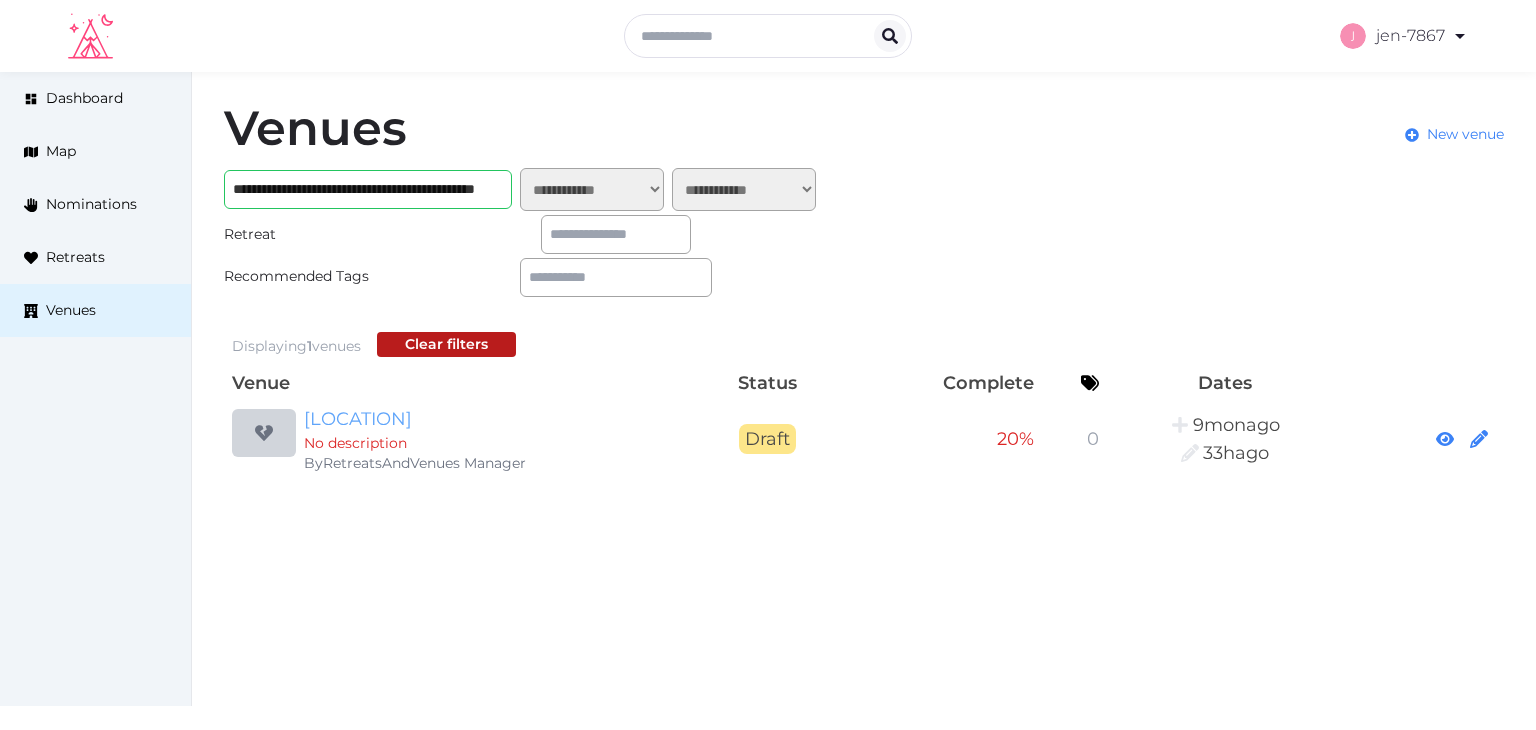 scroll, scrollTop: 0, scrollLeft: 0, axis: both 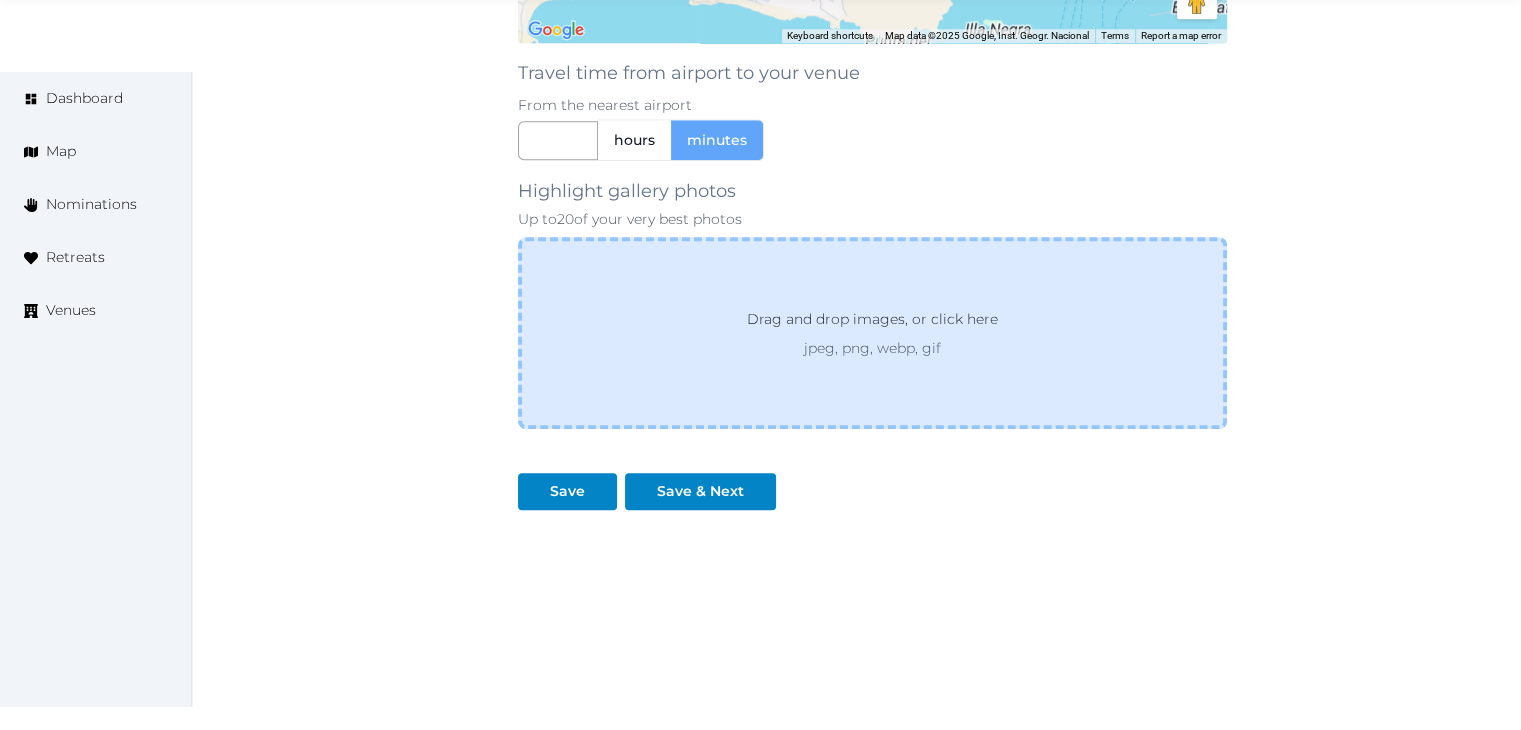 click on "jpeg, png, webp, gif" at bounding box center (872, 348) 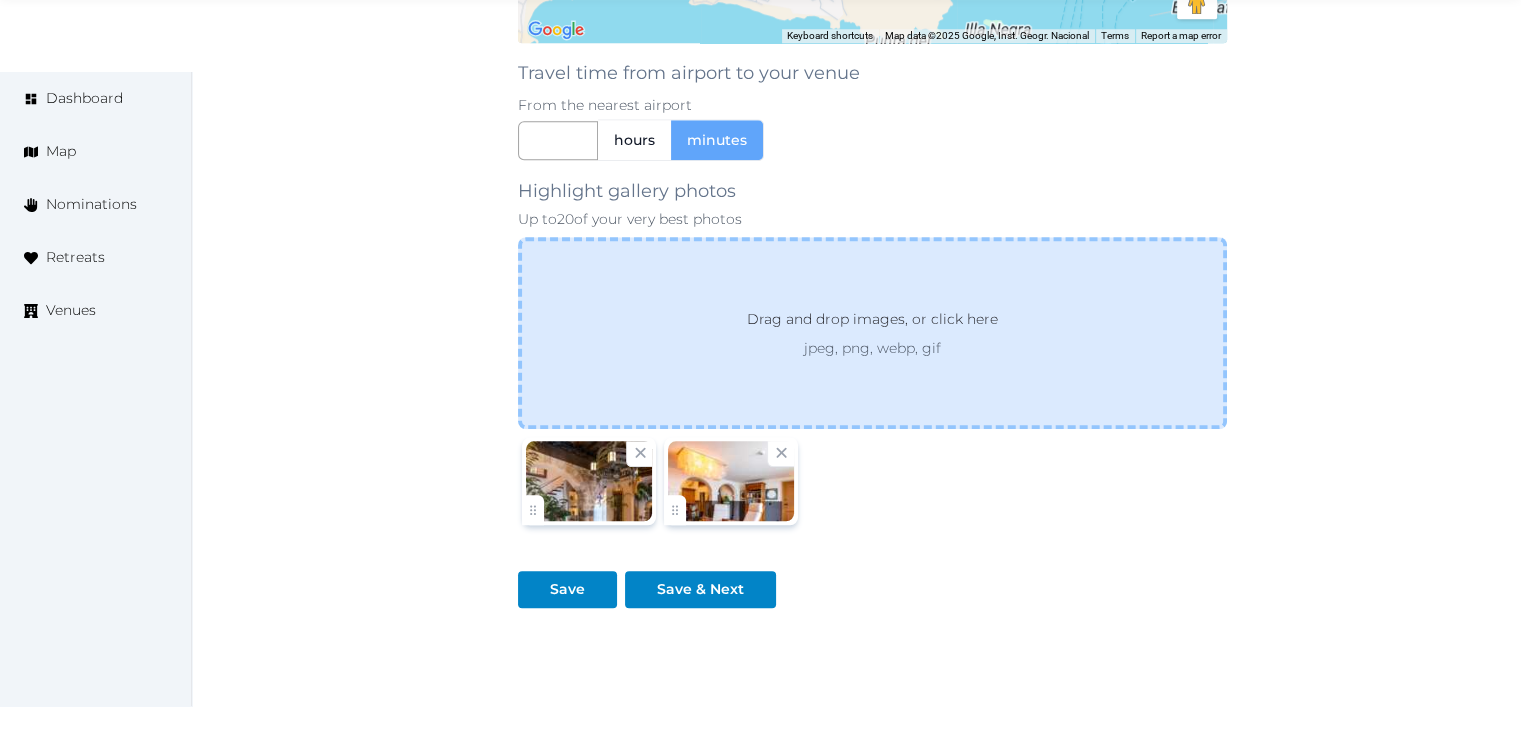click on "Drag and drop images, or click here" at bounding box center (872, 323) 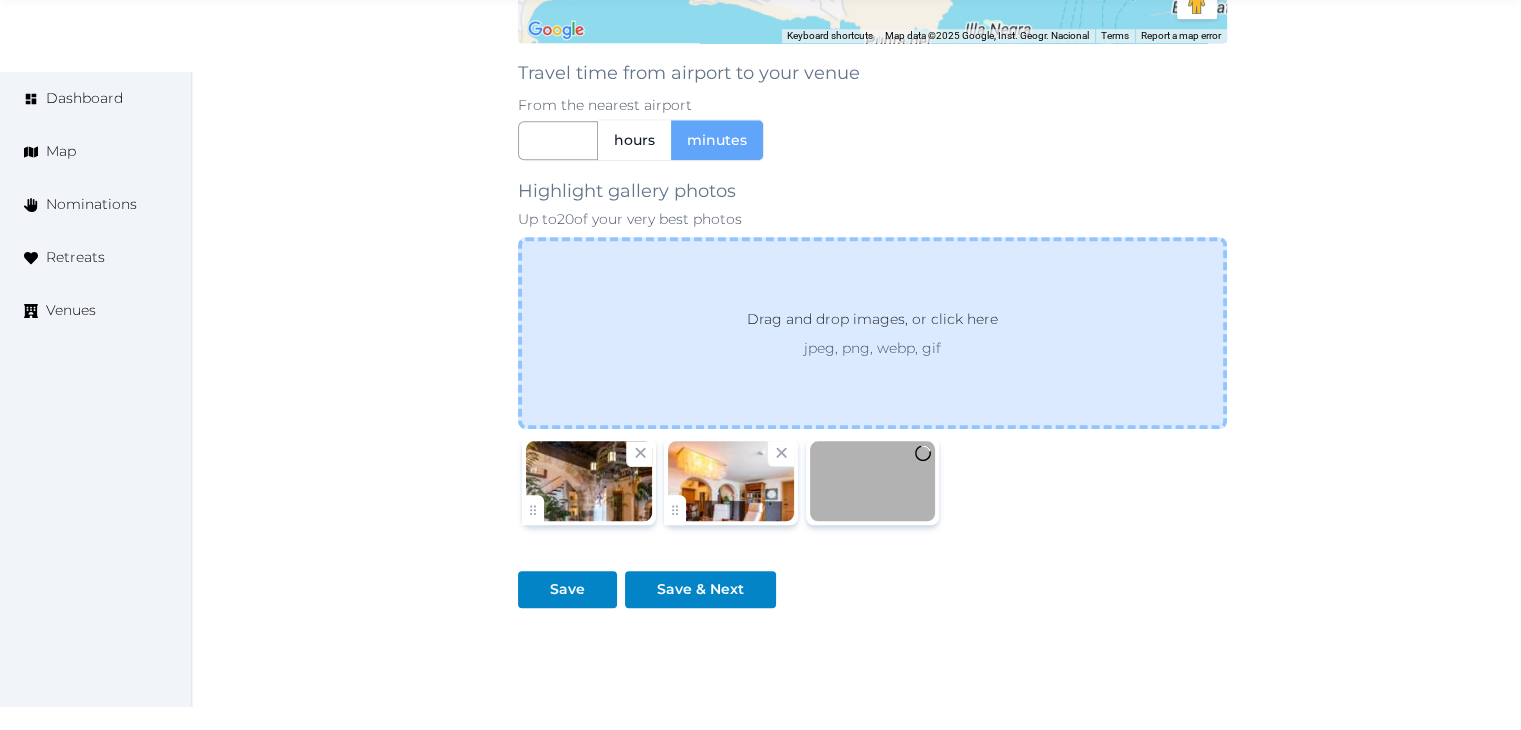 click on "Drag and drop images, or click here" at bounding box center (872, 323) 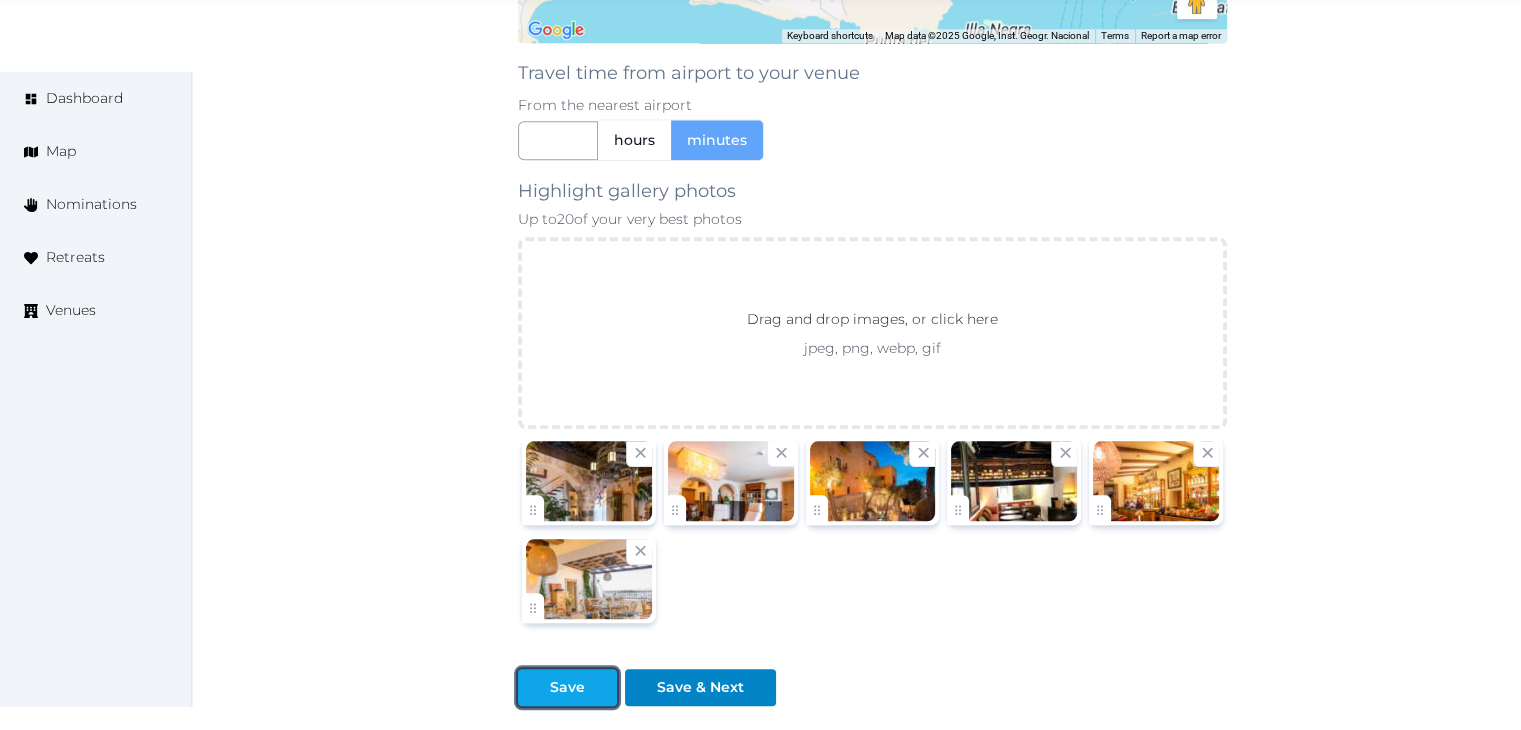 click on "Save" at bounding box center [567, 687] 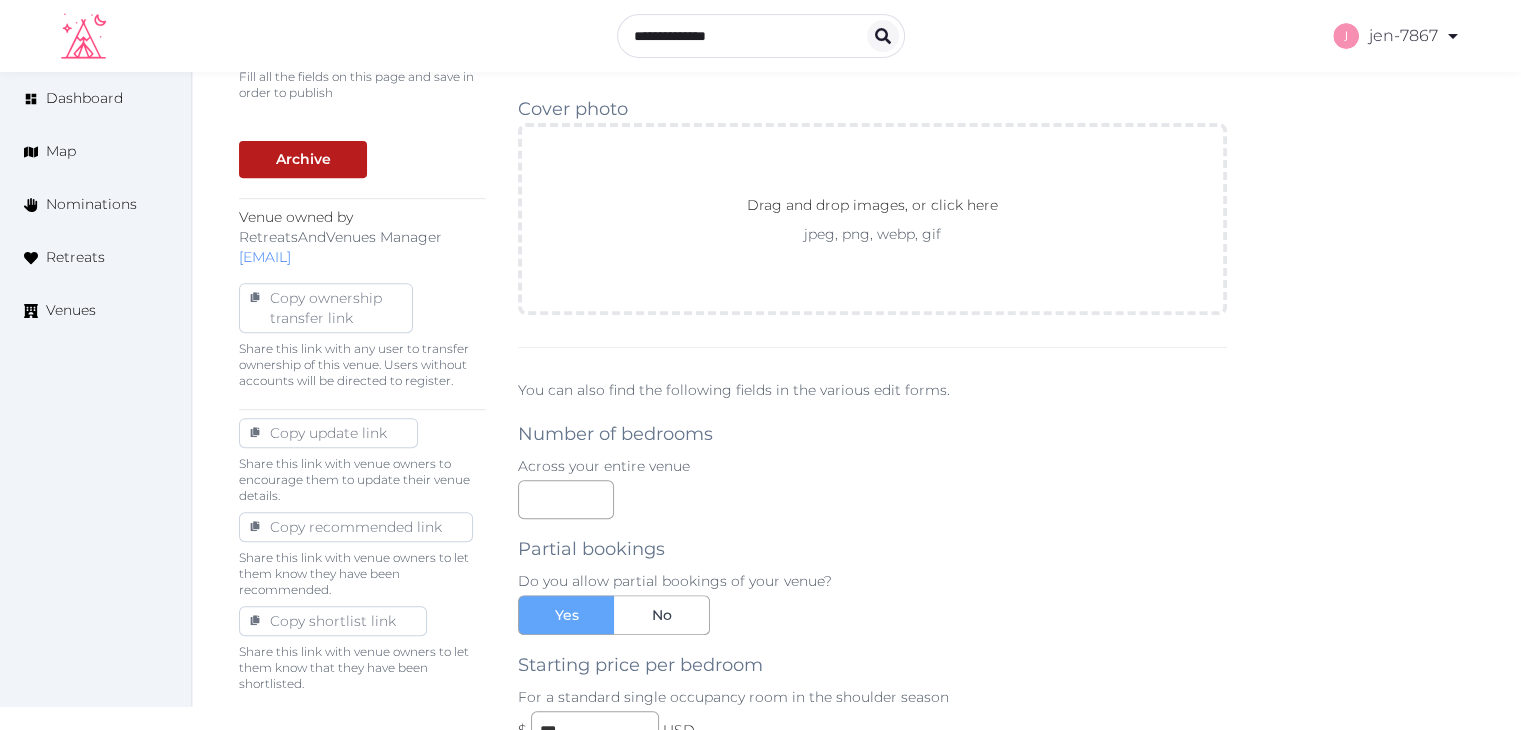 scroll, scrollTop: 274, scrollLeft: 0, axis: vertical 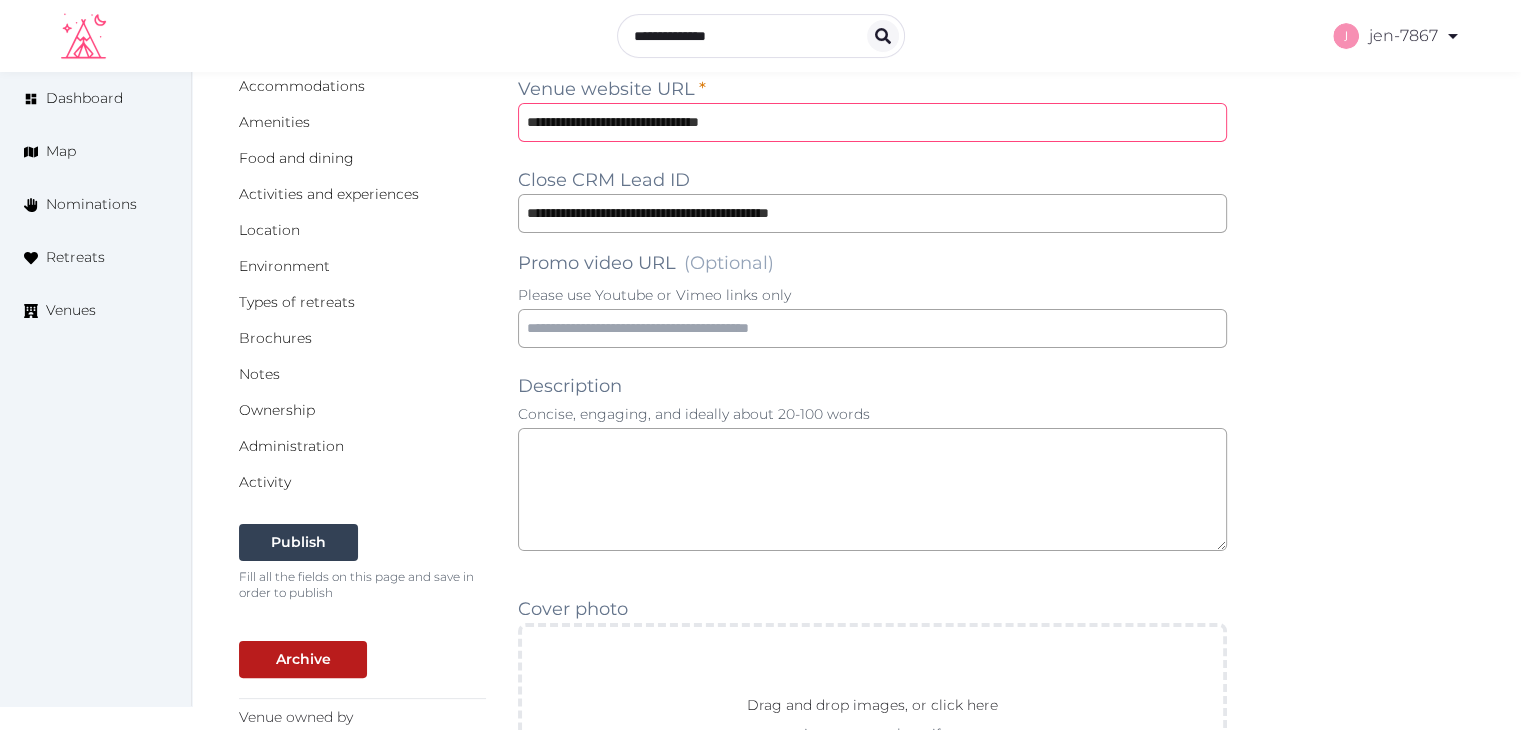 click on "**********" at bounding box center [872, 122] 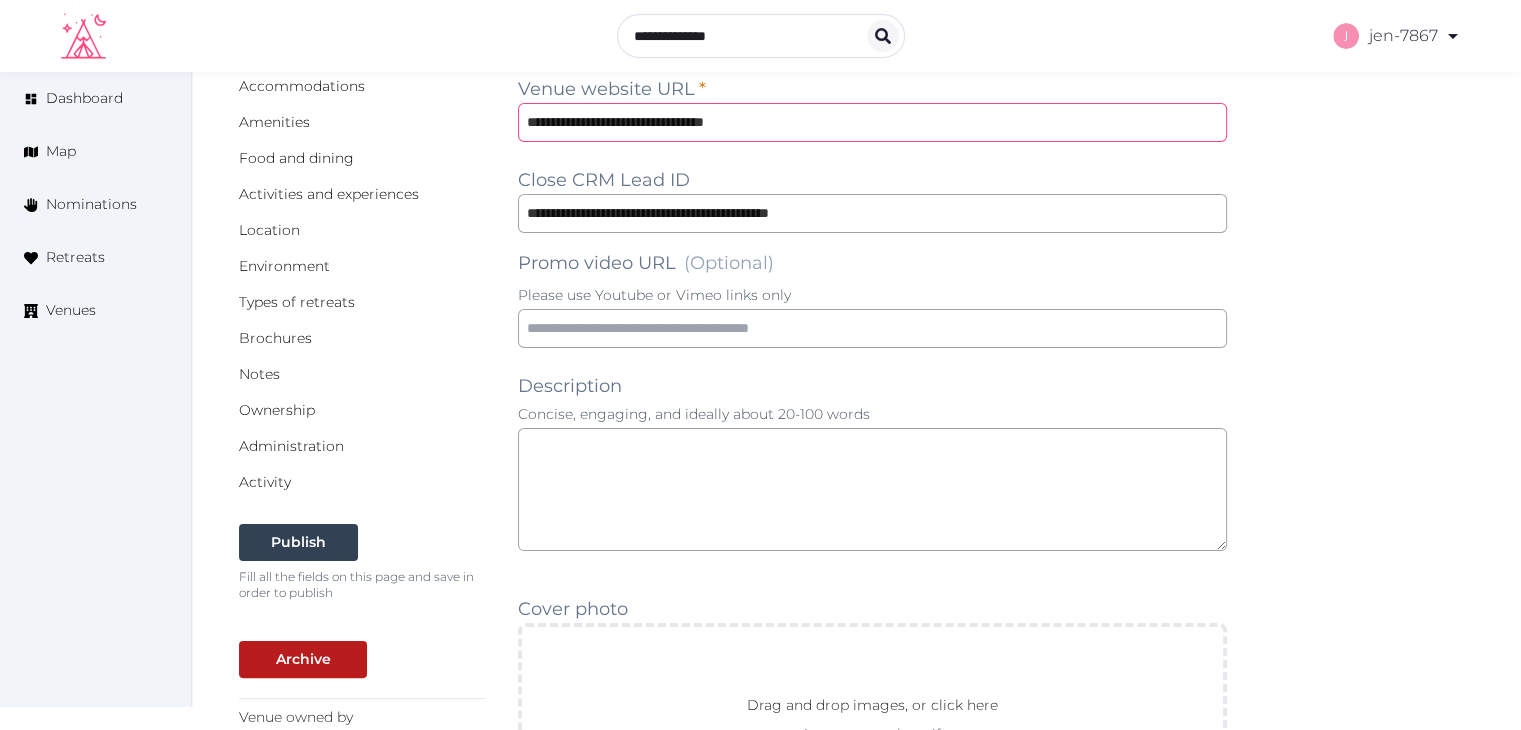 type on "**********" 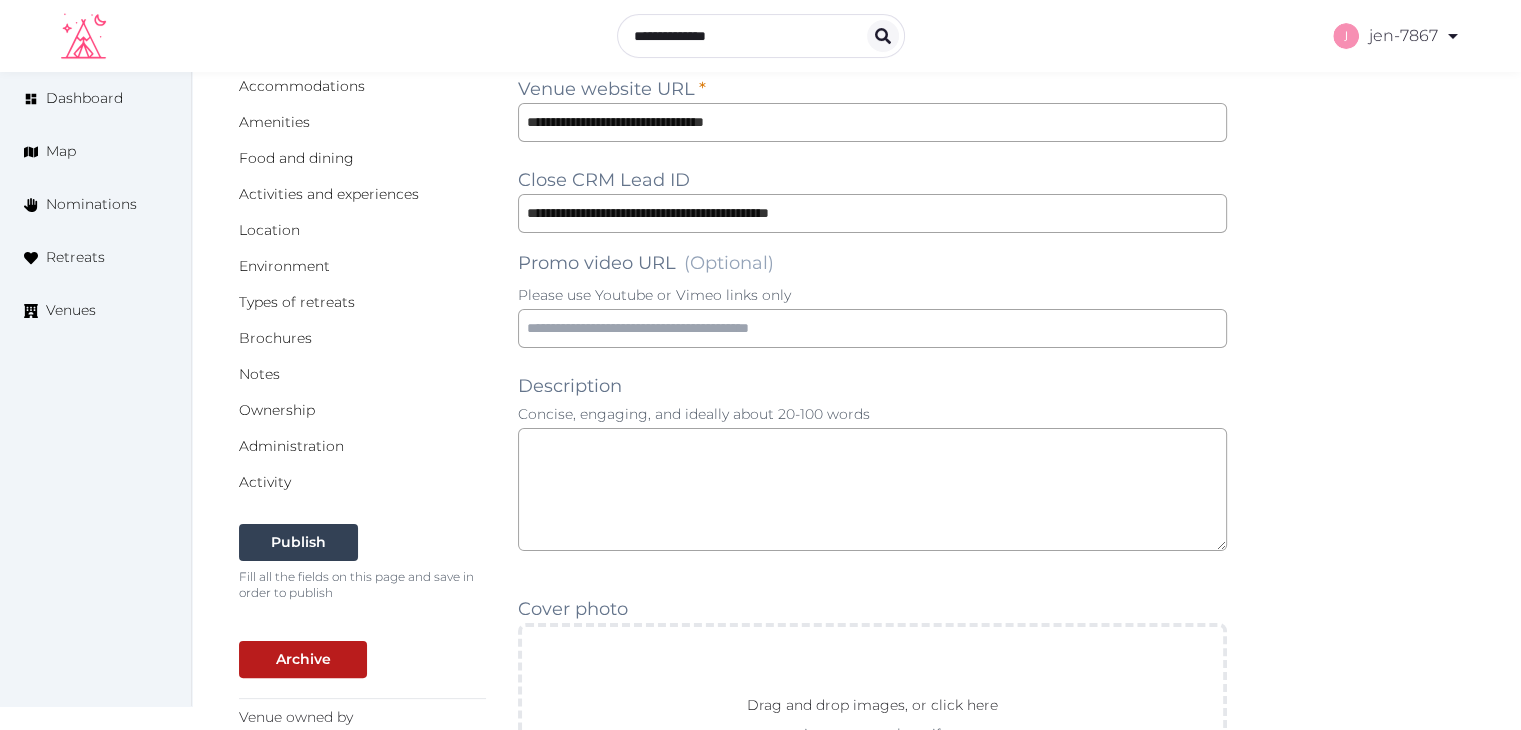 click on "**********" at bounding box center (856, 1231) 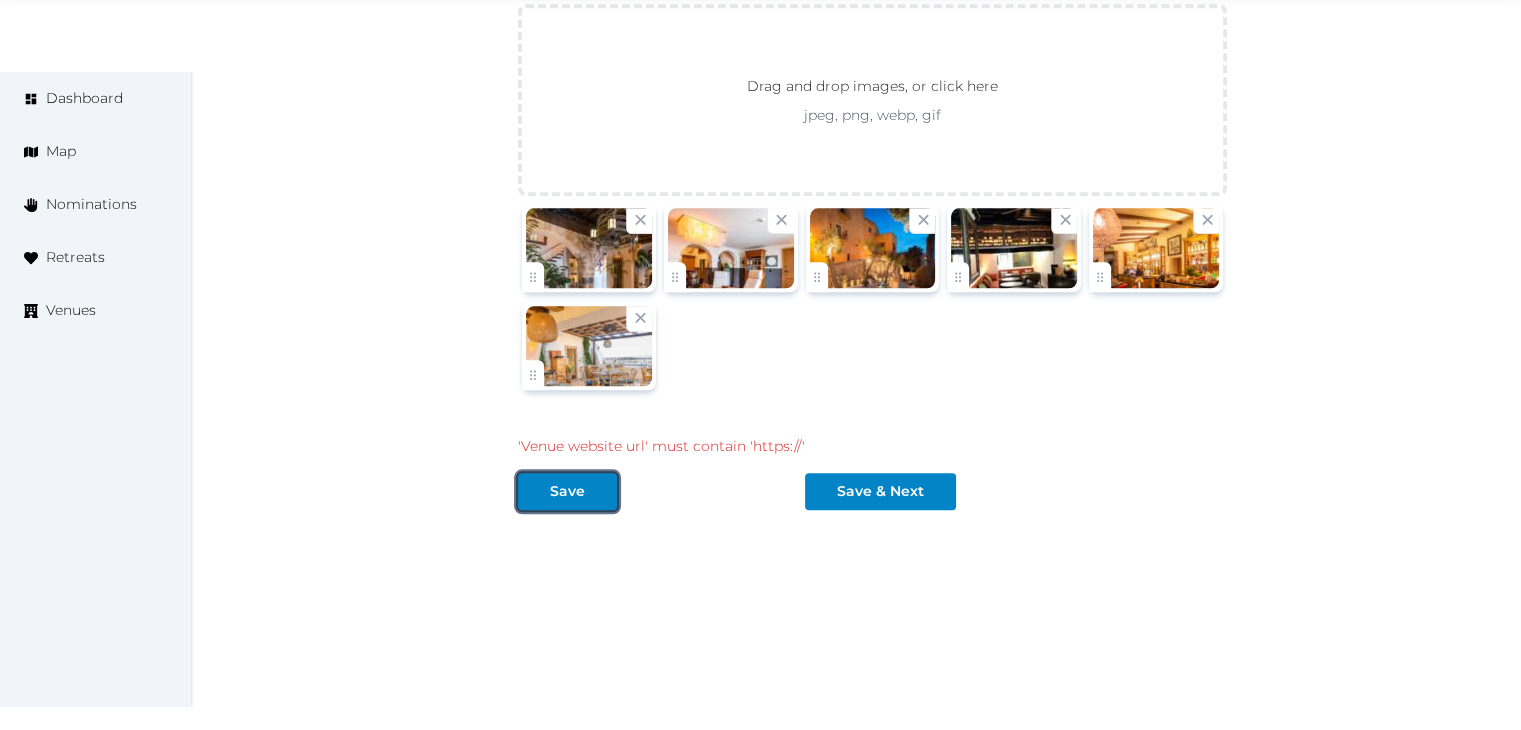 drag, startPoint x: 560, startPoint y: 483, endPoint x: 768, endPoint y: 581, distance: 229.93042 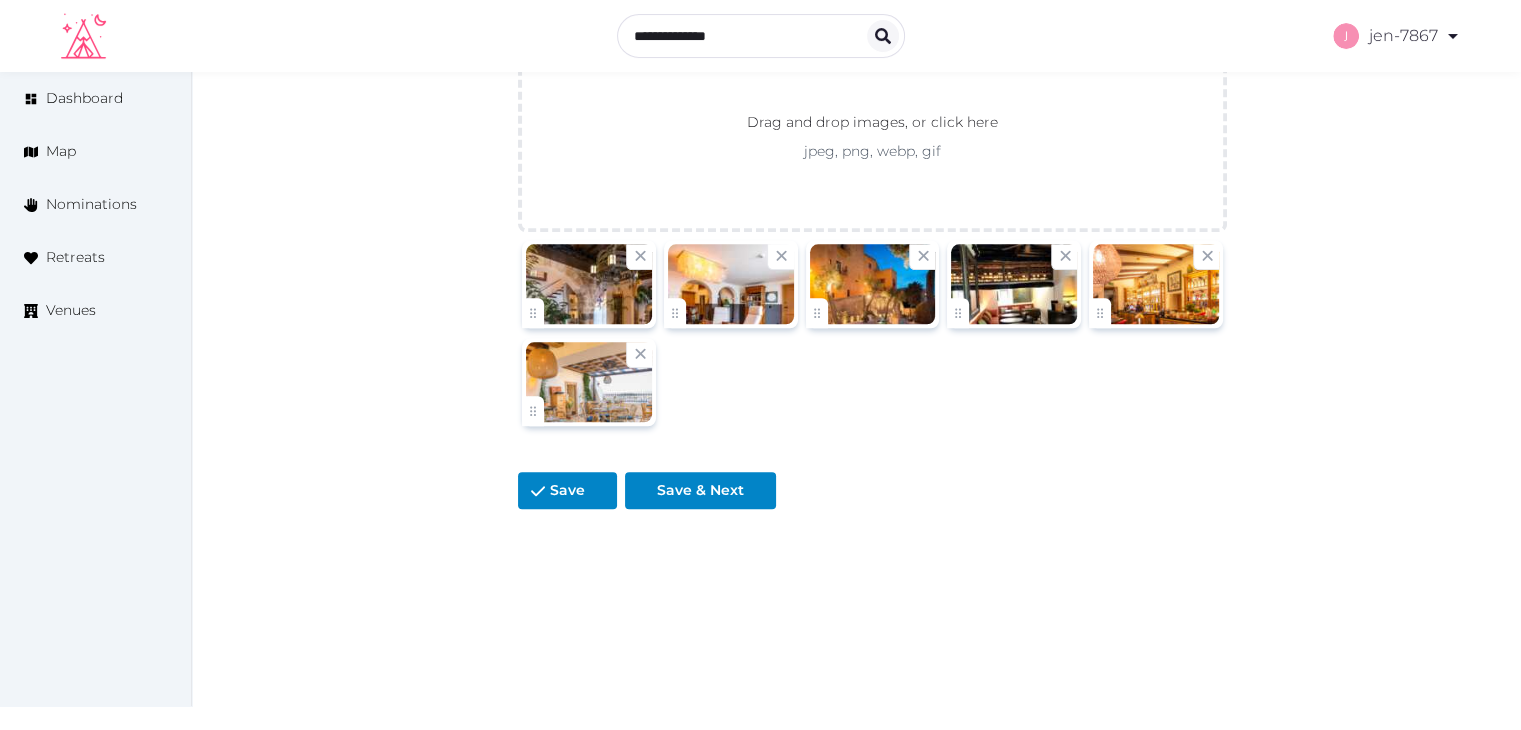 scroll, scrollTop: 2070, scrollLeft: 0, axis: vertical 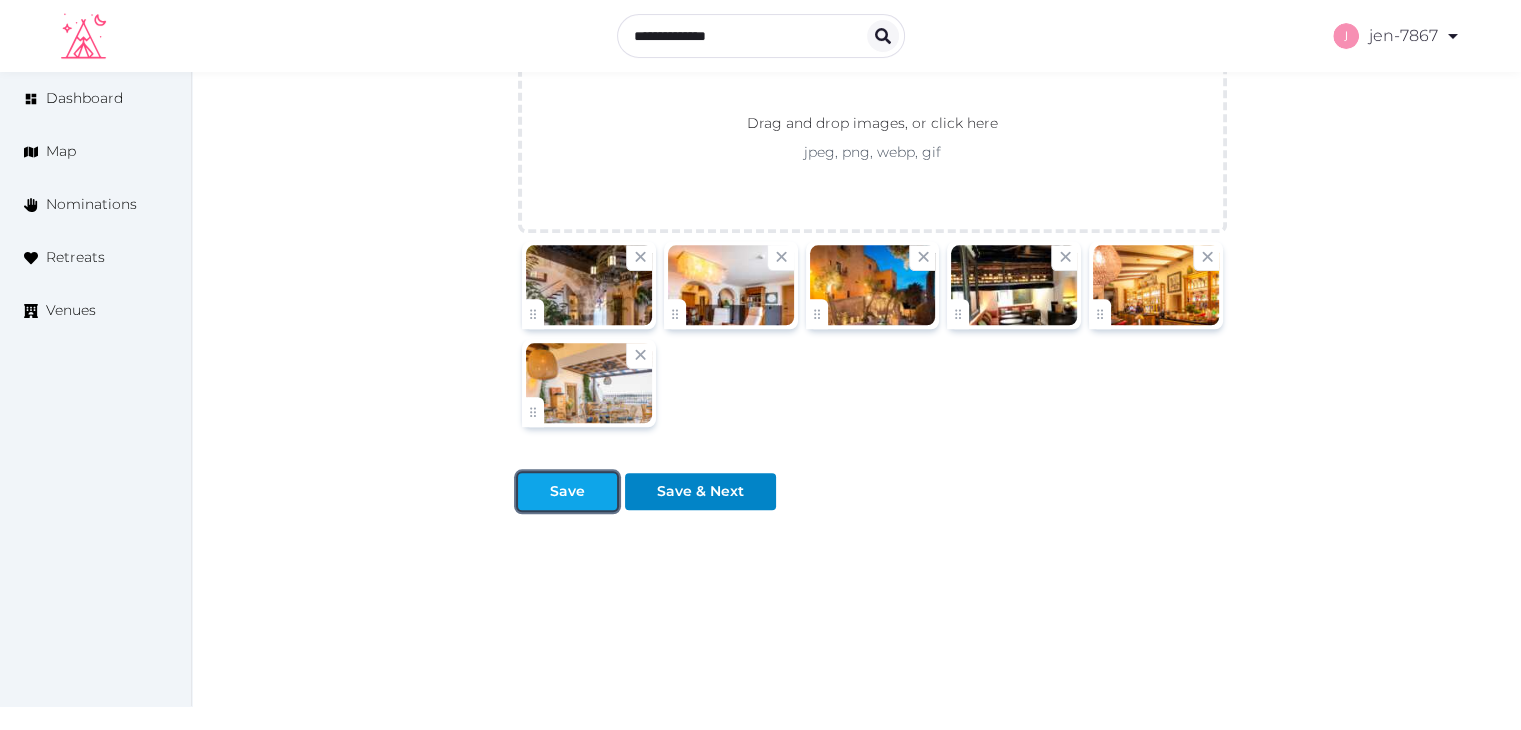 click on "Save" at bounding box center [567, 491] 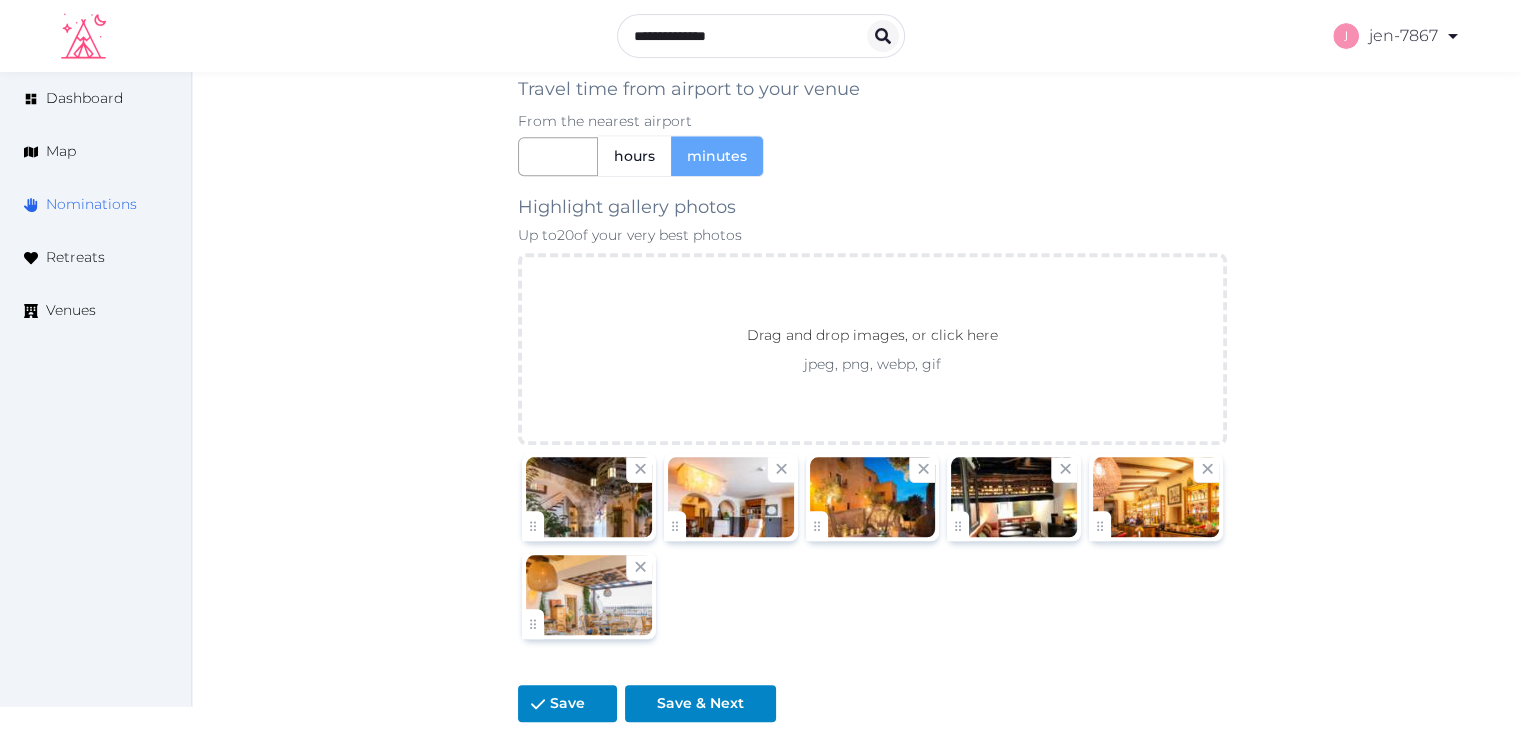 scroll, scrollTop: 1670, scrollLeft: 0, axis: vertical 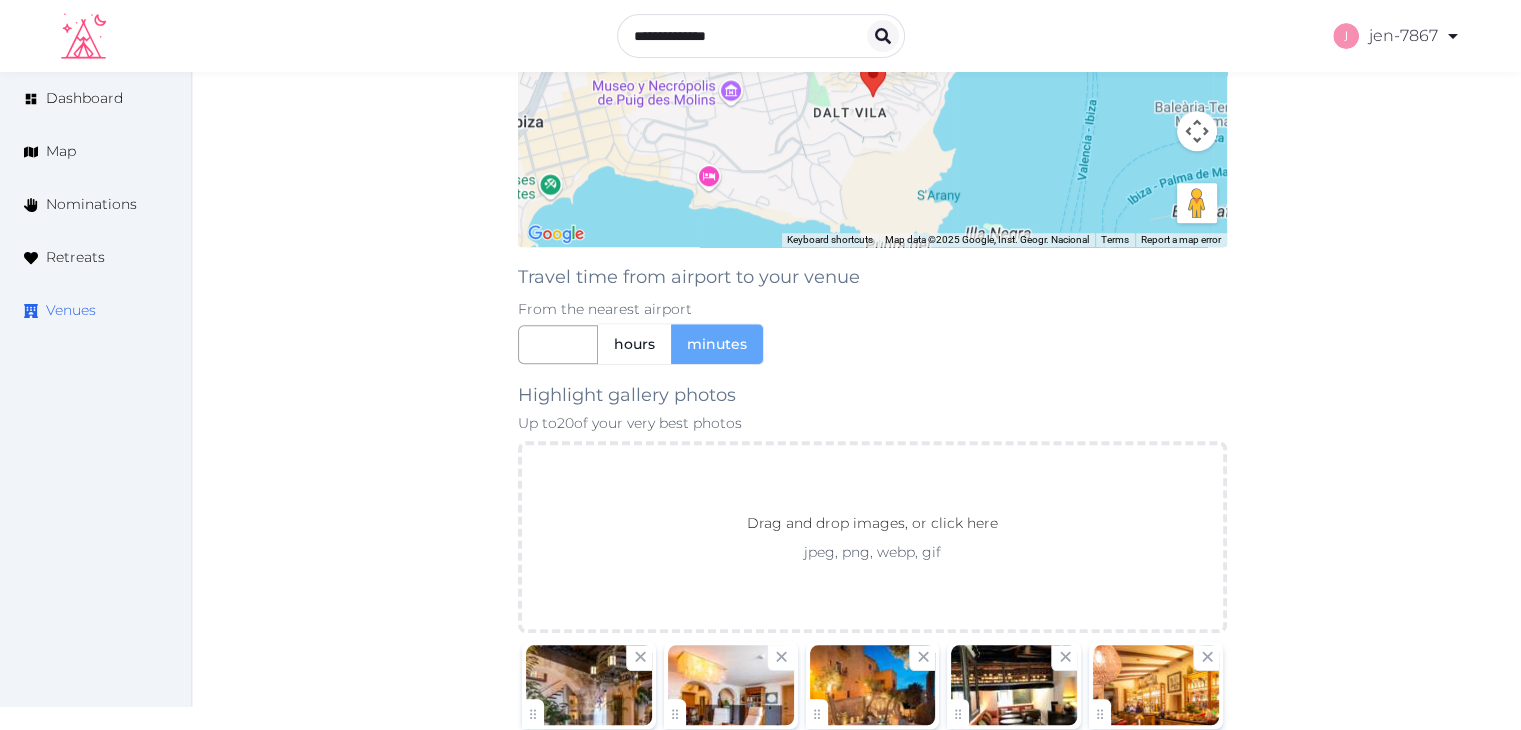 click on "Venues" at bounding box center (71, 310) 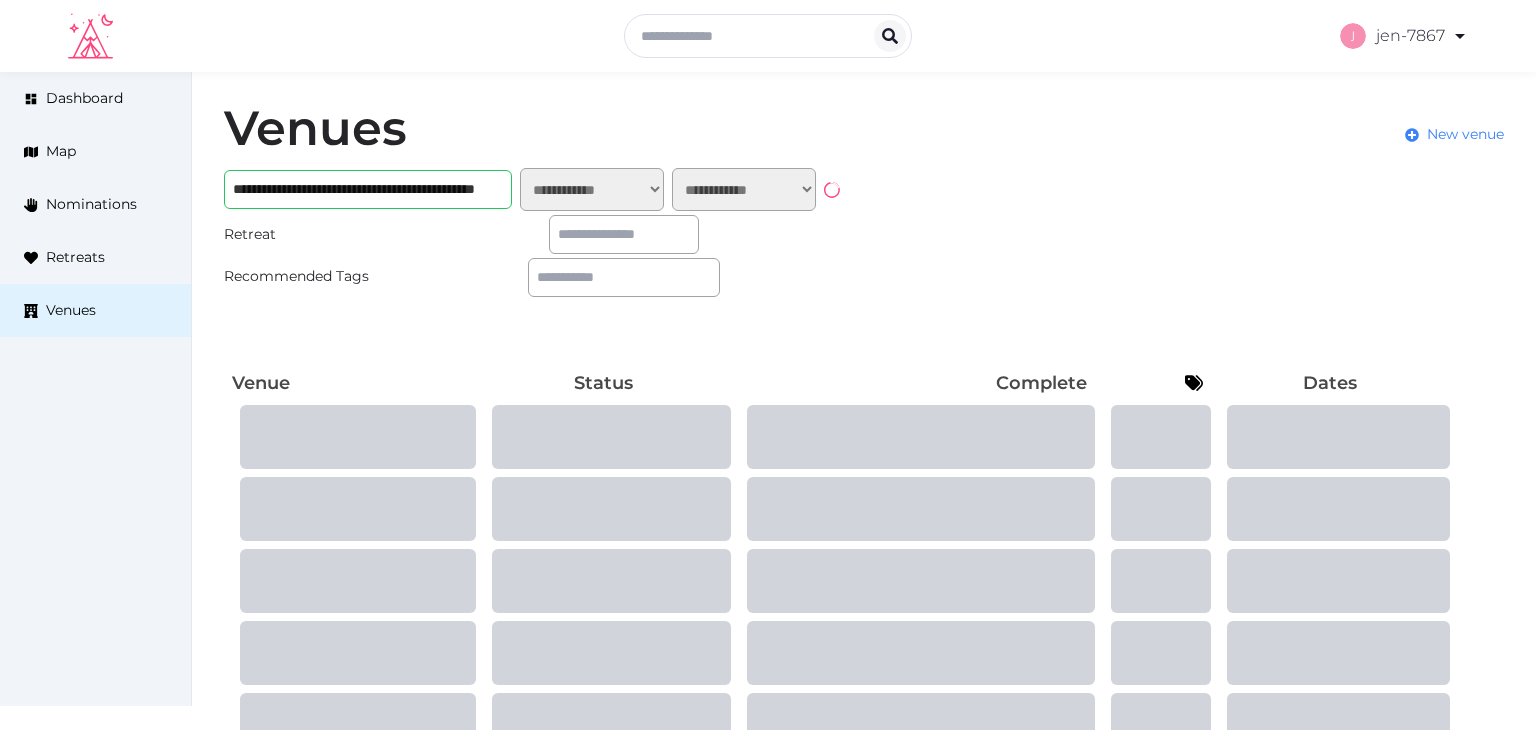 scroll, scrollTop: 0, scrollLeft: 0, axis: both 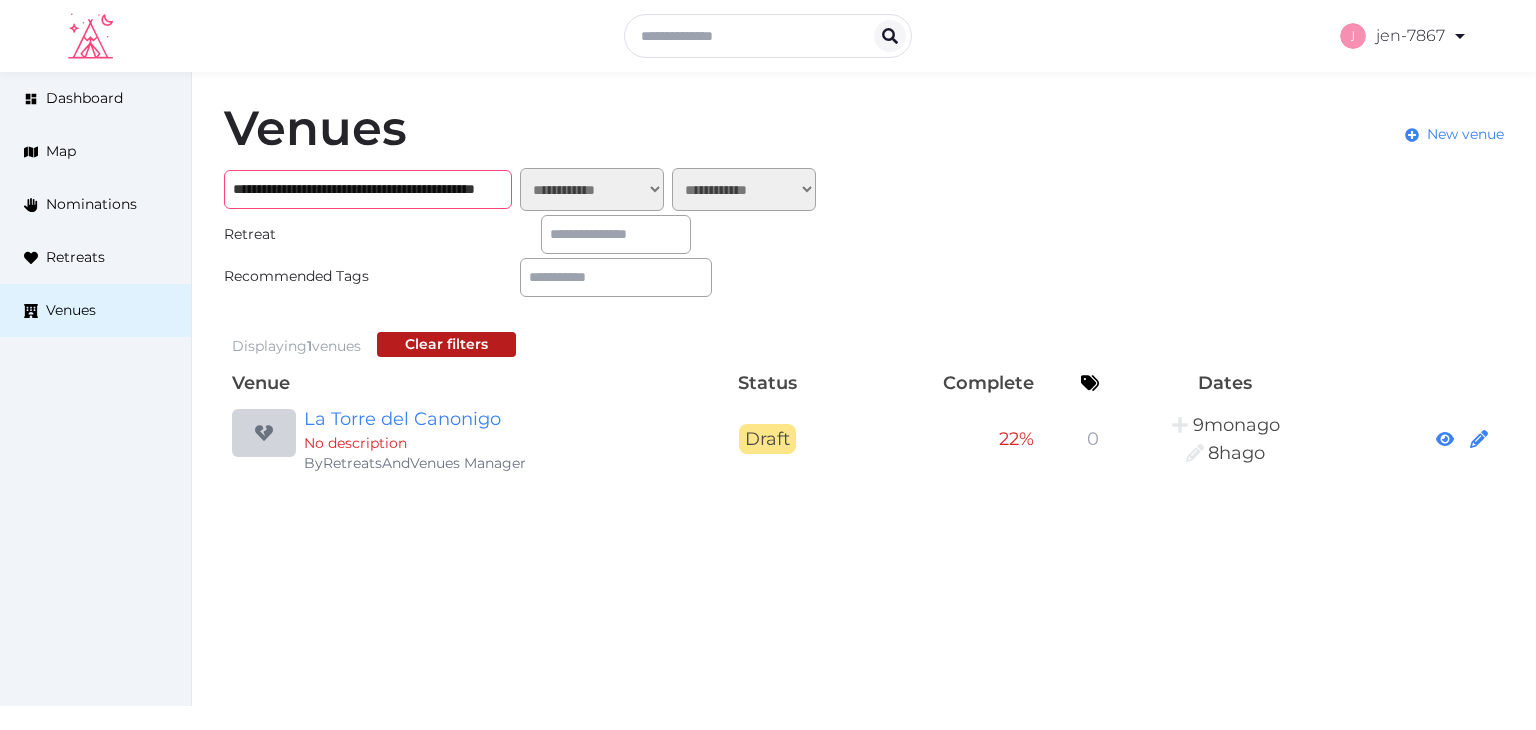 click on "**********" at bounding box center (368, 189) 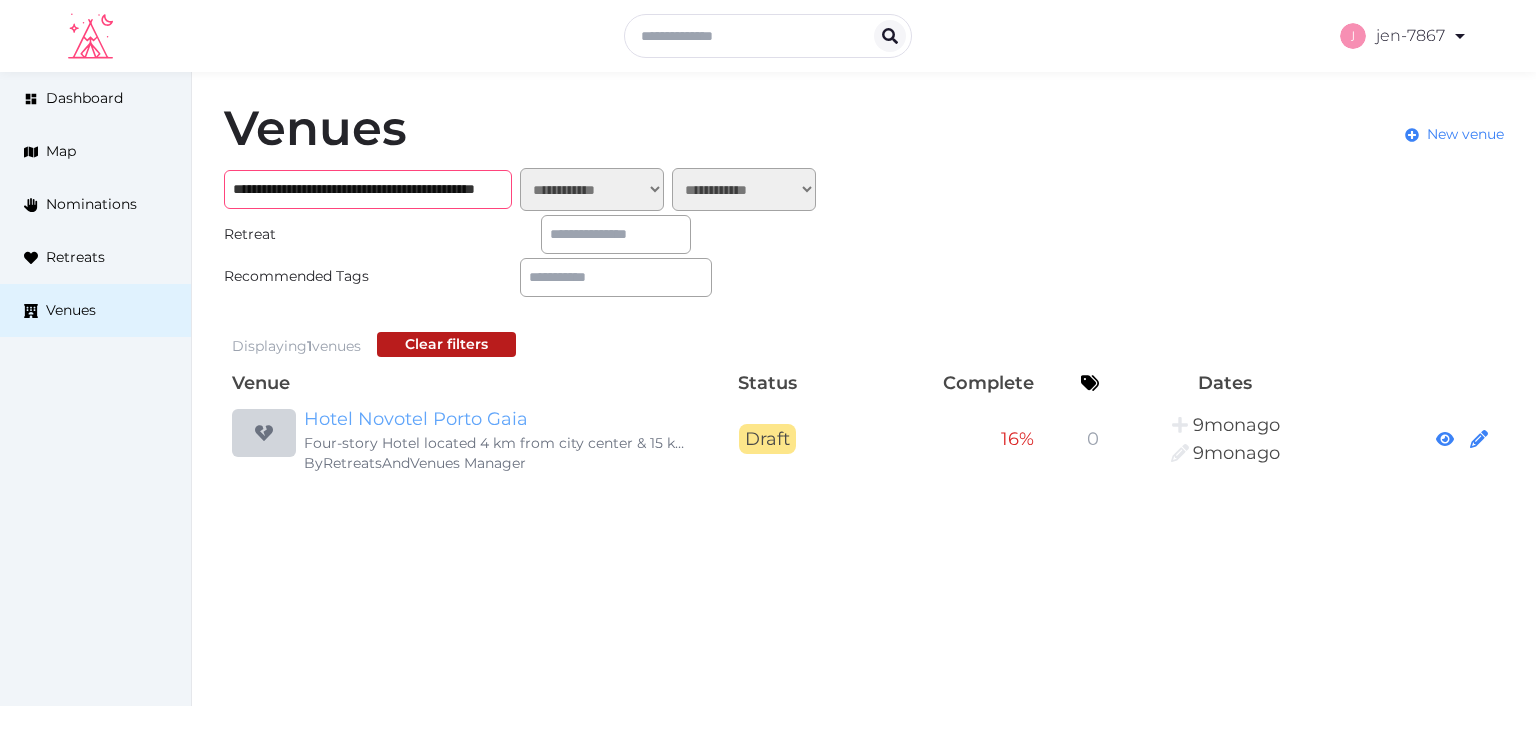 type on "**********" 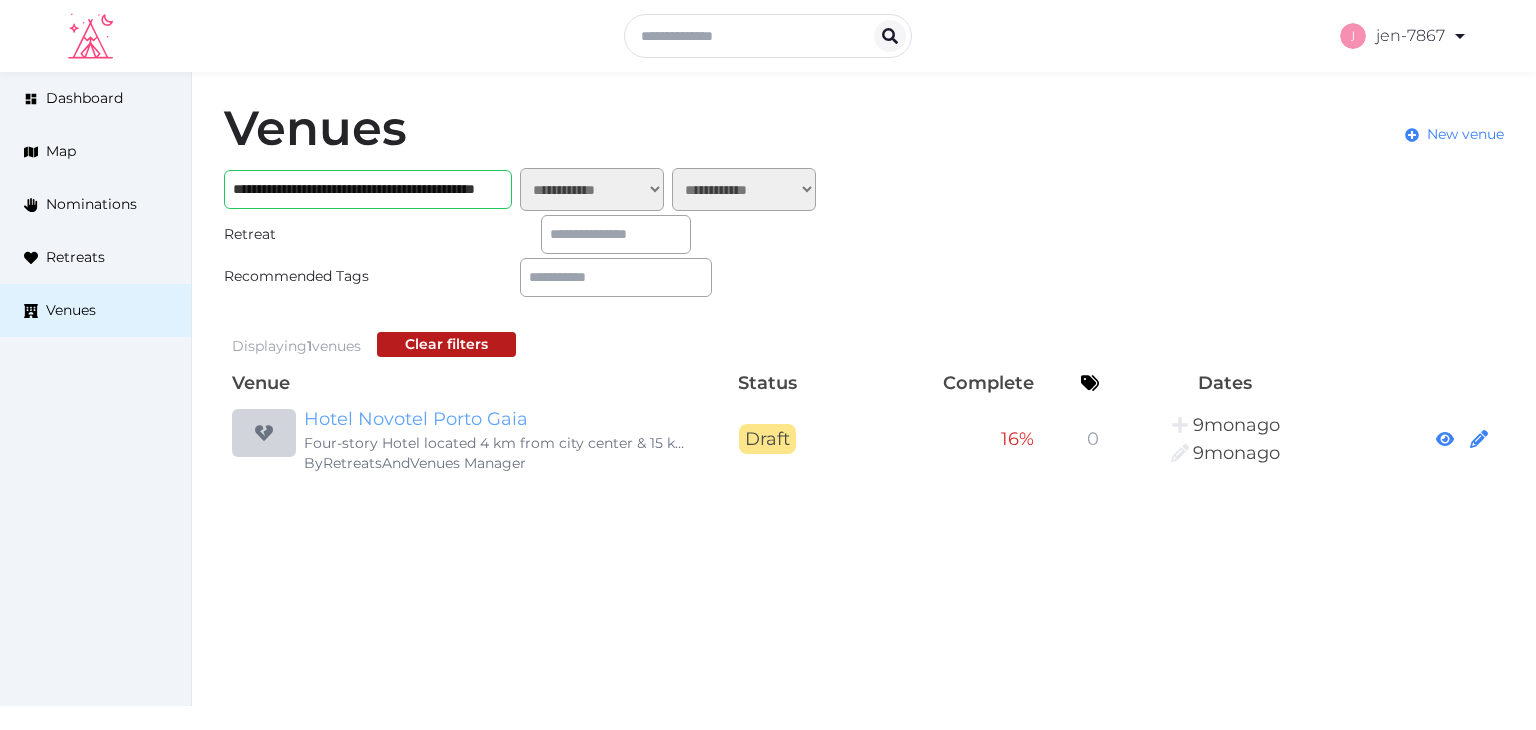 scroll, scrollTop: 0, scrollLeft: 0, axis: both 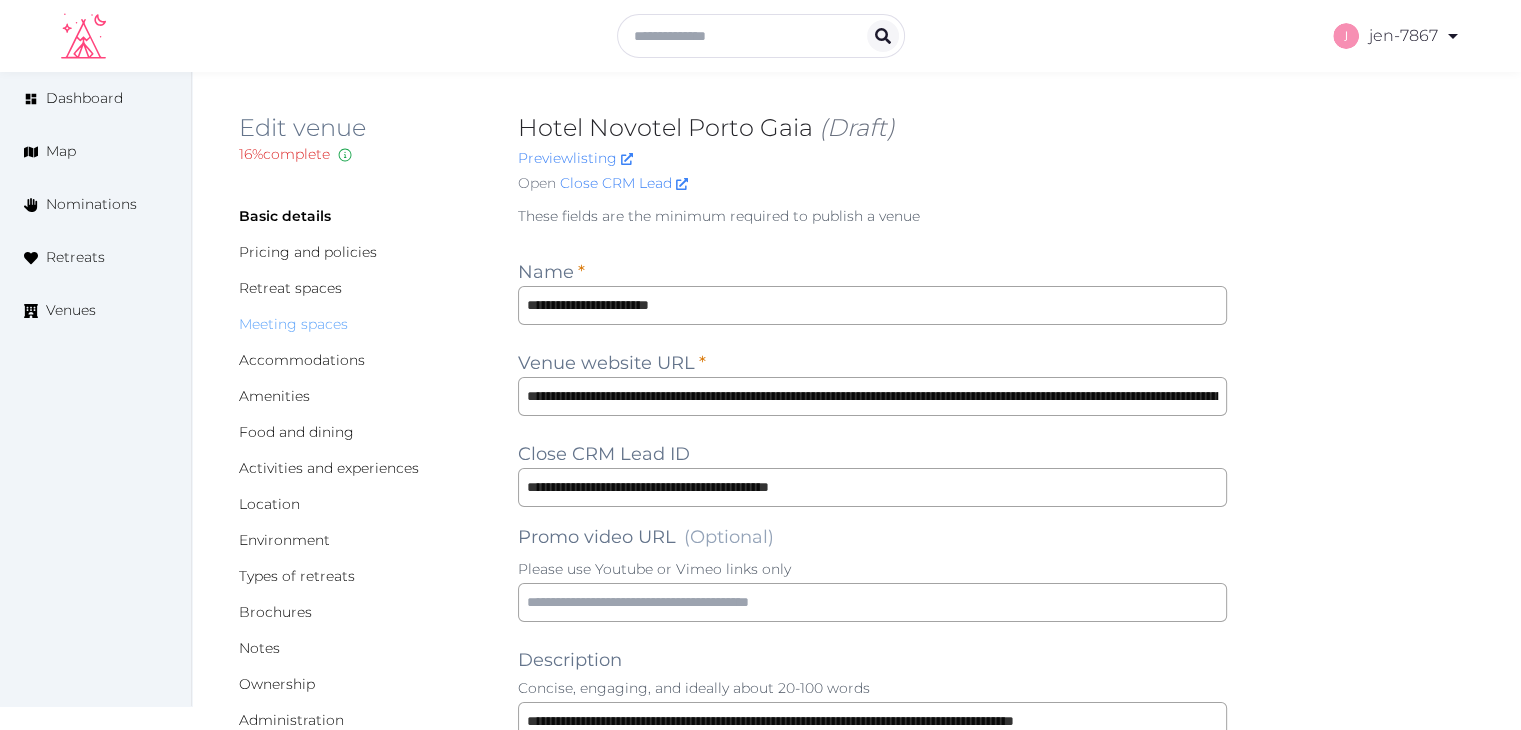 click on "Meeting spaces" at bounding box center (293, 324) 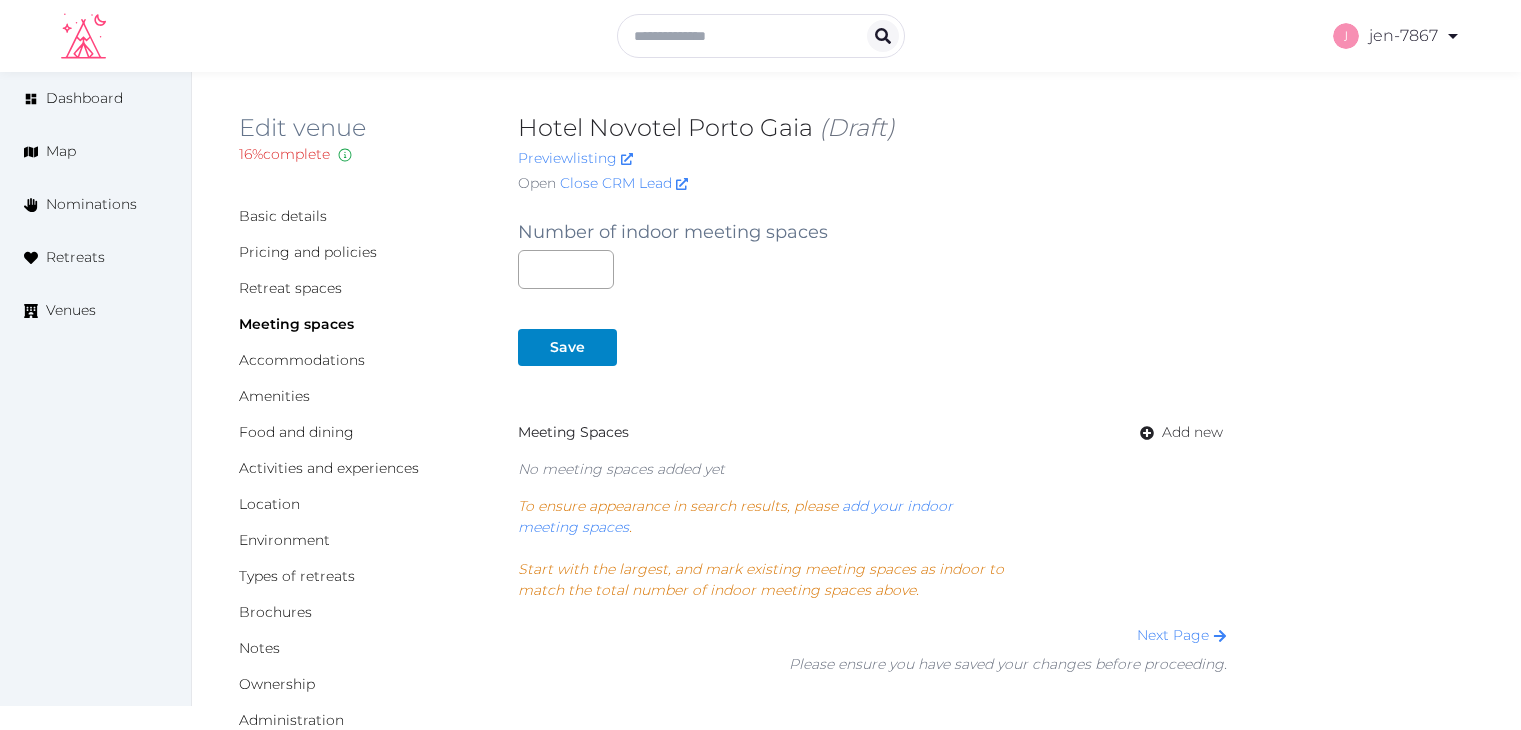 scroll, scrollTop: 0, scrollLeft: 0, axis: both 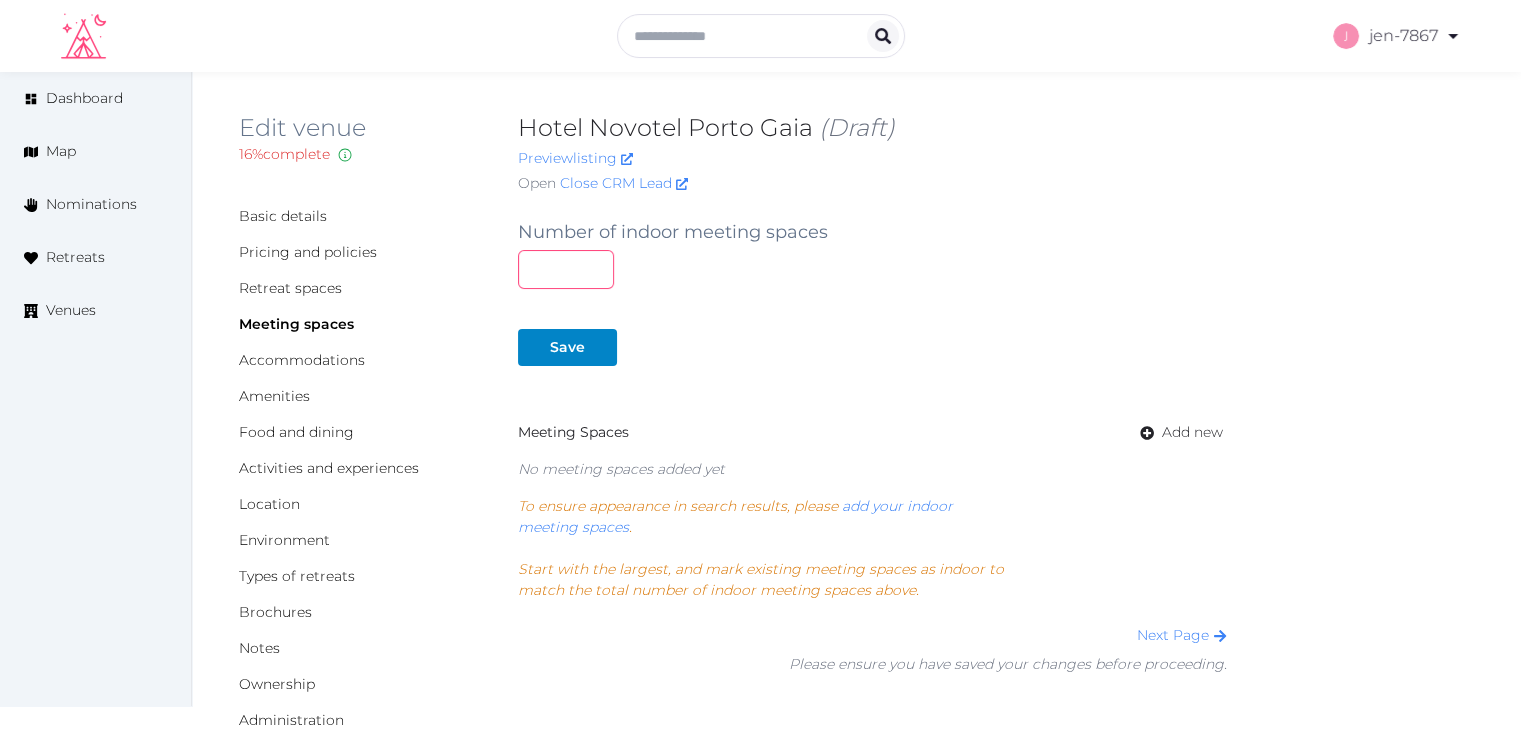 drag, startPoint x: 552, startPoint y: 270, endPoint x: 494, endPoint y: 270, distance: 58 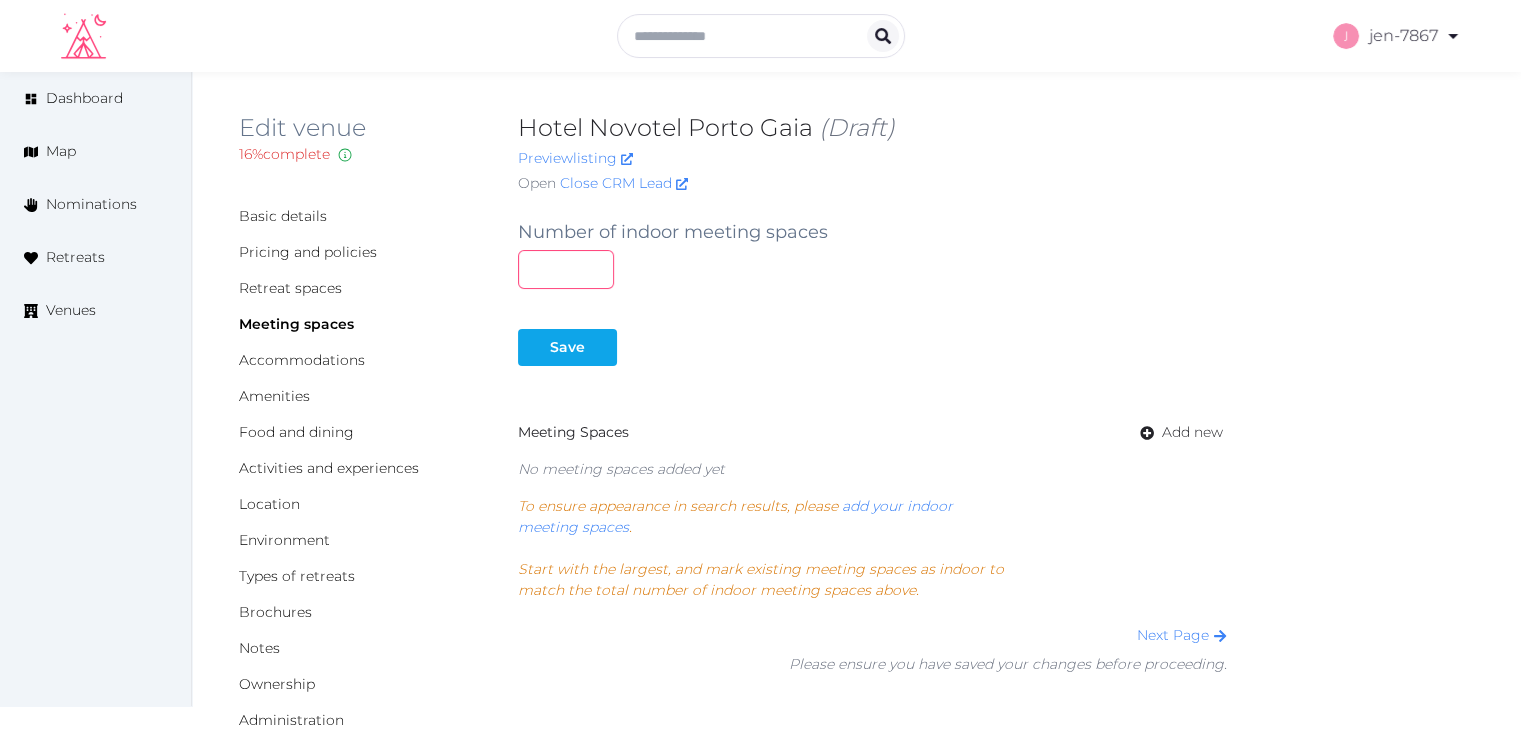 type on "*" 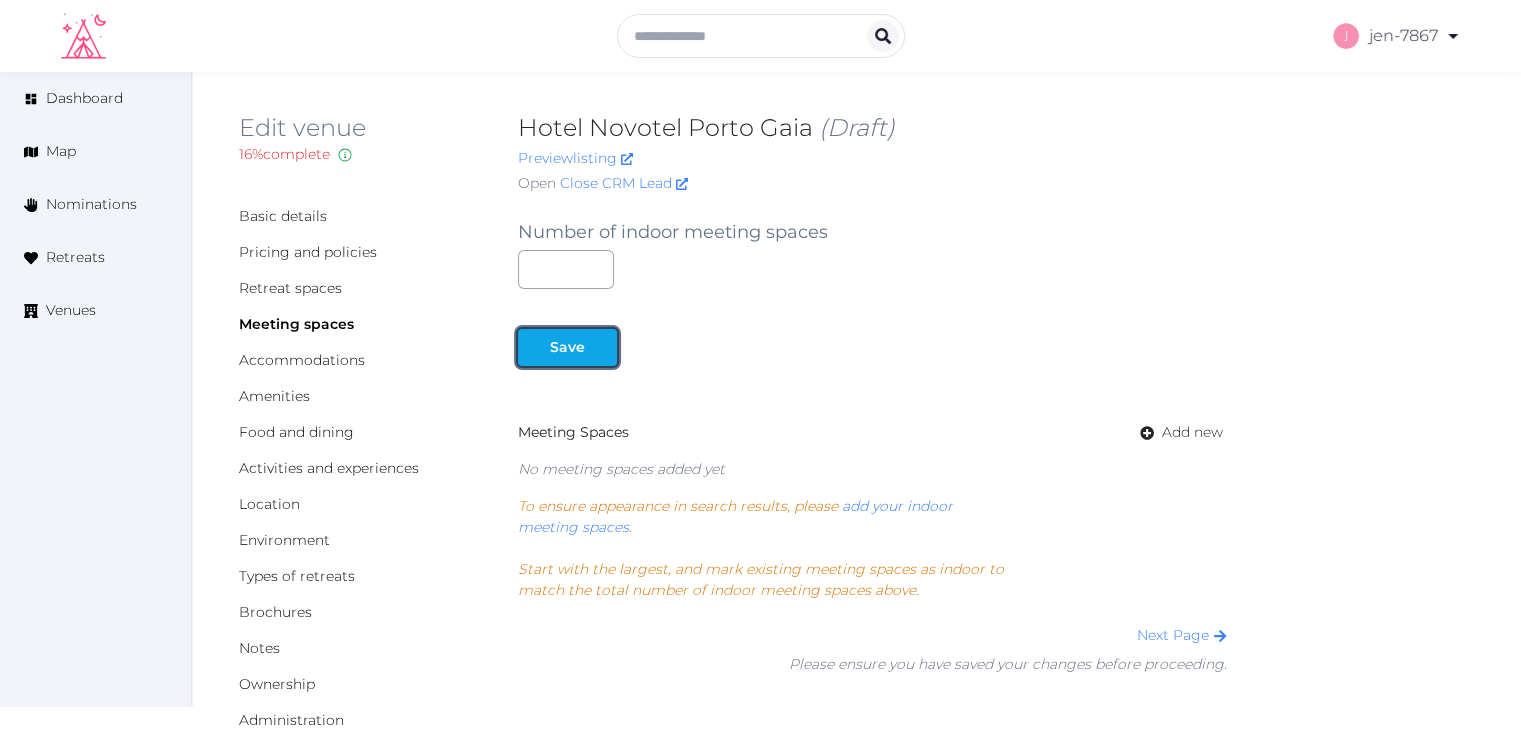 click at bounding box center (534, 347) 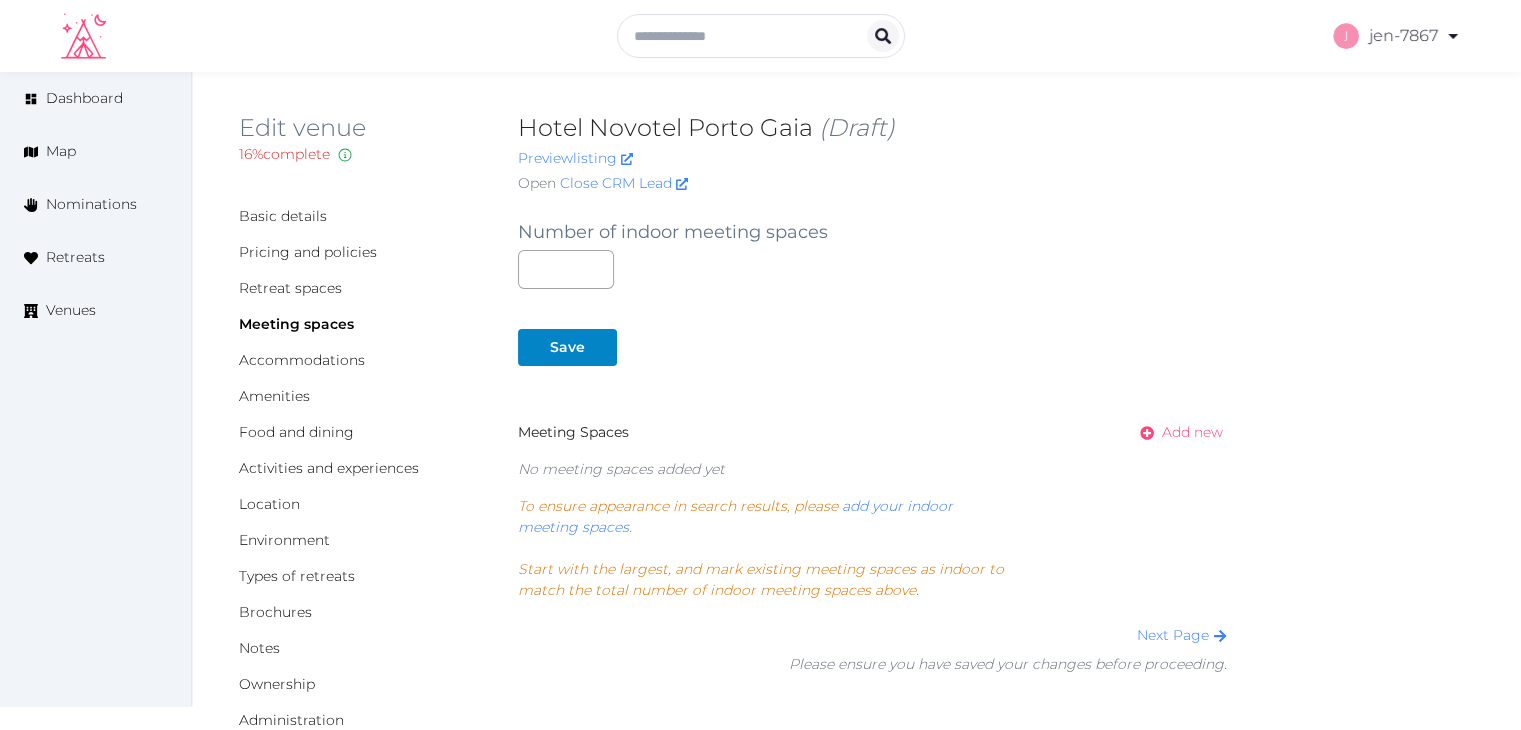 click on "Add new" at bounding box center (1175, 432) 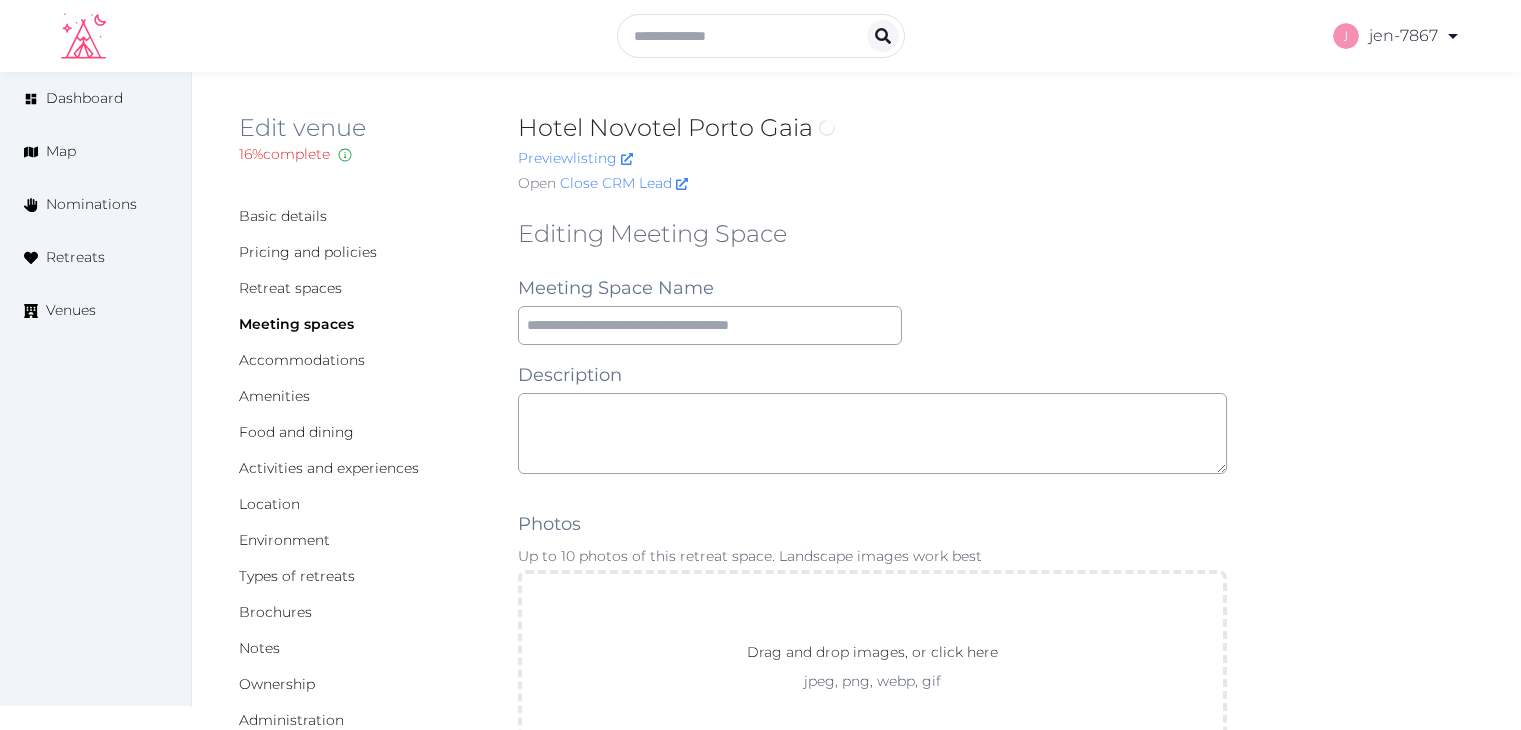 scroll, scrollTop: 0, scrollLeft: 0, axis: both 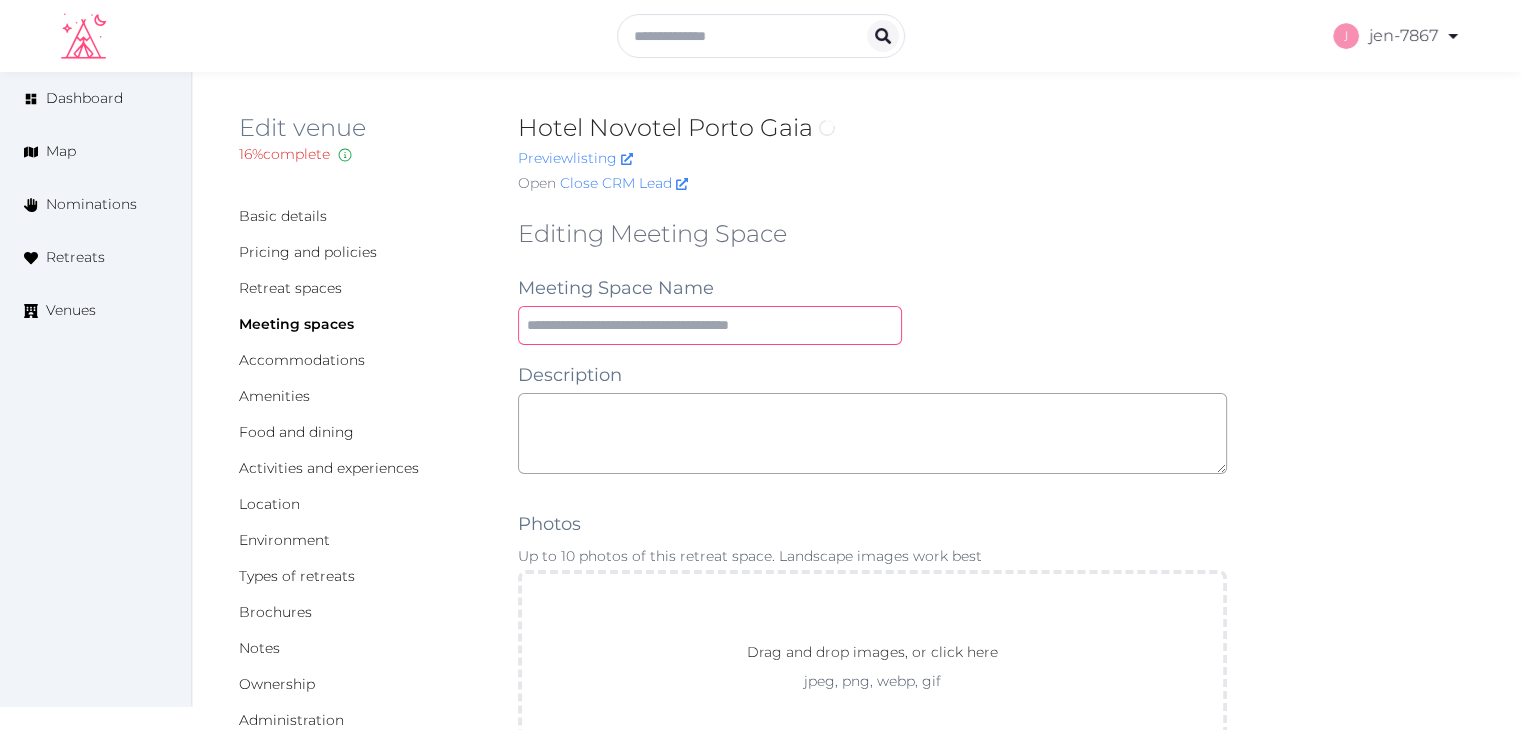 drag, startPoint x: 0, startPoint y: 0, endPoint x: 668, endPoint y: 332, distance: 745.9544 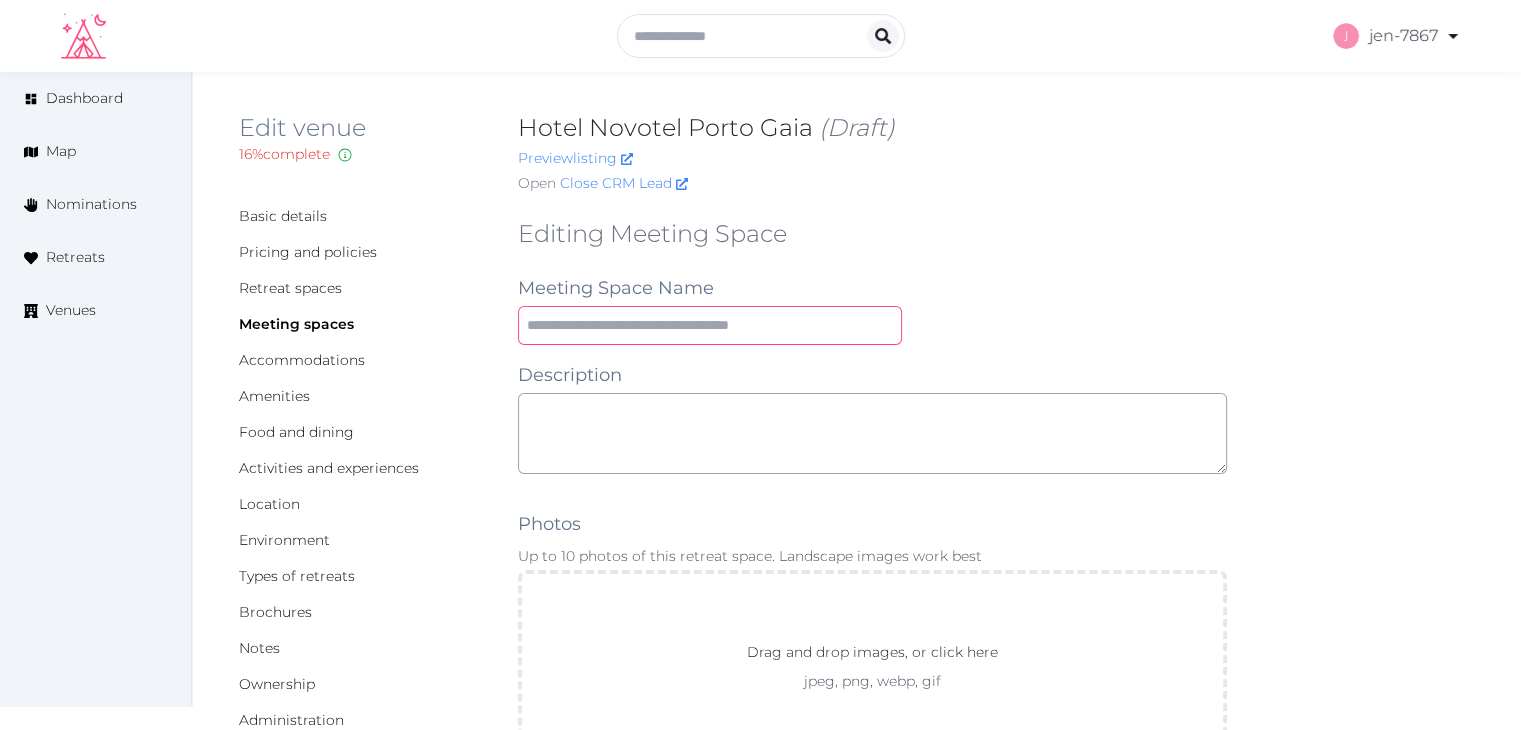 type on "**********" 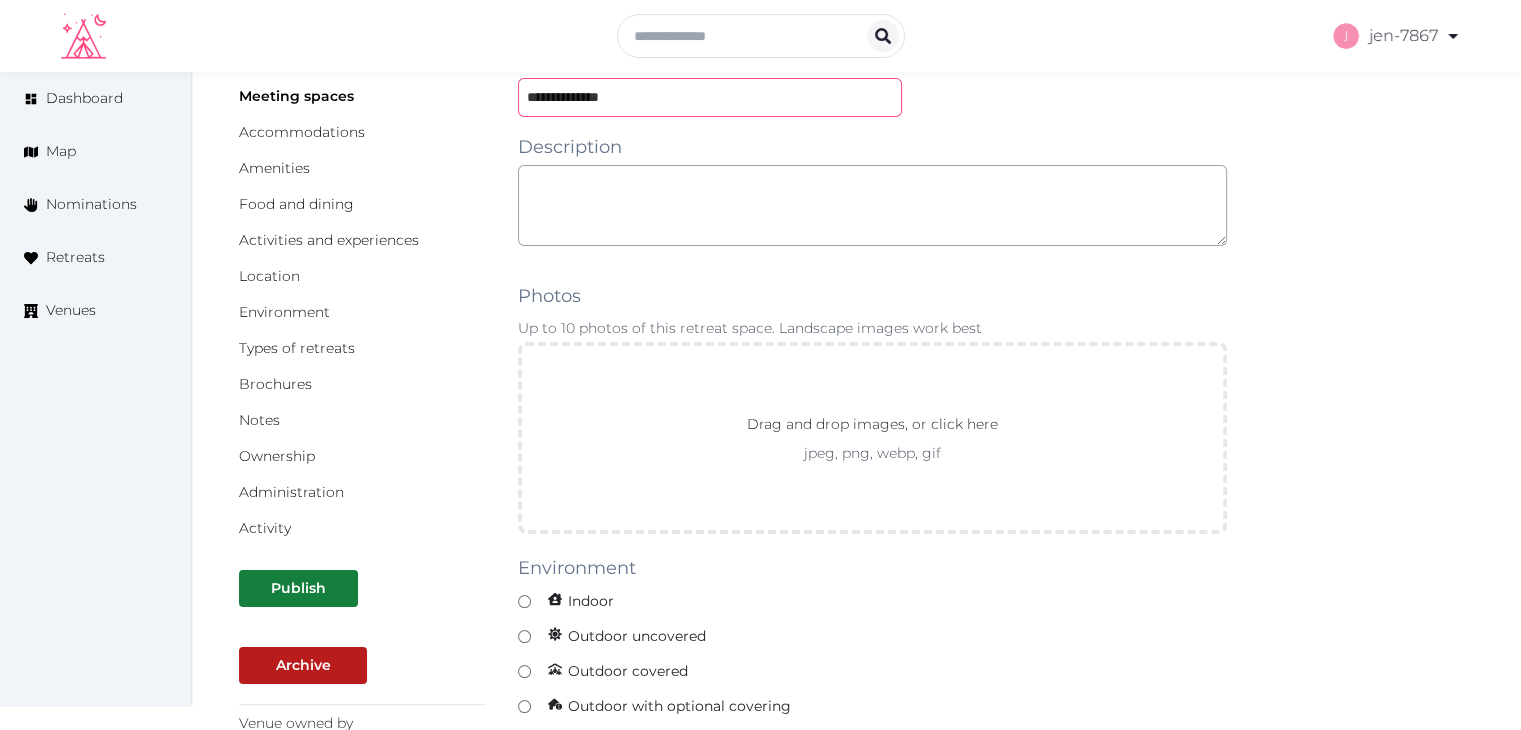 scroll, scrollTop: 300, scrollLeft: 0, axis: vertical 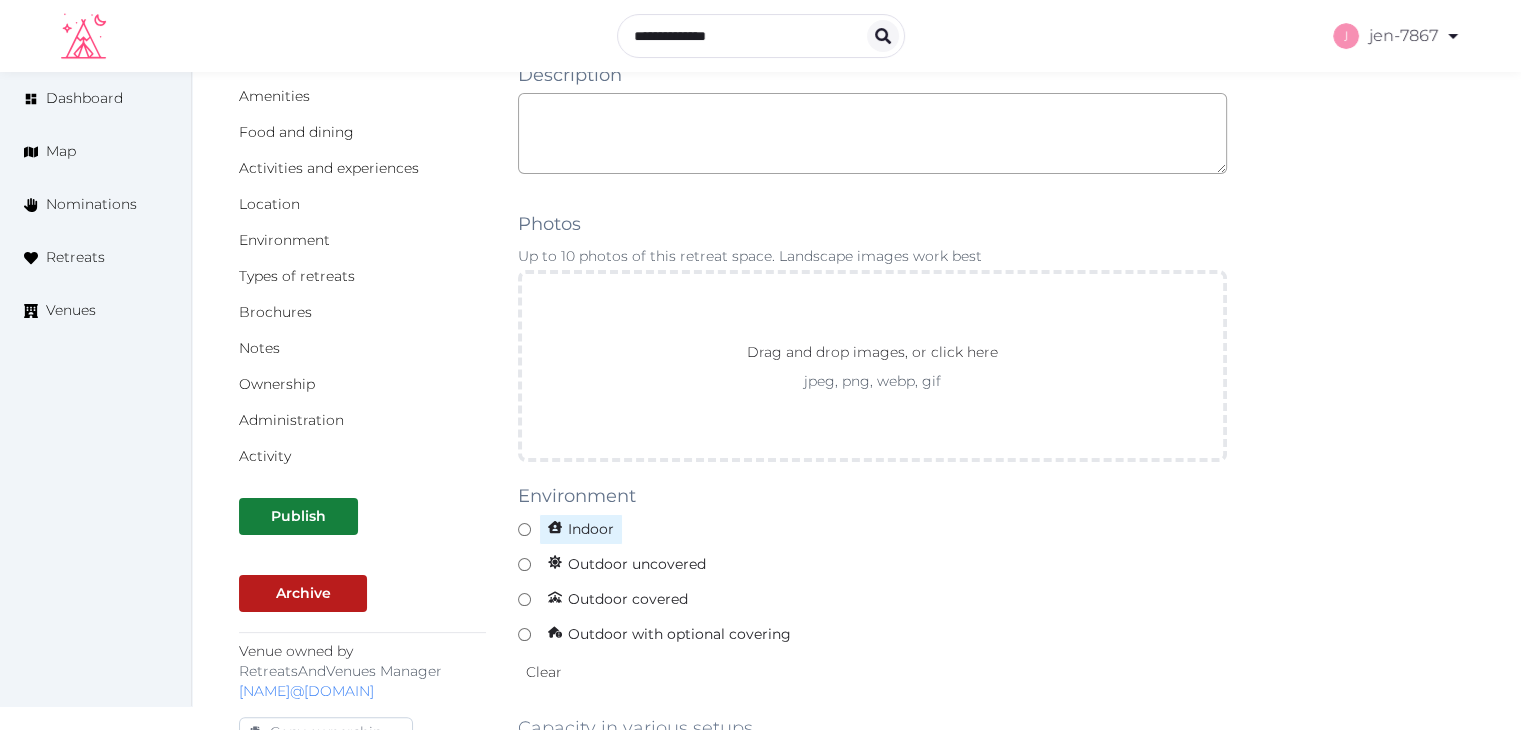 click 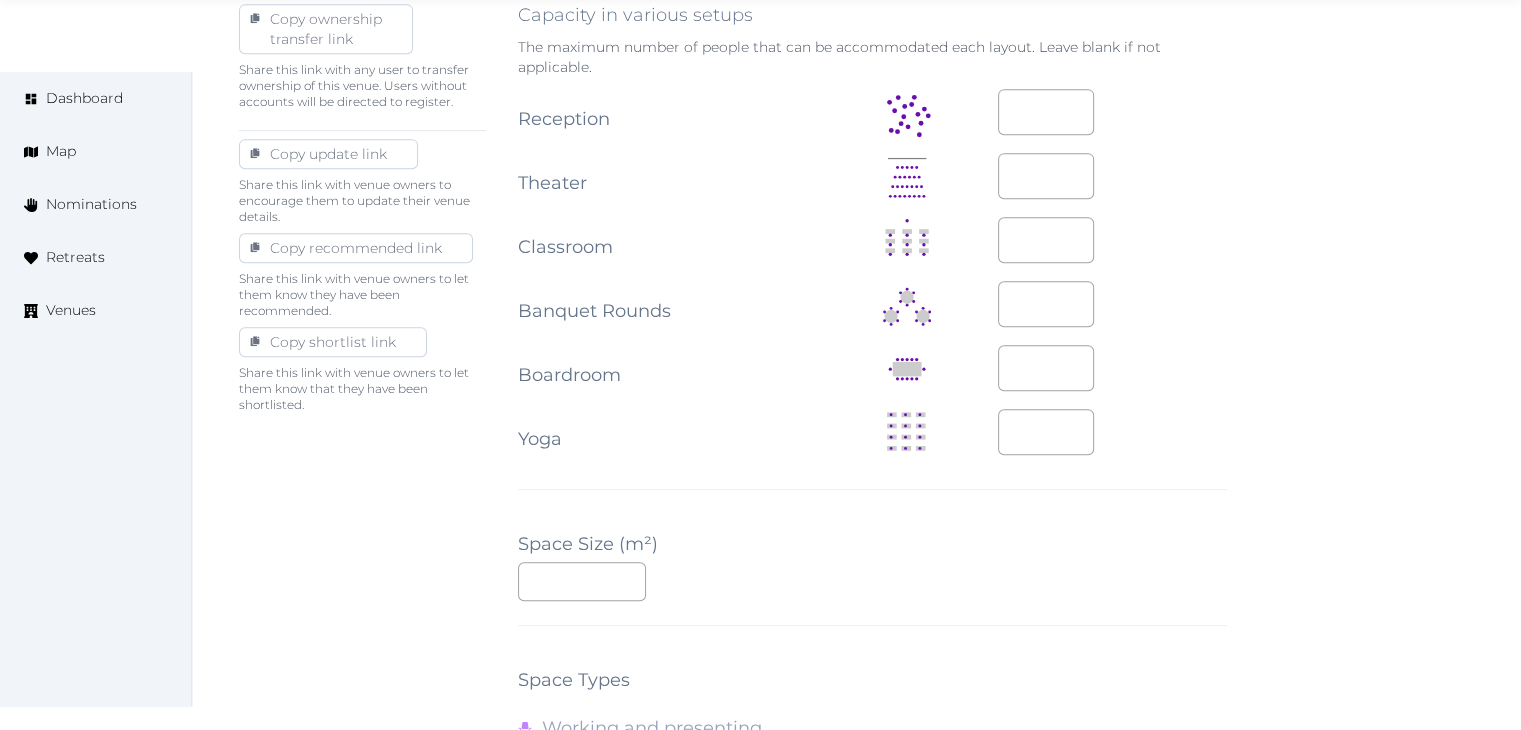 scroll, scrollTop: 1300, scrollLeft: 0, axis: vertical 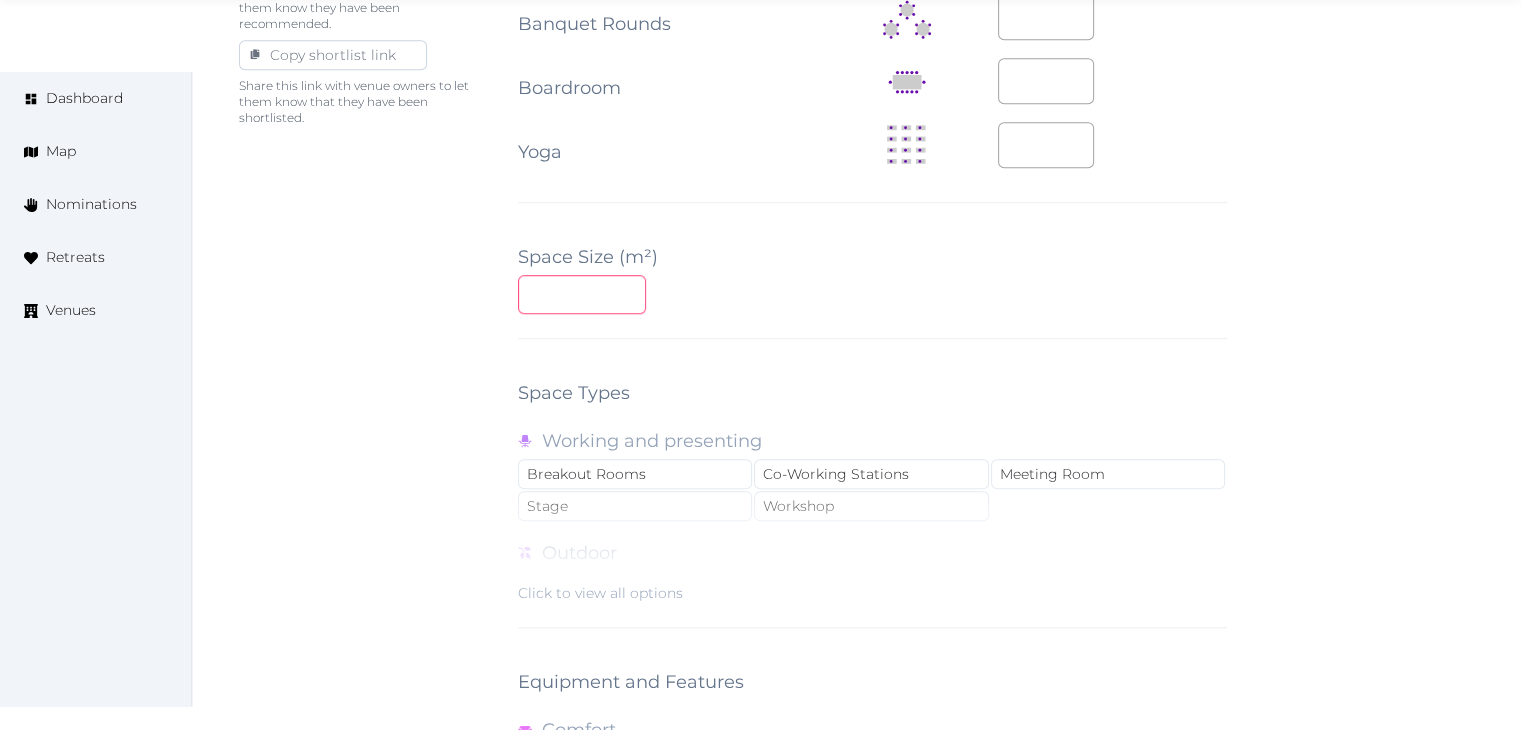 click at bounding box center (582, 294) 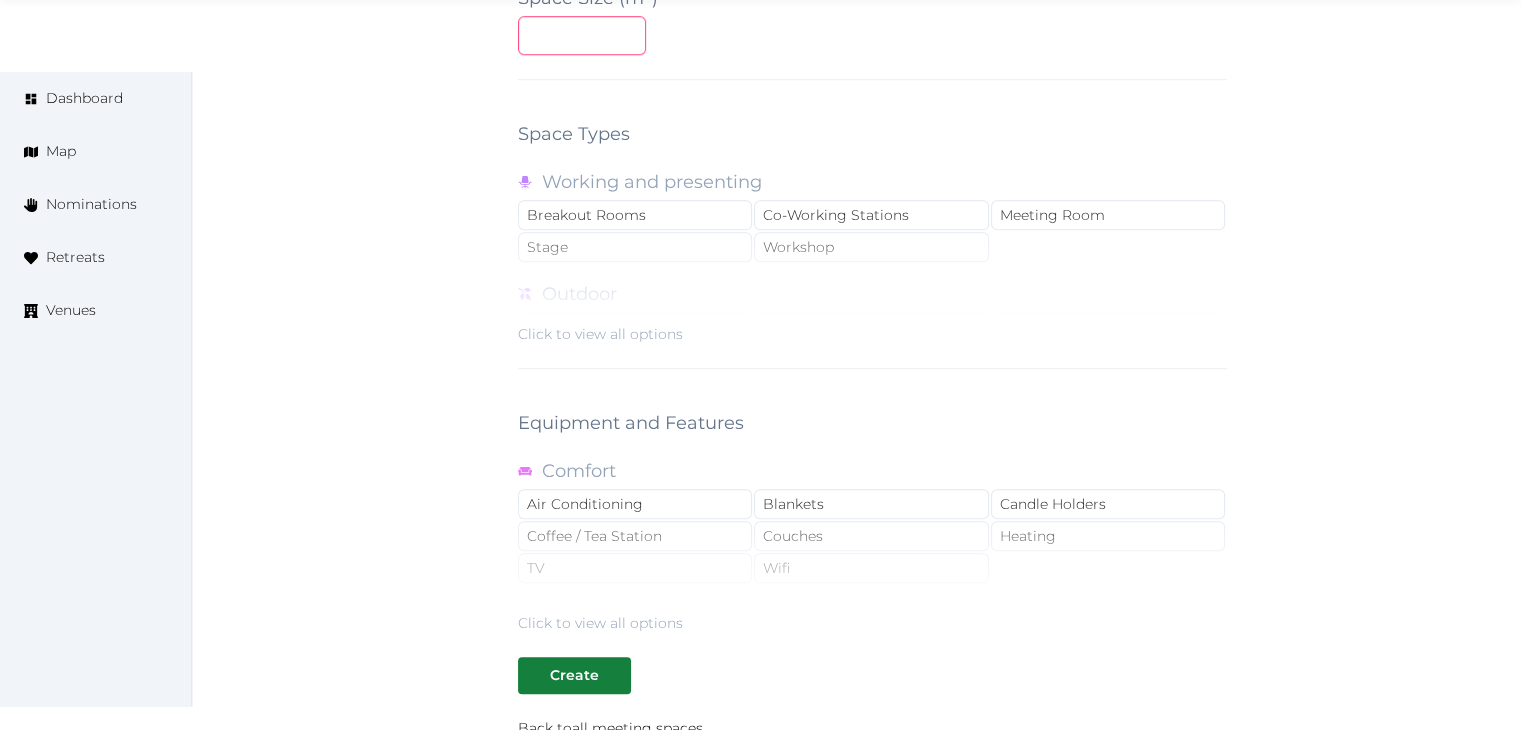 scroll, scrollTop: 1600, scrollLeft: 0, axis: vertical 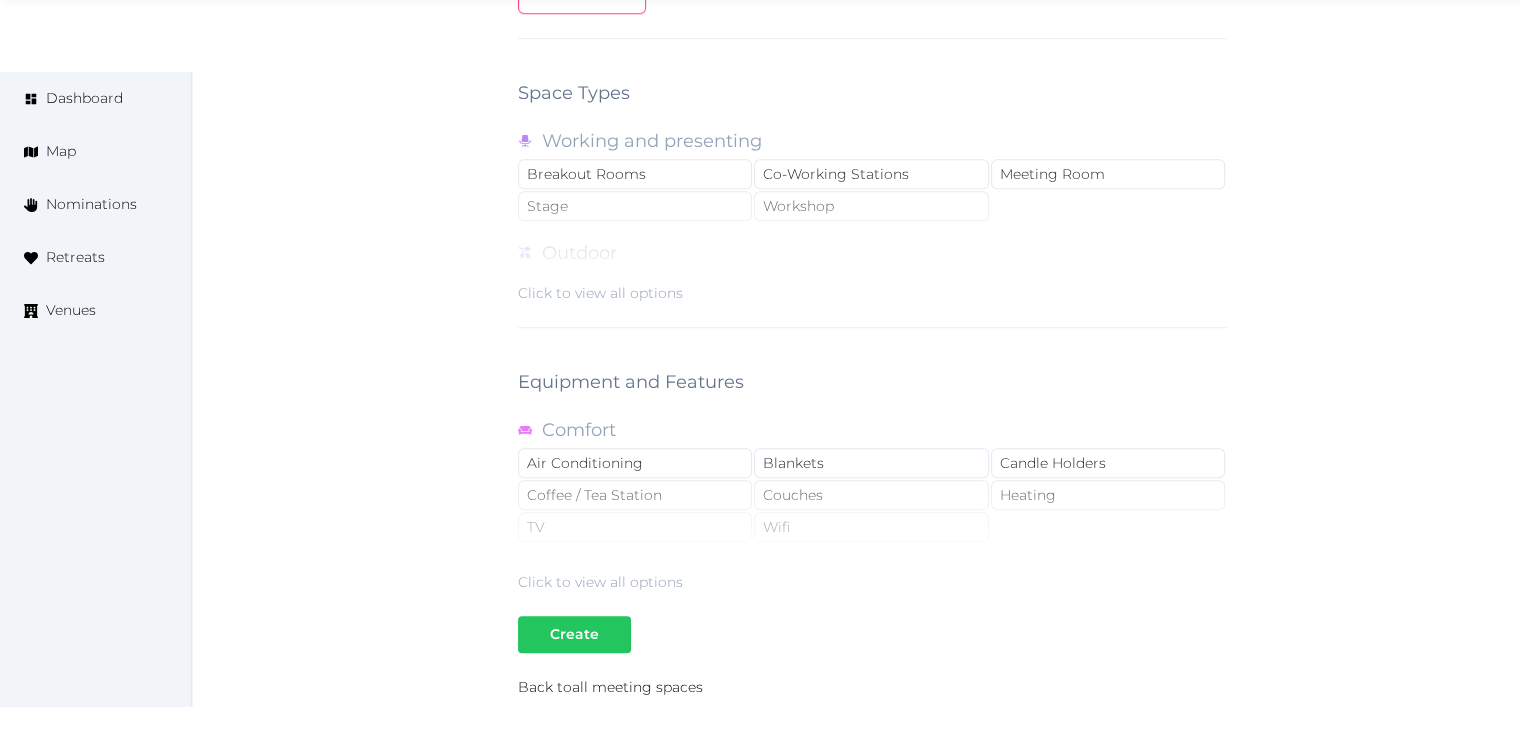 type on "**" 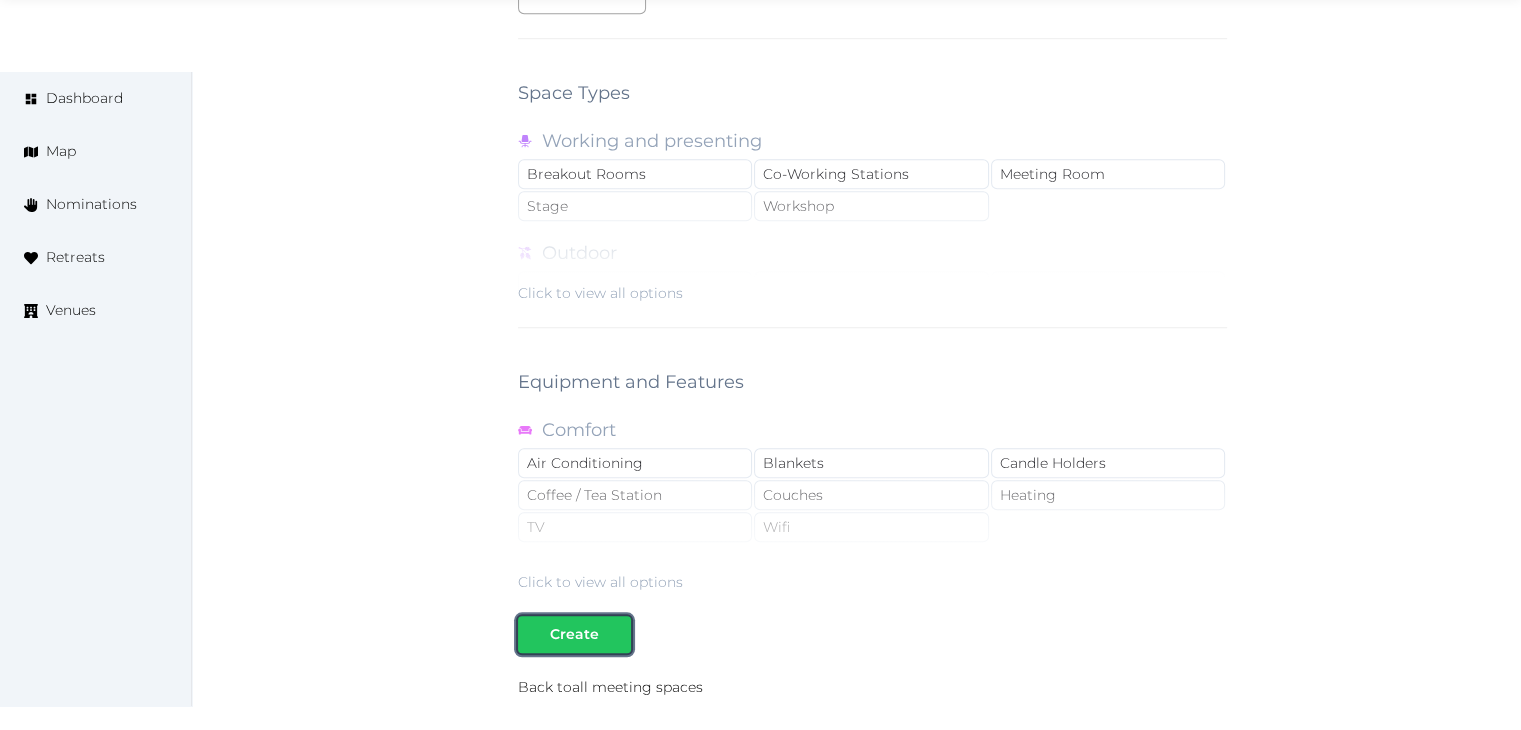 click on "Create" at bounding box center (574, 634) 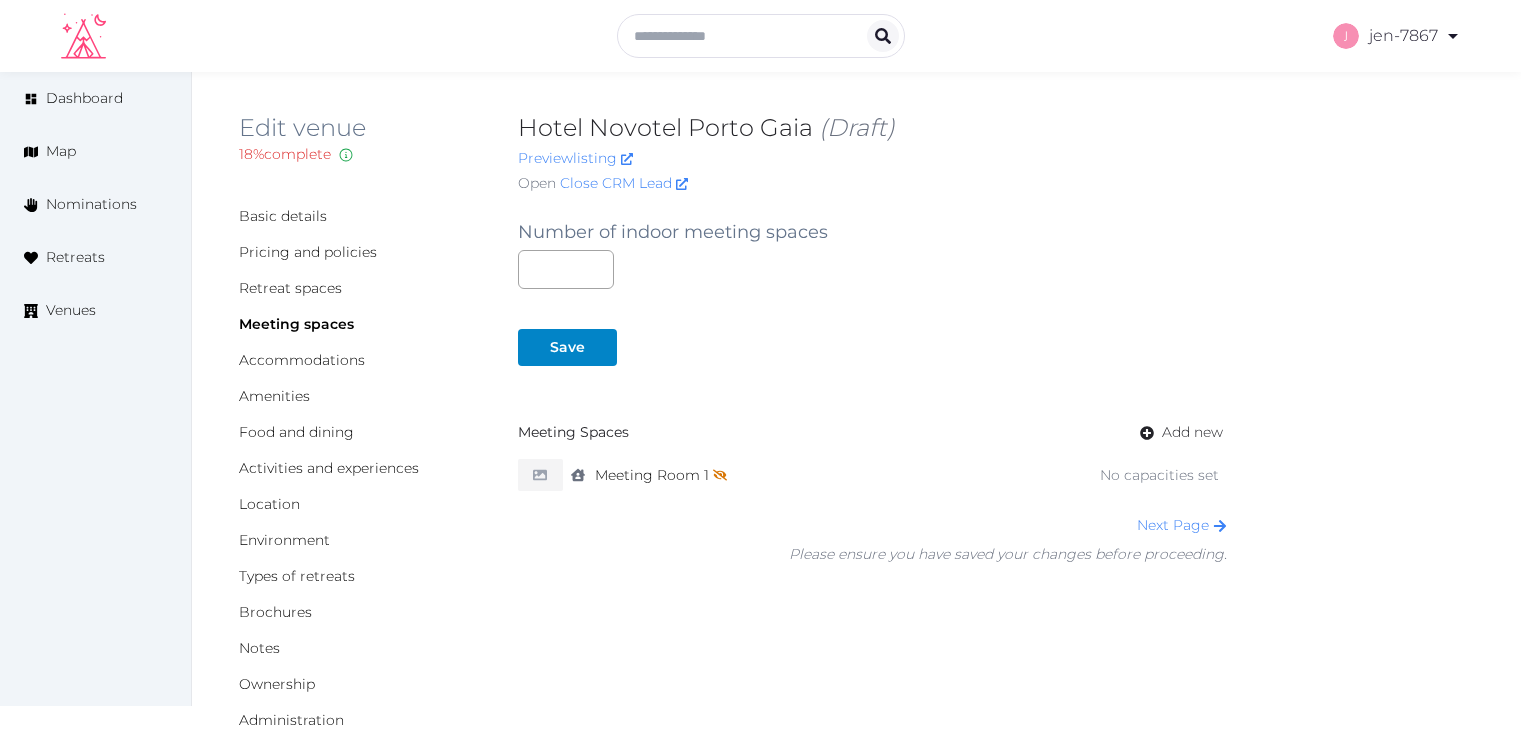 scroll, scrollTop: 0, scrollLeft: 0, axis: both 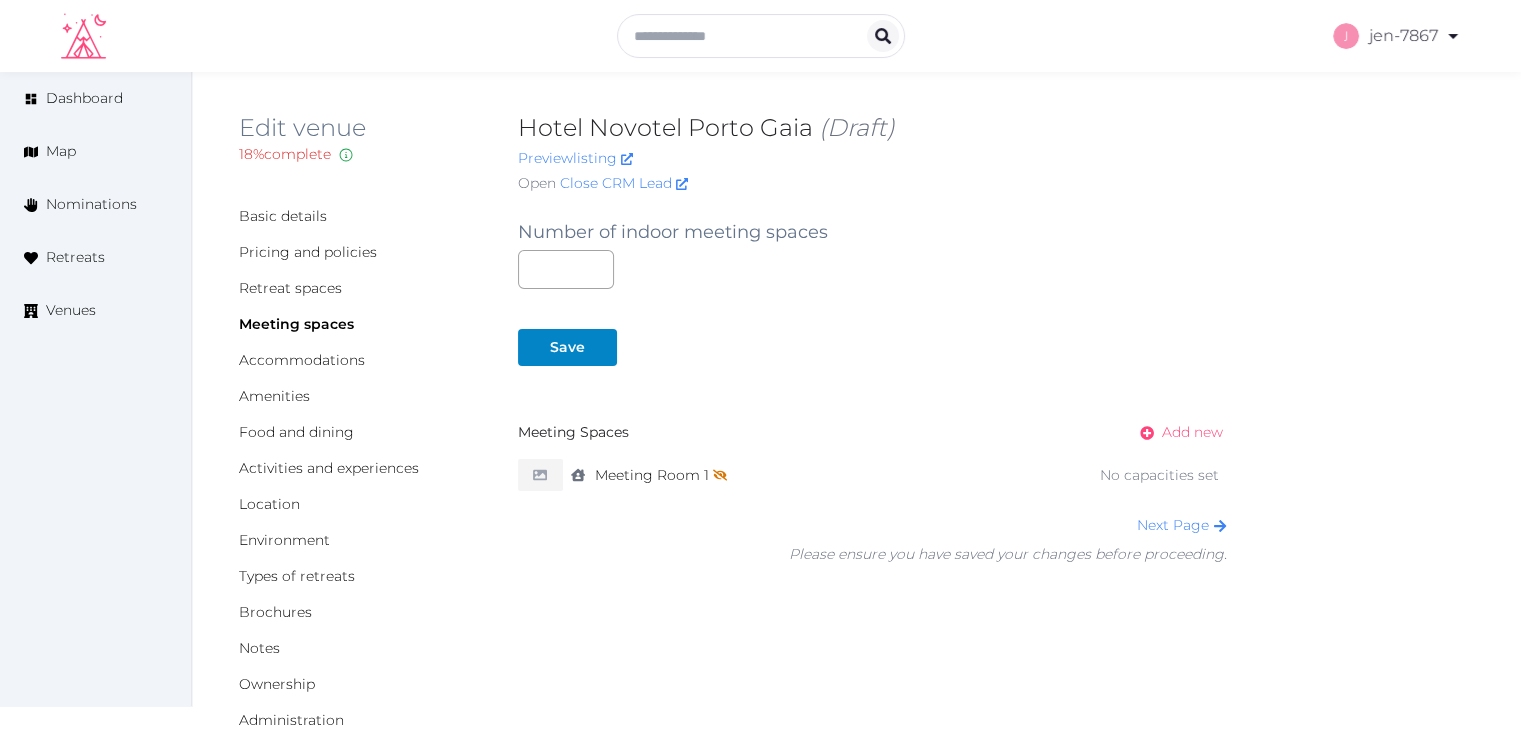 click on "Add new" at bounding box center [1192, 432] 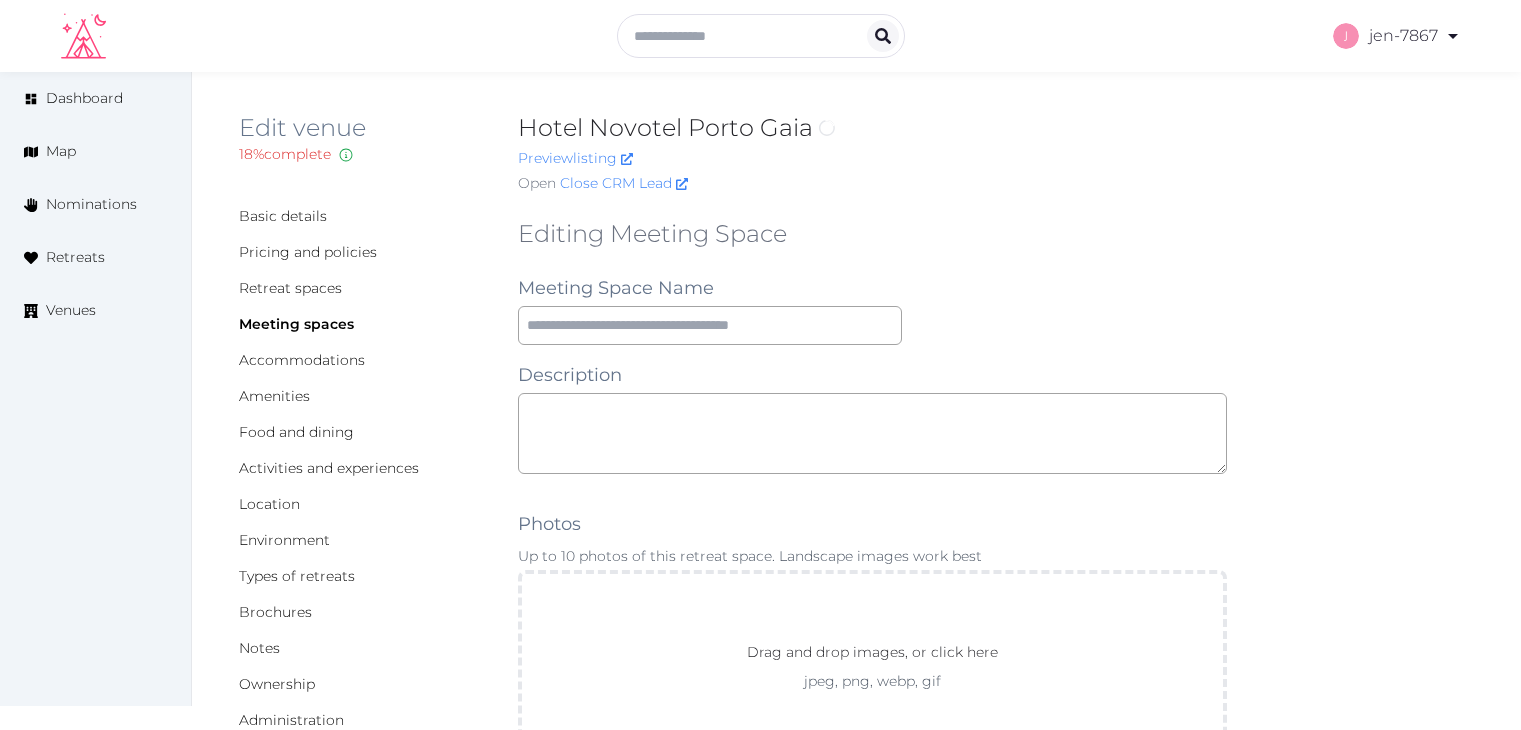 scroll, scrollTop: 0, scrollLeft: 0, axis: both 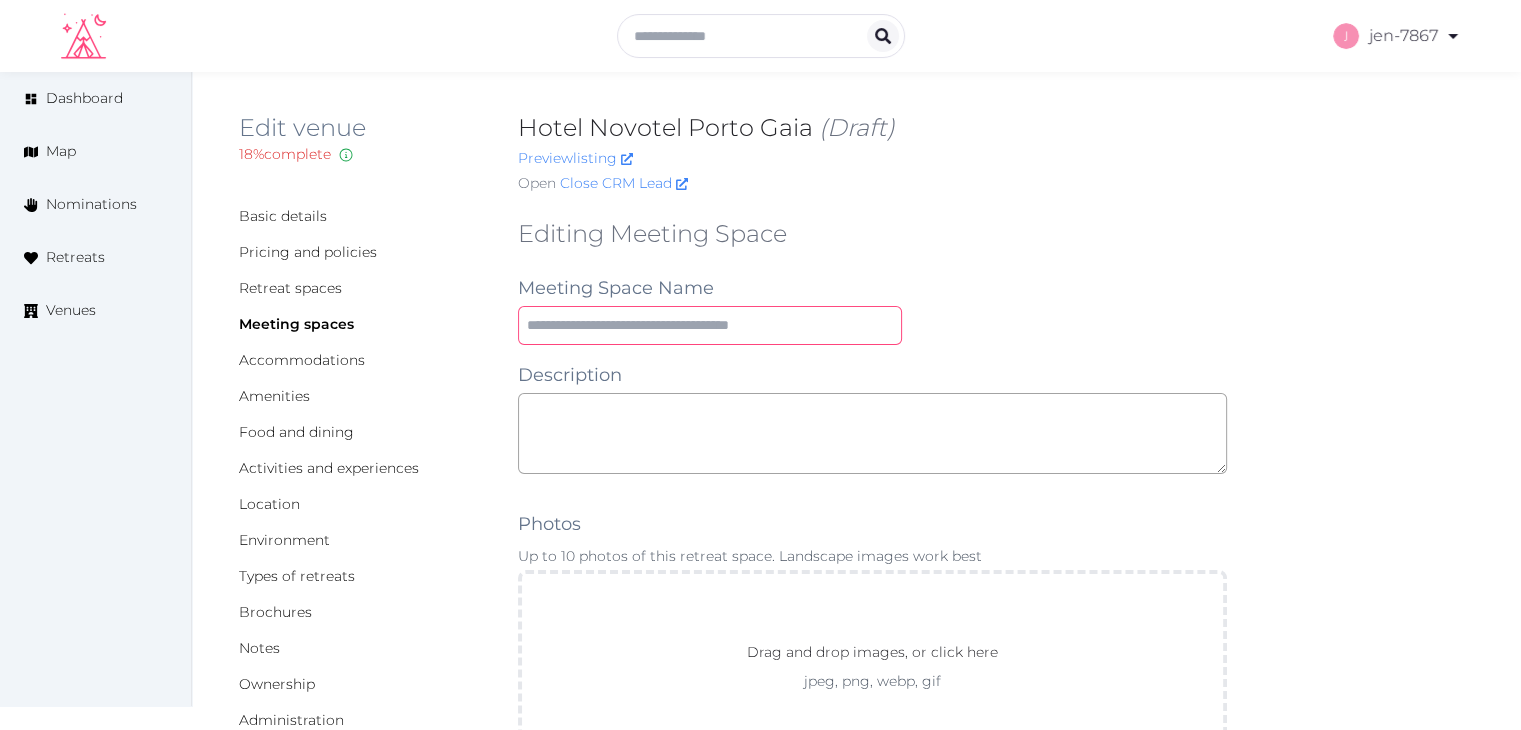 click at bounding box center [710, 325] 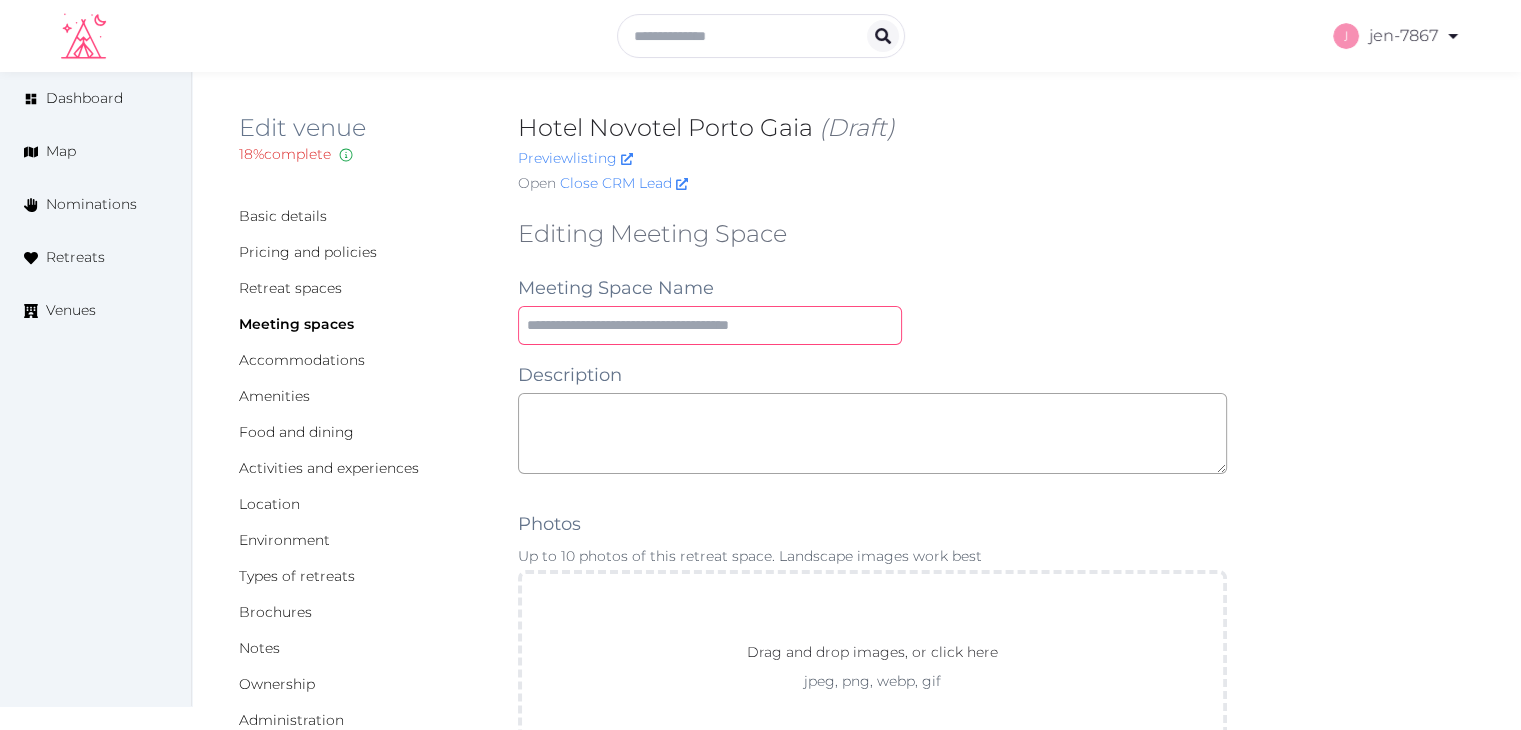 type on "**********" 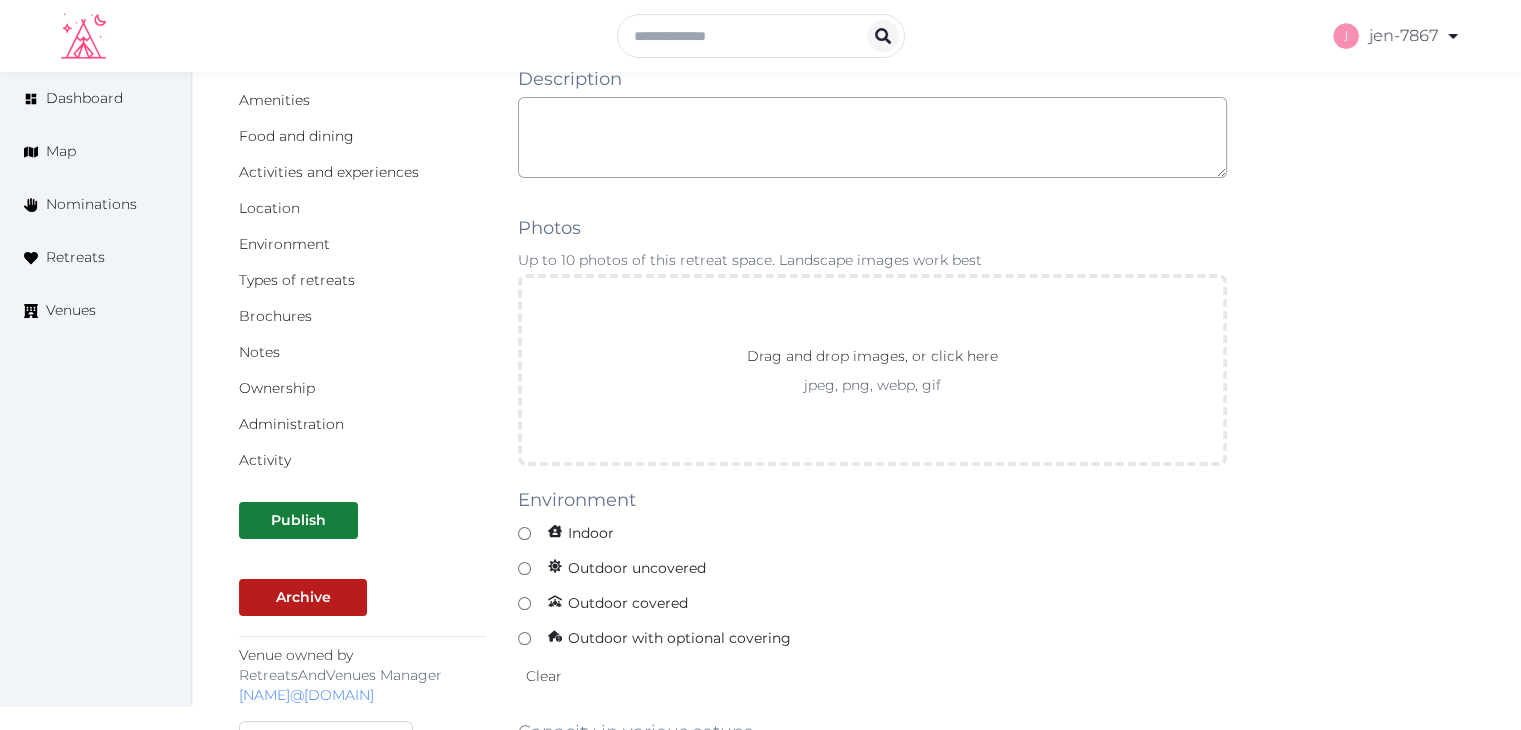 scroll, scrollTop: 300, scrollLeft: 0, axis: vertical 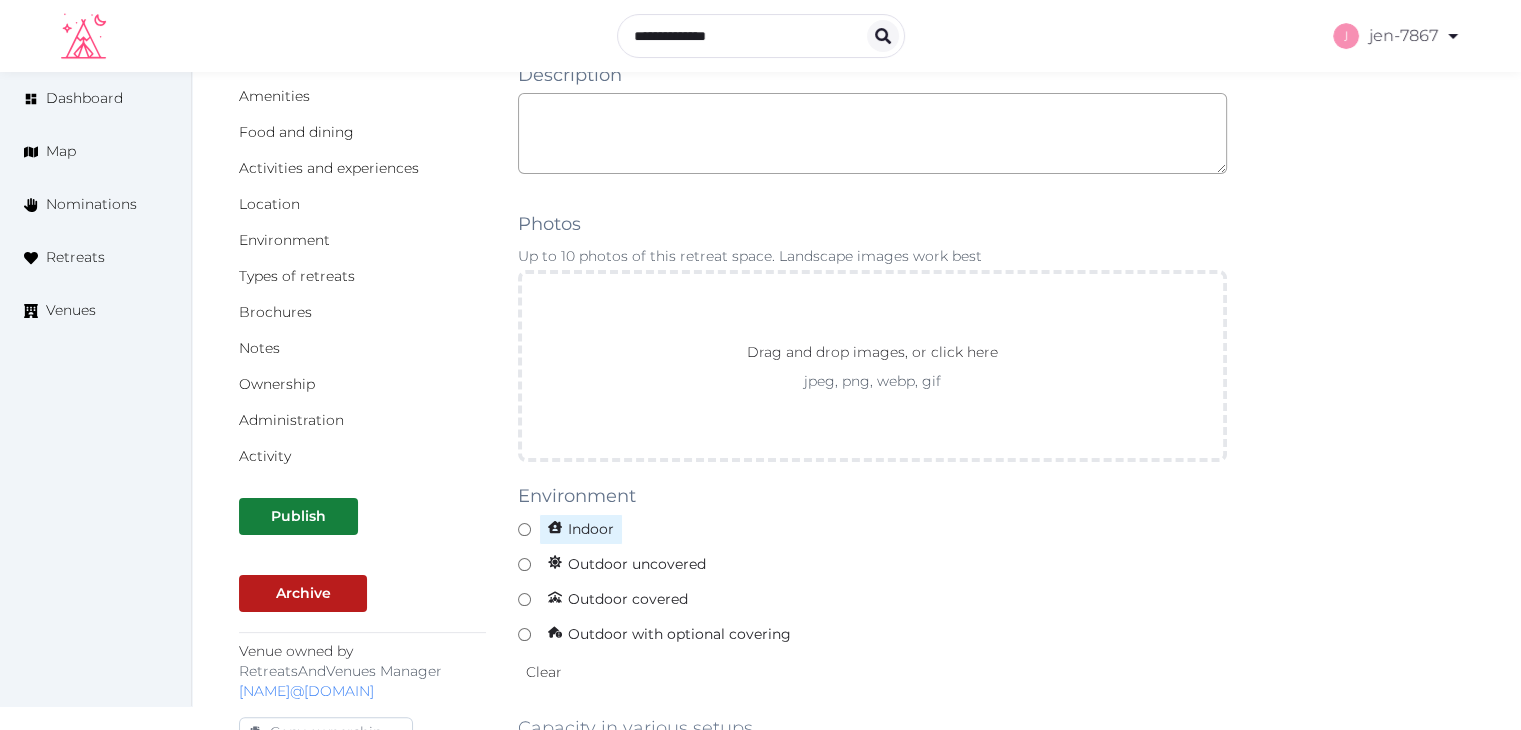 click on "Indoor" at bounding box center (581, 529) 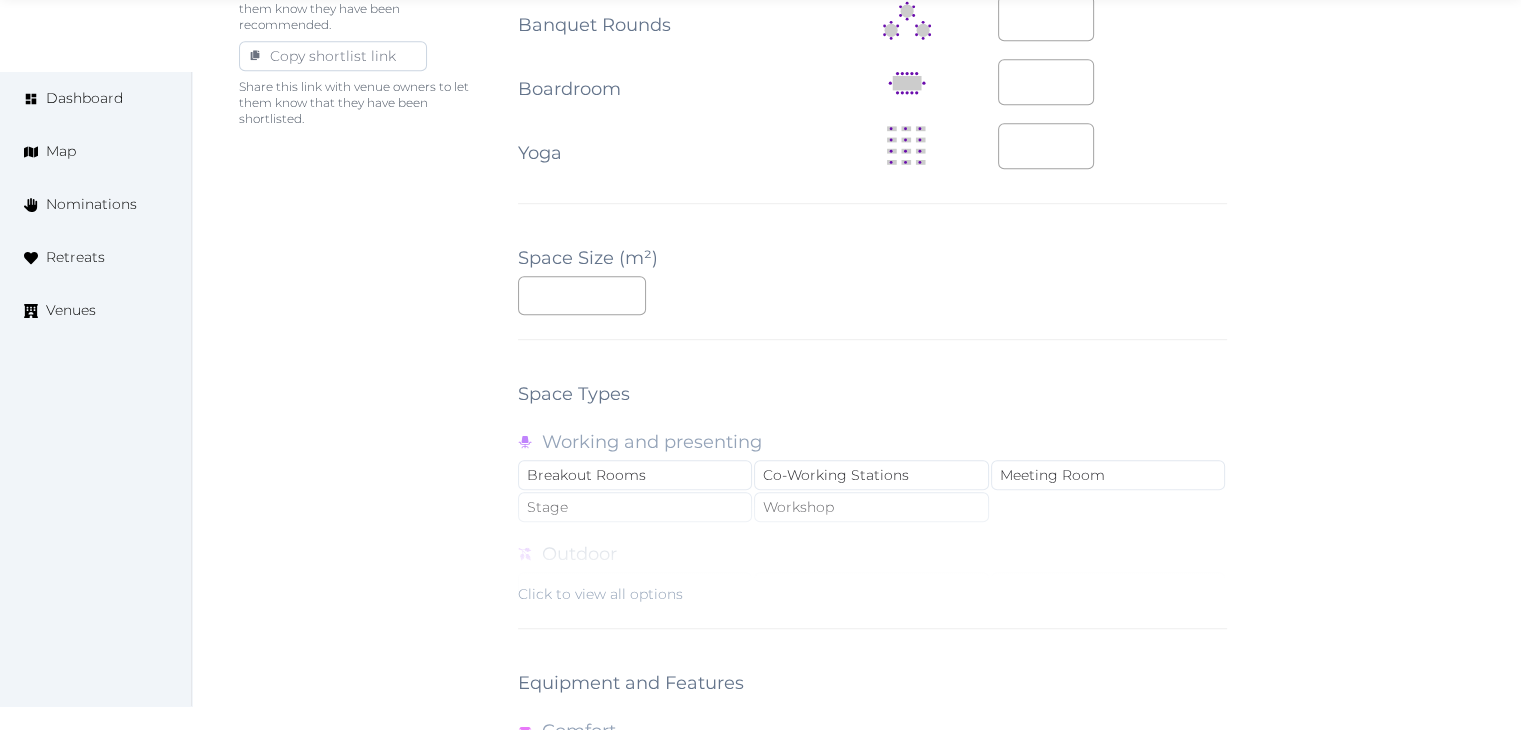 scroll, scrollTop: 1300, scrollLeft: 0, axis: vertical 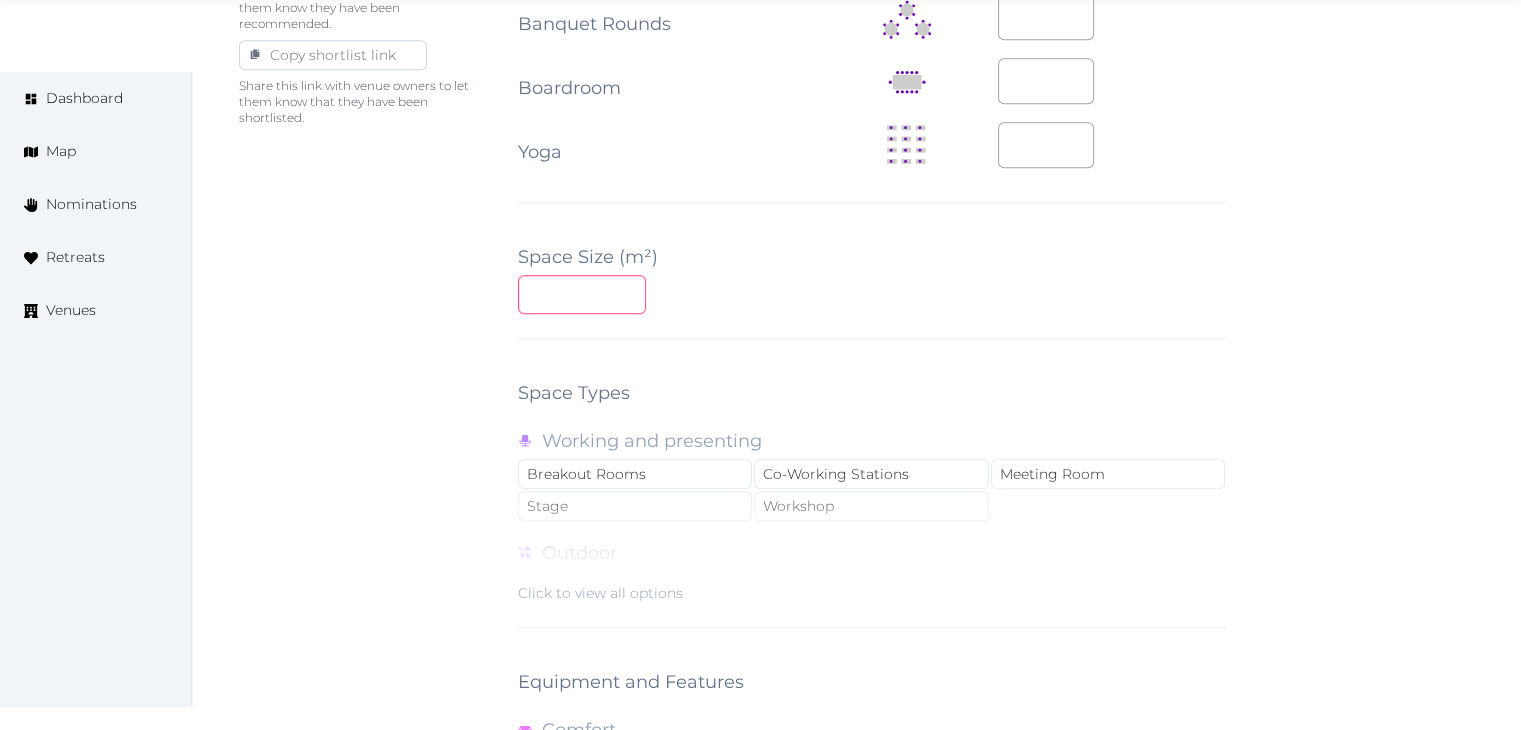 click at bounding box center (582, 294) 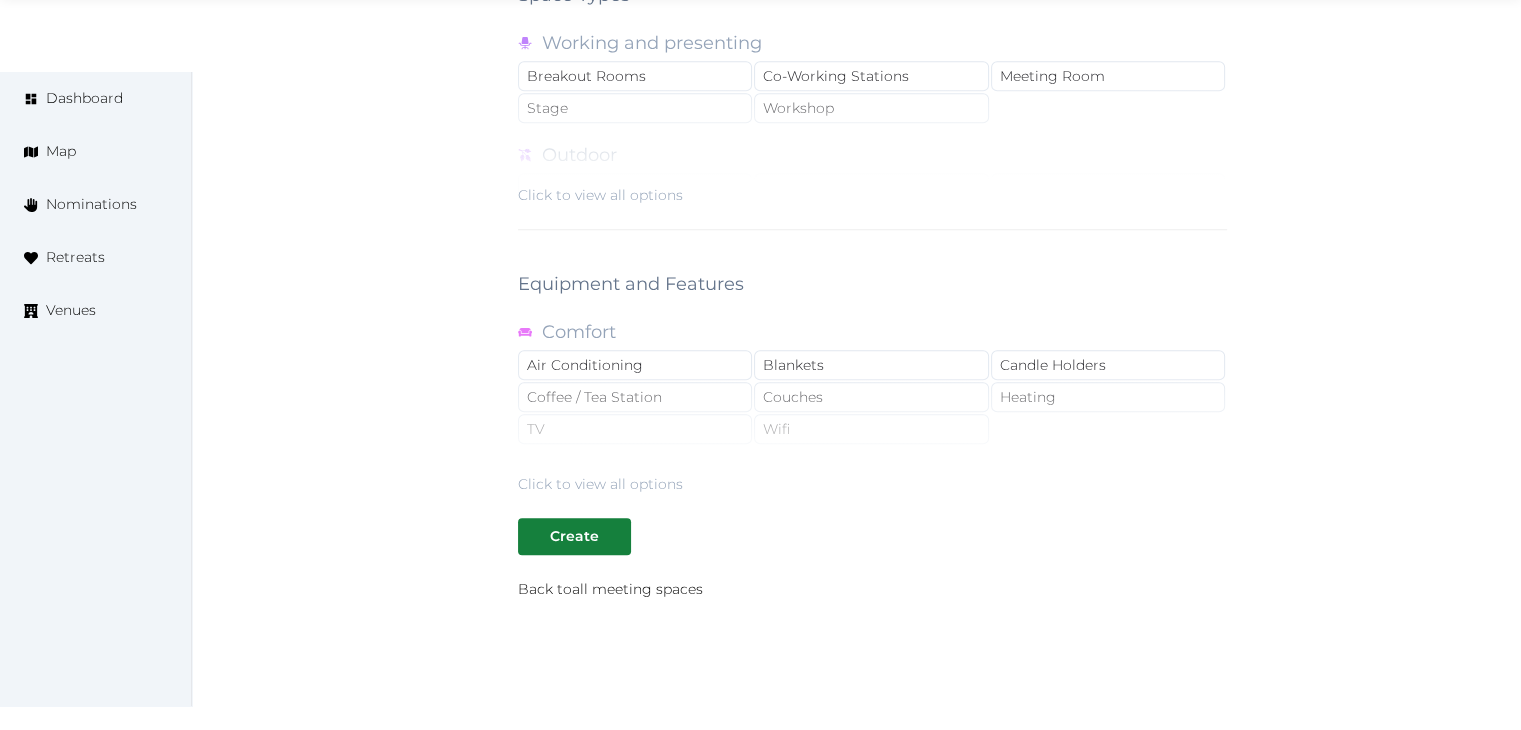 scroll, scrollTop: 1700, scrollLeft: 0, axis: vertical 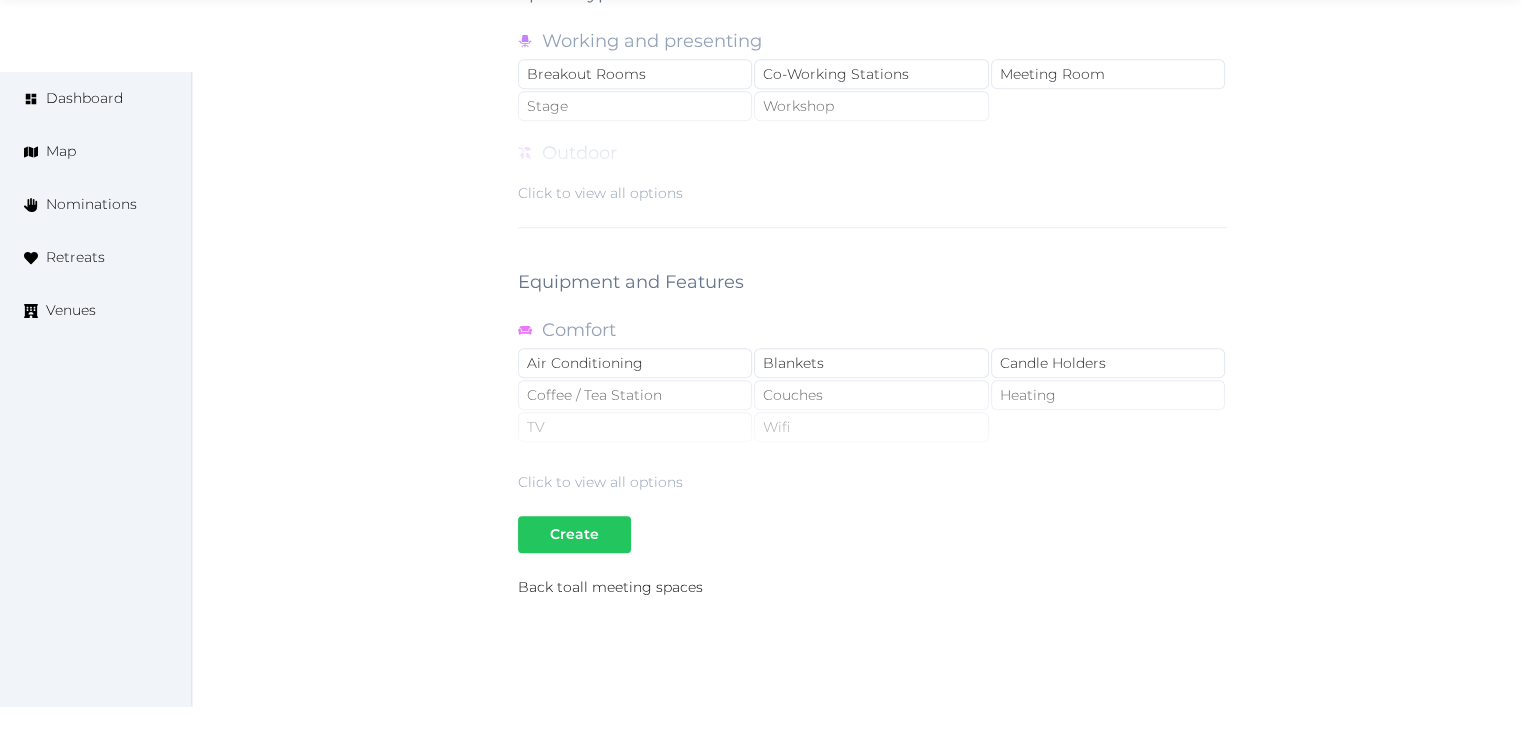 type on "**" 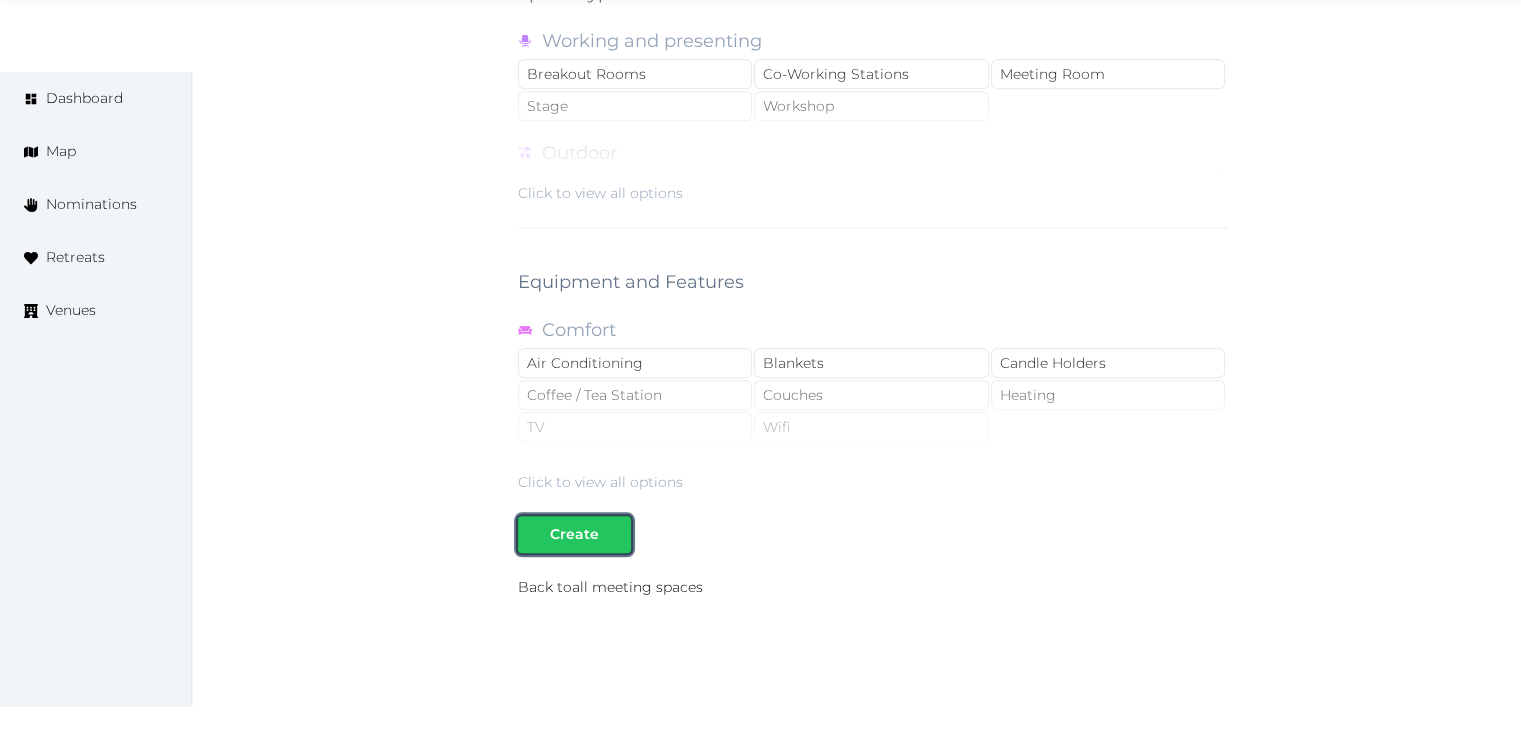 click on "Create" at bounding box center (574, 534) 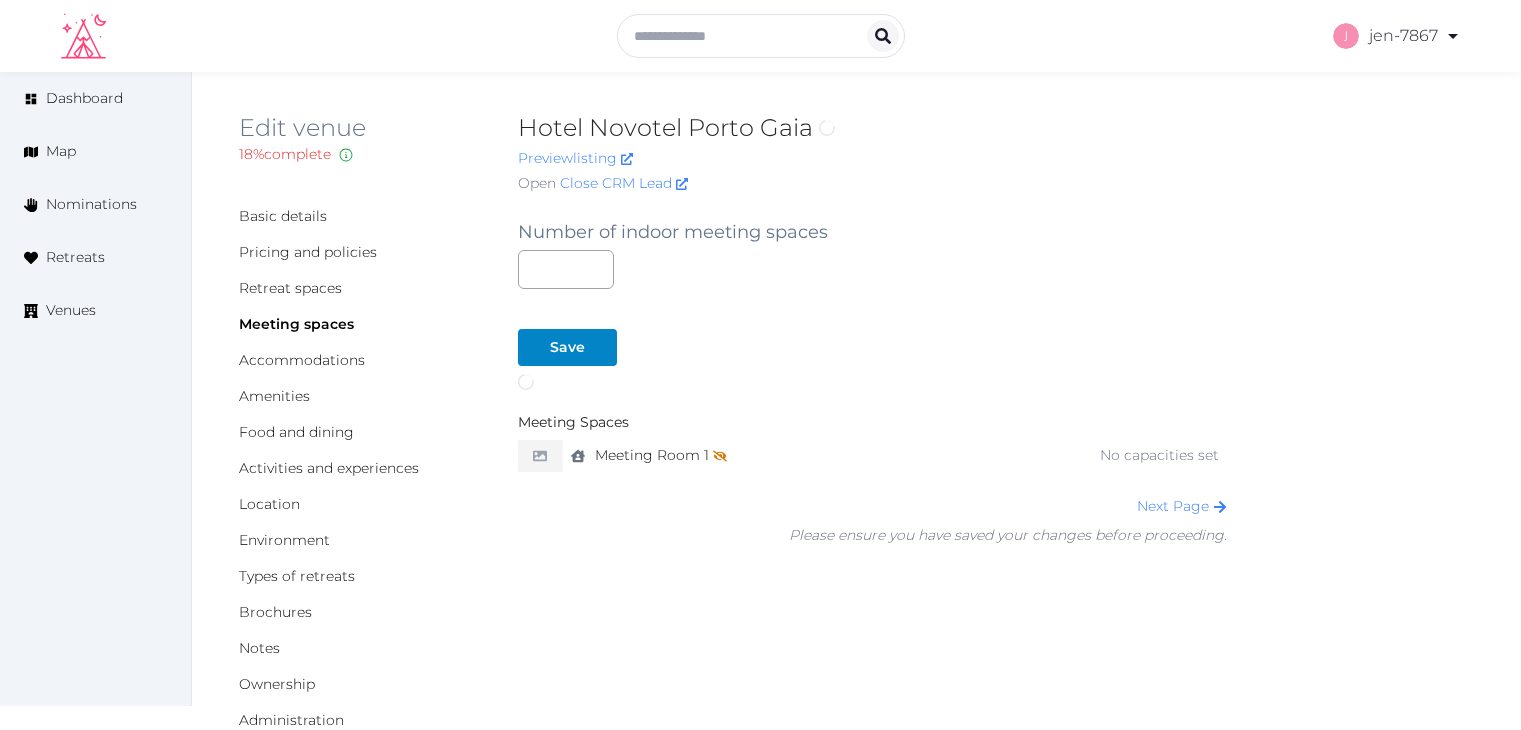 scroll, scrollTop: 0, scrollLeft: 0, axis: both 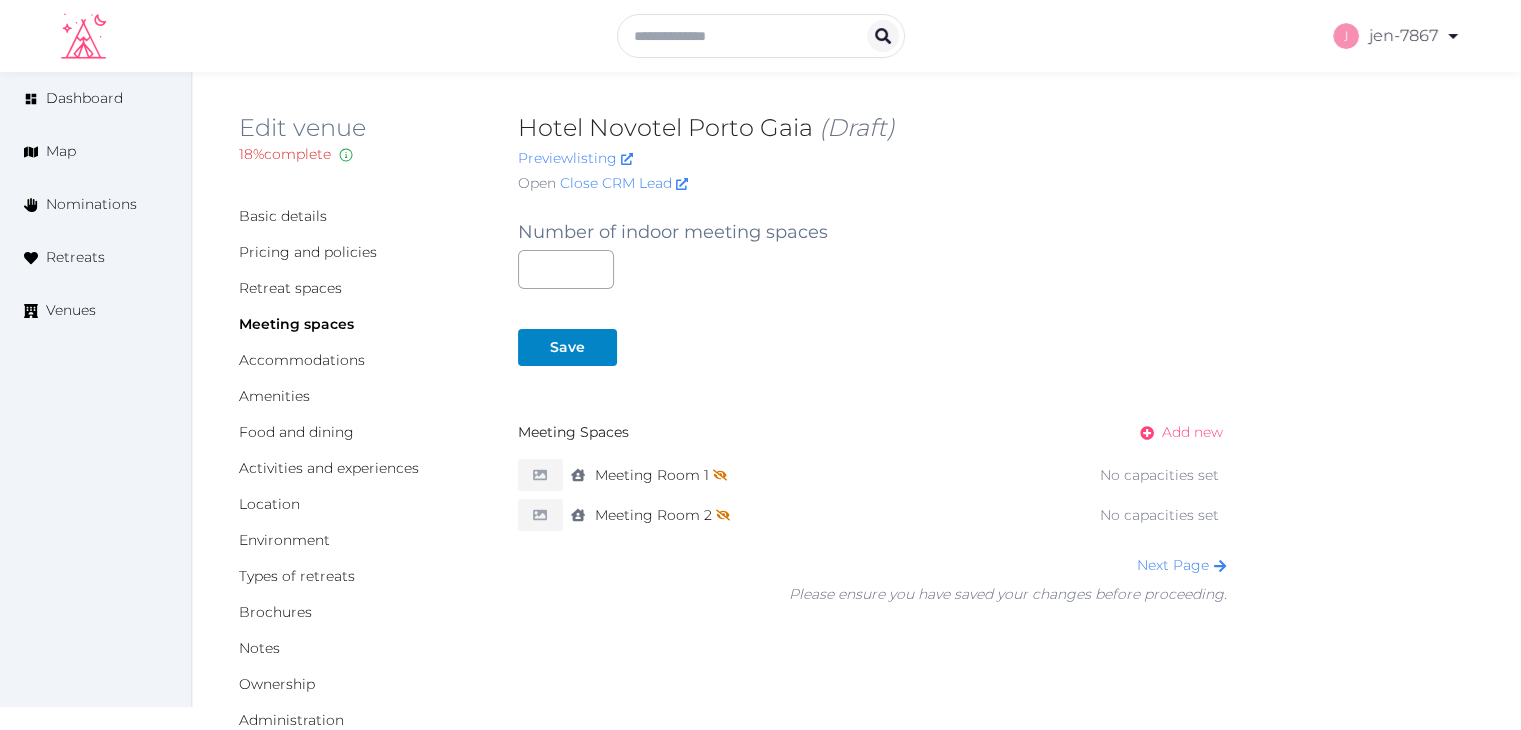 click on "Add new" at bounding box center [1192, 432] 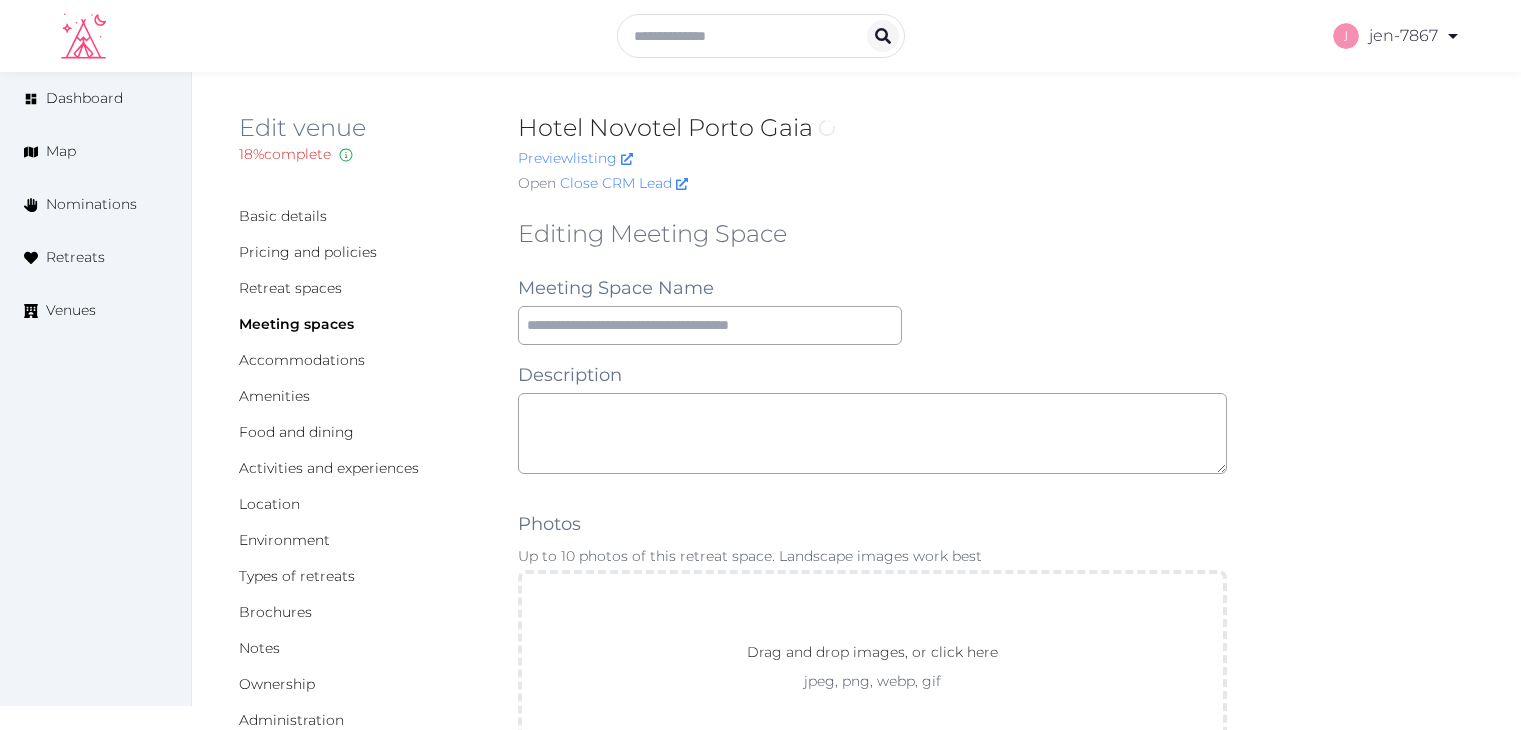 scroll, scrollTop: 0, scrollLeft: 0, axis: both 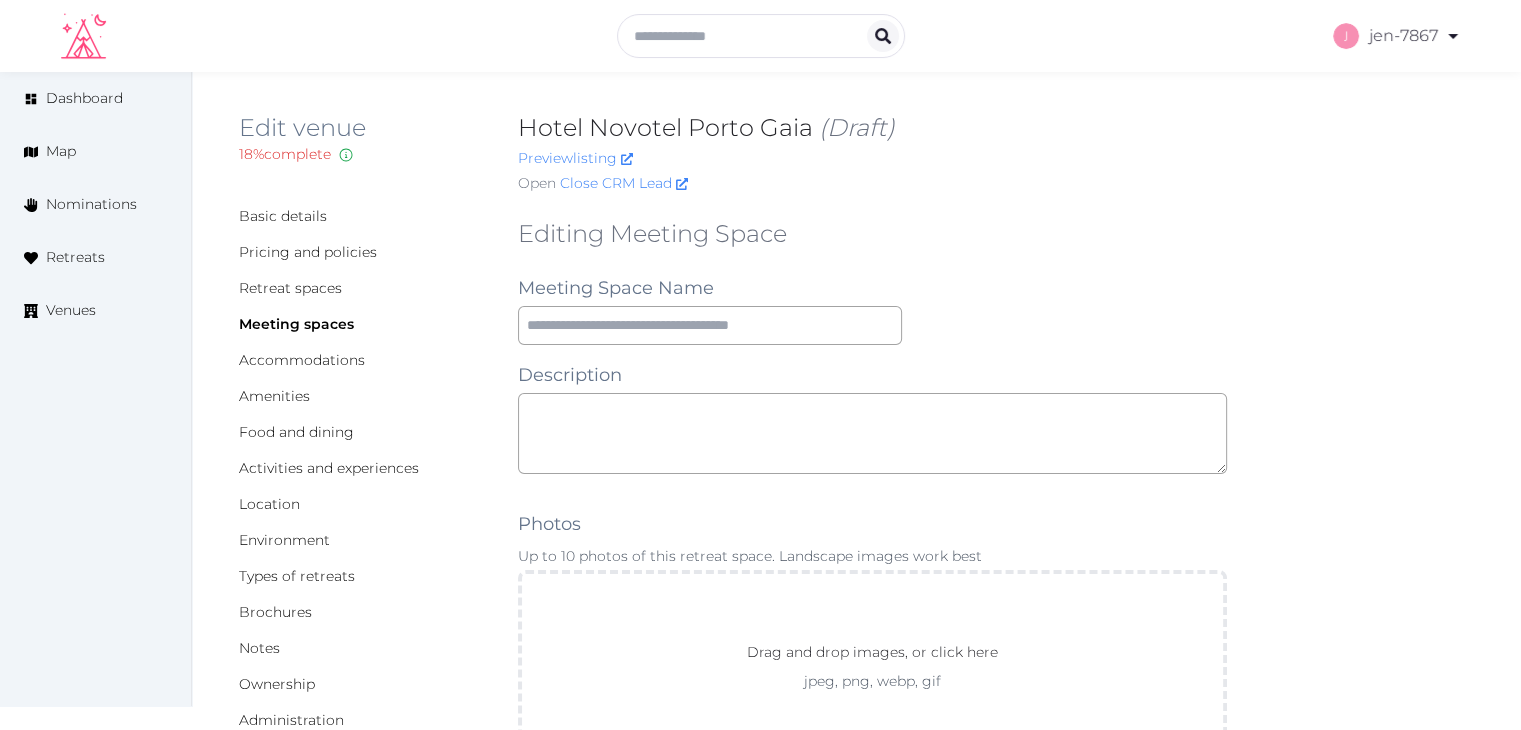 click on "Meeting Space Name" at bounding box center (616, 288) 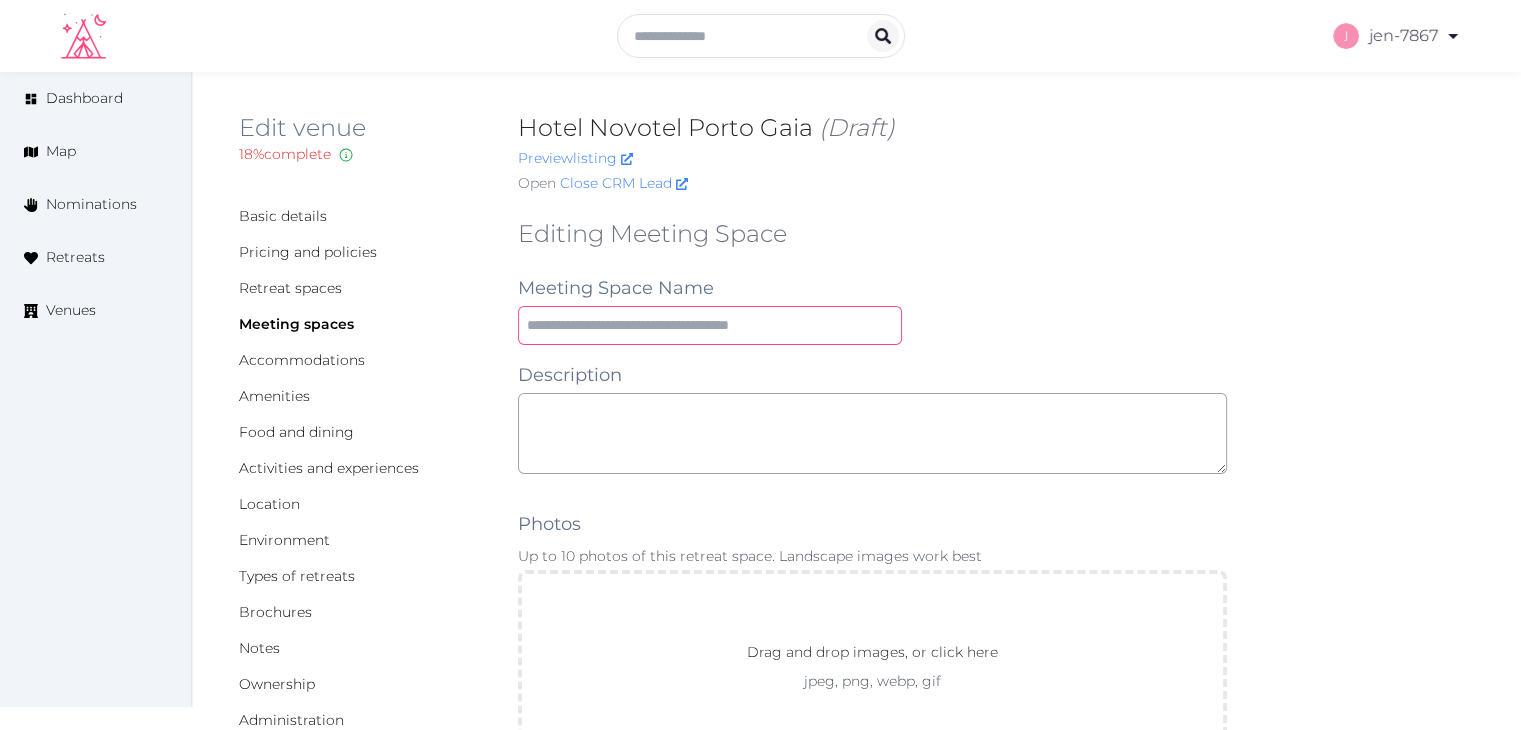 click at bounding box center (710, 325) 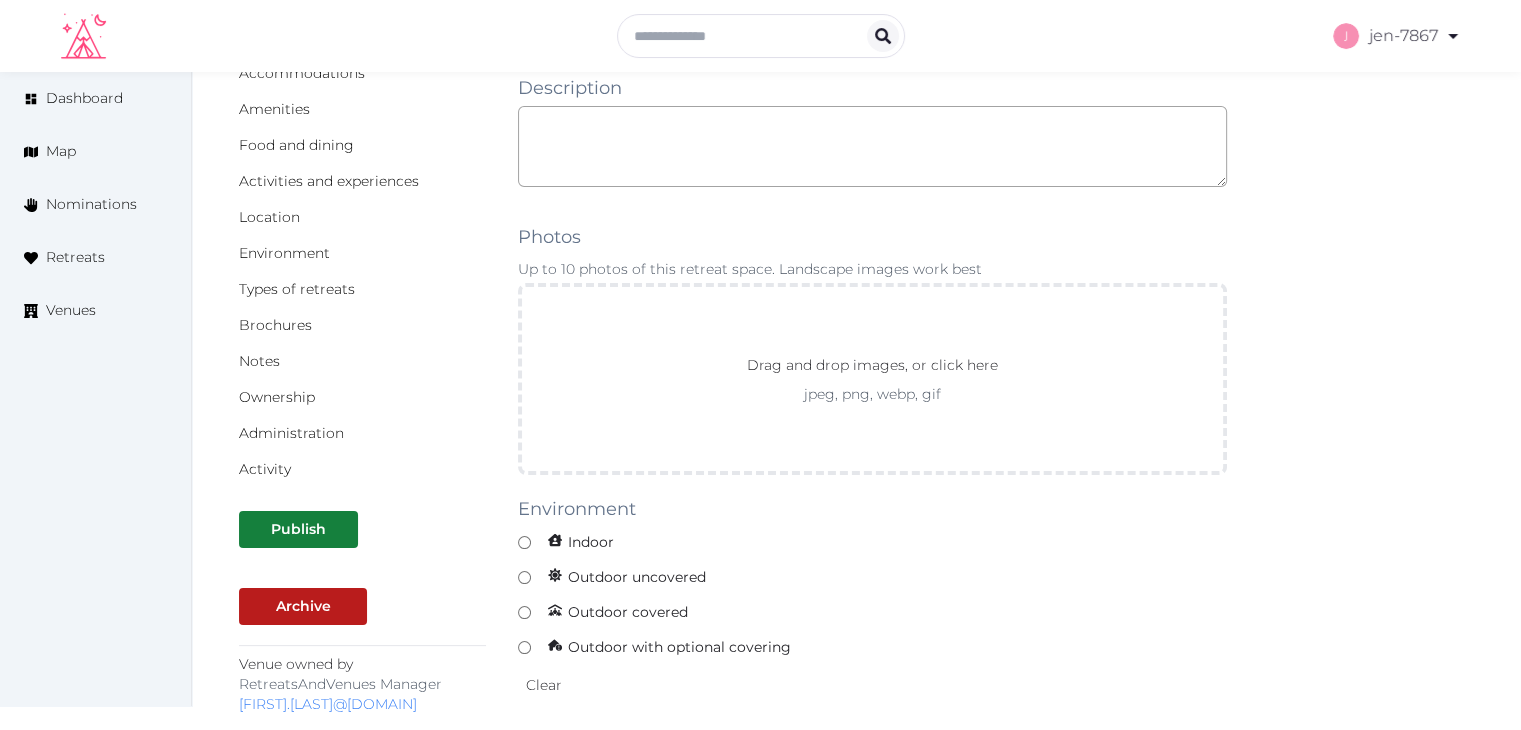 scroll, scrollTop: 300, scrollLeft: 0, axis: vertical 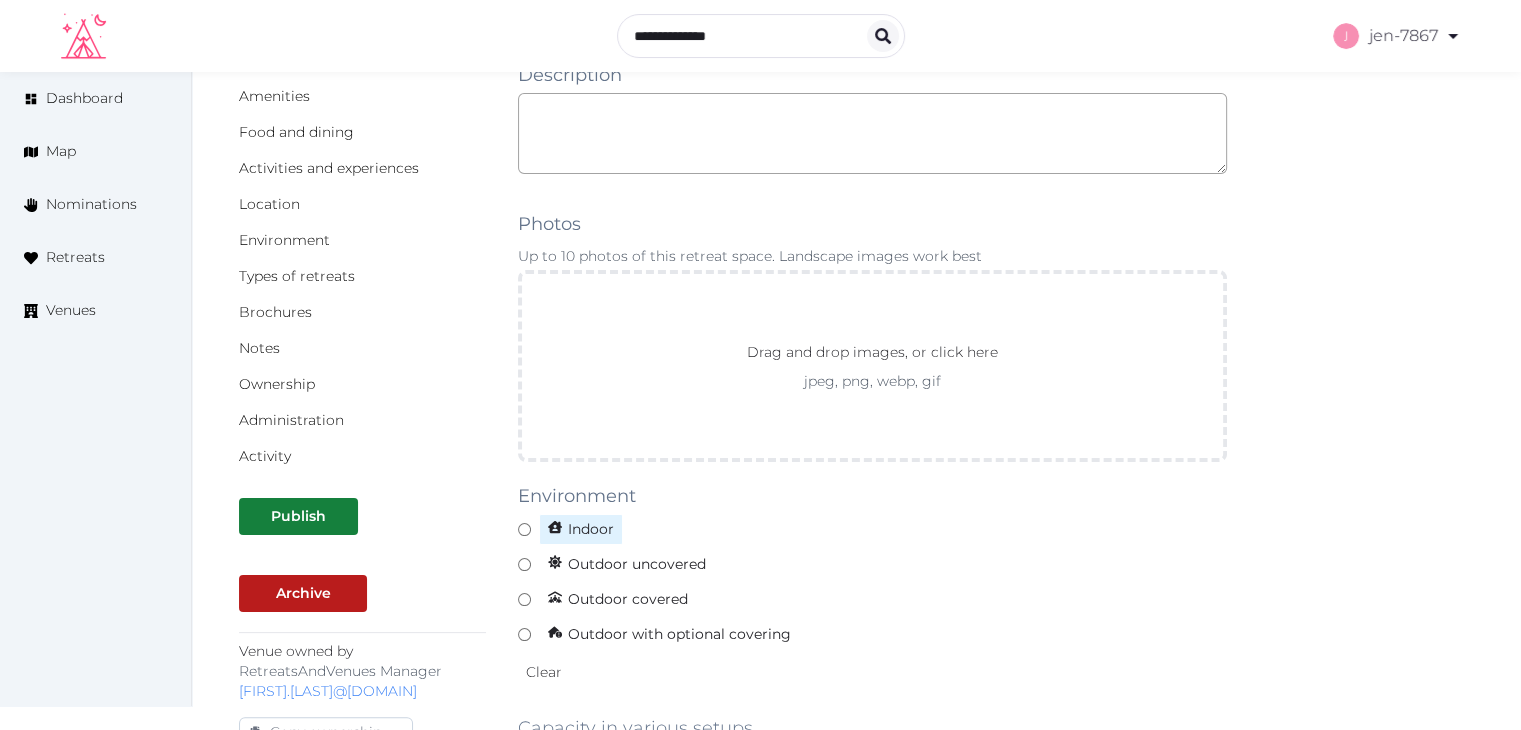 click on "Indoor" at bounding box center (581, 529) 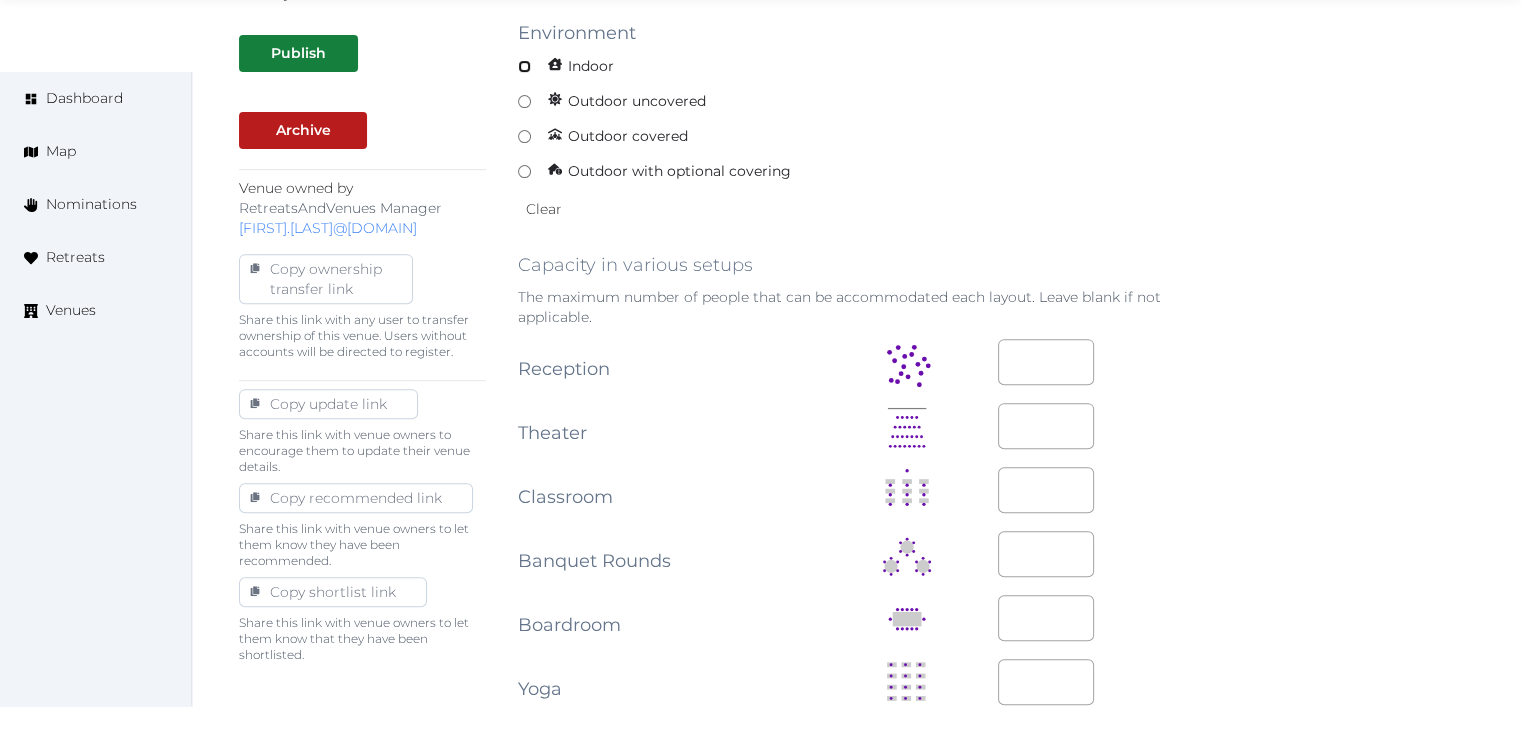 scroll, scrollTop: 1100, scrollLeft: 0, axis: vertical 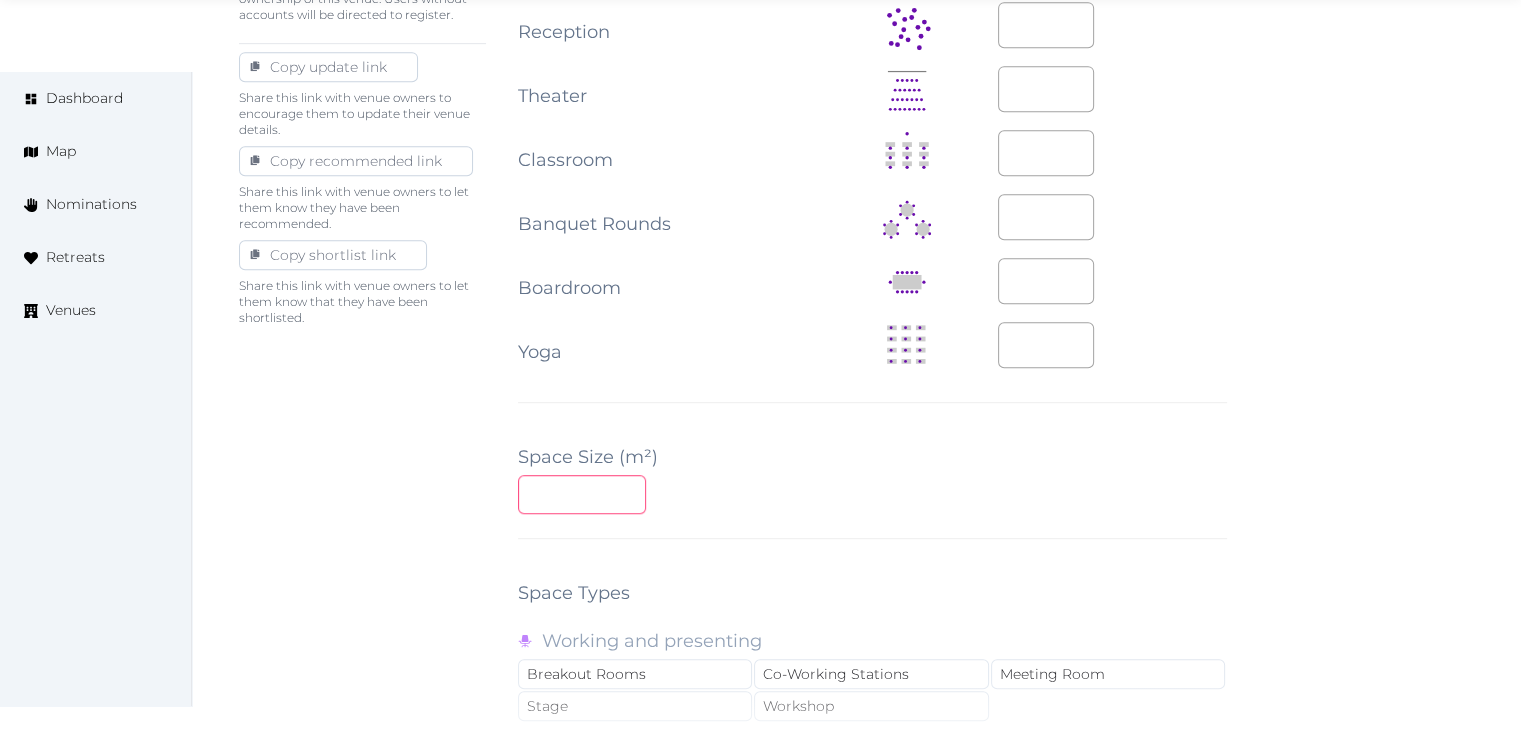 click at bounding box center [582, 494] 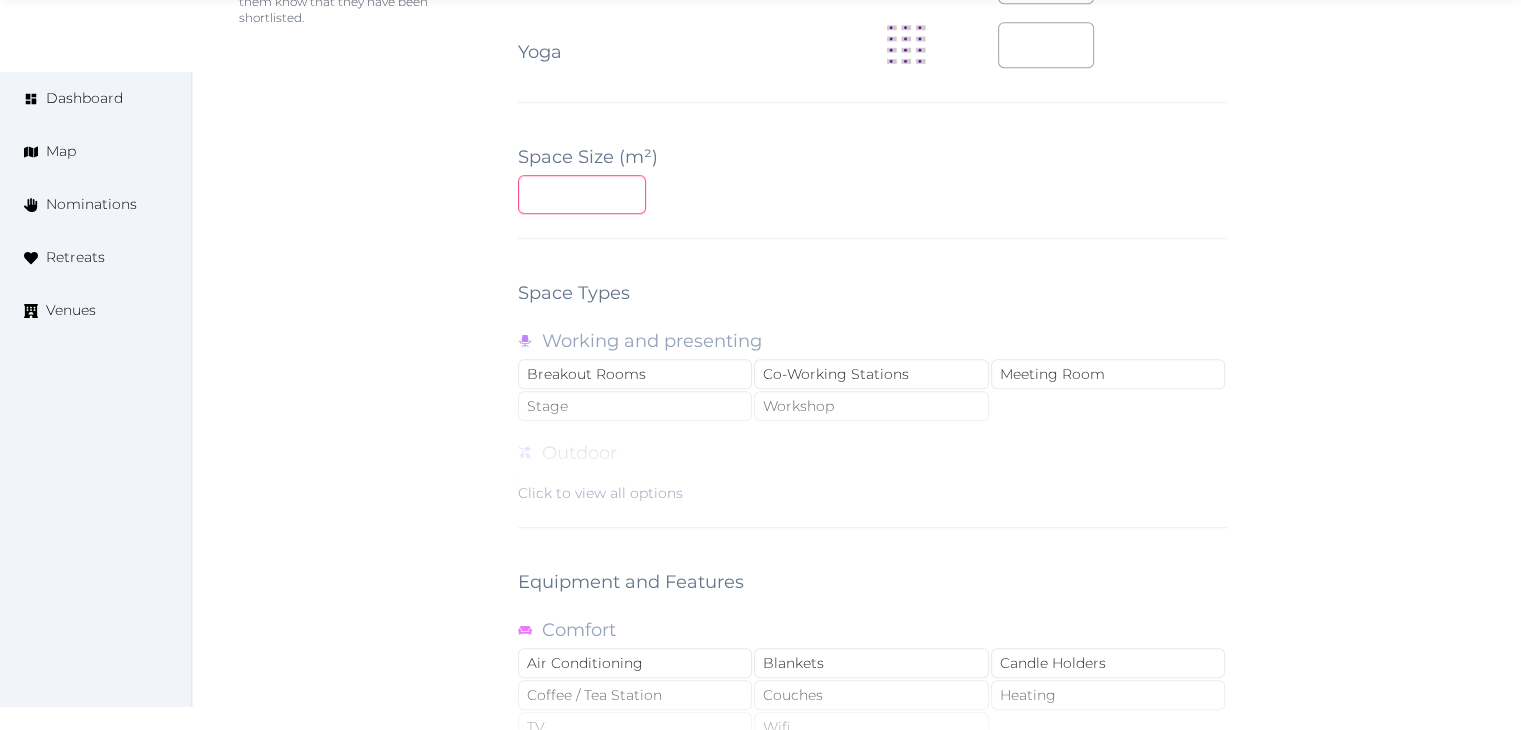 scroll, scrollTop: 1788, scrollLeft: 0, axis: vertical 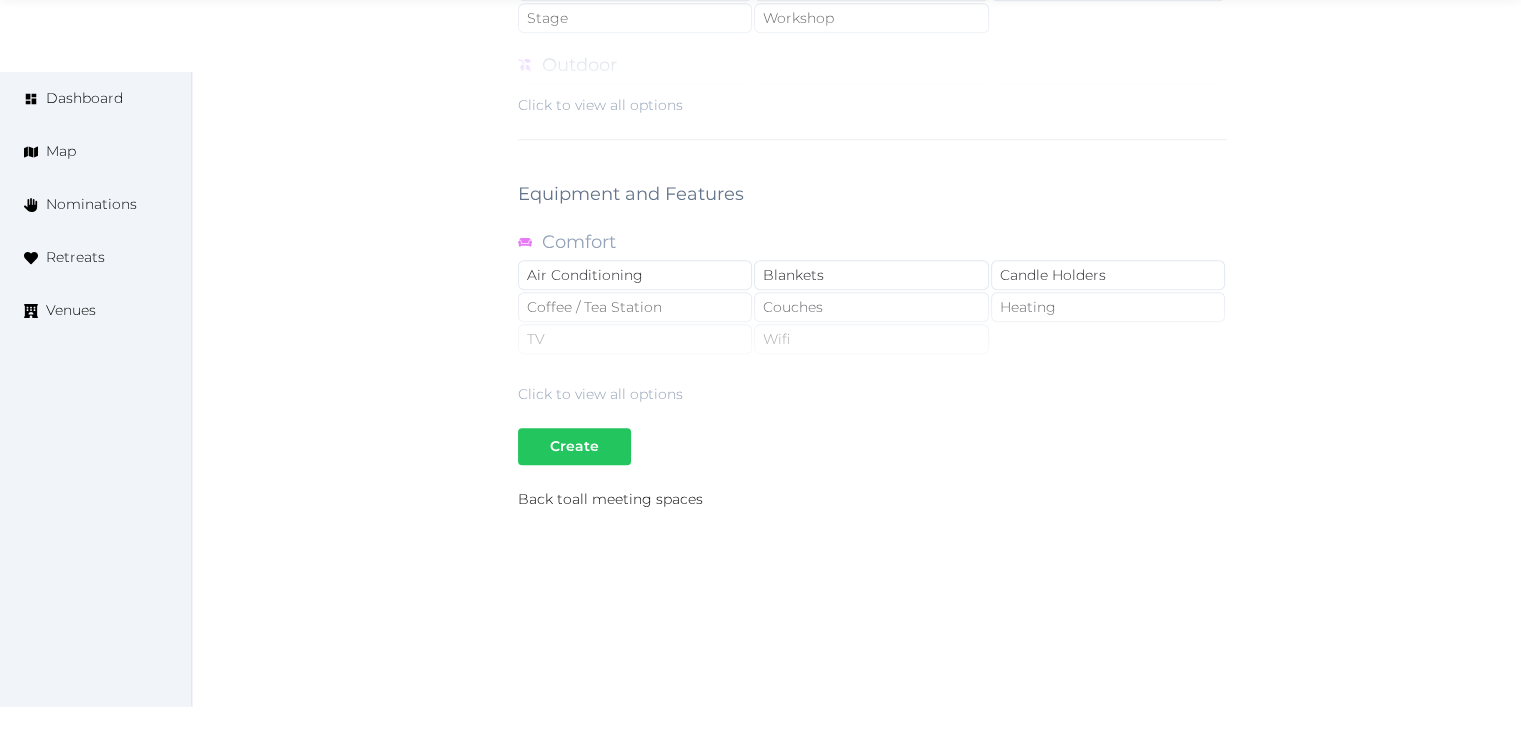 type on "**" 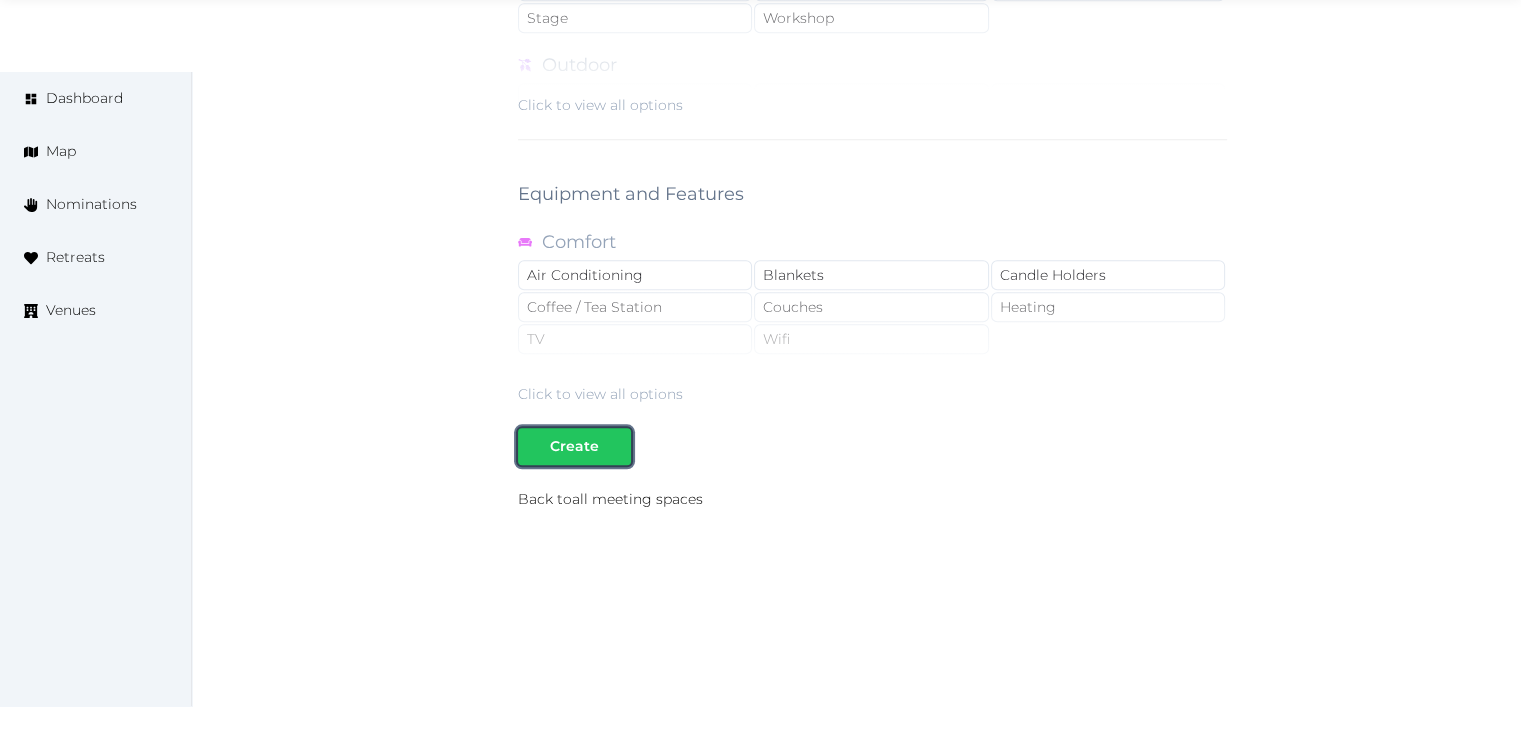 click on "Create" at bounding box center [574, 446] 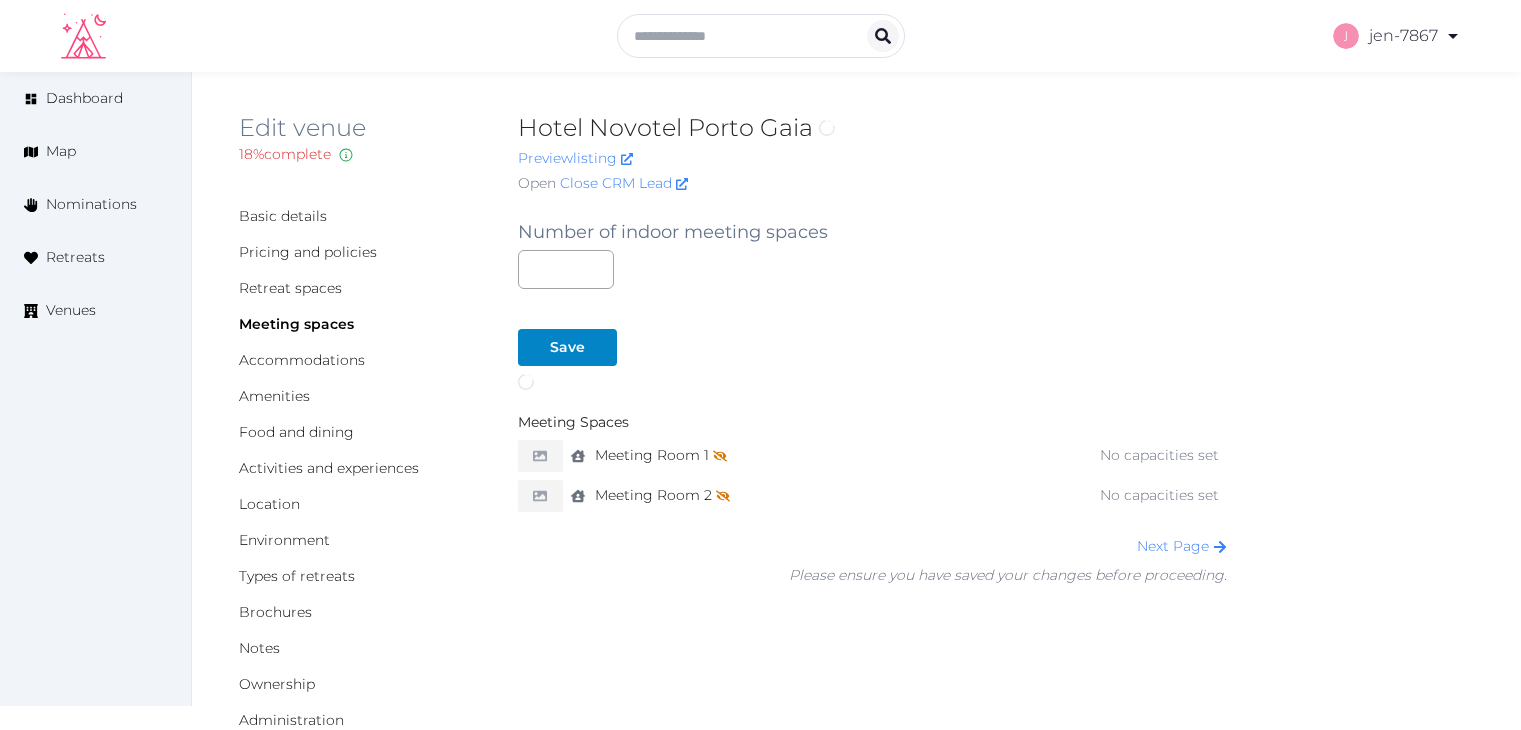 scroll, scrollTop: 0, scrollLeft: 0, axis: both 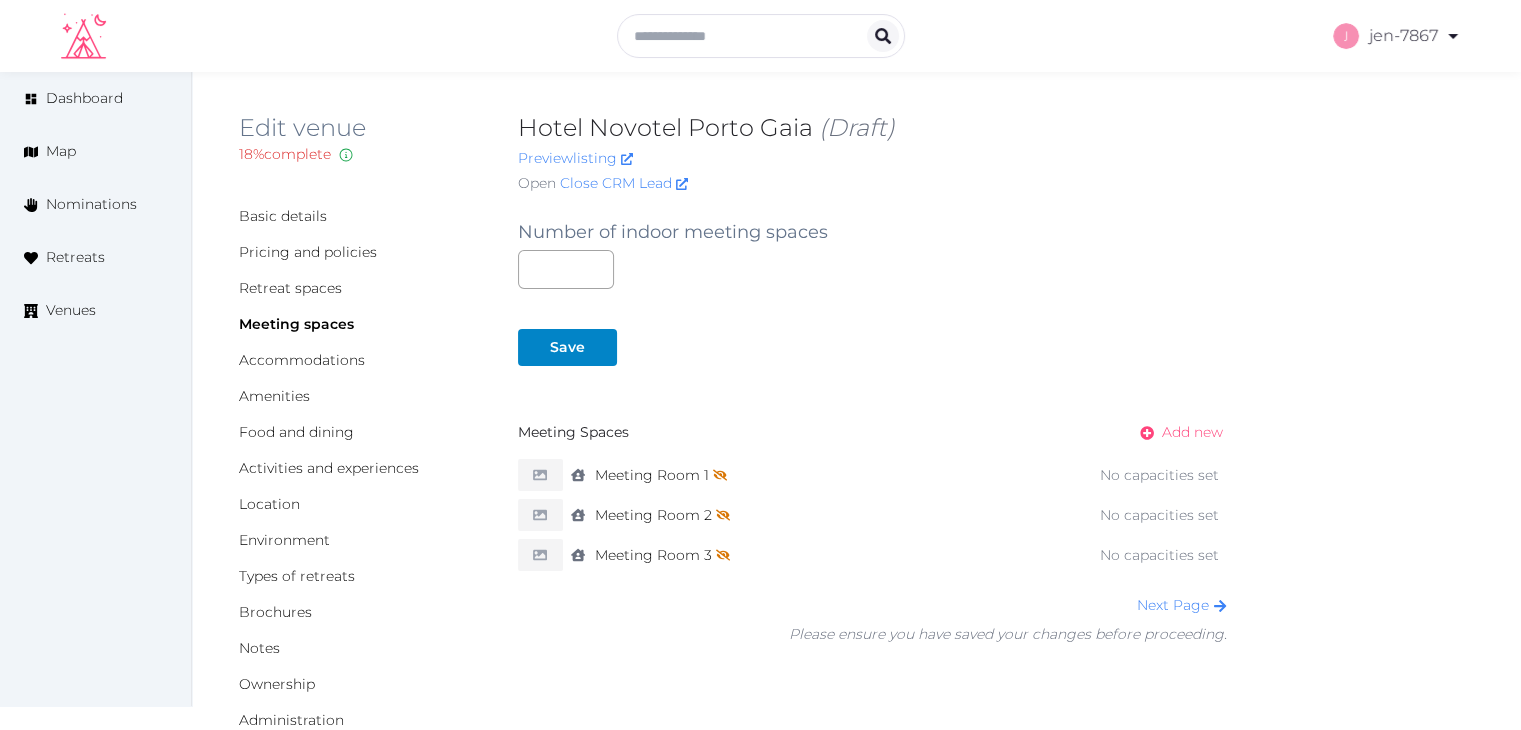 click on "Add new" at bounding box center [1192, 432] 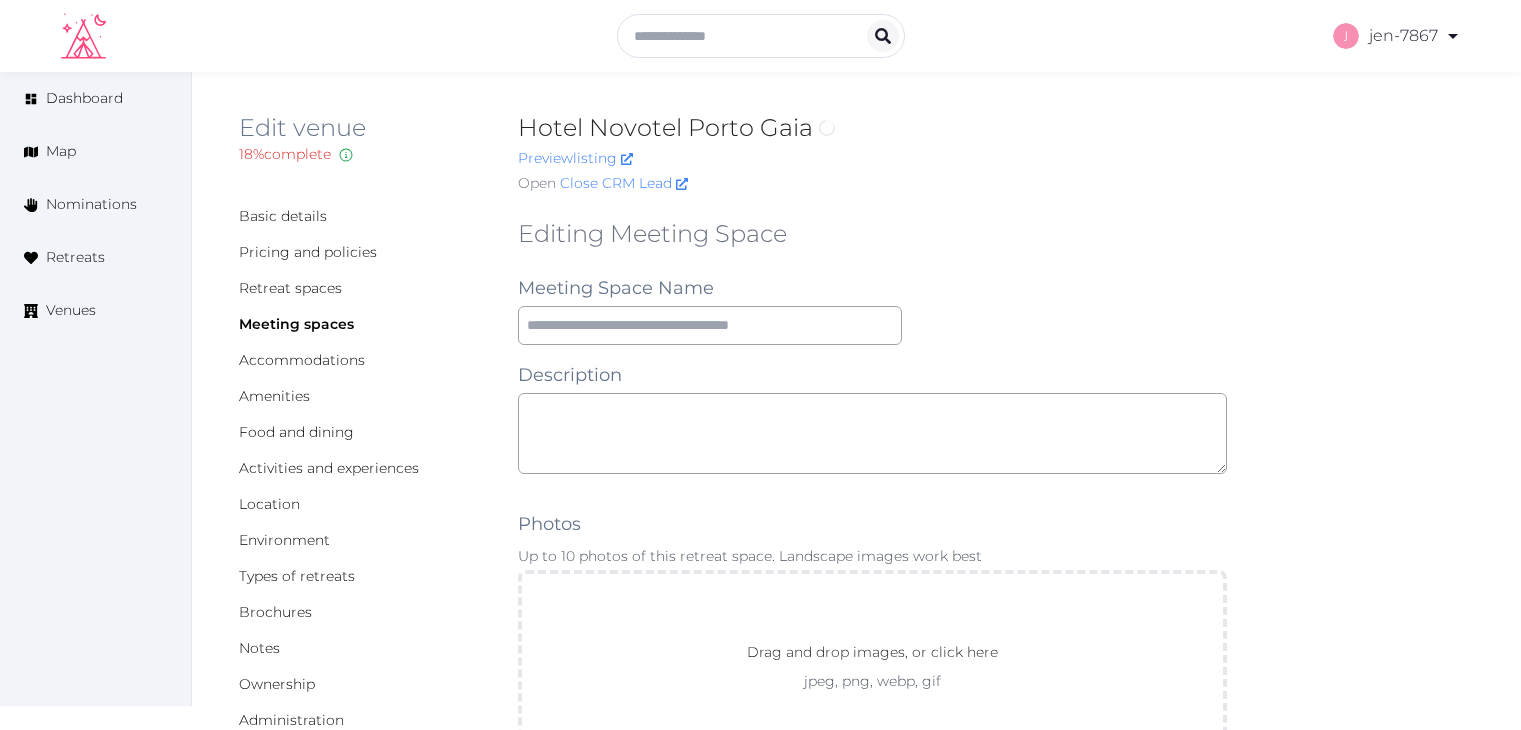 scroll, scrollTop: 0, scrollLeft: 0, axis: both 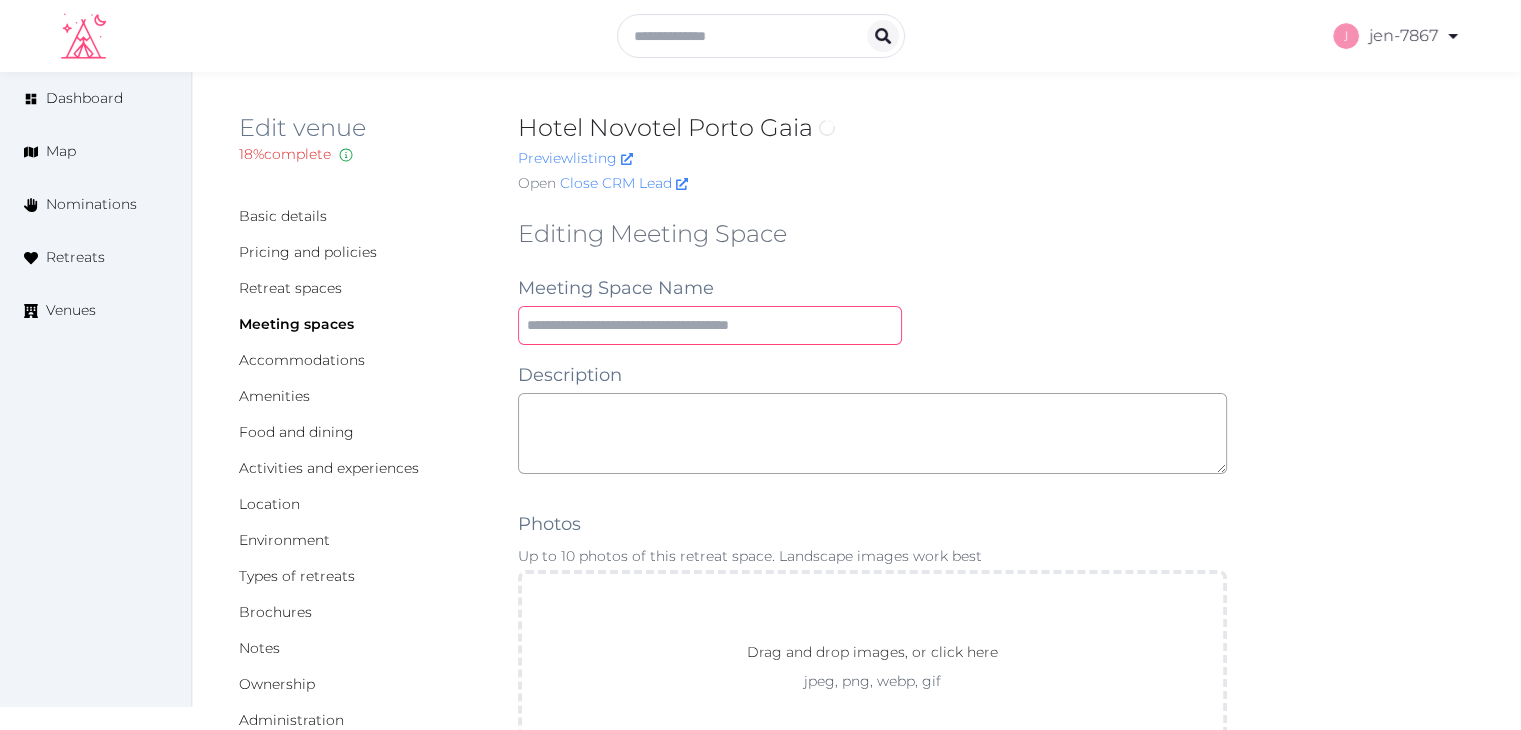 click at bounding box center (710, 325) 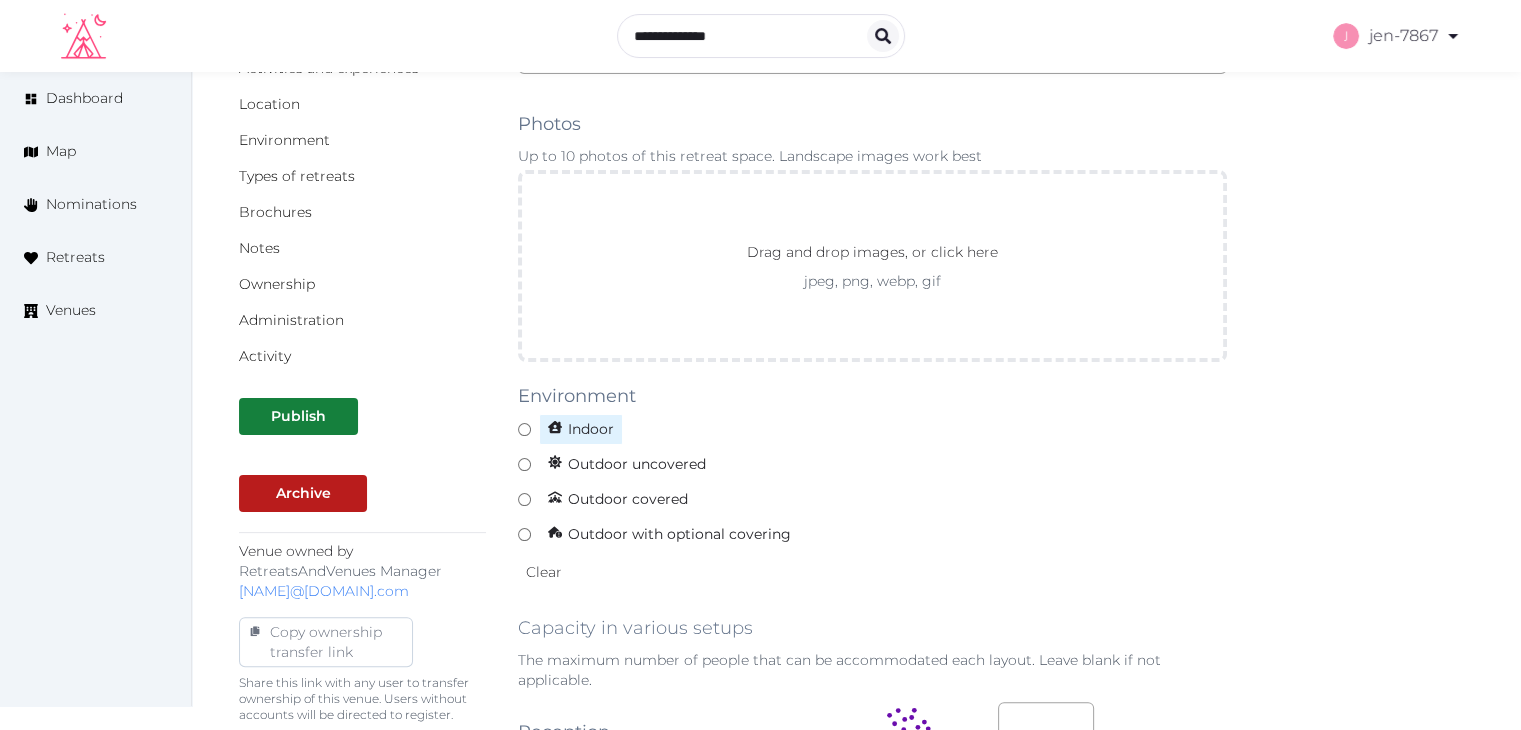 type on "**********" 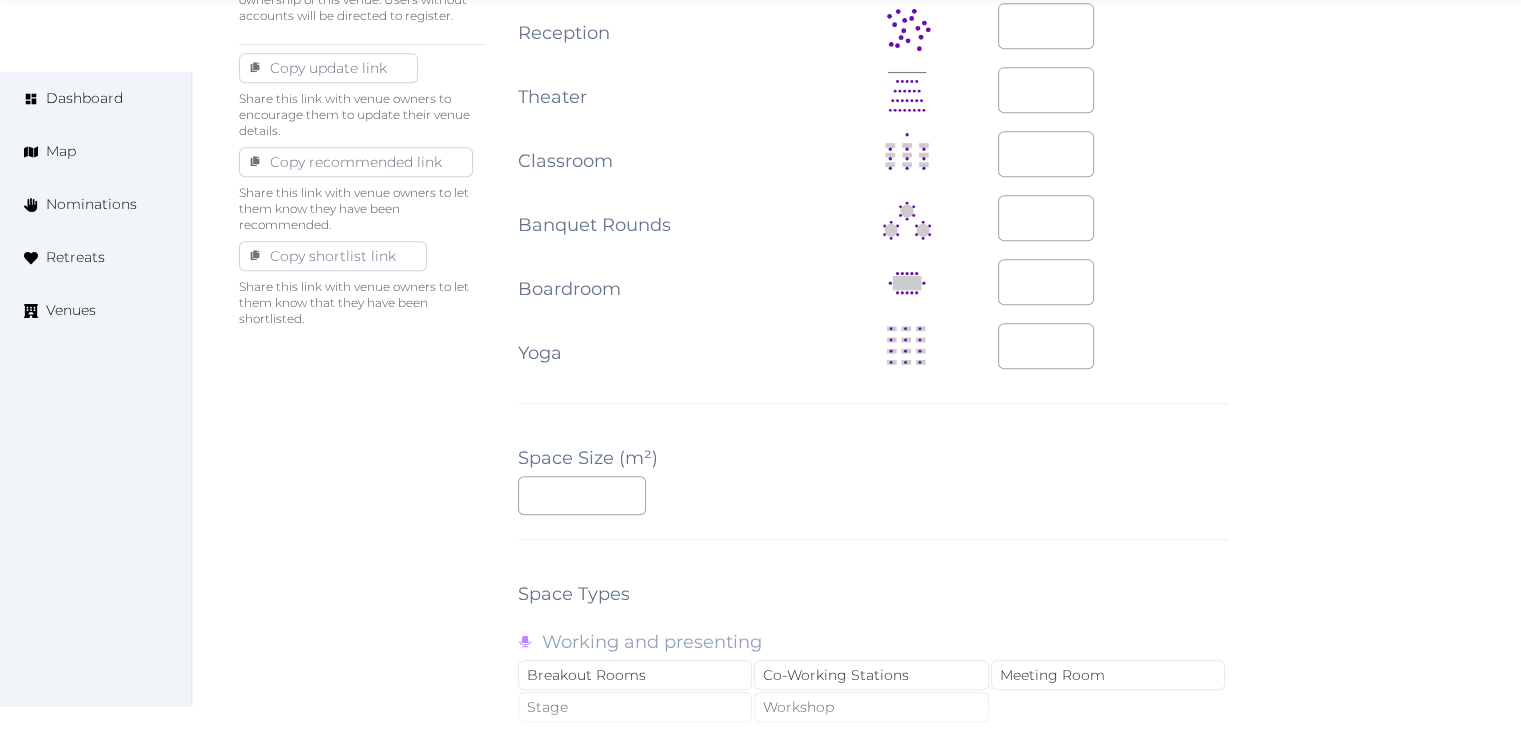 scroll, scrollTop: 1100, scrollLeft: 0, axis: vertical 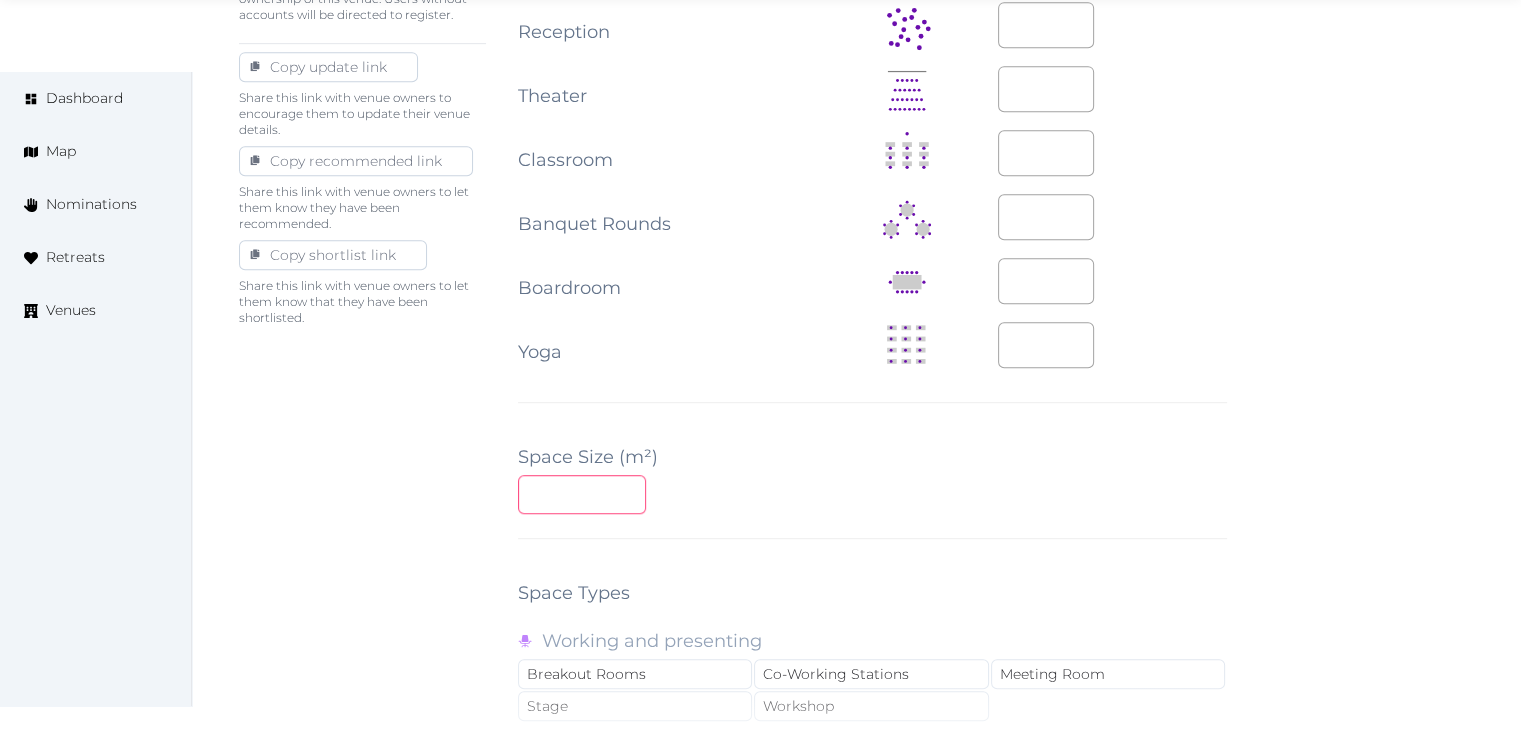 click at bounding box center [582, 494] 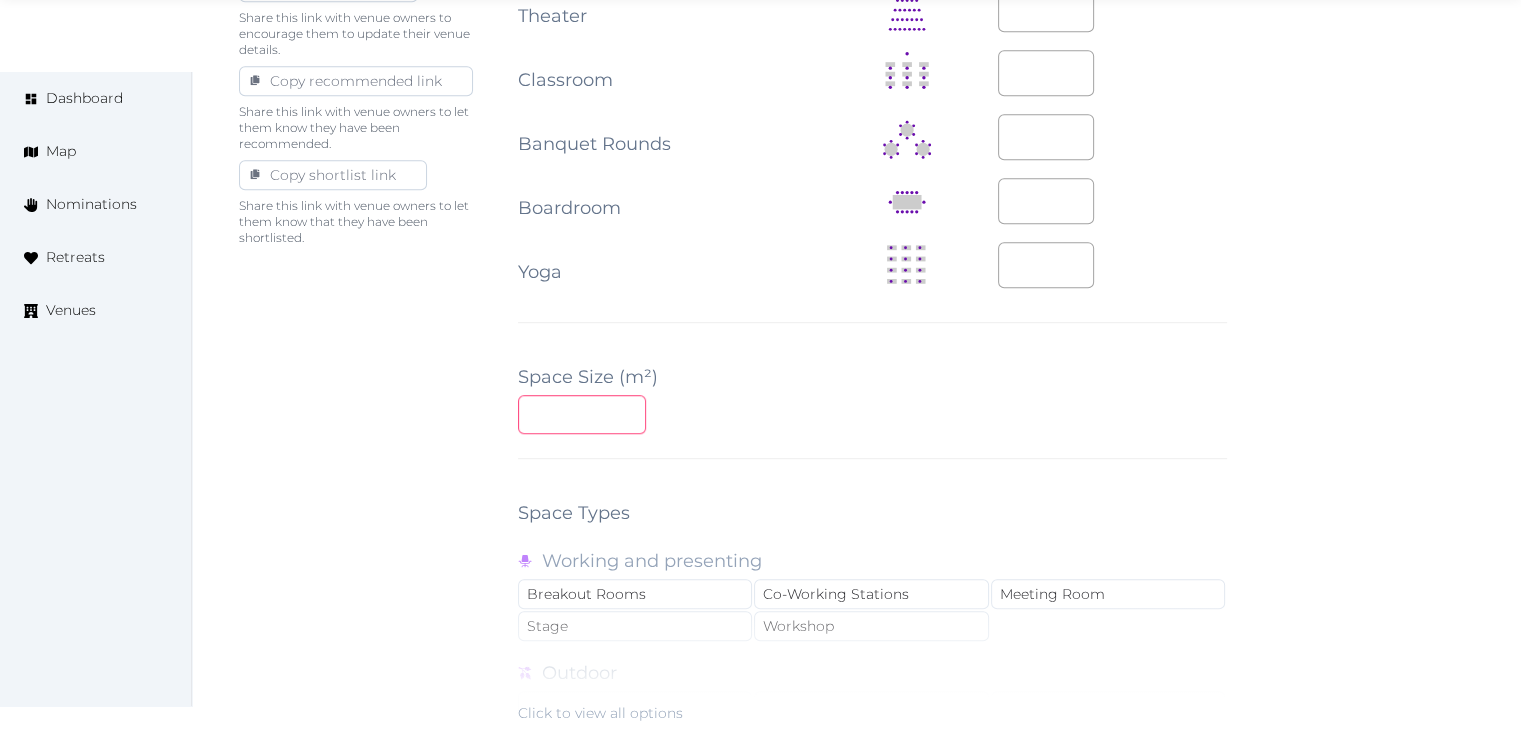 scroll, scrollTop: 1600, scrollLeft: 0, axis: vertical 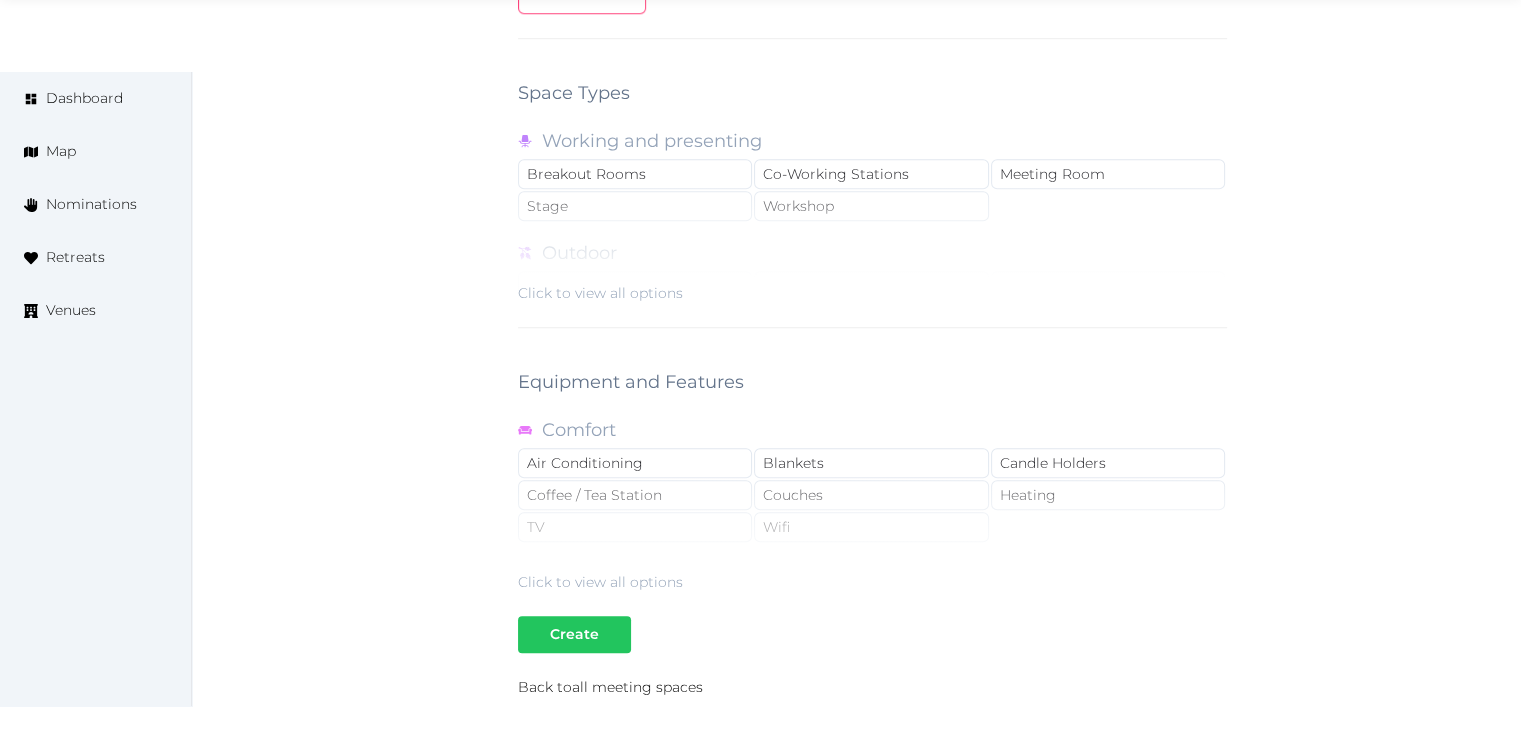 type on "**" 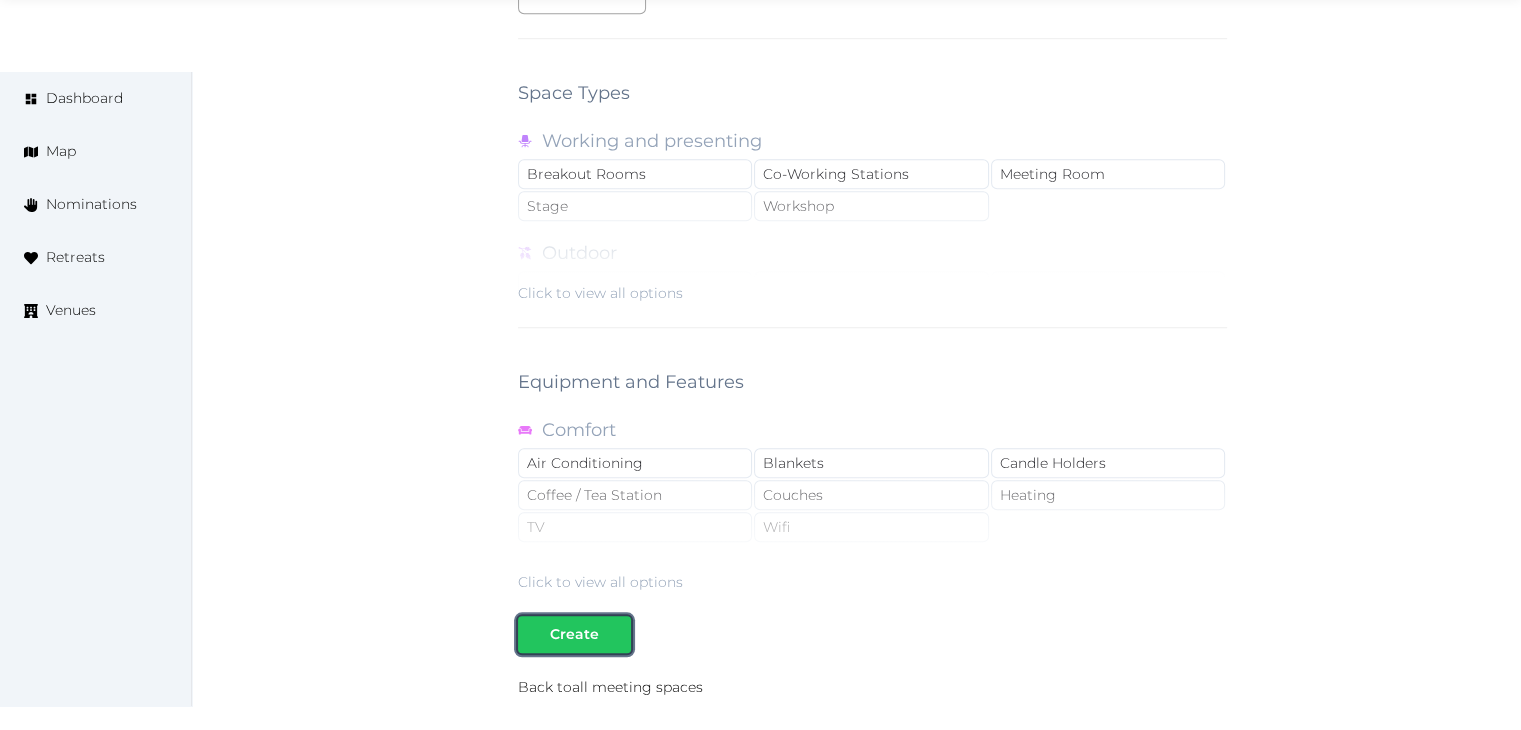 click on "Create" at bounding box center [574, 634] 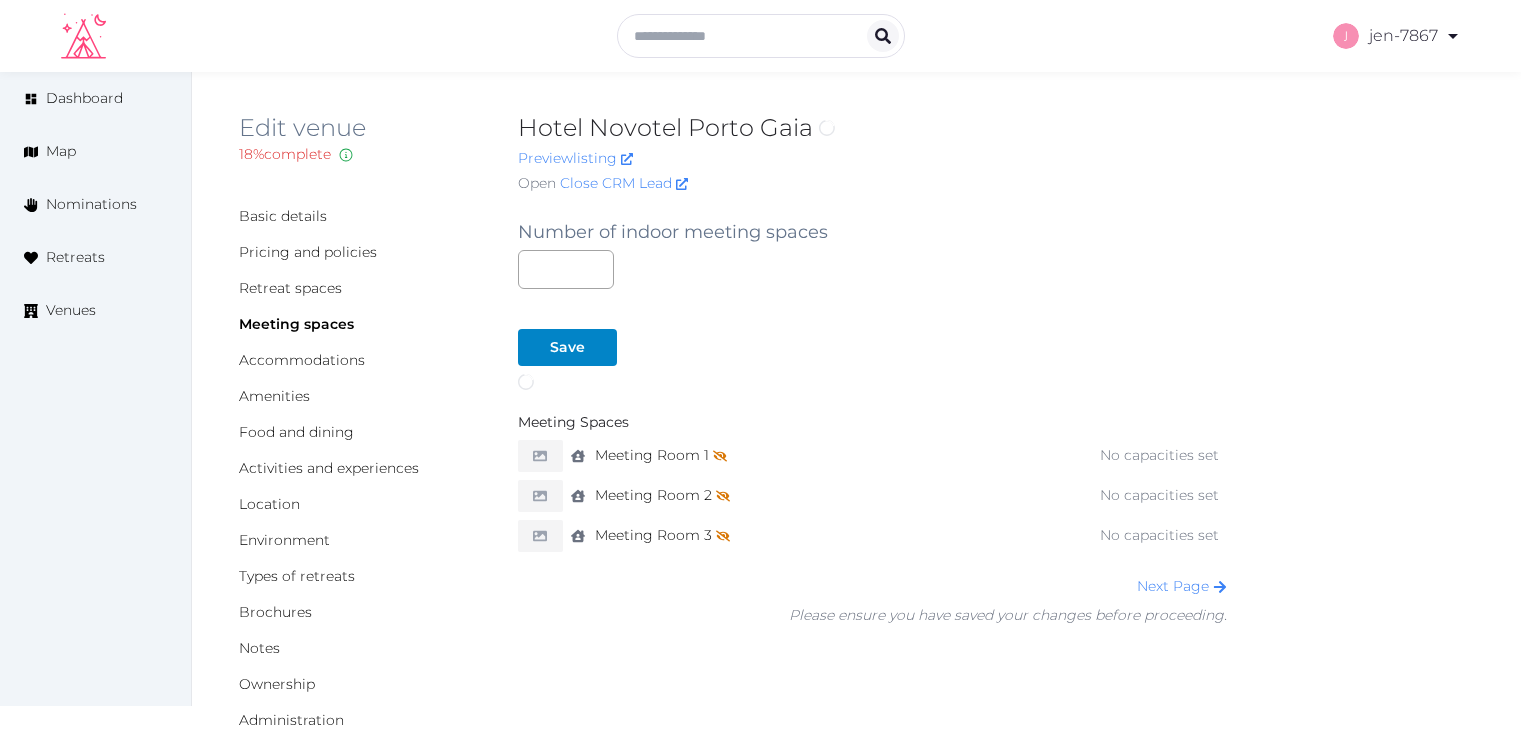 scroll, scrollTop: 0, scrollLeft: 0, axis: both 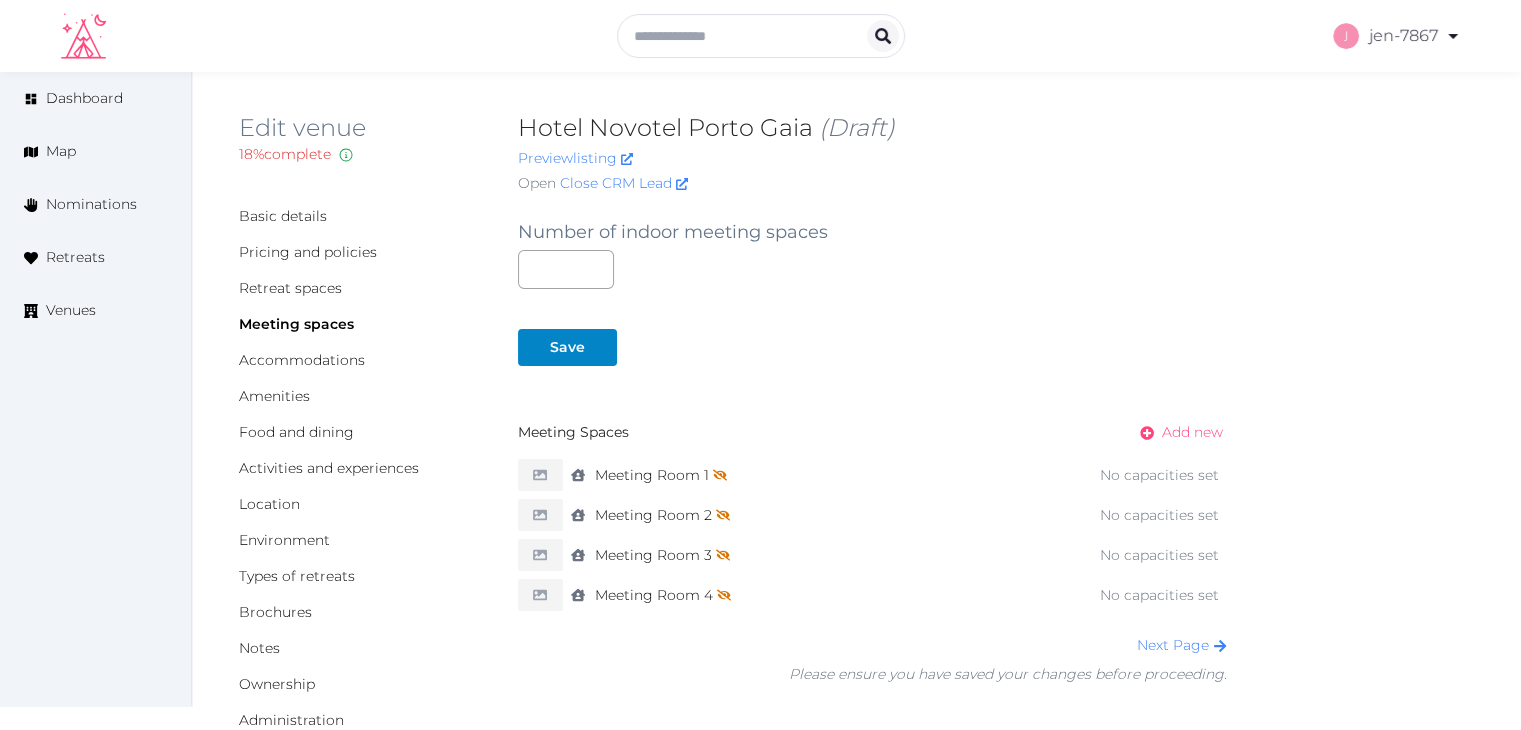 click on "Add new" at bounding box center (1192, 432) 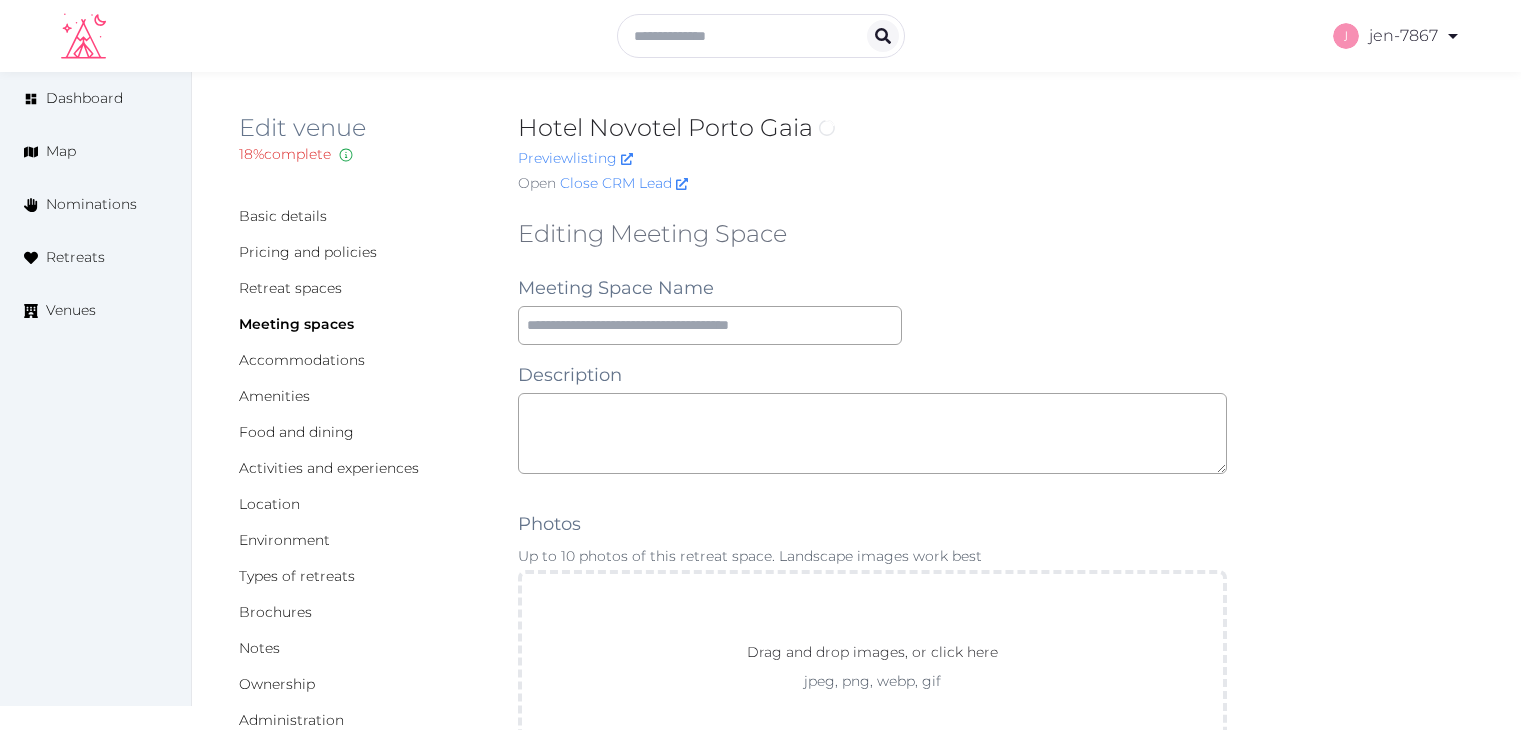 scroll, scrollTop: 0, scrollLeft: 0, axis: both 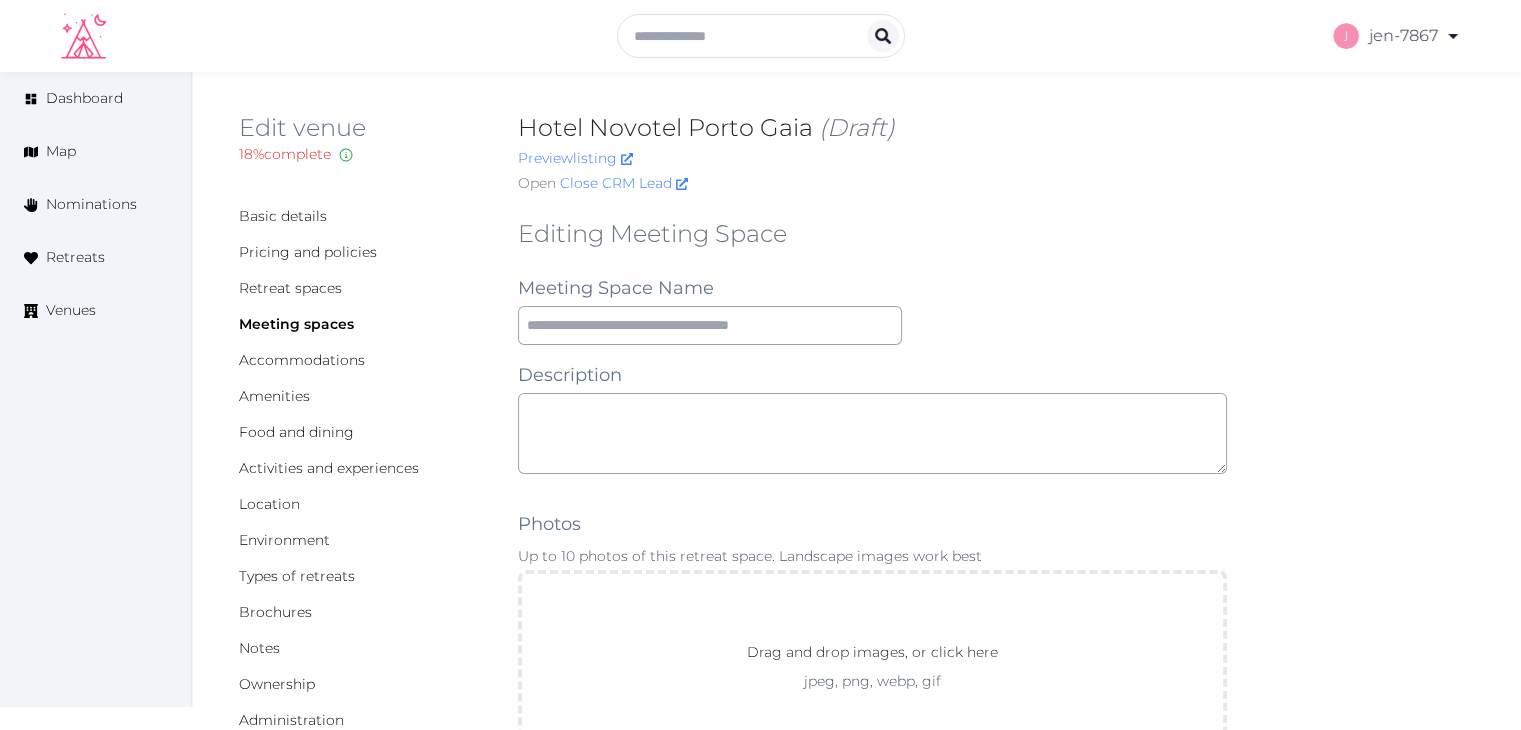click on "Editing Meeting Space  Meeting Space Name Description Photos Up to 10 photos of this retreat space. Landscape images work best Drag and drop images, or click here jpeg, png, webp, gif
To pick up a draggable item, press the space bar.
While dragging, use the arrow keys to move the item.
Press space again to drop the item in its new position, or press escape to cancel.
Environment Indoor Outdoor uncovered Outdoor covered Outdoor with optional covering Clear Capacity in various setups The maximum number of people that can be accommodated each layout. Leave blank if not applicable. Reception Theater Classroom Banquet Rounds Boardroom Yoga Space Size (m²) Space Types Working and presenting Breakout Rooms Co-Working Stations Meeting Room Stage Workshop Outdoor Beach Dance Floor Dining Area Fire Pit Grassy Area Kitchen Meditation Space Multi-Functional Living Area (w/ couches) Patio Outdoor Space Theatre Wedding Hall Yoga Space Indoor Dance Floor Dining Area Kitchen Theatre Meditation Space Gym Spa" at bounding box center [872, 1346] 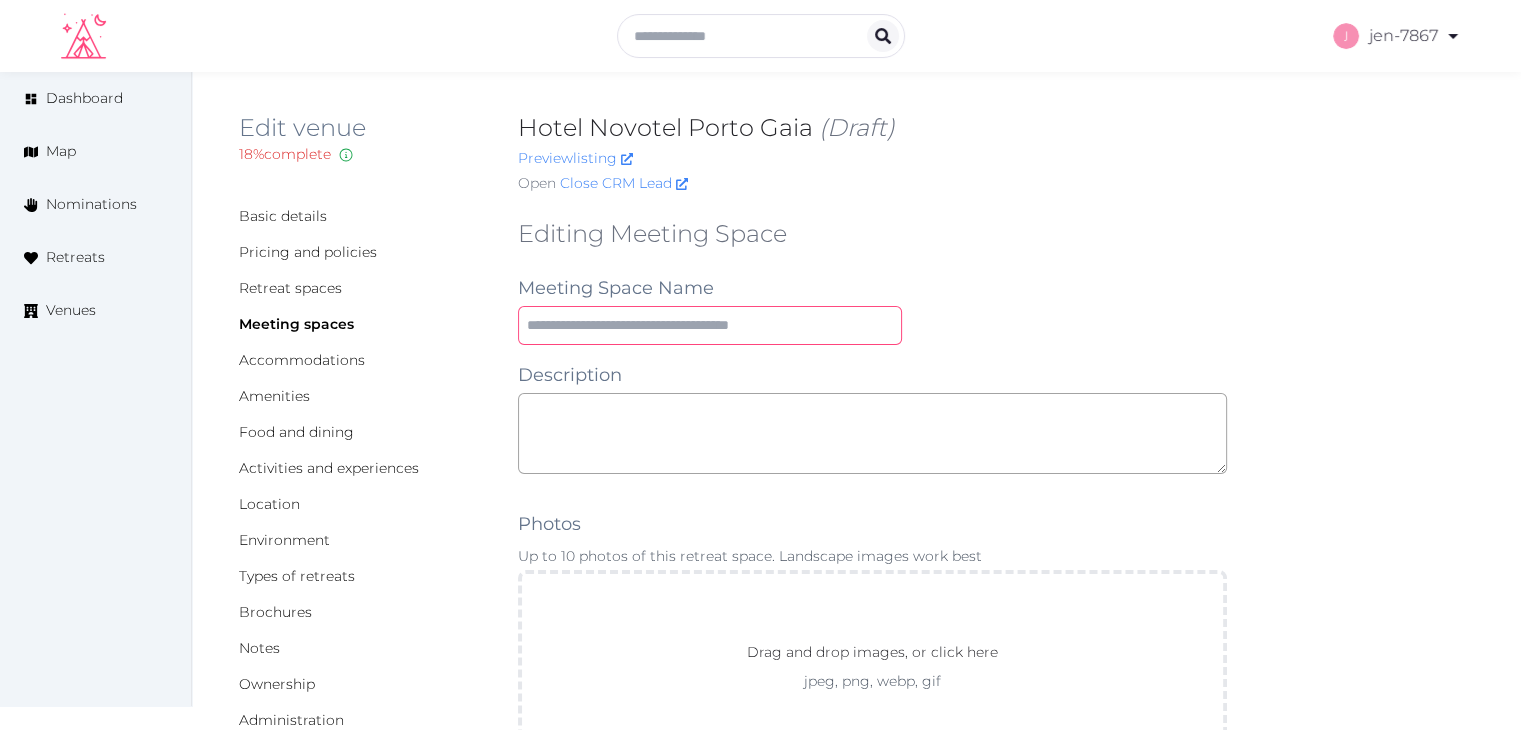 click at bounding box center [710, 325] 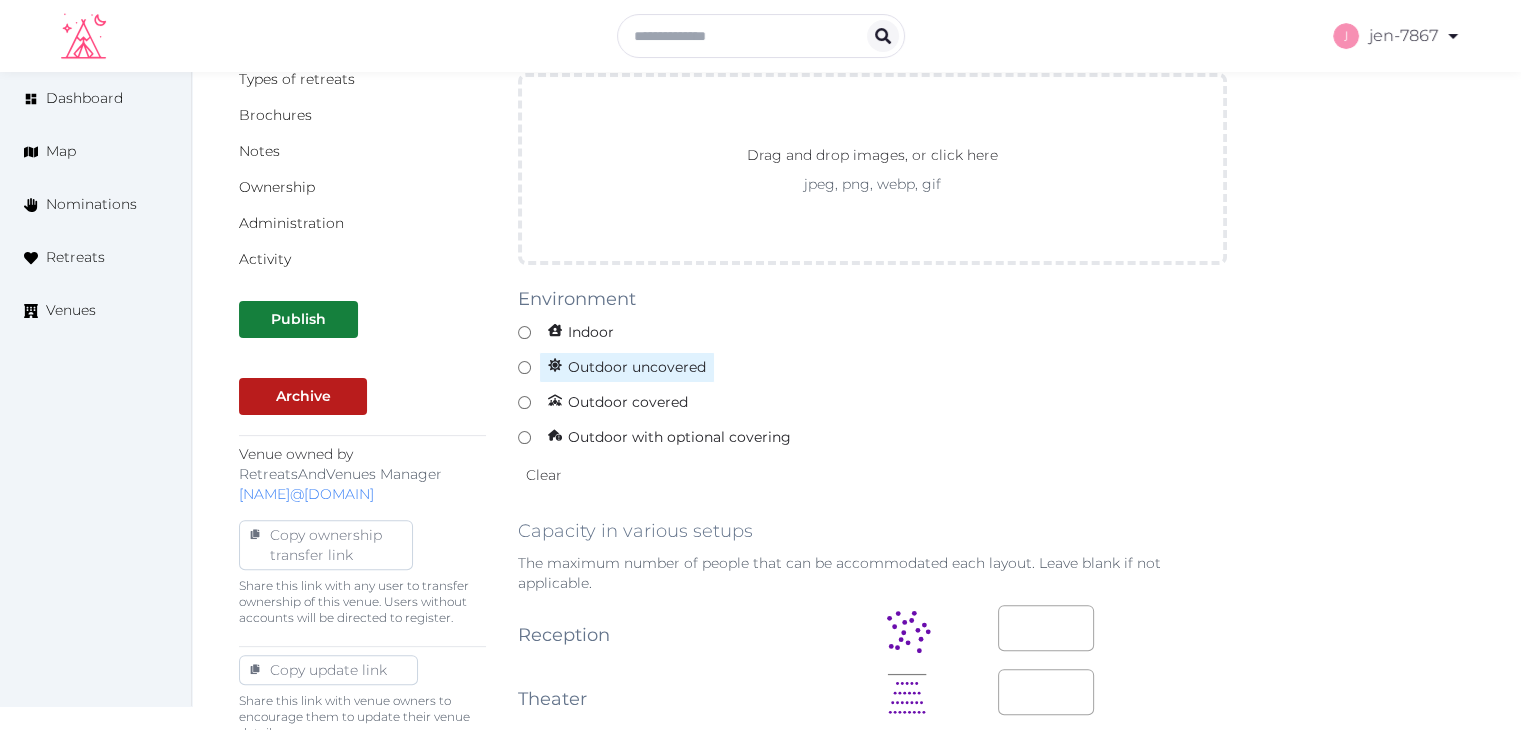 scroll, scrollTop: 500, scrollLeft: 0, axis: vertical 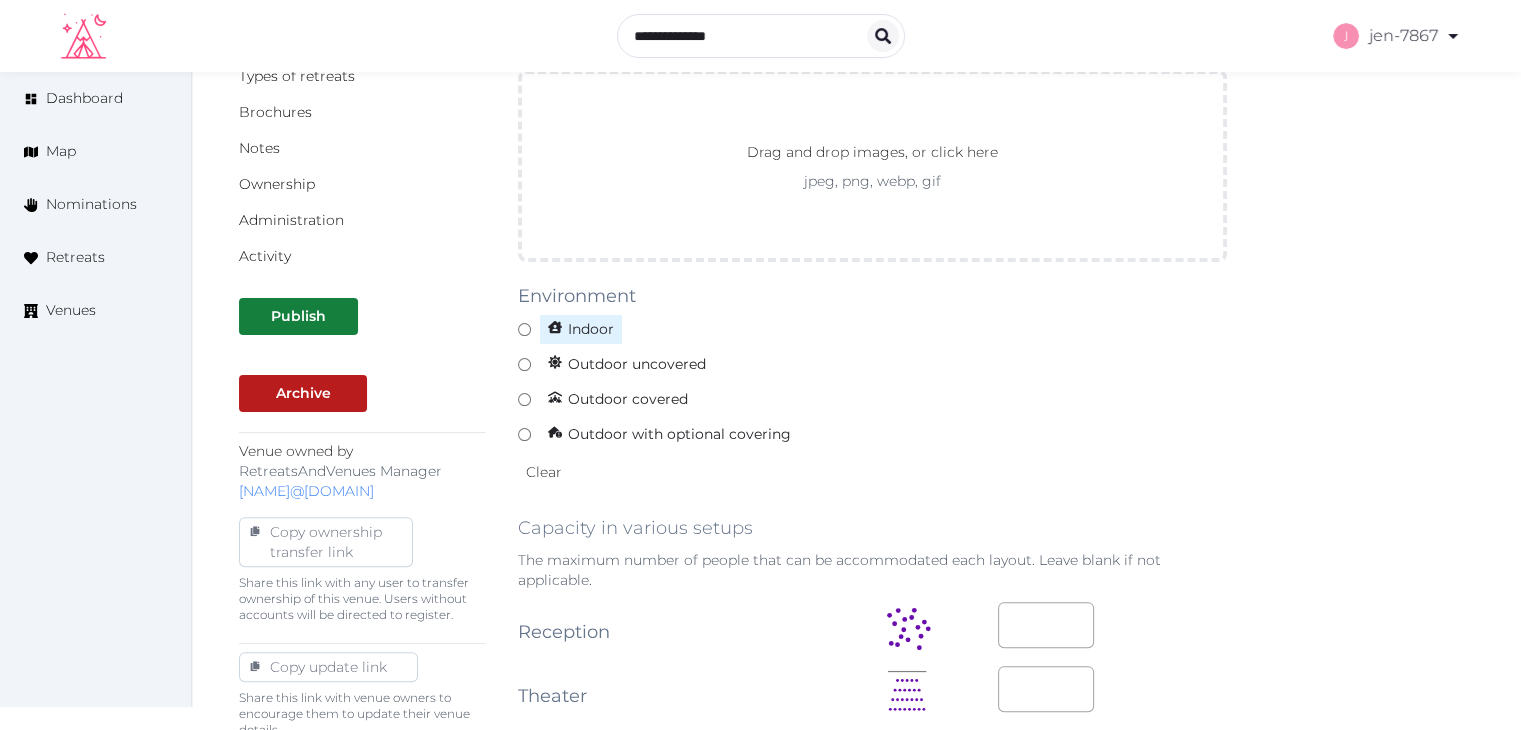 click on "Indoor" at bounding box center [581, 329] 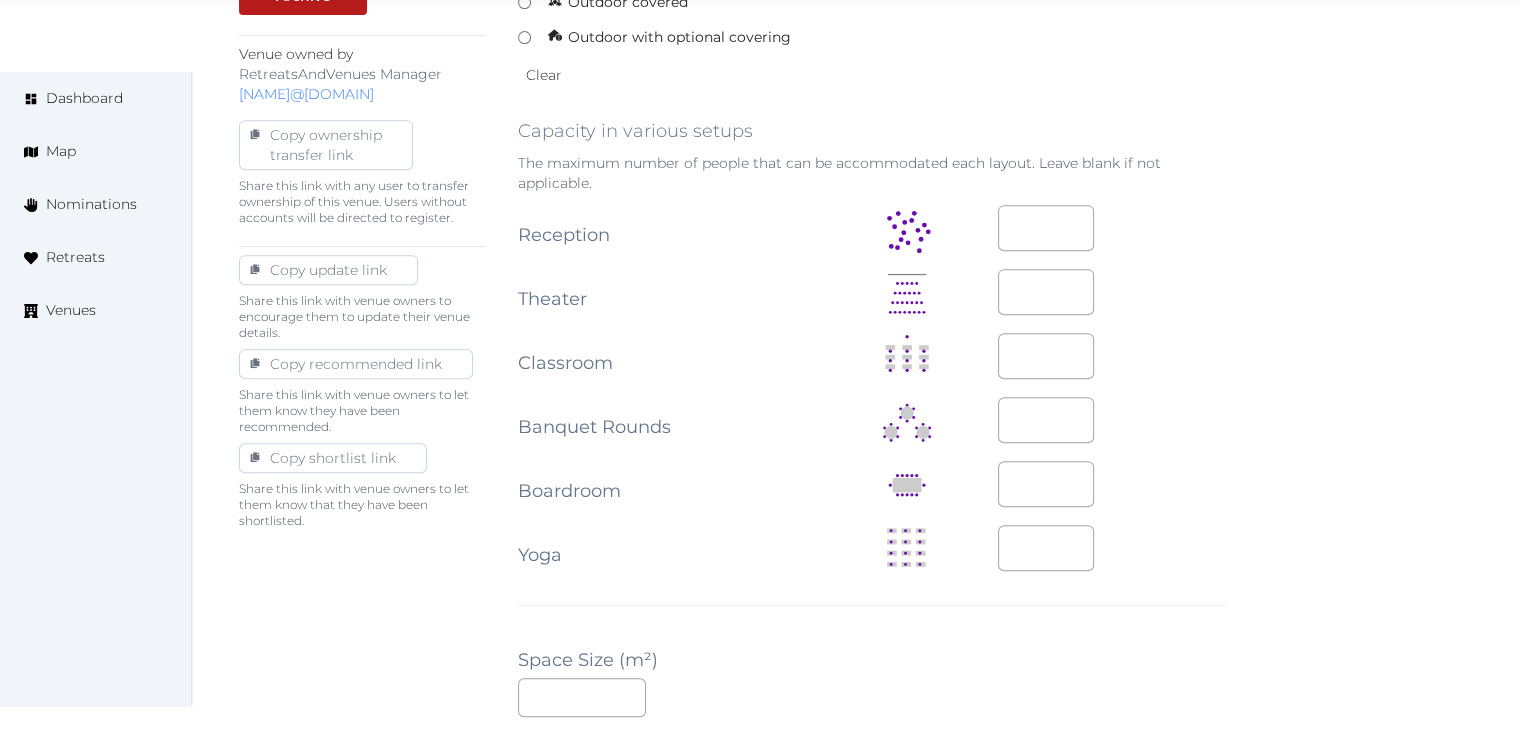 scroll, scrollTop: 900, scrollLeft: 0, axis: vertical 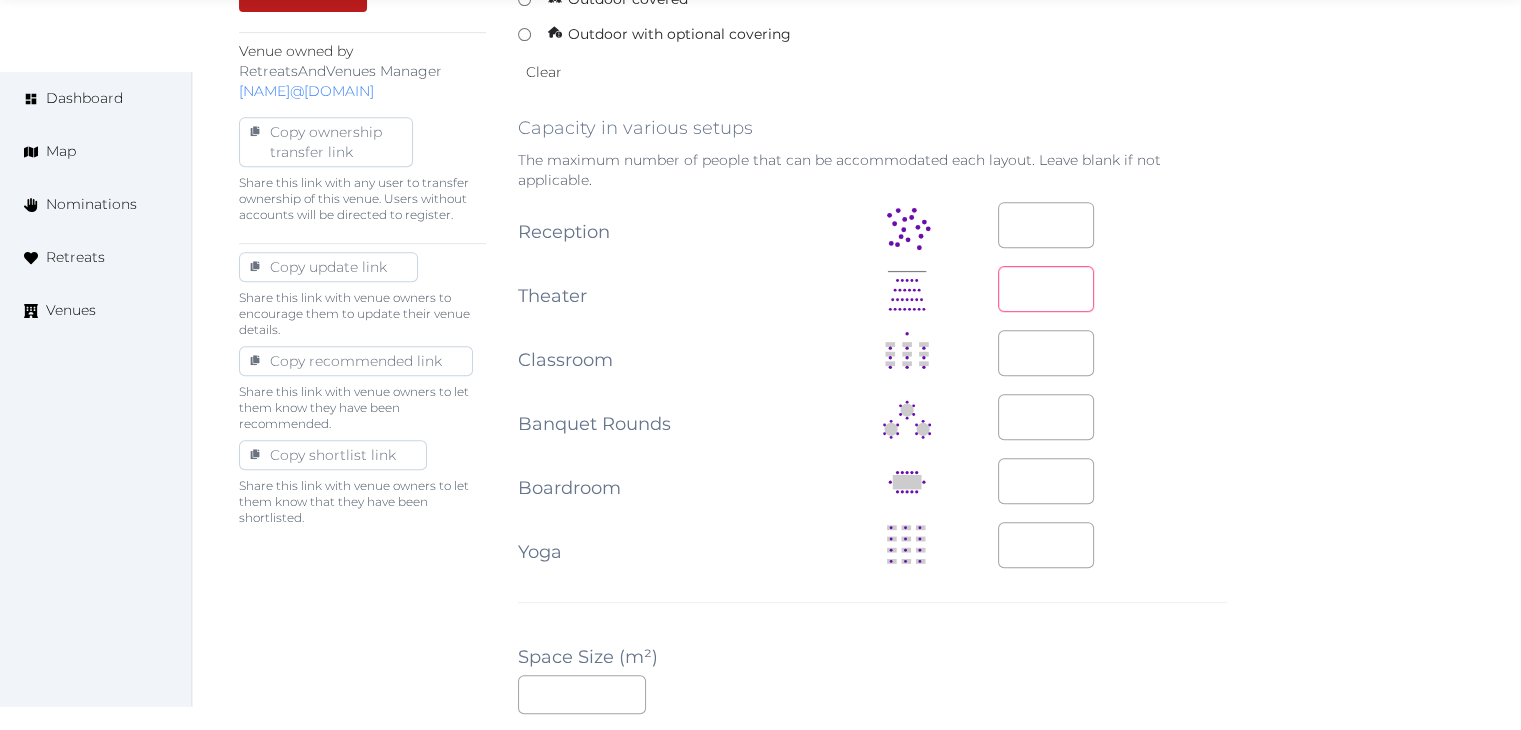 click at bounding box center (1046, 289) 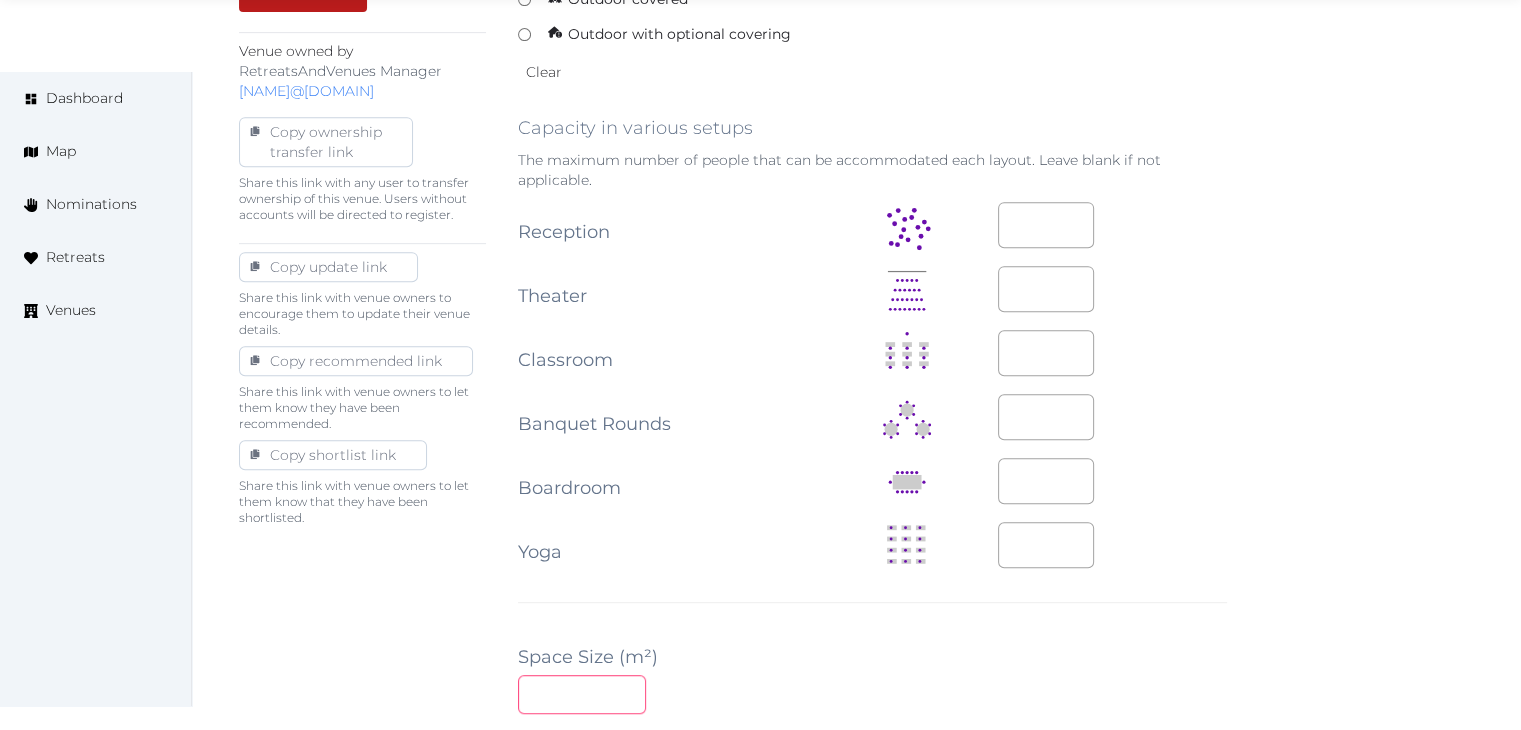 click at bounding box center [582, 694] 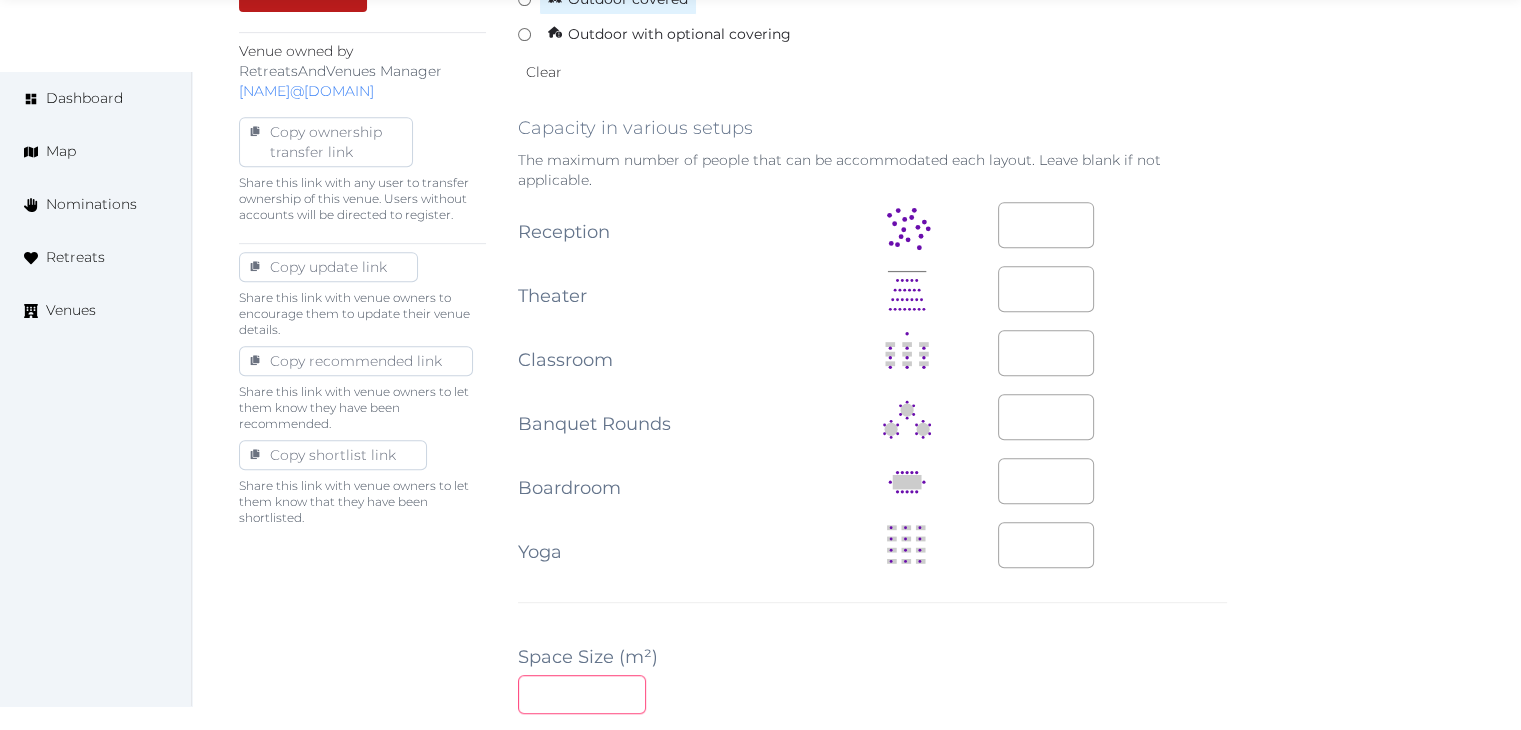 type on "***" 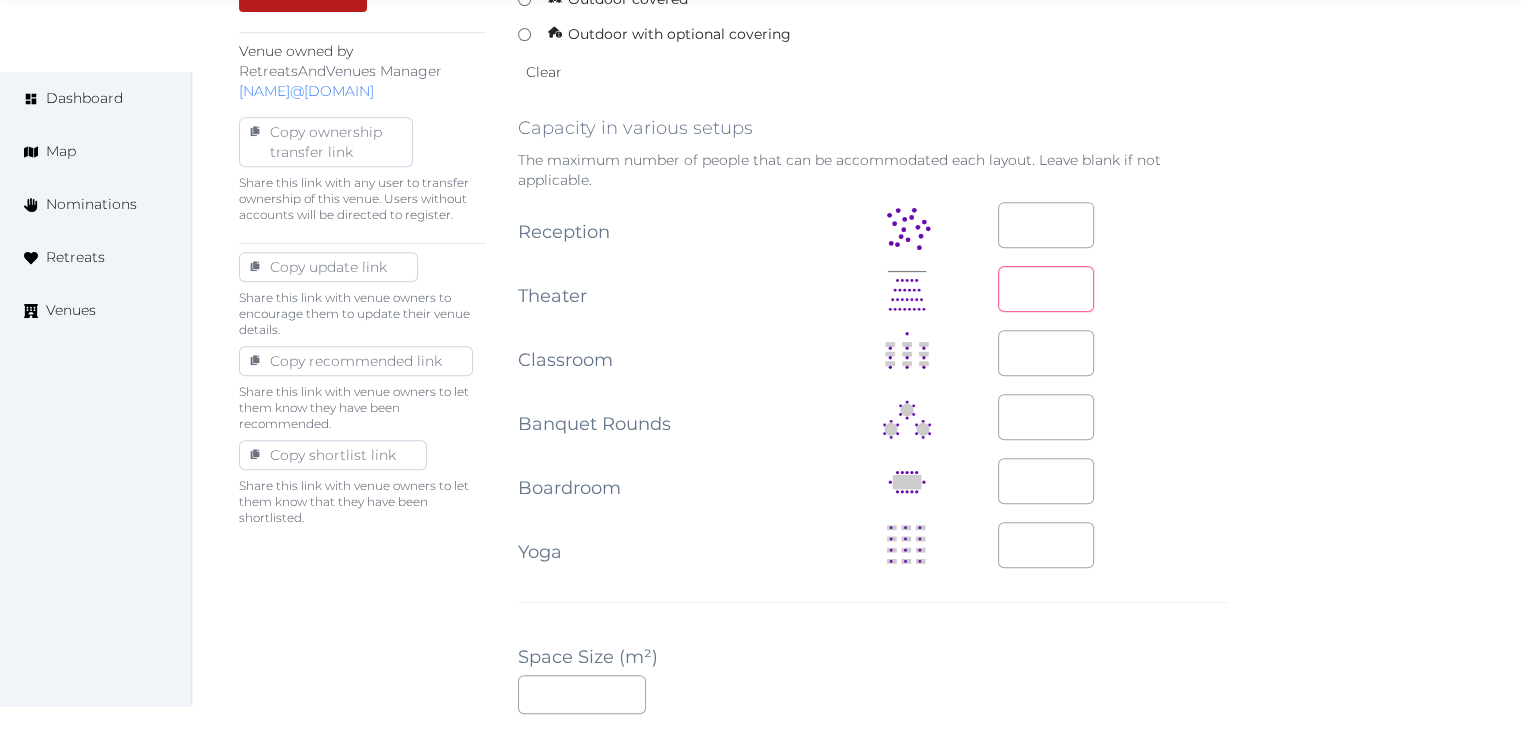 click at bounding box center [1046, 289] 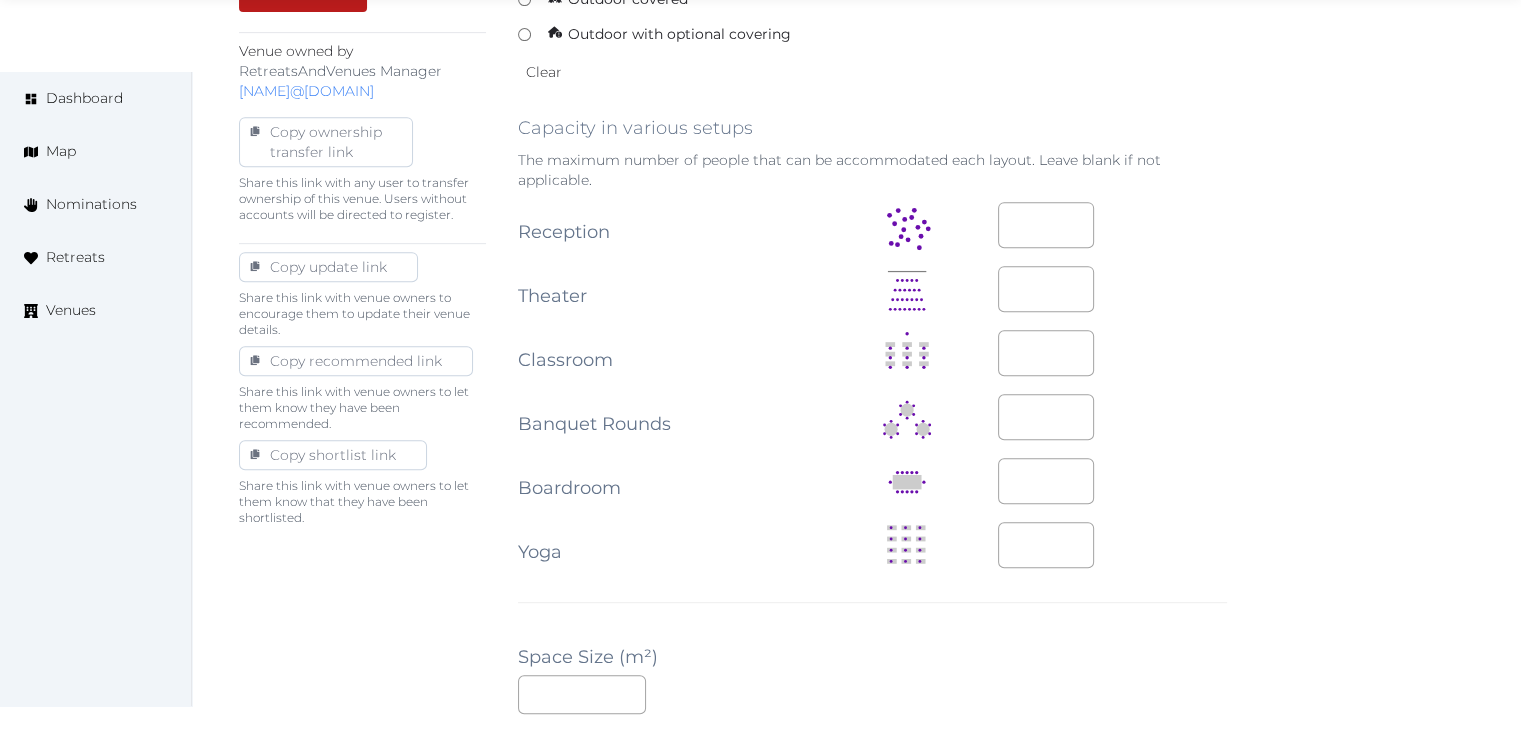 click at bounding box center (1112, 353) 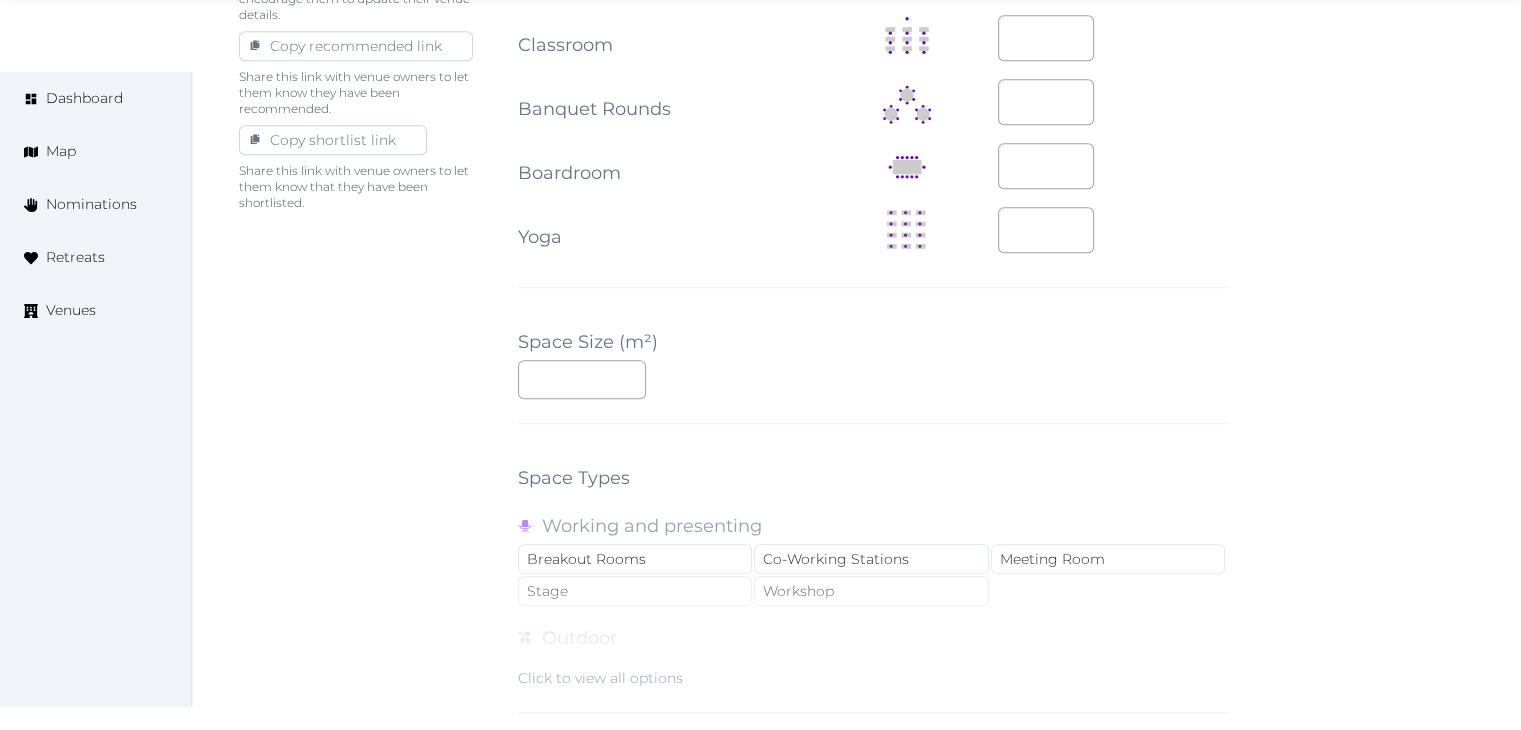 scroll, scrollTop: 1700, scrollLeft: 0, axis: vertical 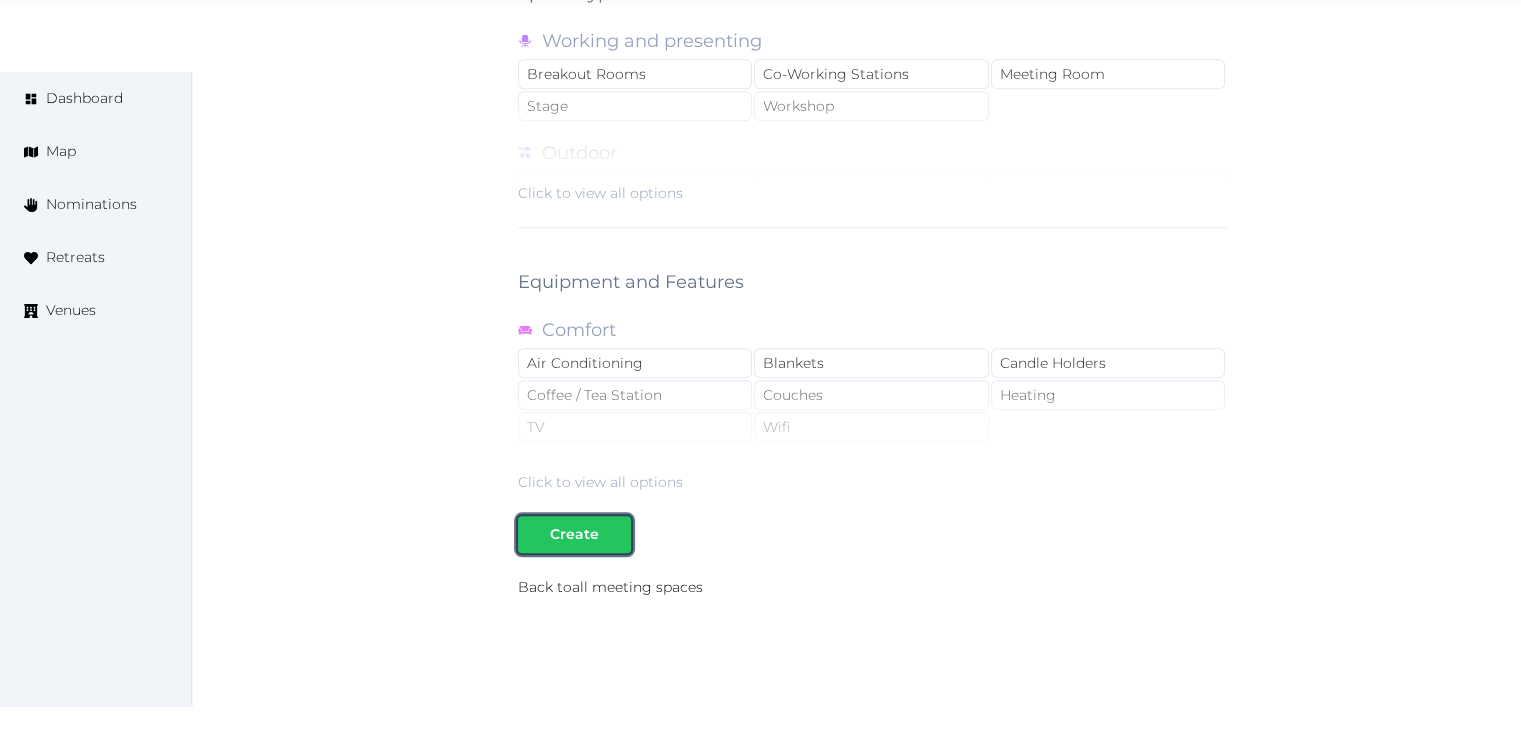 click on "Create" at bounding box center (574, 534) 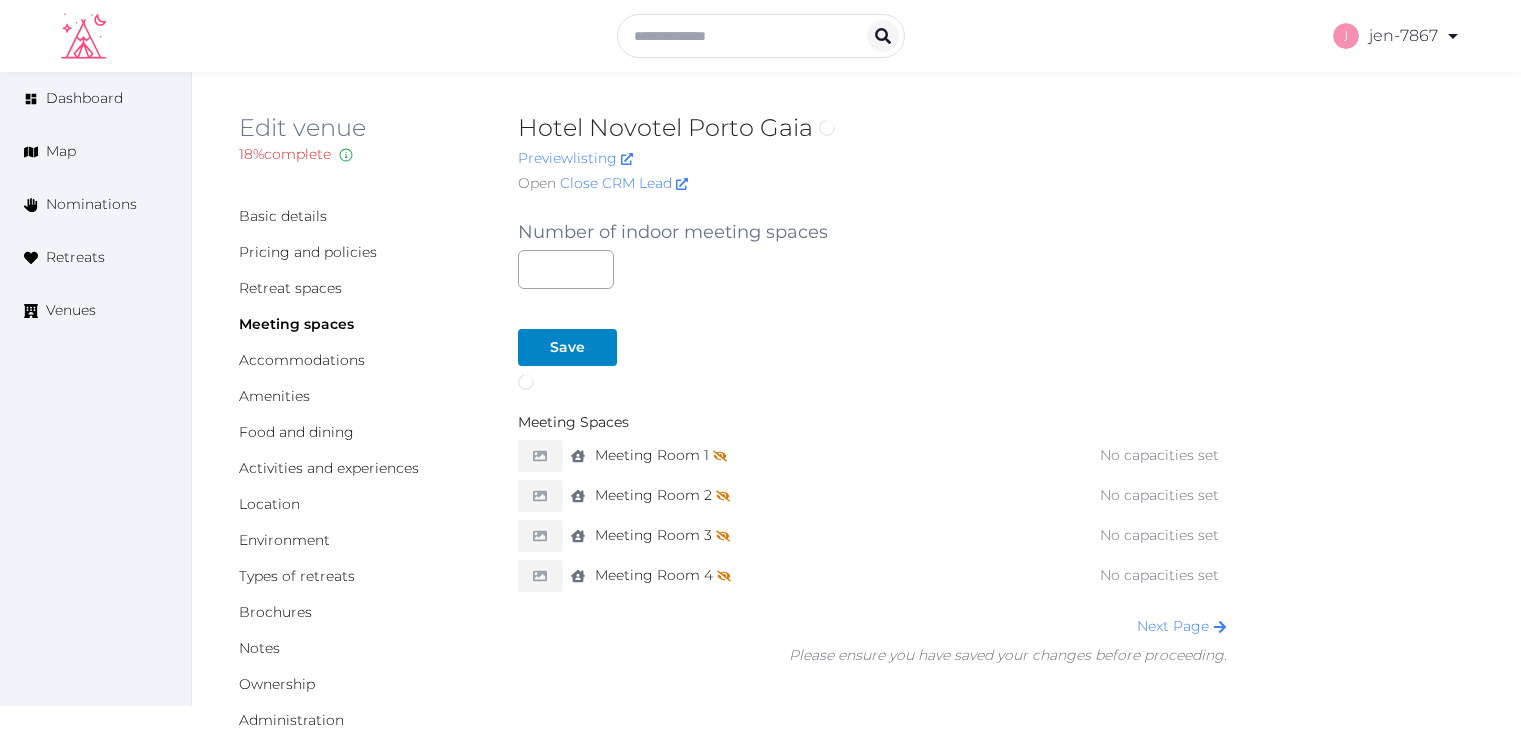 scroll, scrollTop: 0, scrollLeft: 0, axis: both 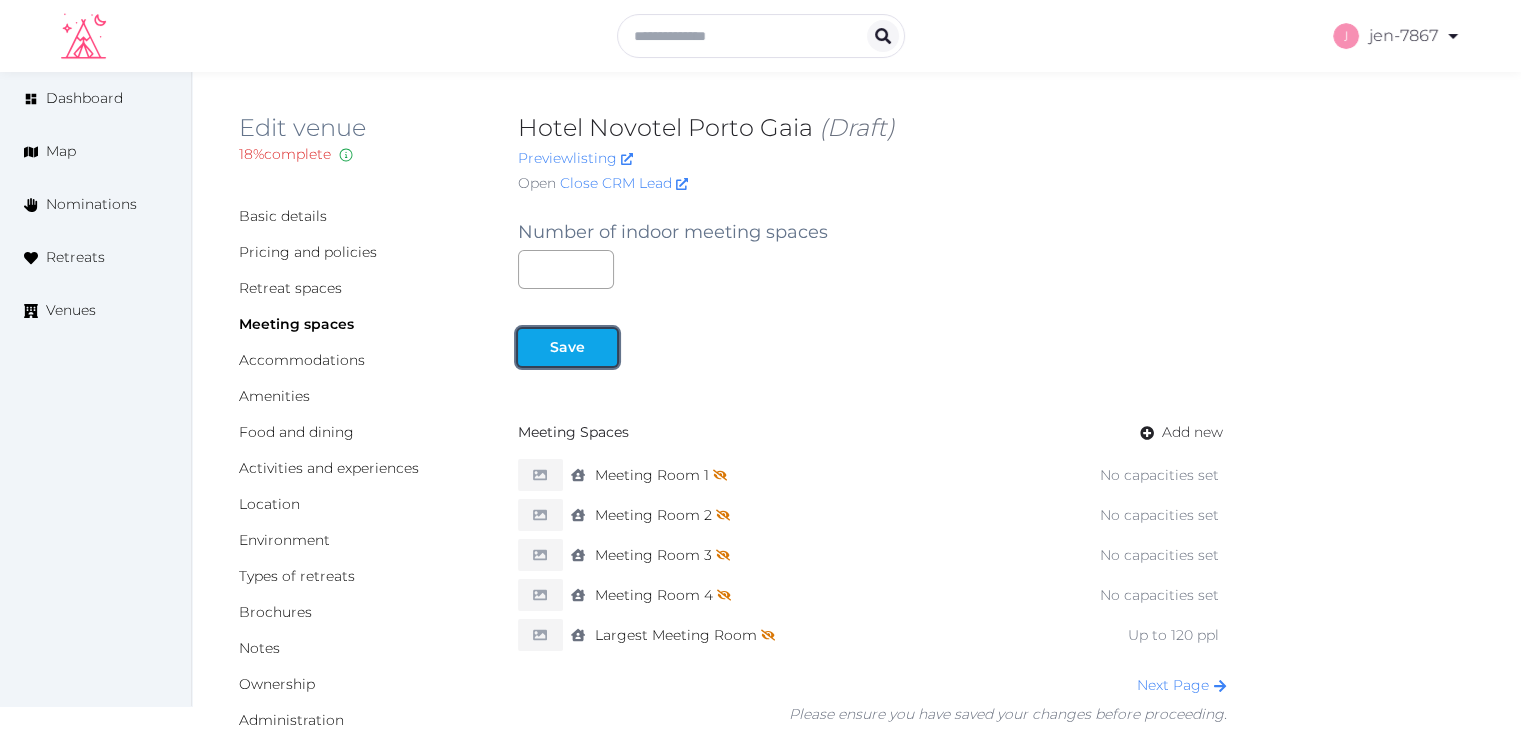 click on "Save" at bounding box center (567, 347) 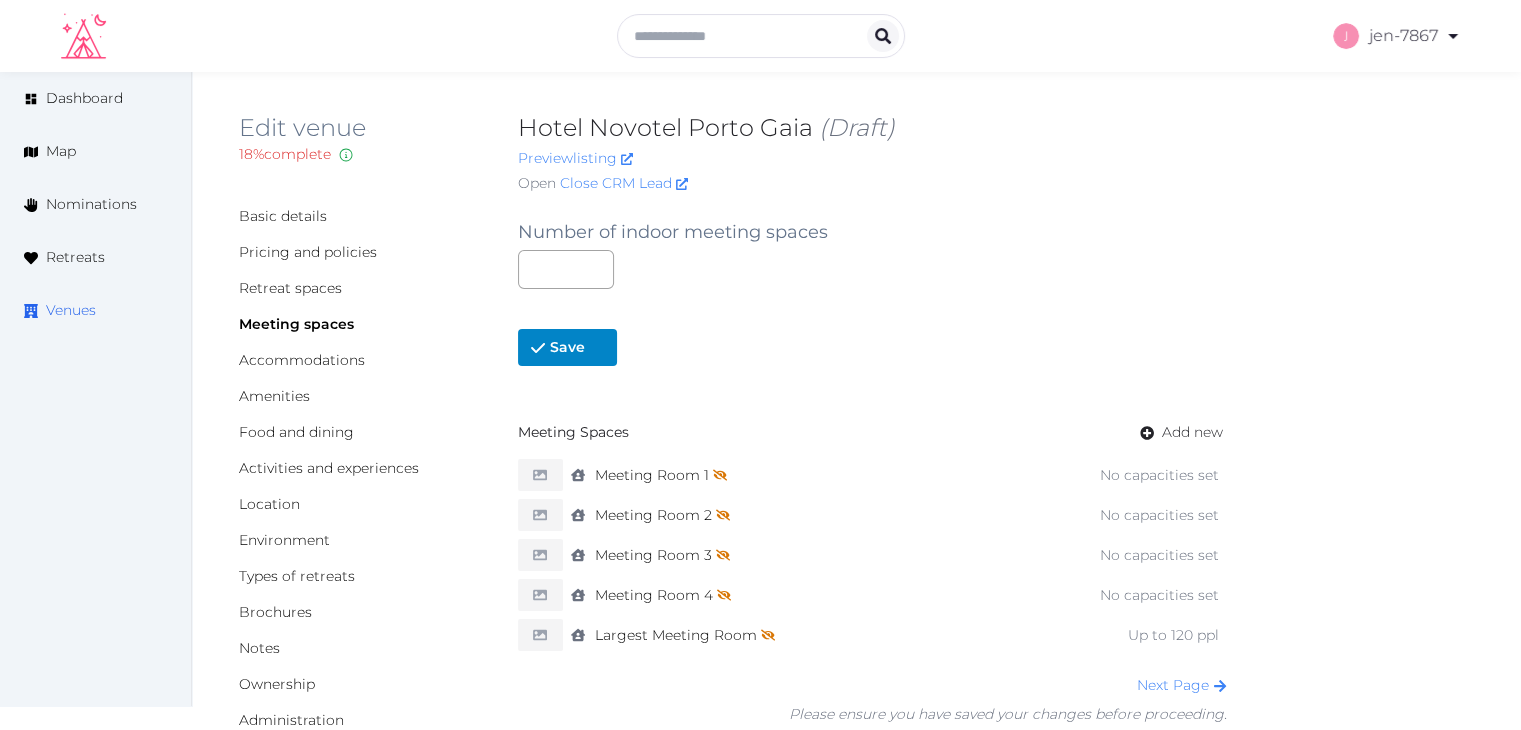 click on "Venues" at bounding box center (71, 310) 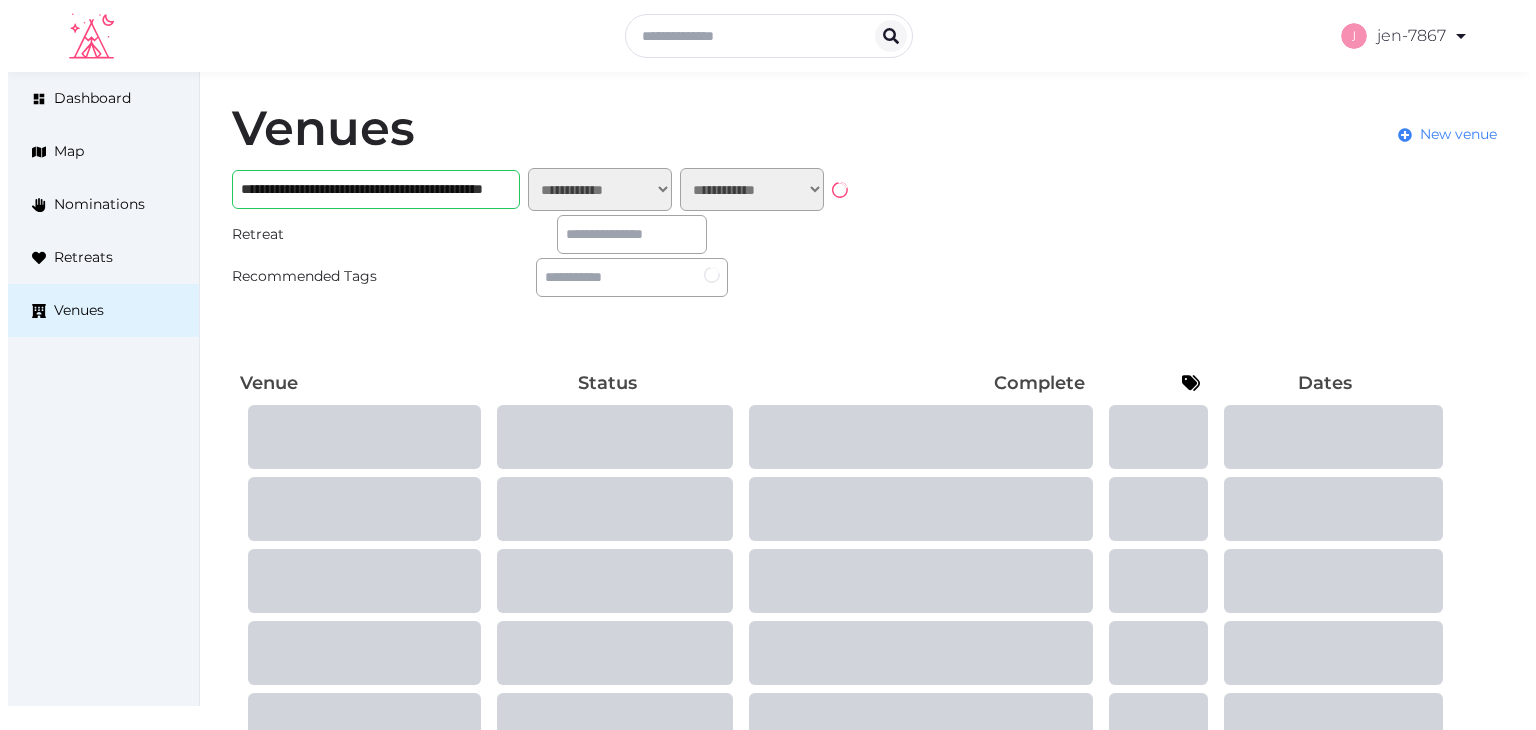 scroll, scrollTop: 0, scrollLeft: 0, axis: both 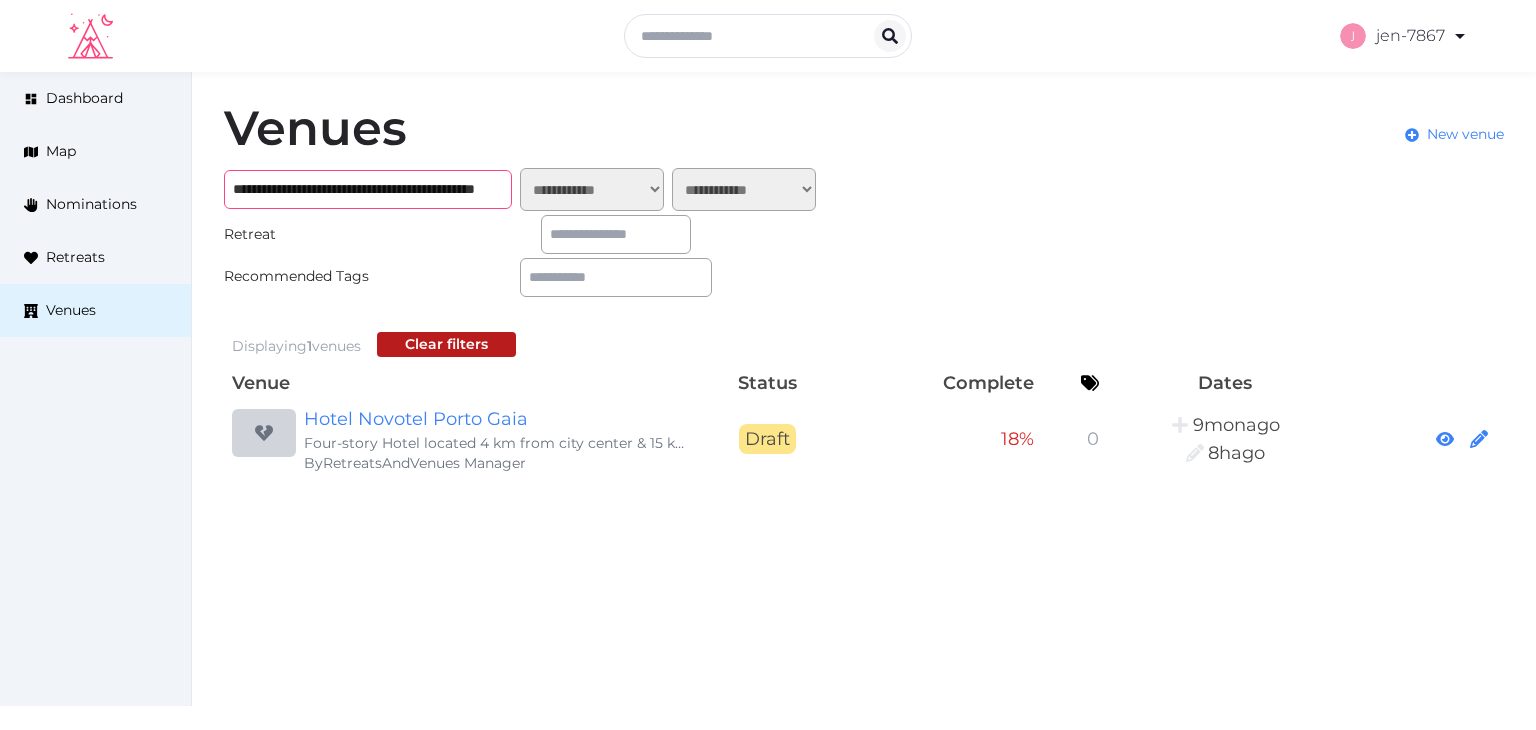 click on "**********" at bounding box center [368, 189] 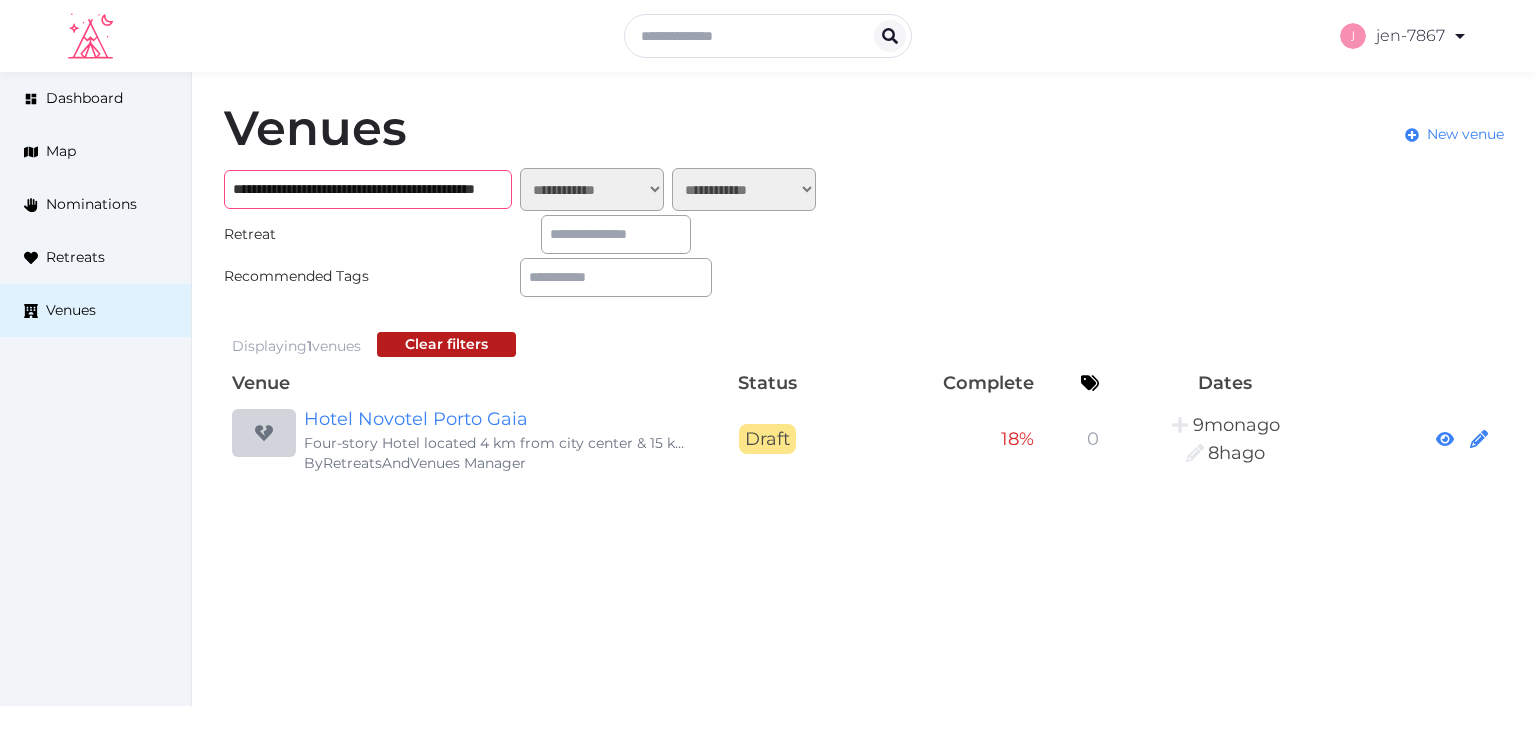 click on "**********" at bounding box center [368, 189] 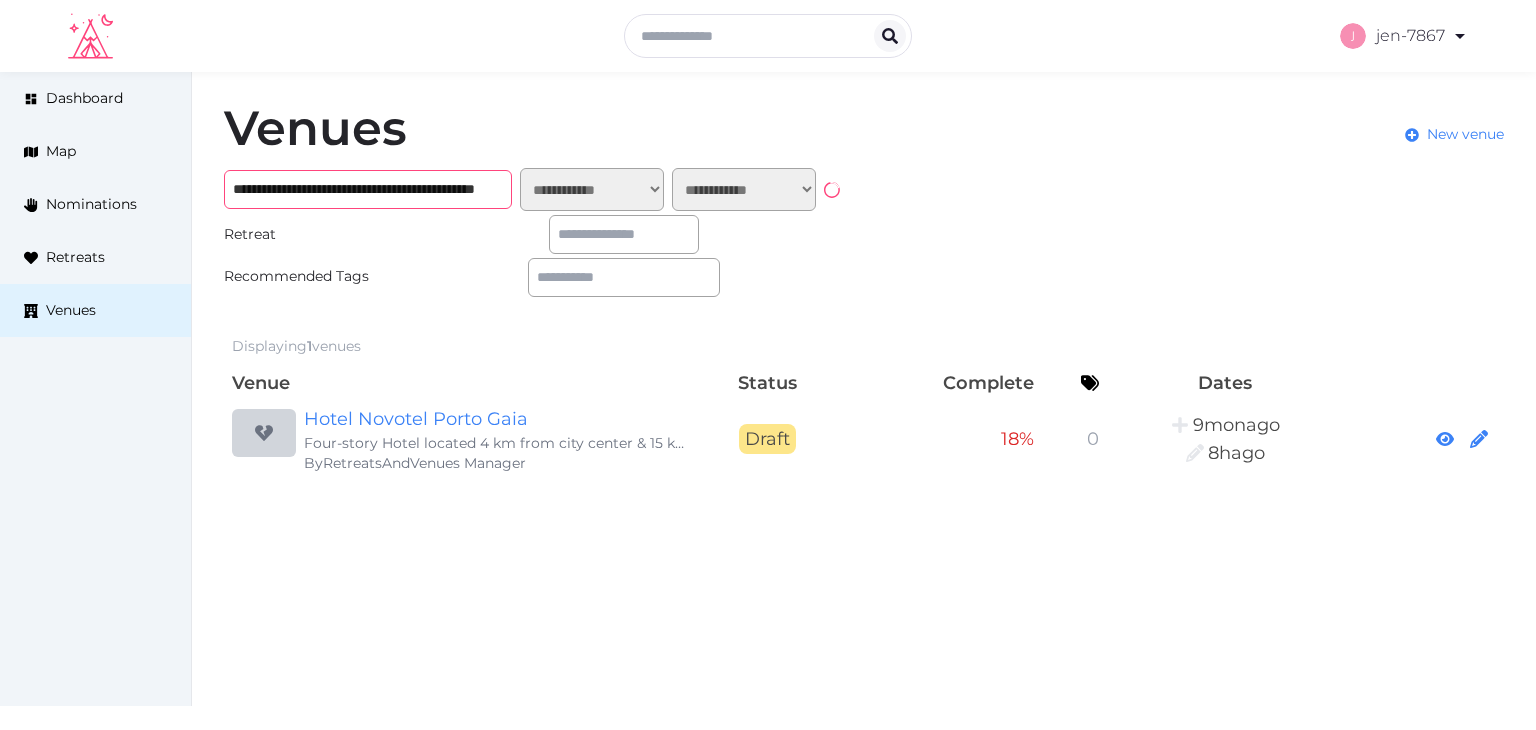 type on "**********" 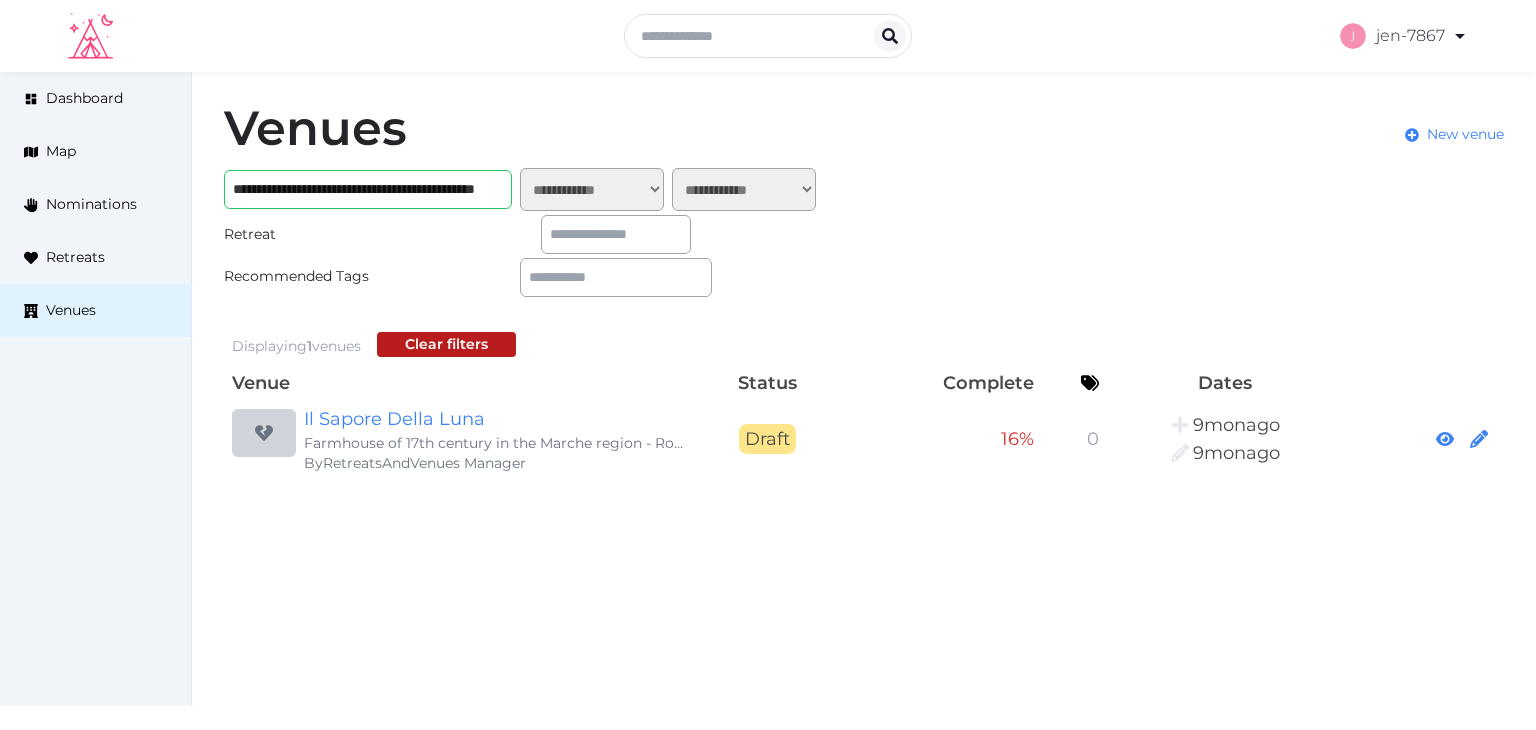 scroll, scrollTop: 0, scrollLeft: 0, axis: both 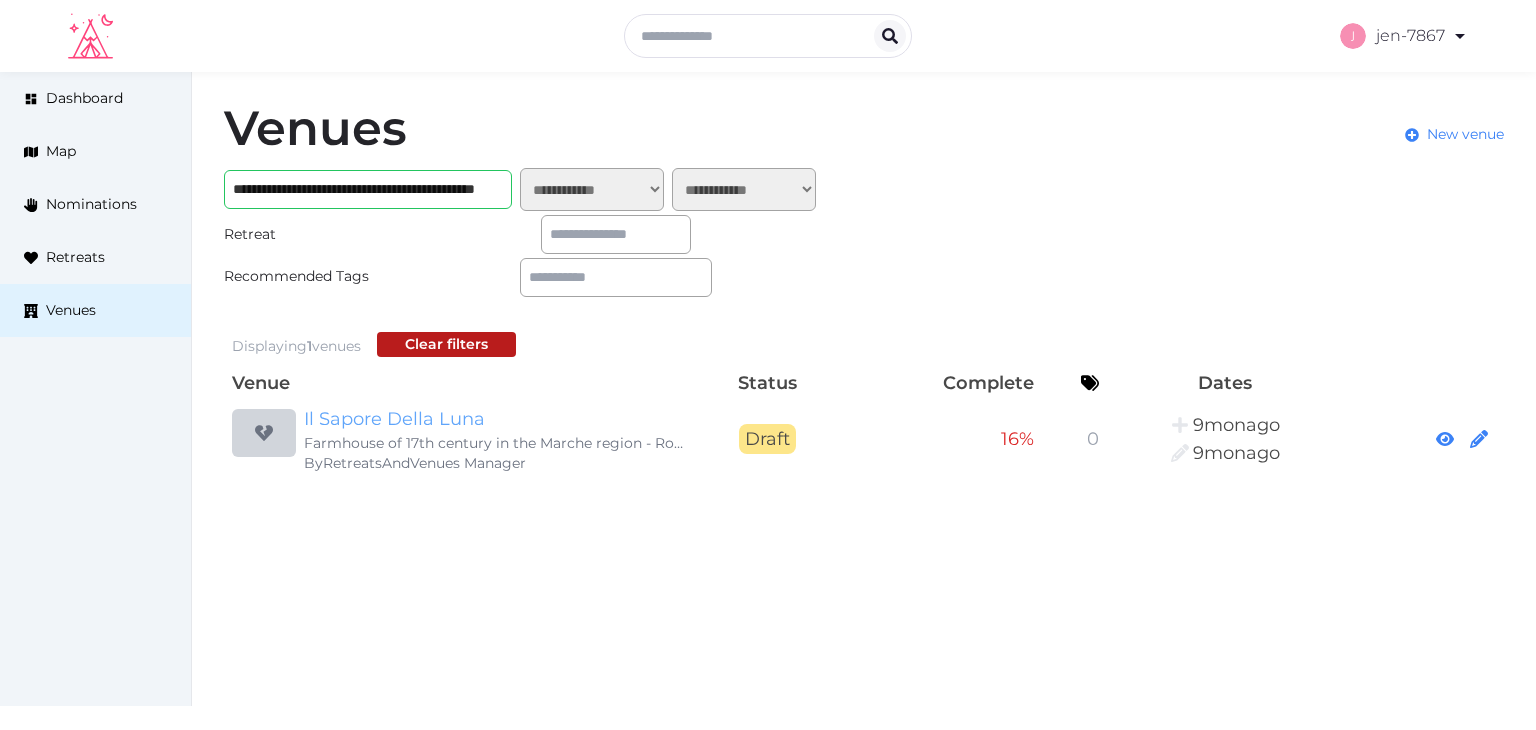 click on "Il Sapore Della Luna" at bounding box center (496, 419) 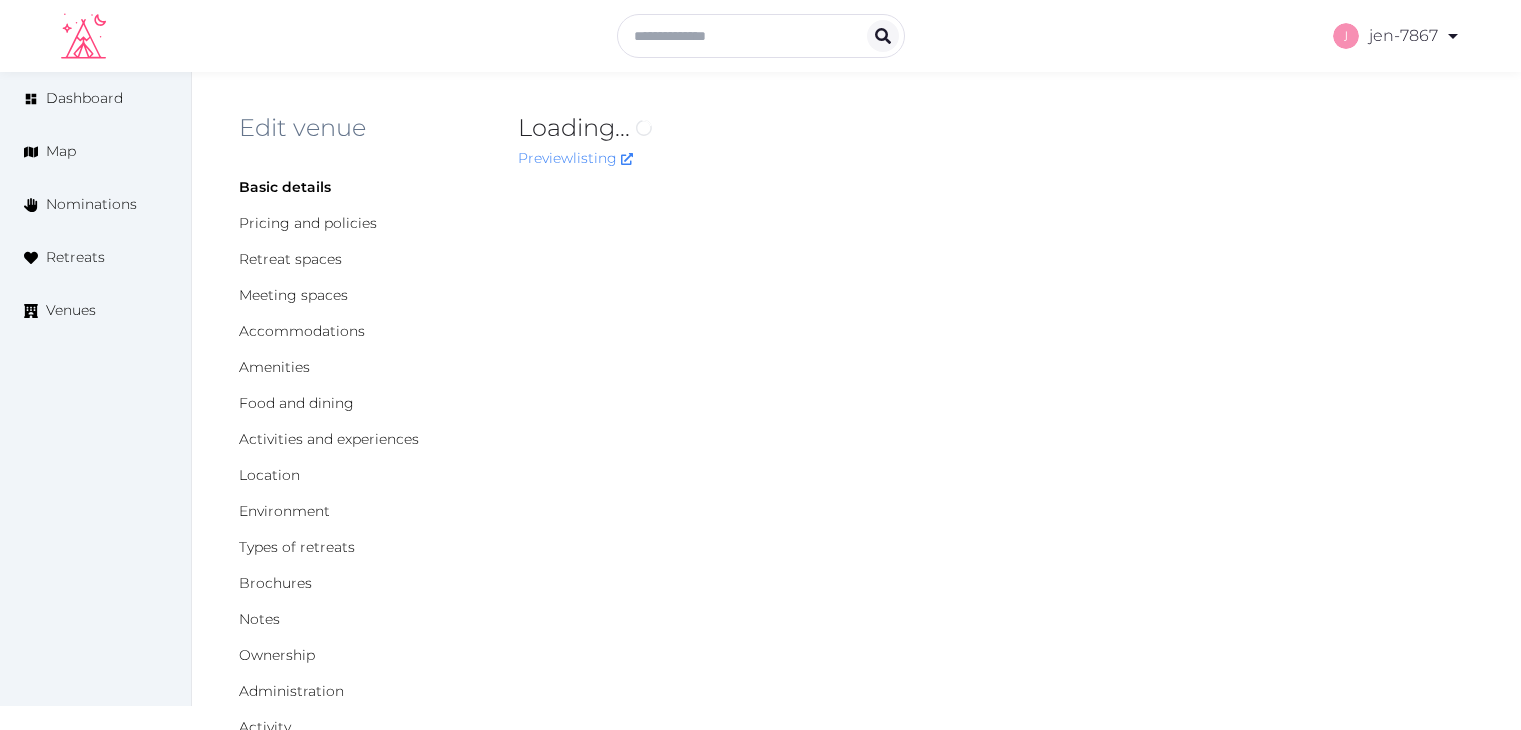 scroll, scrollTop: 0, scrollLeft: 0, axis: both 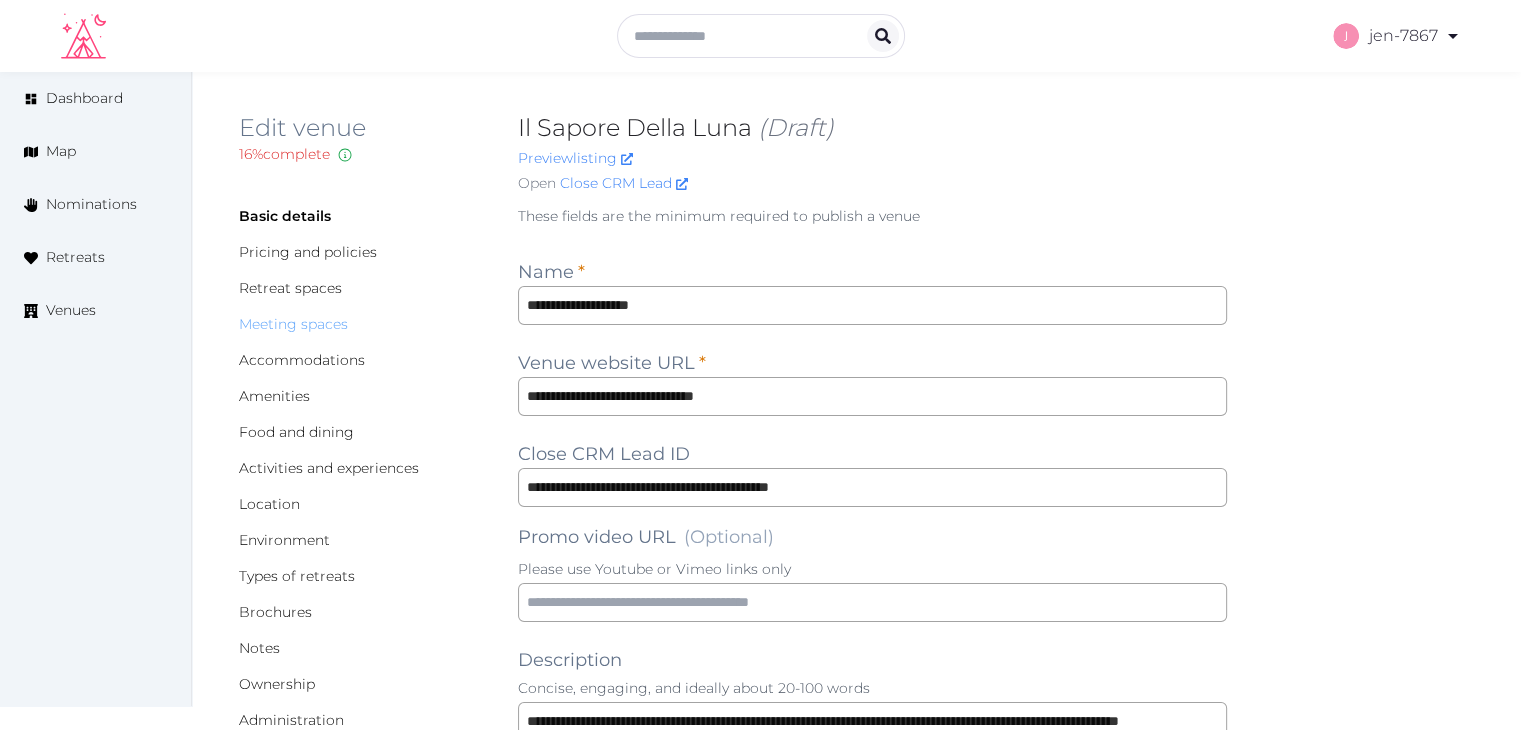 click on "Meeting spaces" at bounding box center [293, 324] 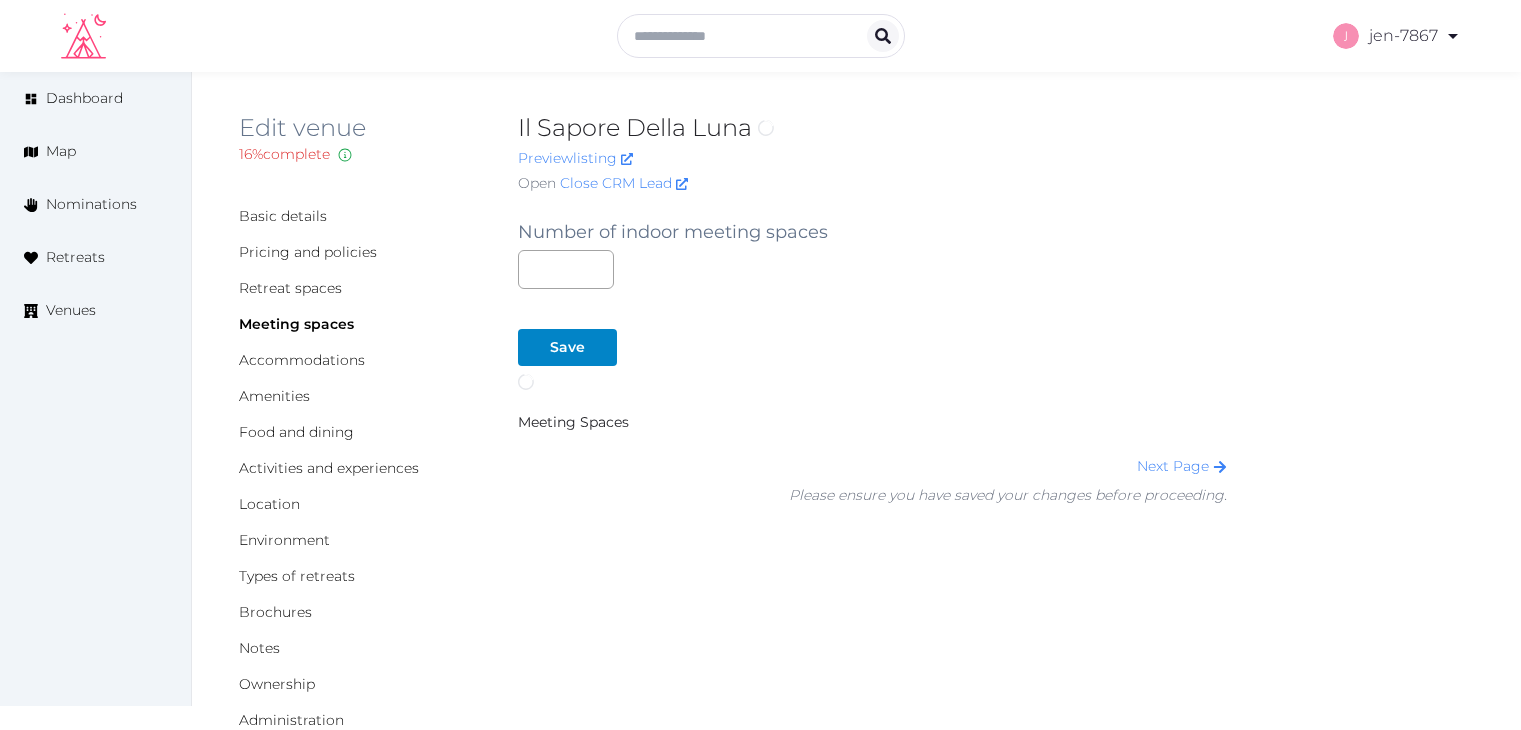 scroll, scrollTop: 0, scrollLeft: 0, axis: both 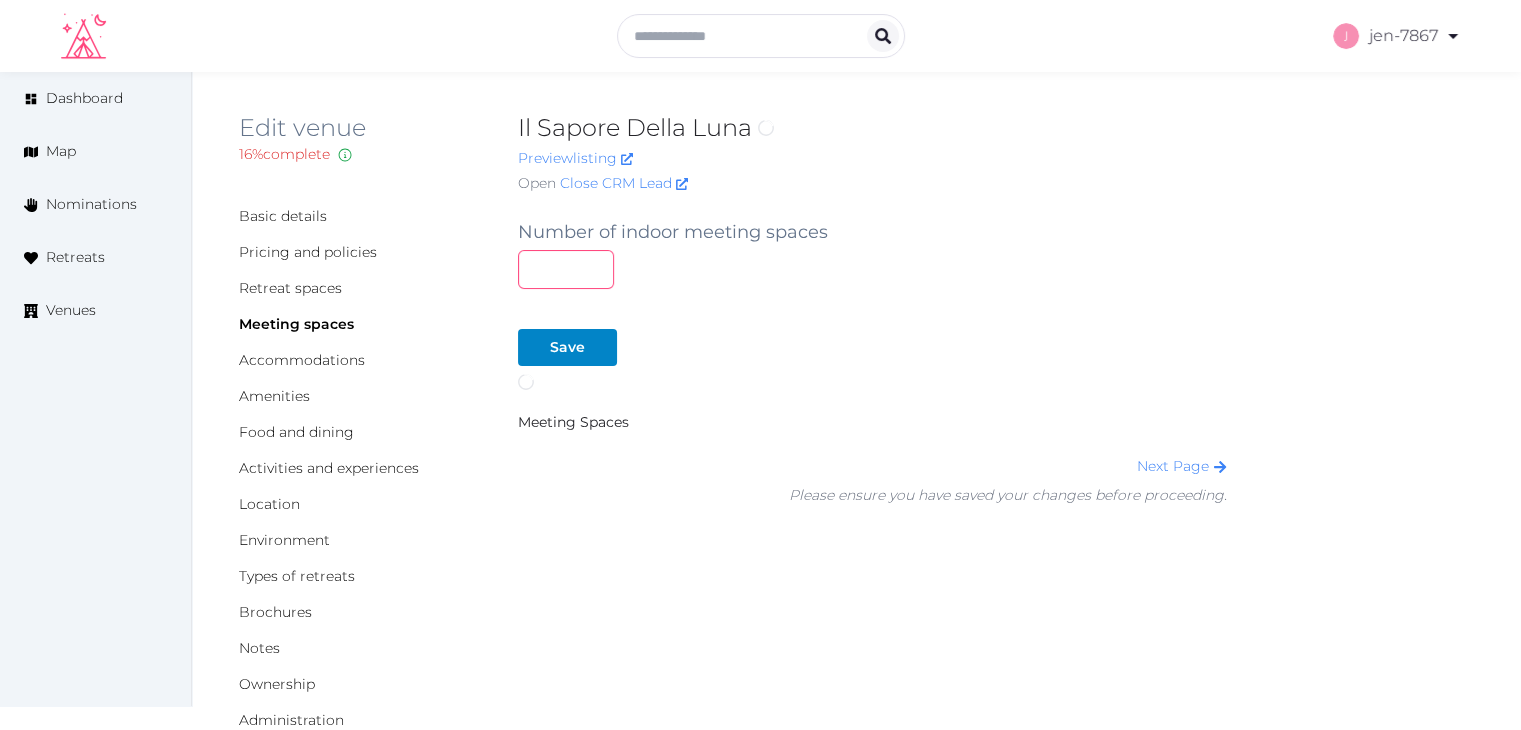 drag, startPoint x: 558, startPoint y: 273, endPoint x: 506, endPoint y: 273, distance: 52 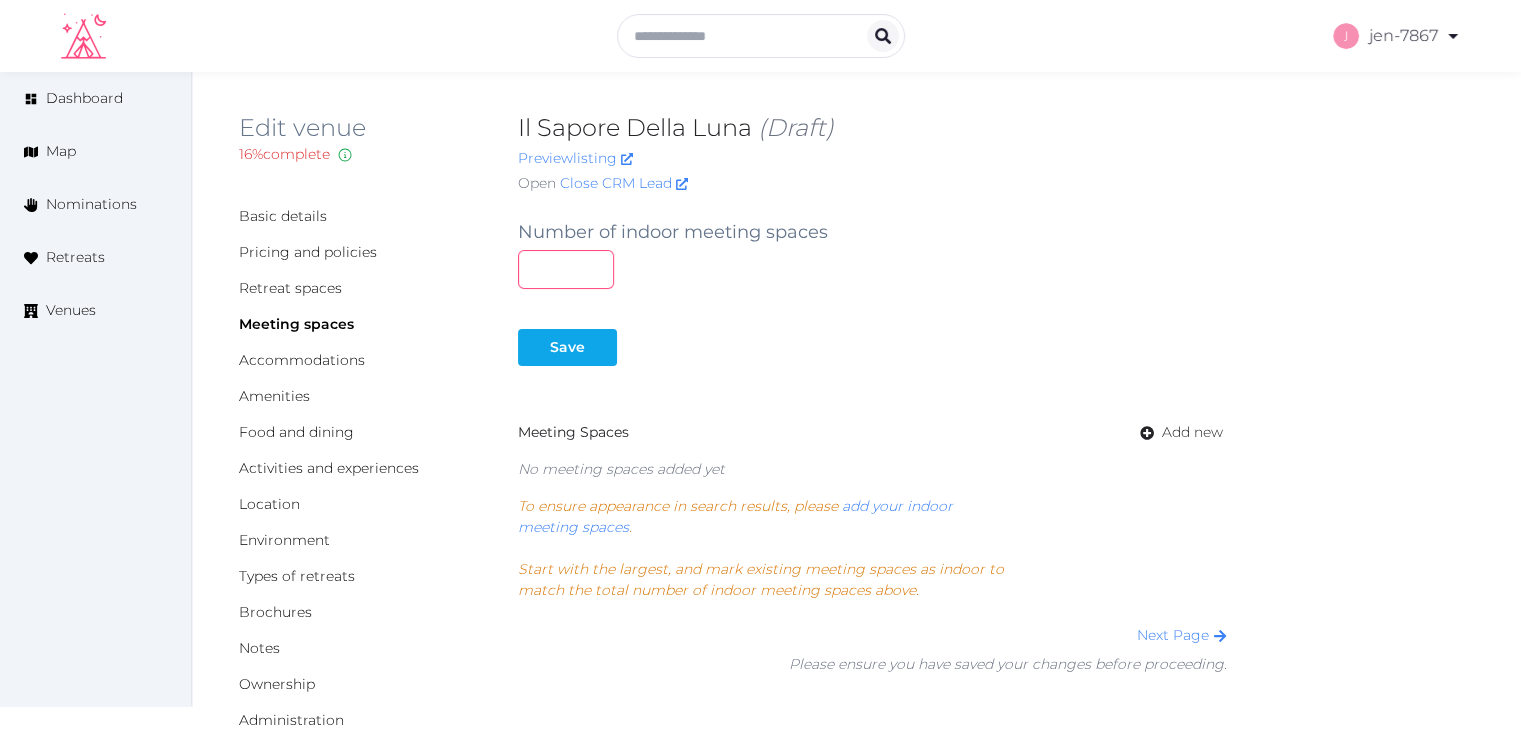 type on "*" 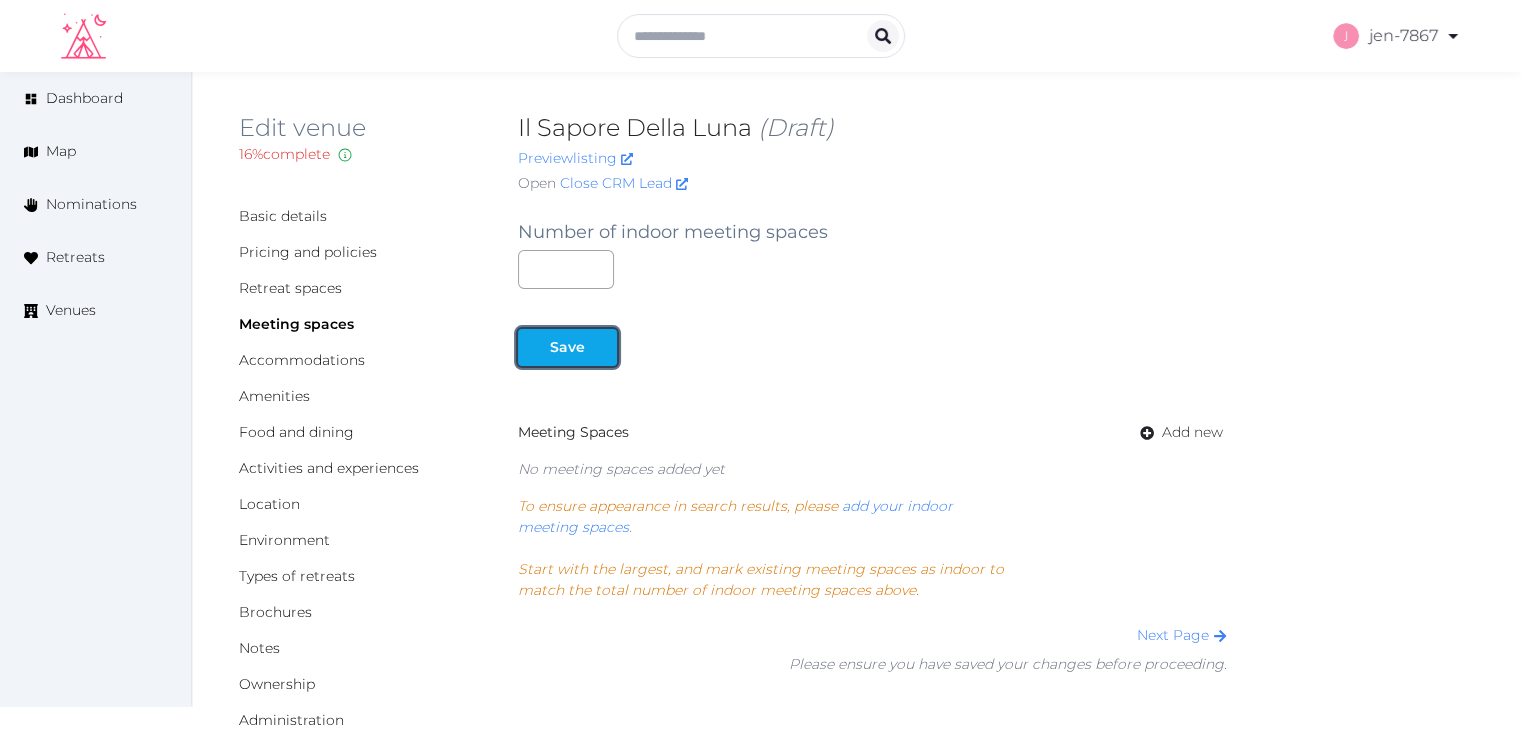 click on "Save" at bounding box center (567, 347) 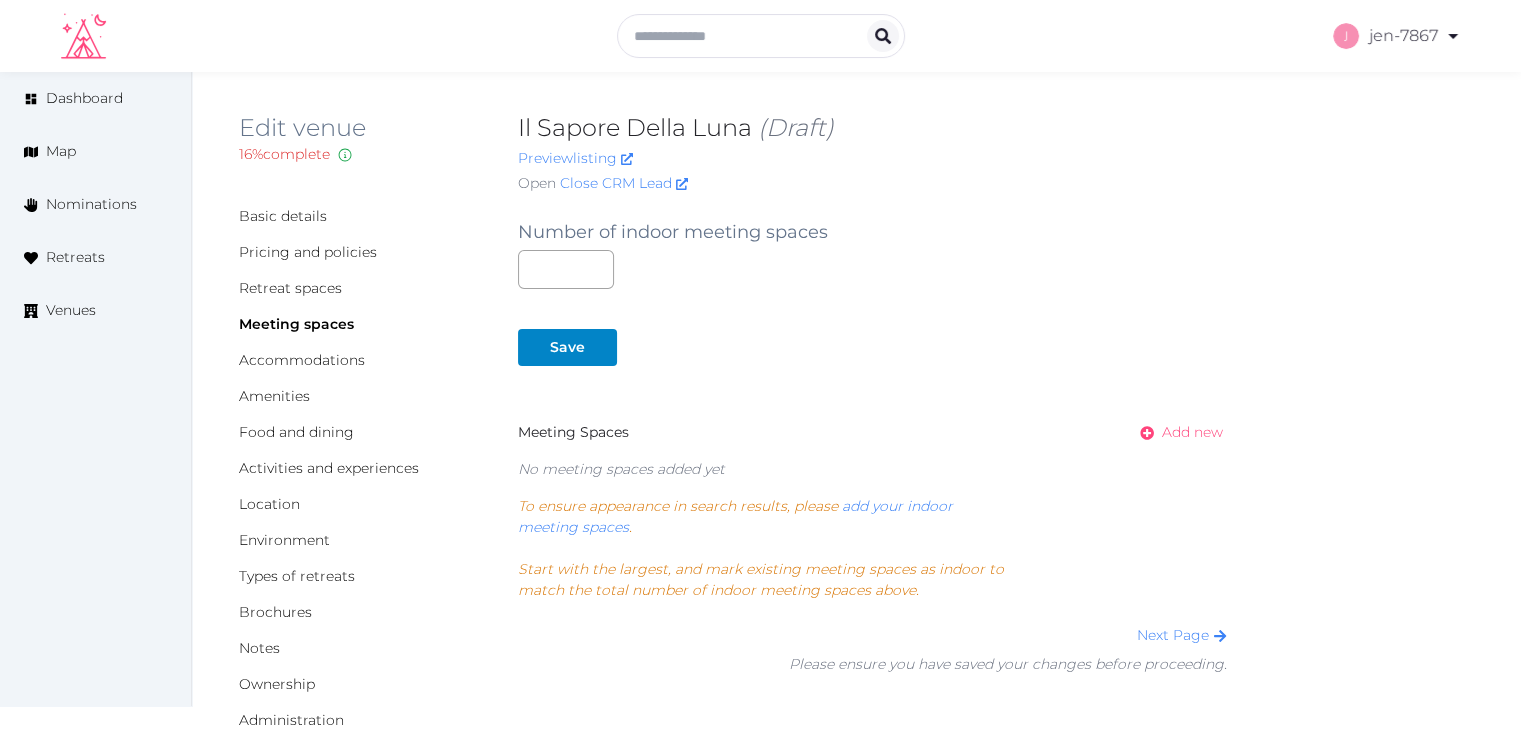 click on "Add new" at bounding box center (1192, 432) 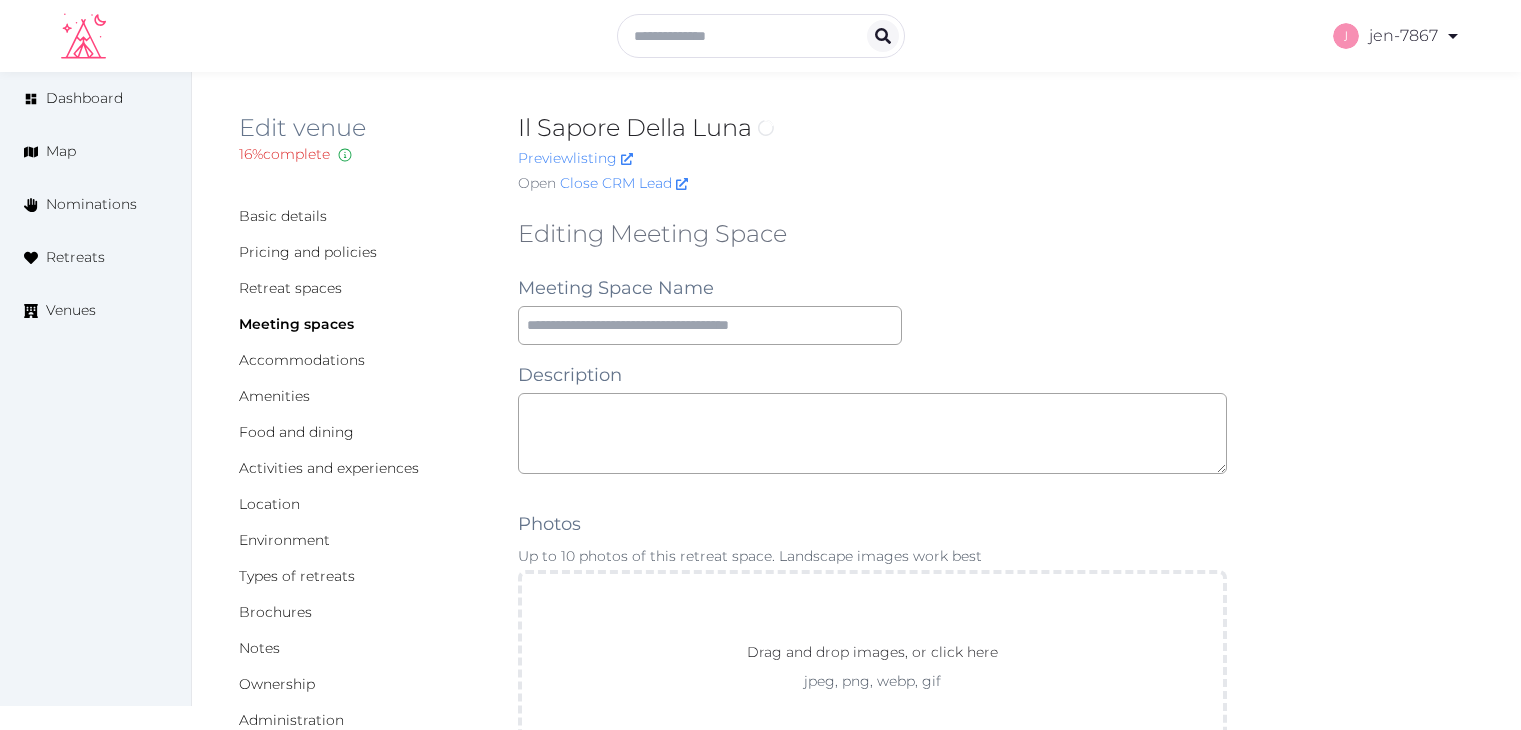 scroll, scrollTop: 0, scrollLeft: 0, axis: both 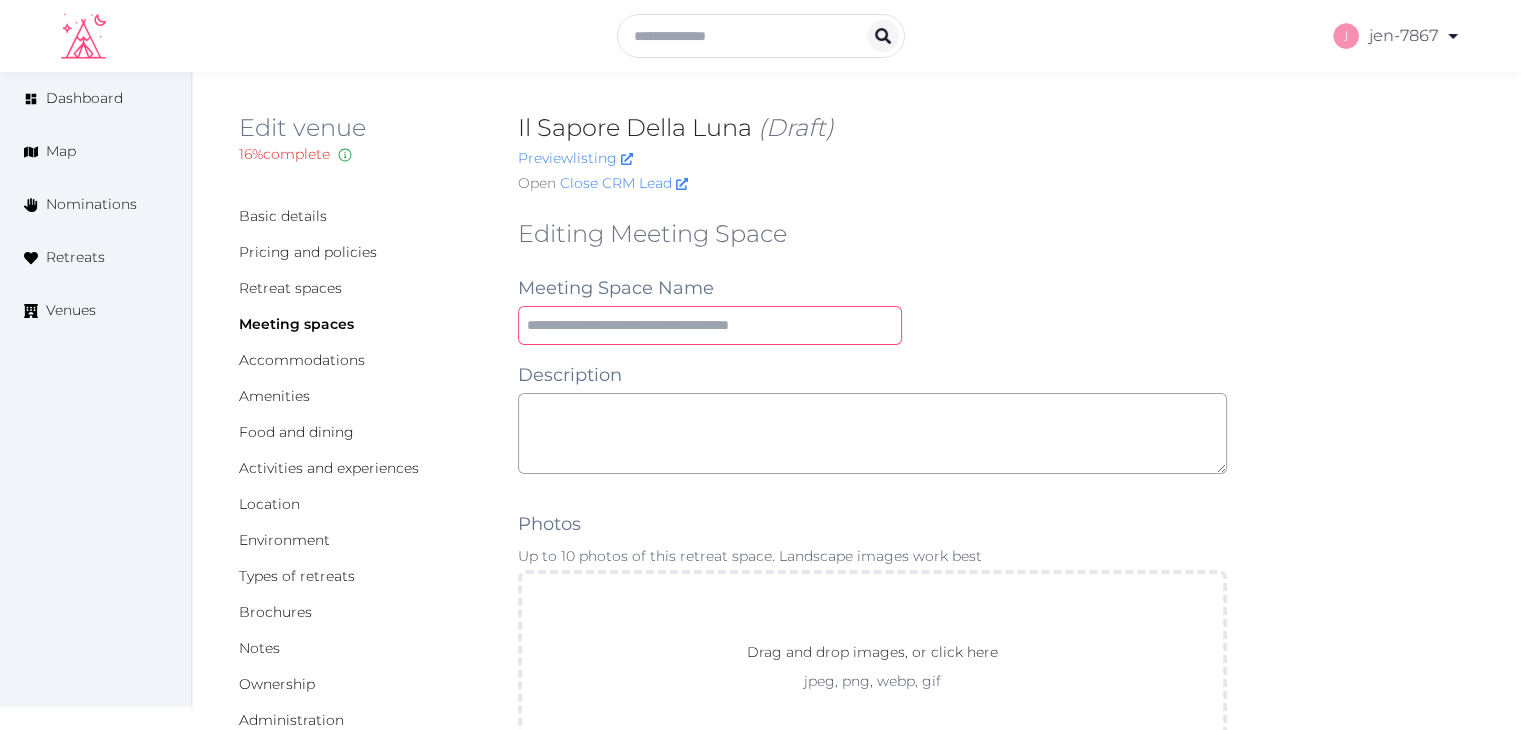click at bounding box center (710, 325) 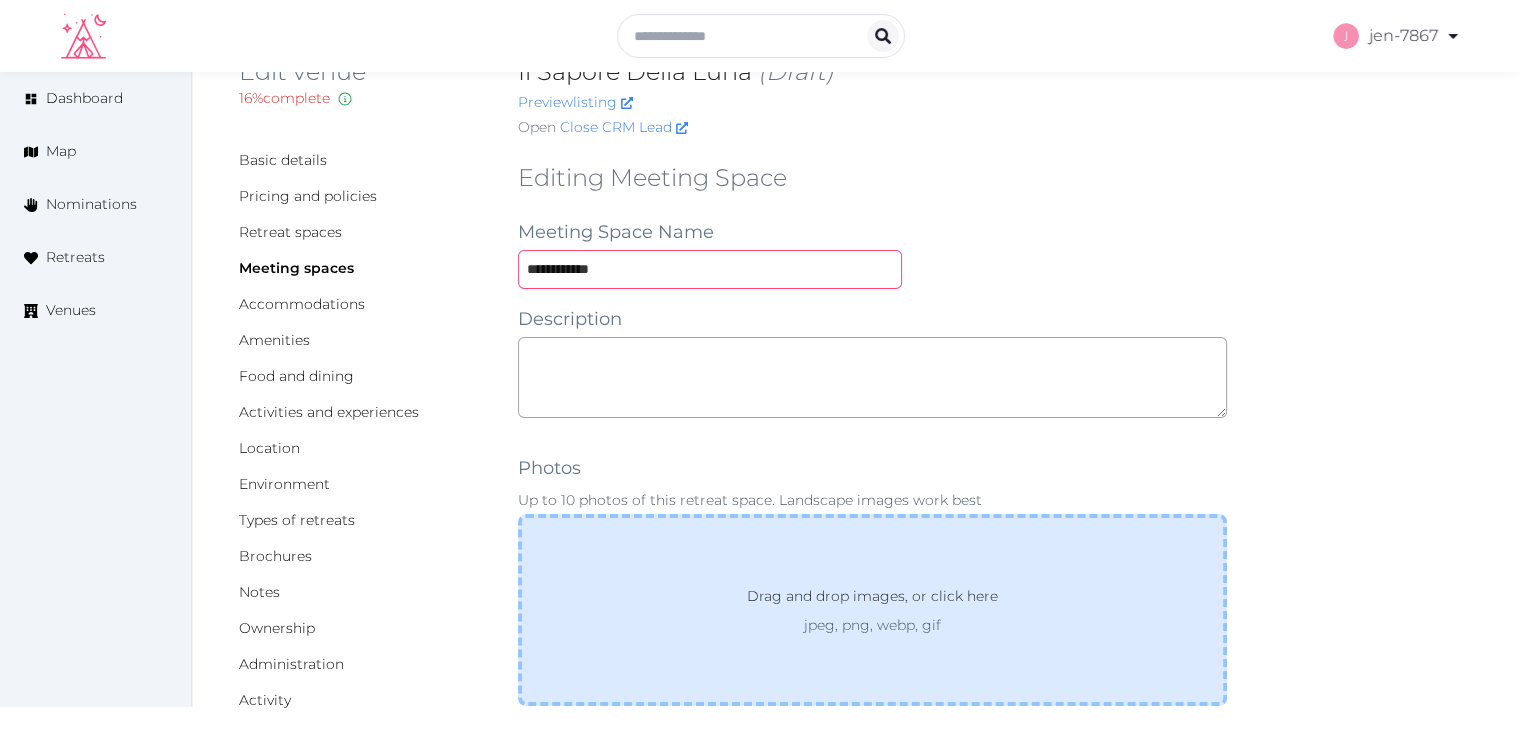 scroll, scrollTop: 300, scrollLeft: 0, axis: vertical 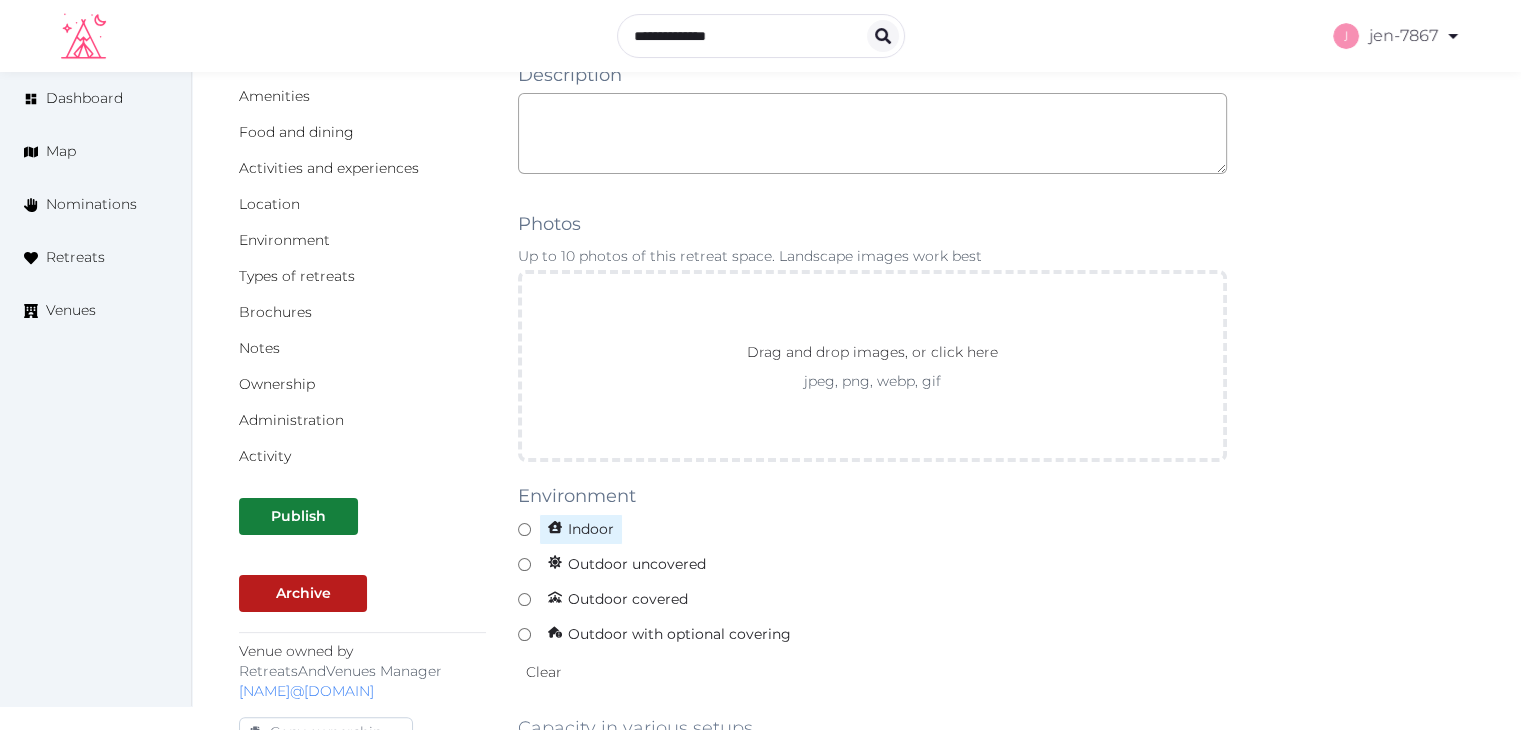 type on "**********" 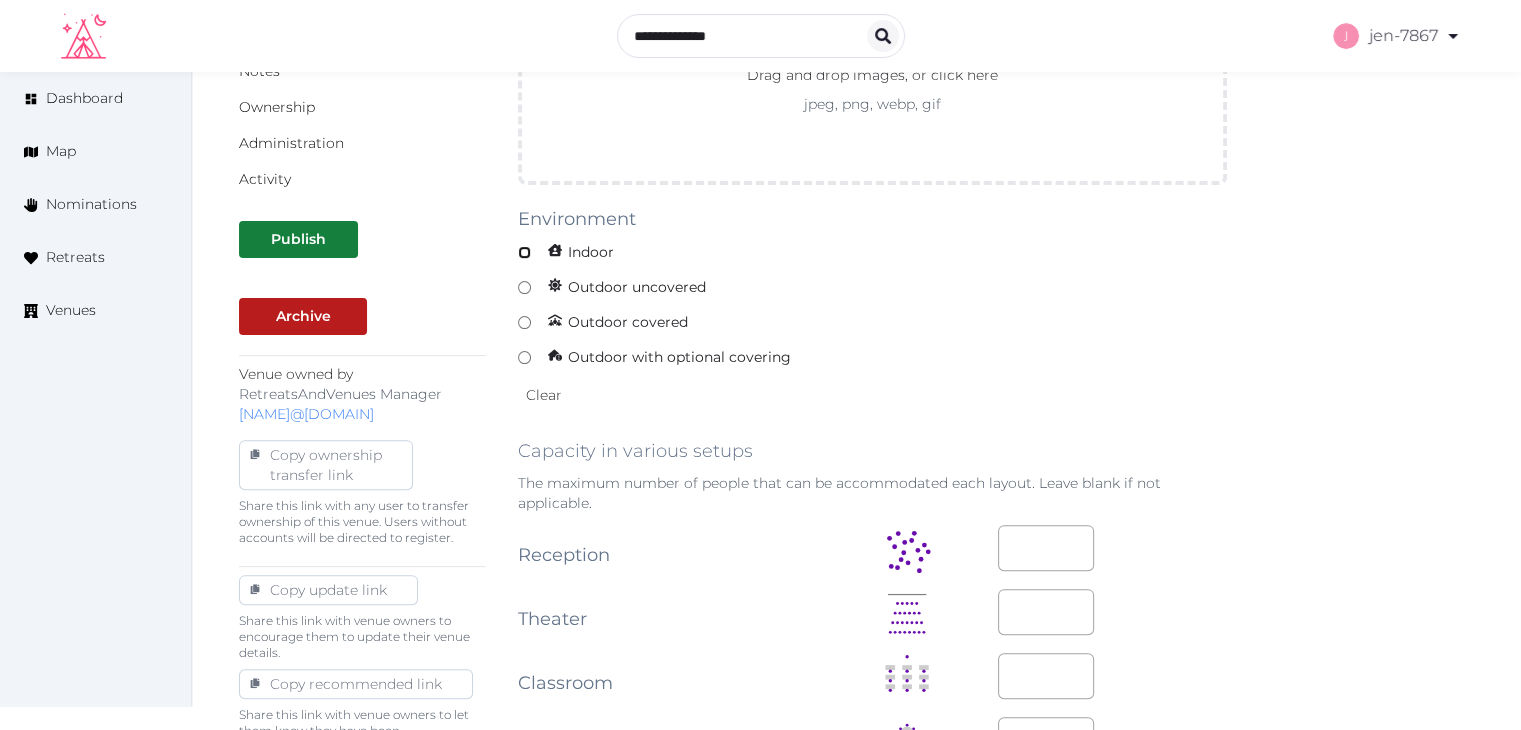 scroll, scrollTop: 700, scrollLeft: 0, axis: vertical 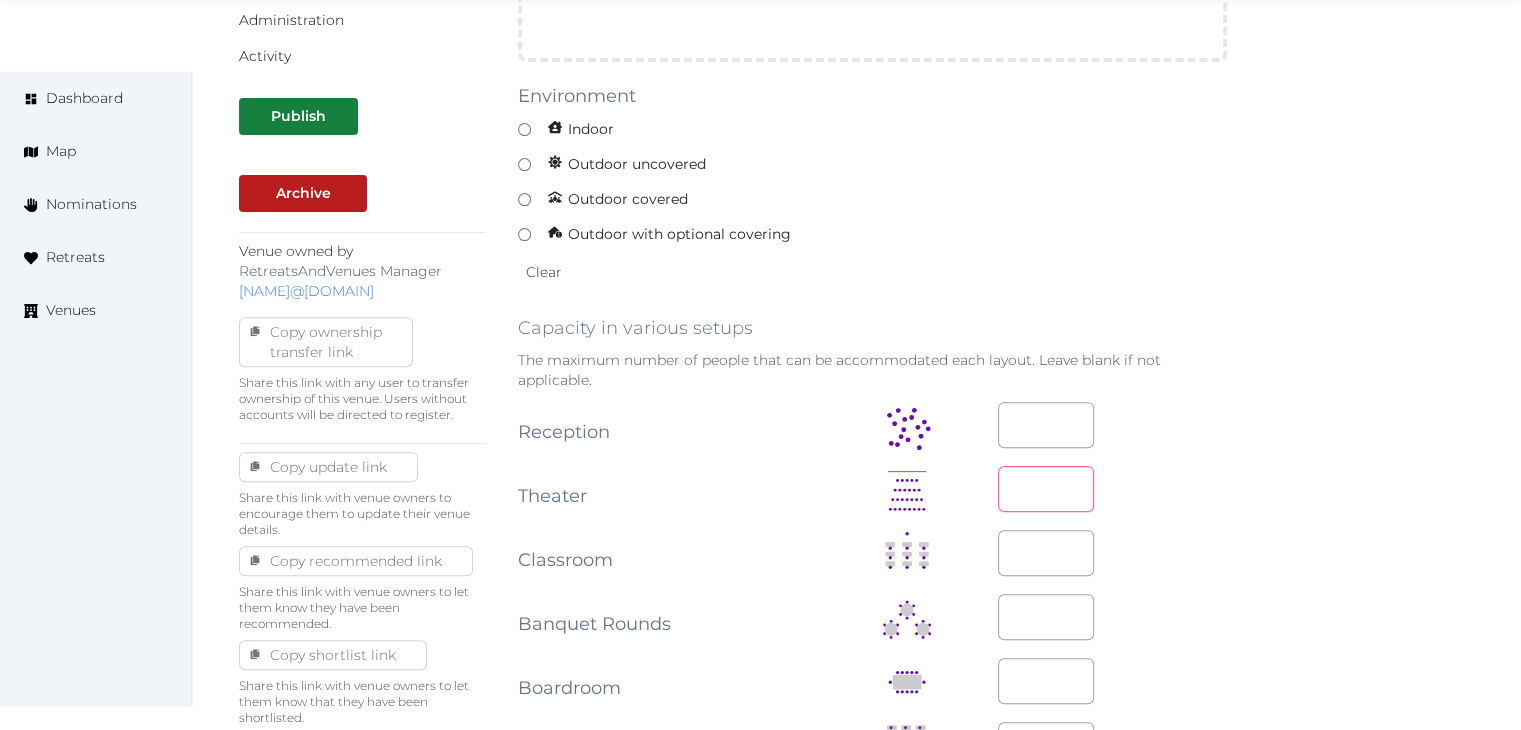click at bounding box center (1046, 489) 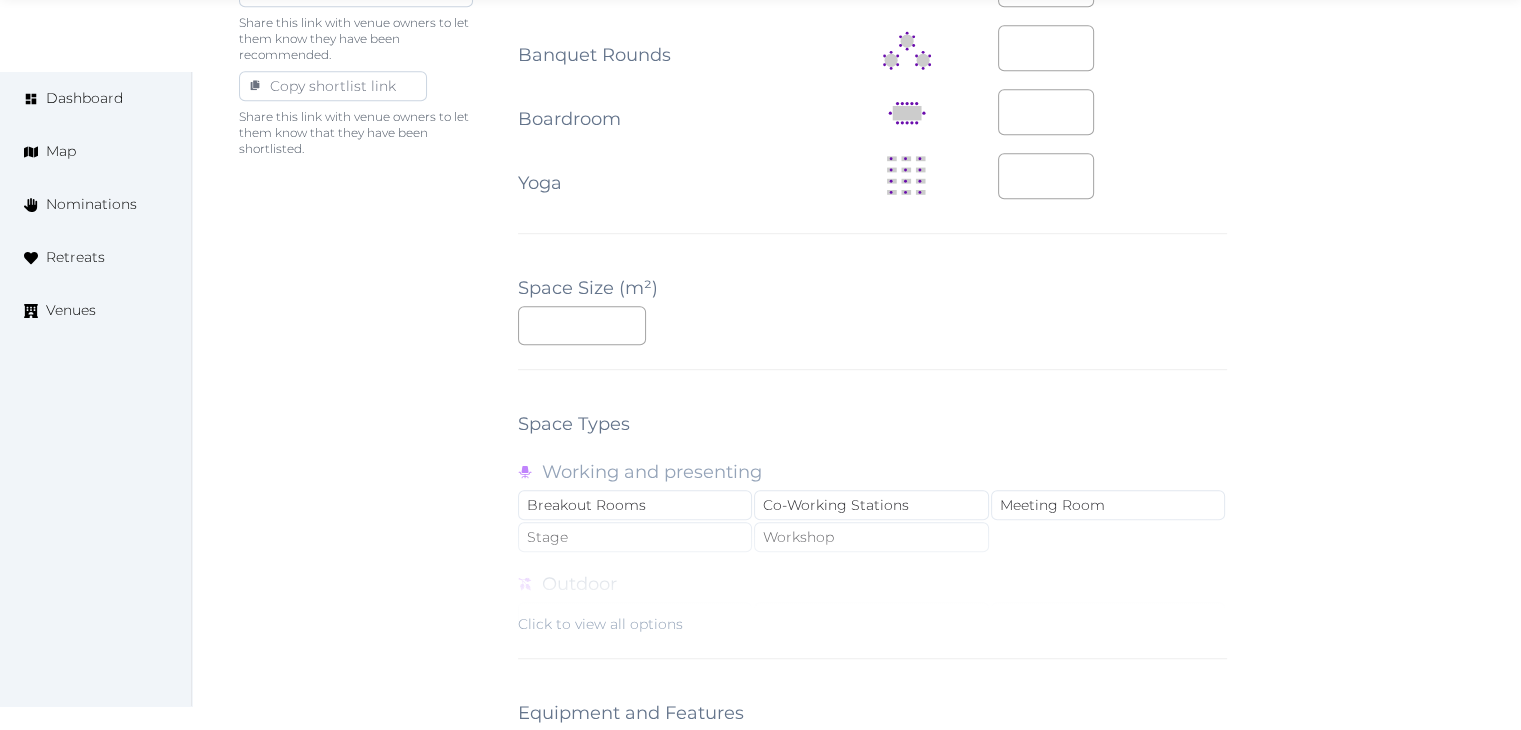 scroll, scrollTop: 1300, scrollLeft: 0, axis: vertical 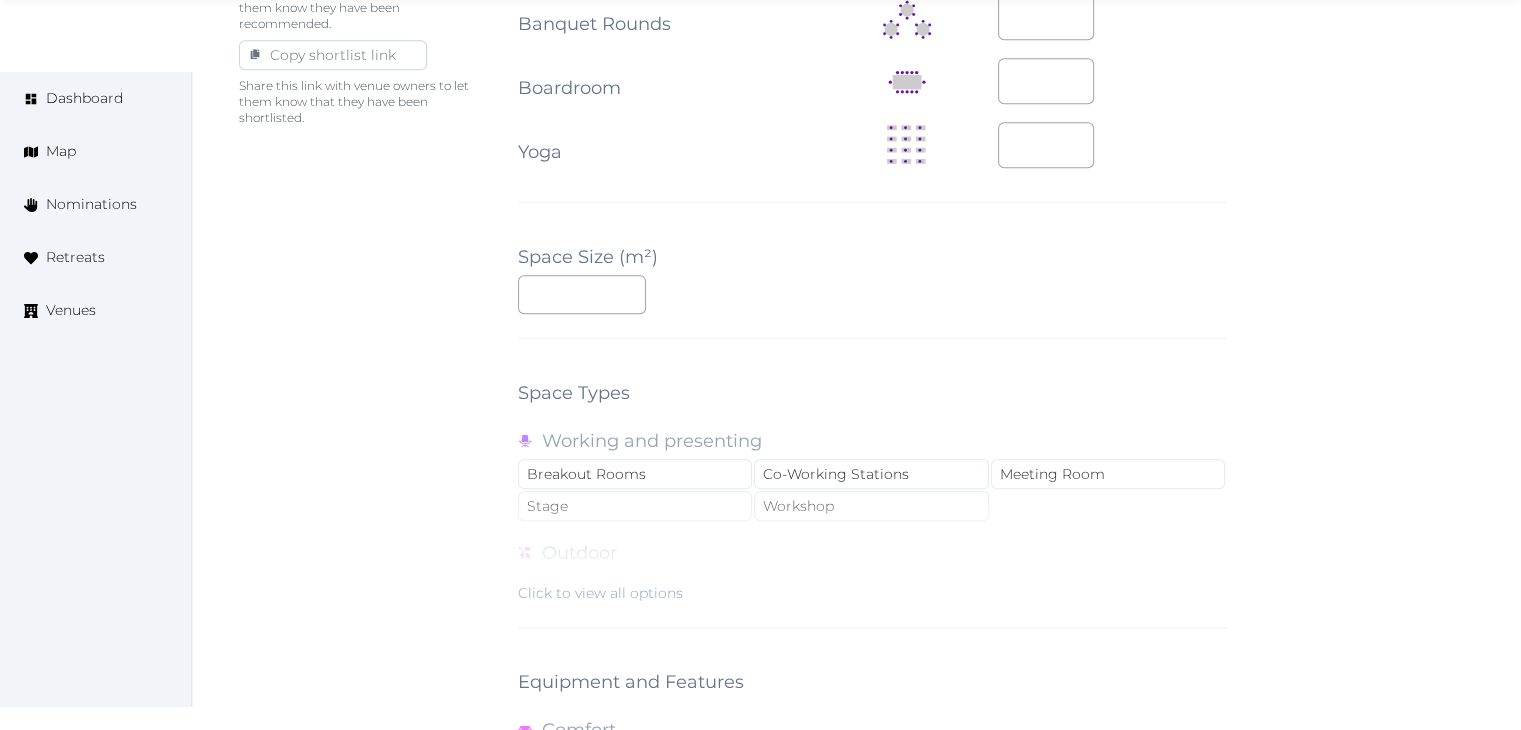 type on "**" 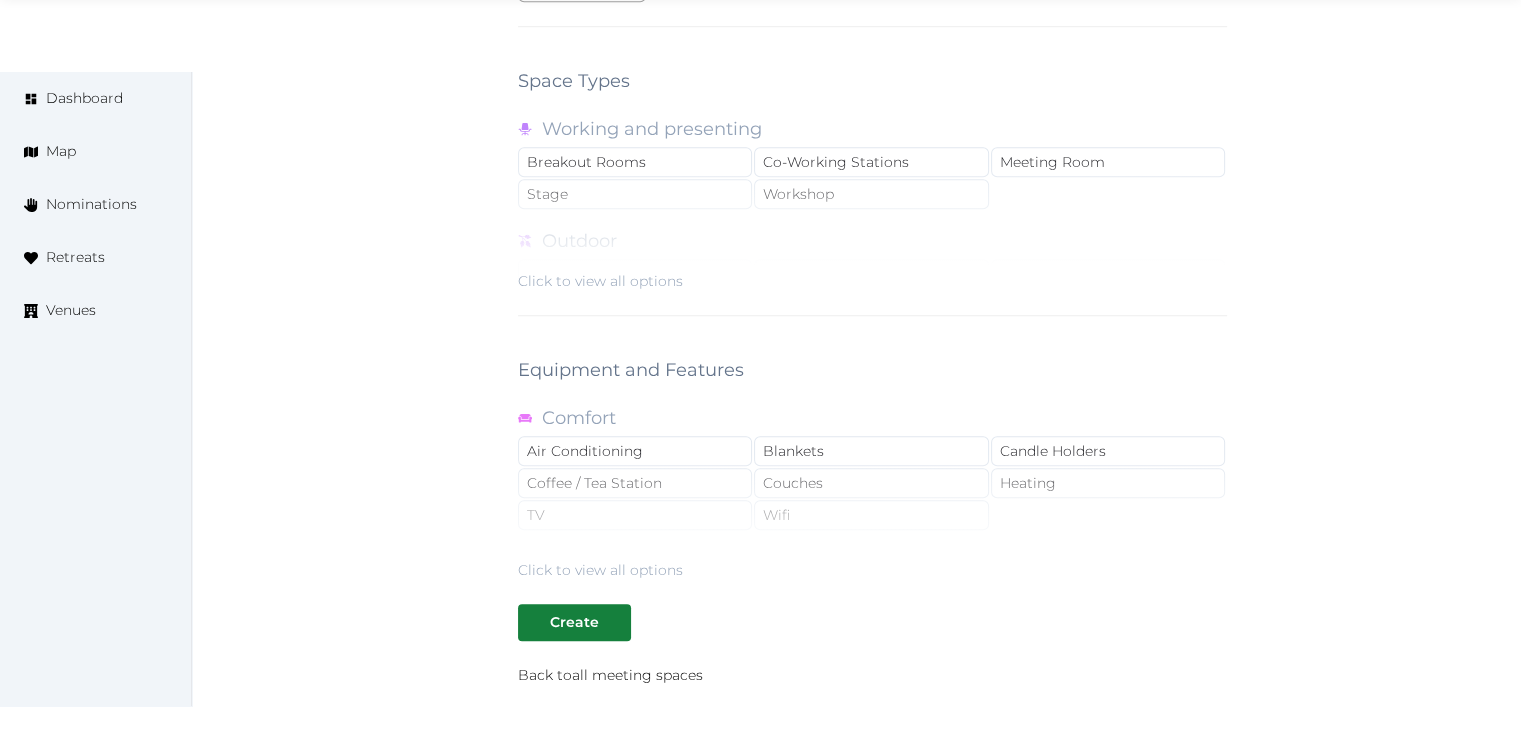scroll, scrollTop: 1788, scrollLeft: 0, axis: vertical 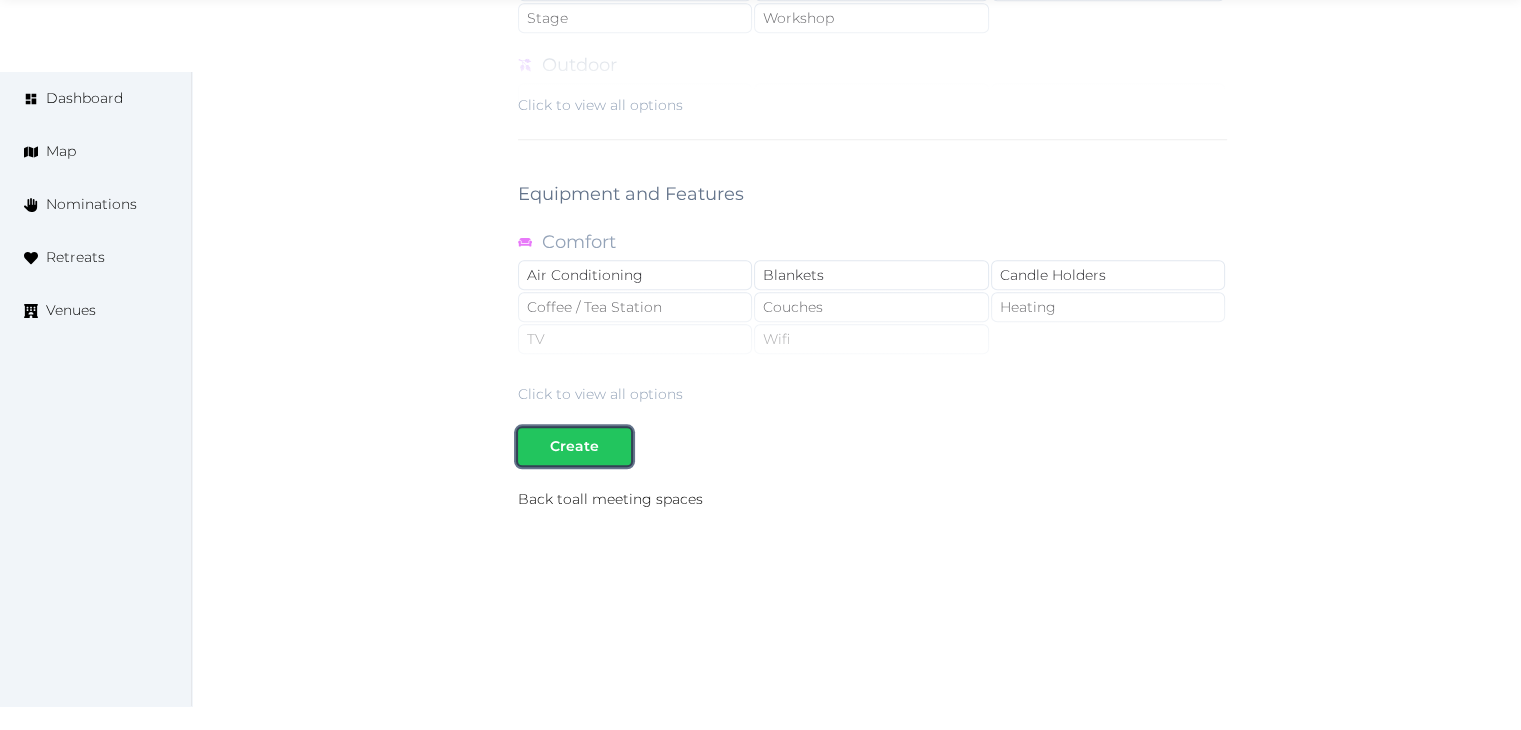 click on "Create" at bounding box center [574, 446] 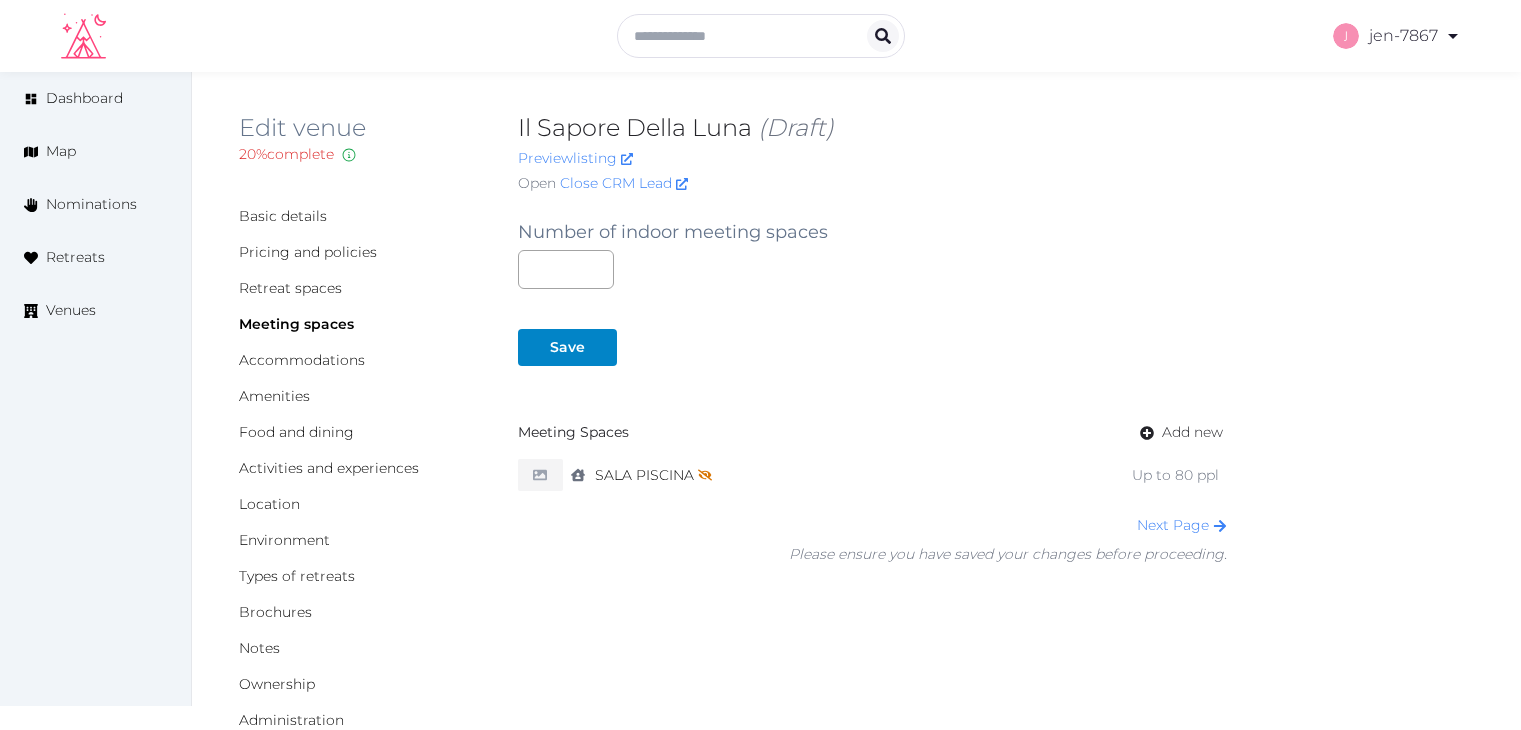scroll, scrollTop: 0, scrollLeft: 0, axis: both 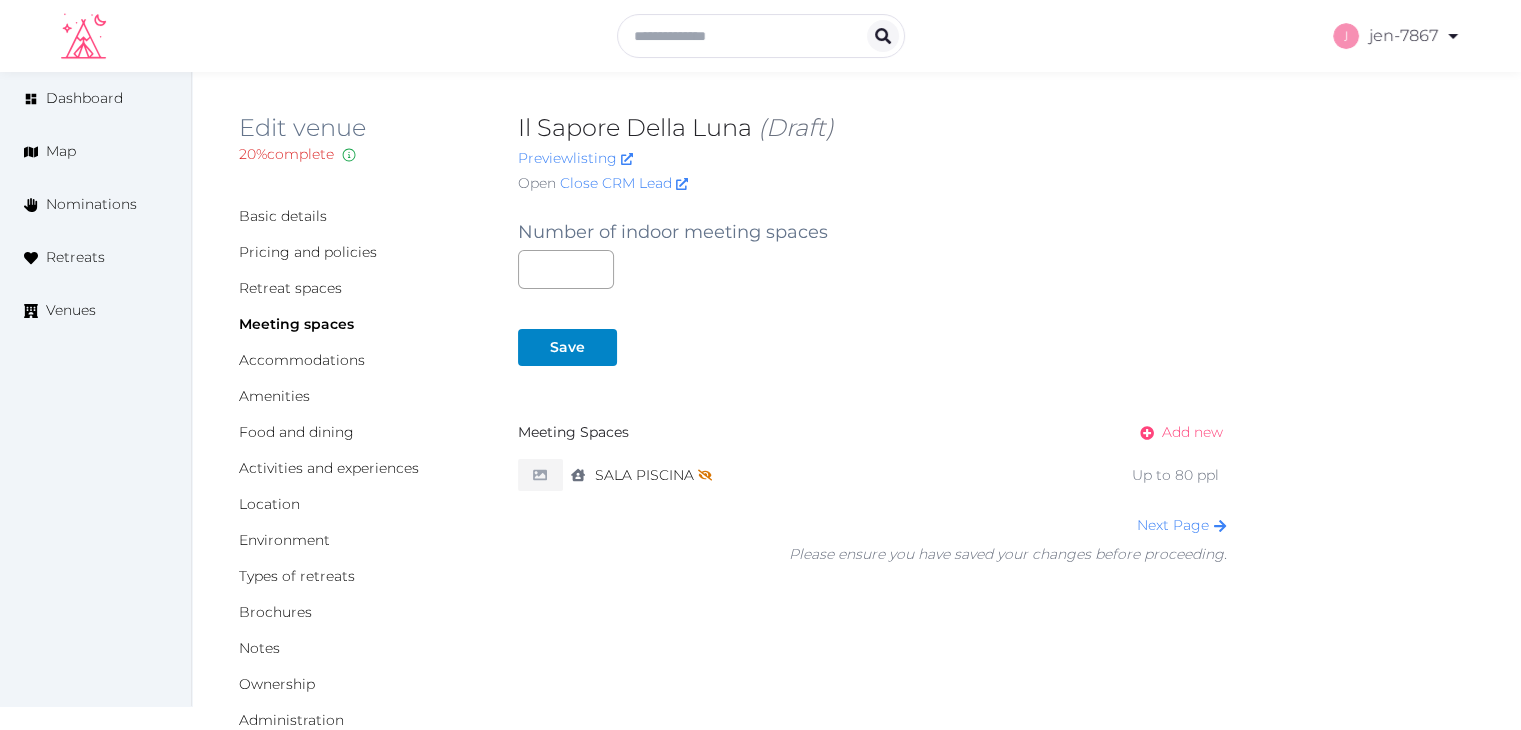 click on "Add new" at bounding box center [1192, 432] 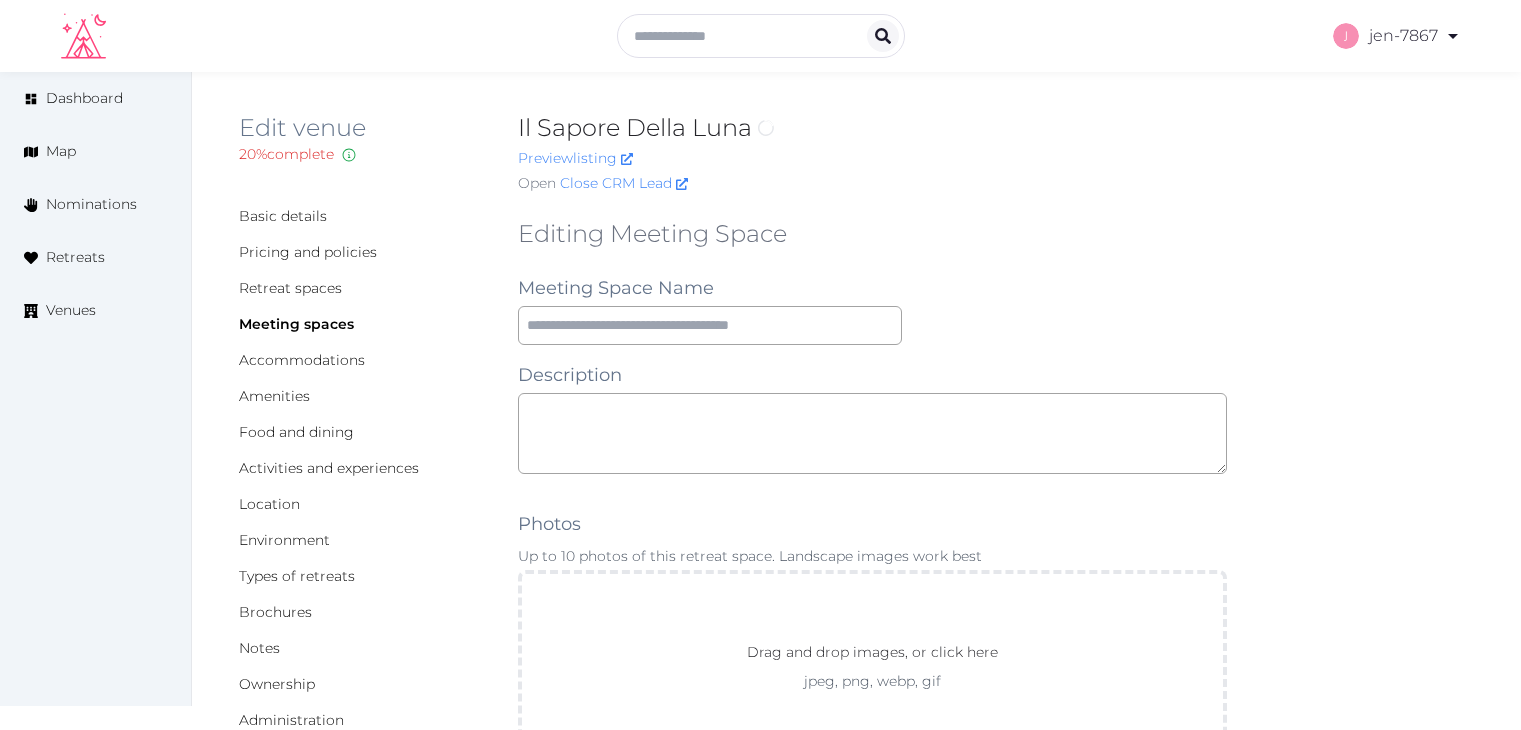 scroll, scrollTop: 0, scrollLeft: 0, axis: both 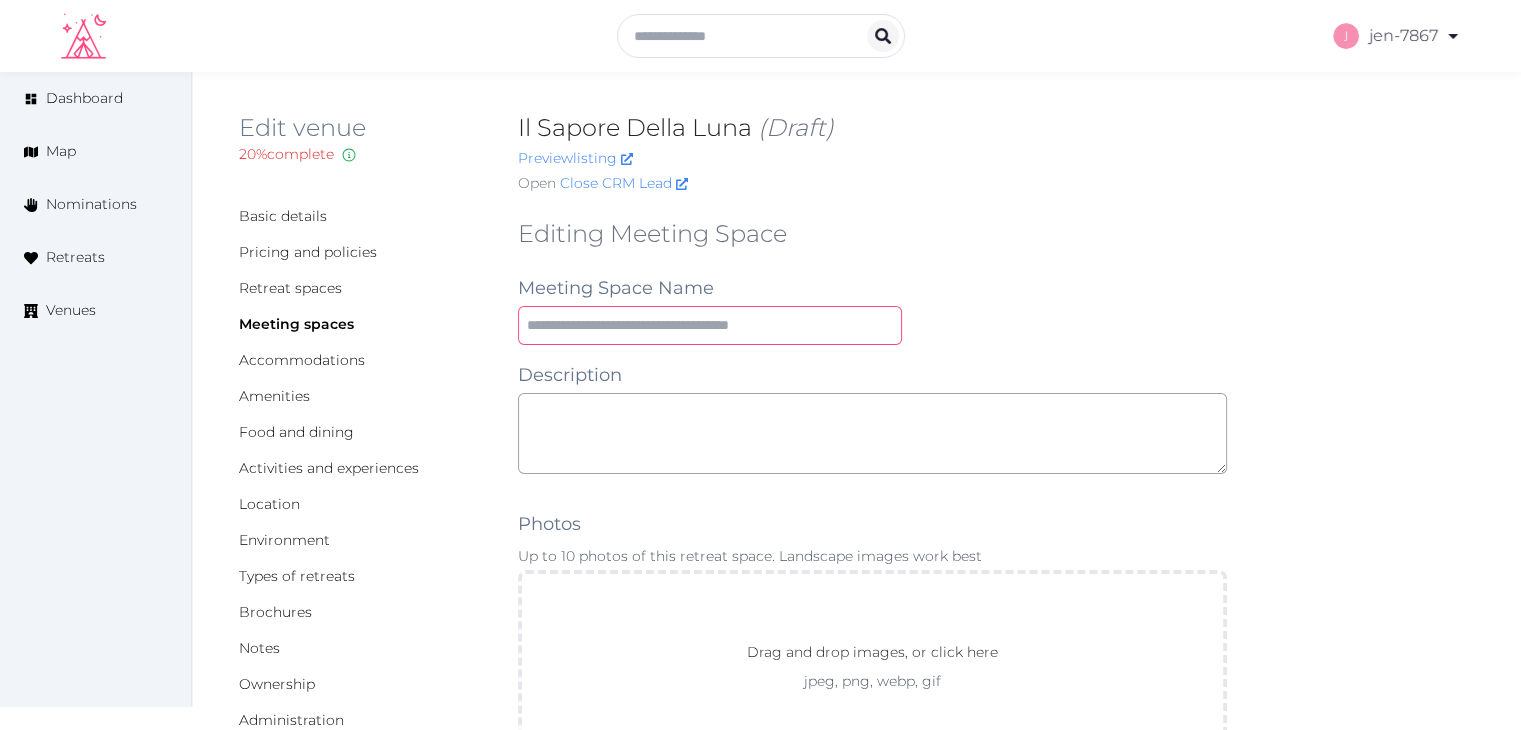 click at bounding box center [710, 325] 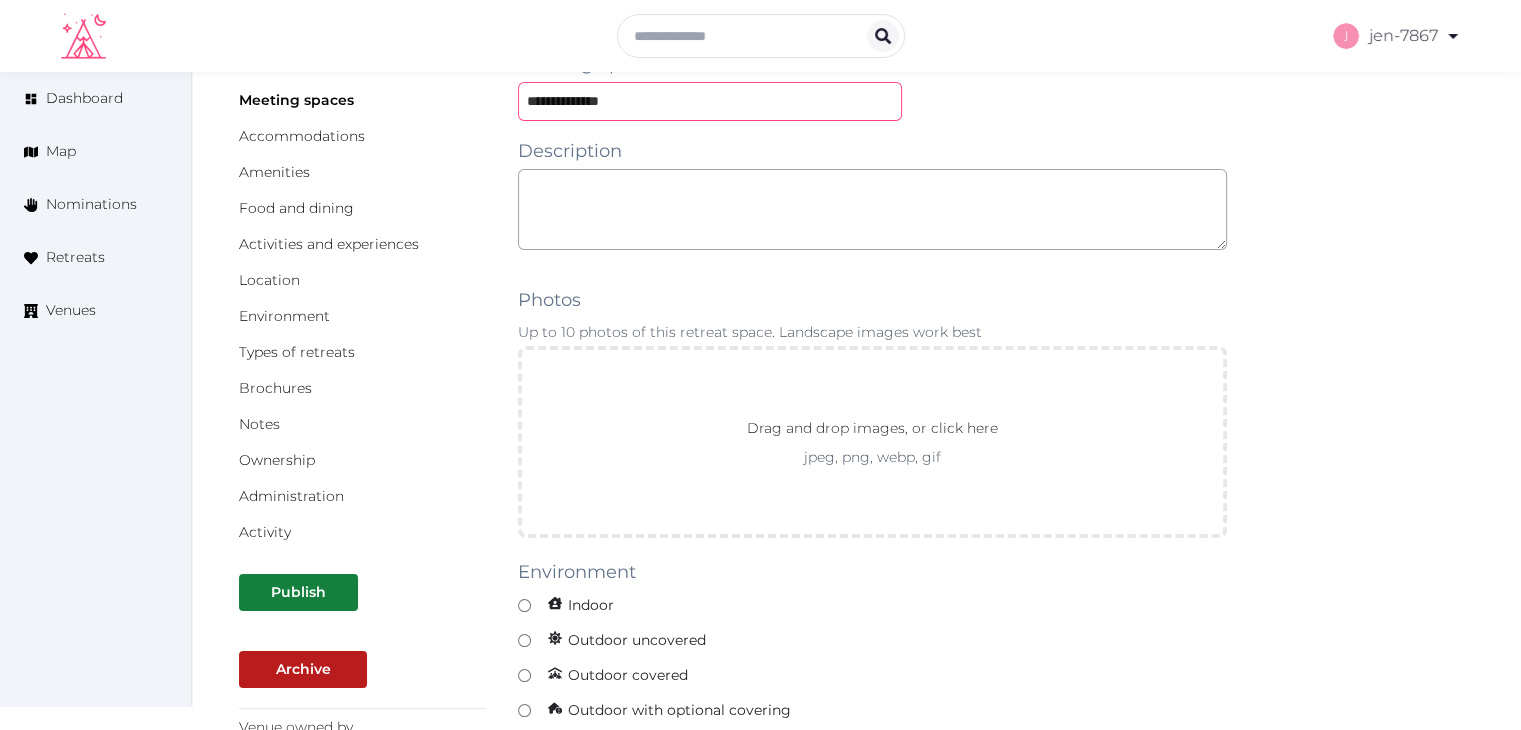 scroll, scrollTop: 400, scrollLeft: 0, axis: vertical 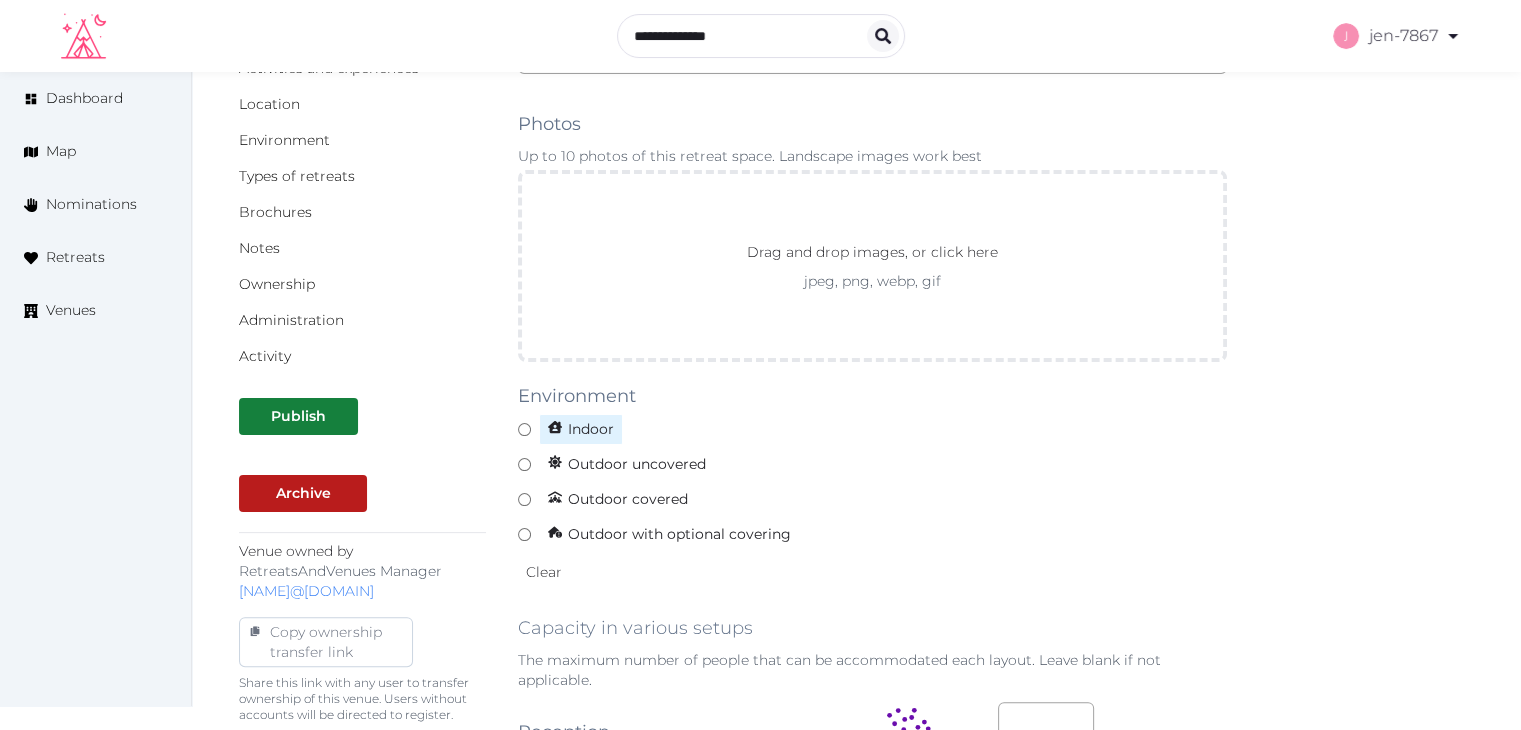 type on "**********" 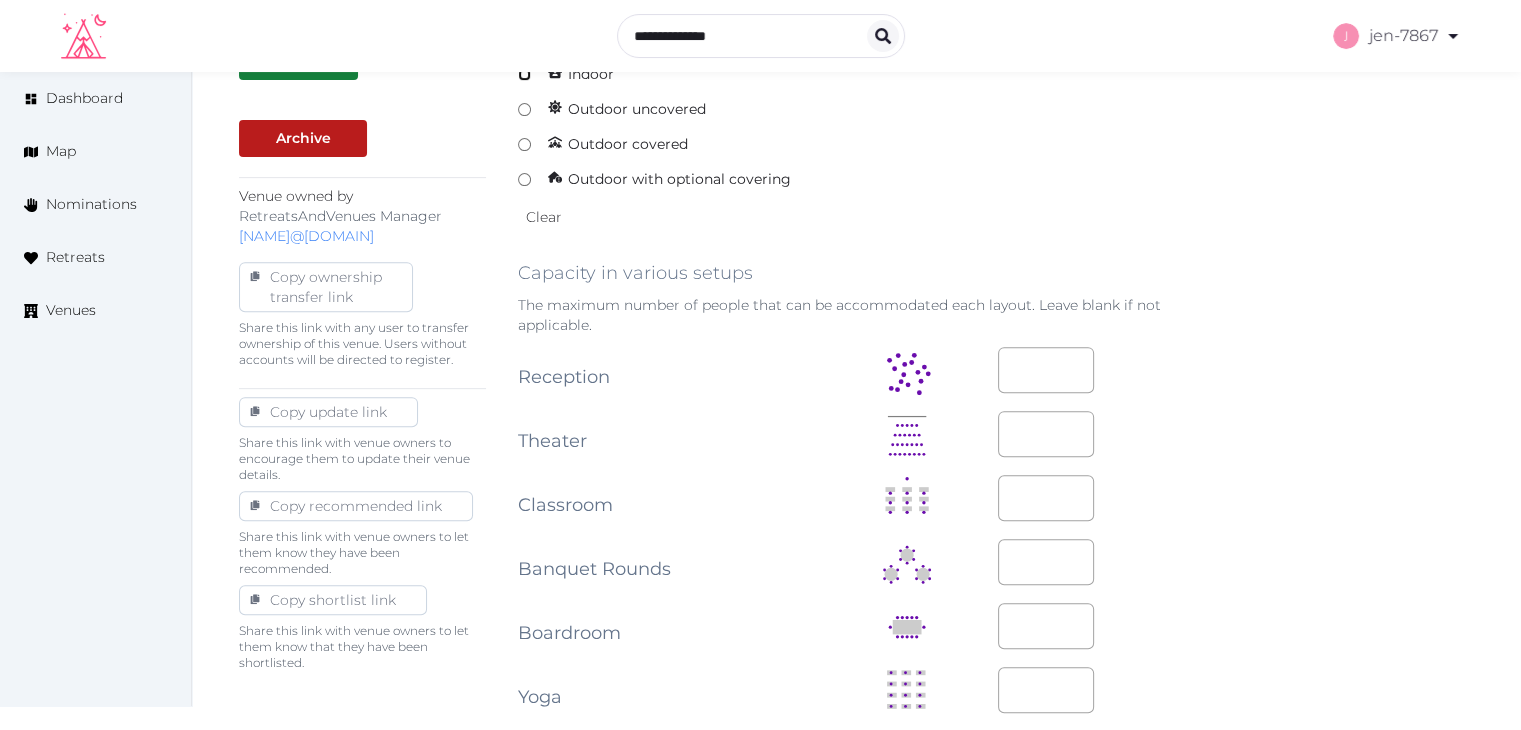 scroll, scrollTop: 800, scrollLeft: 0, axis: vertical 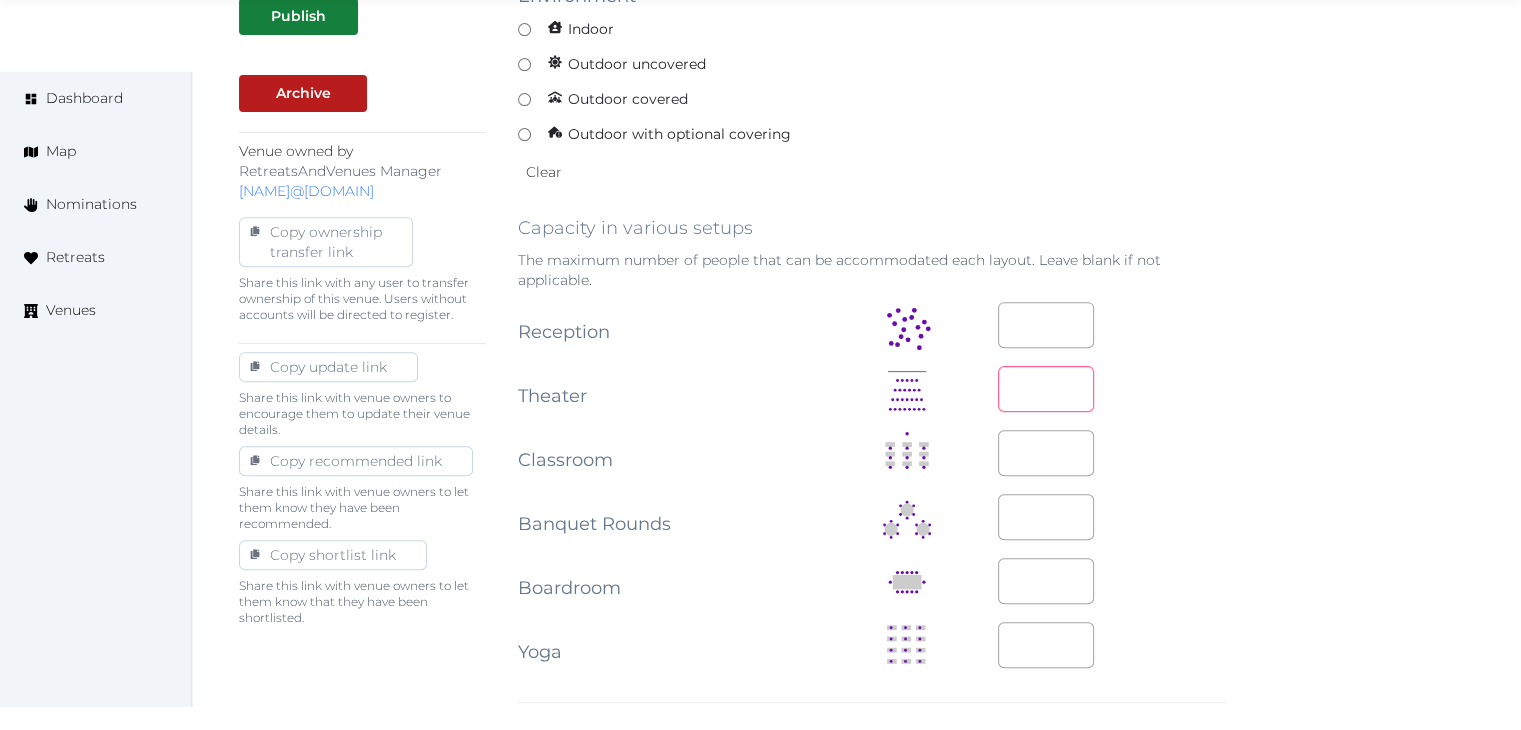 click at bounding box center (1046, 389) 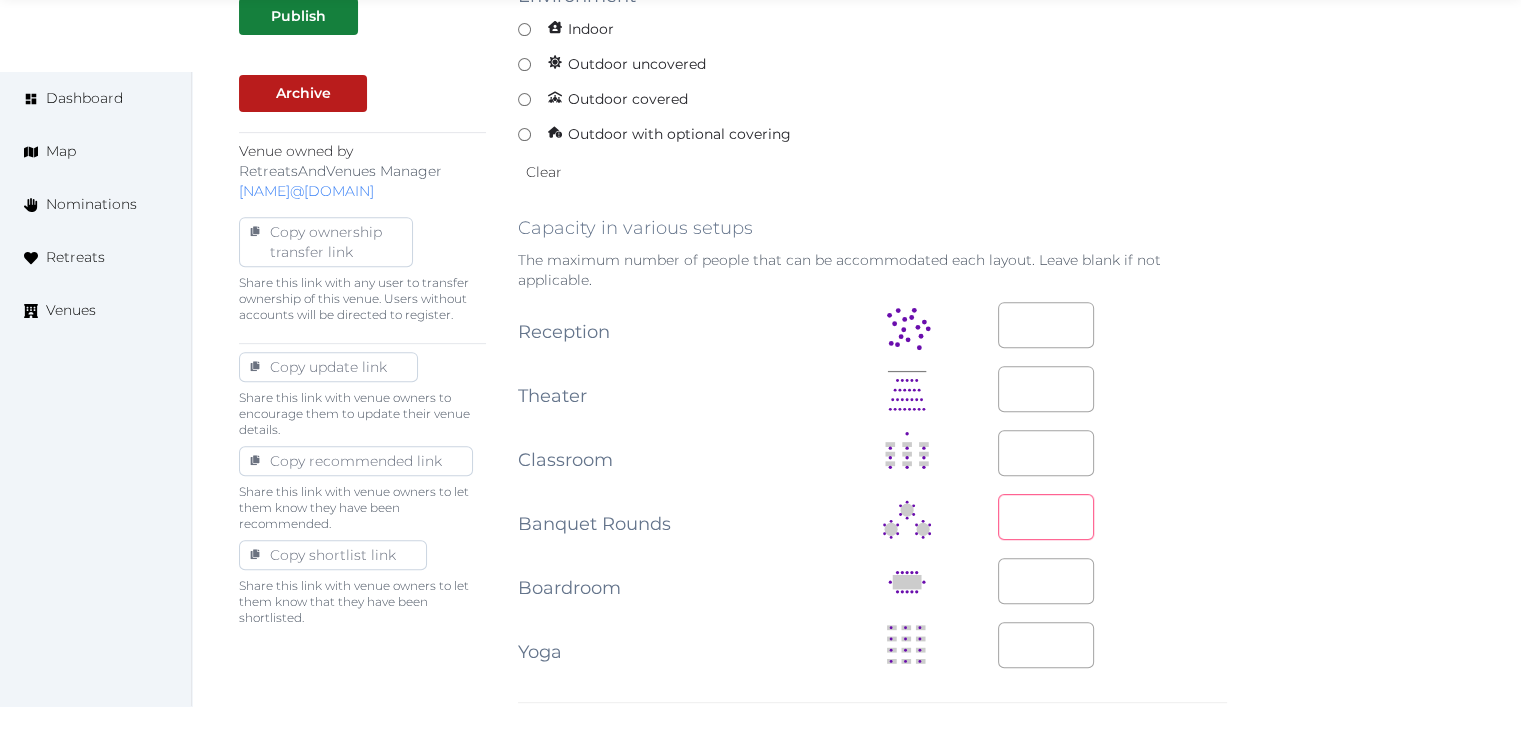 click at bounding box center (1046, 517) 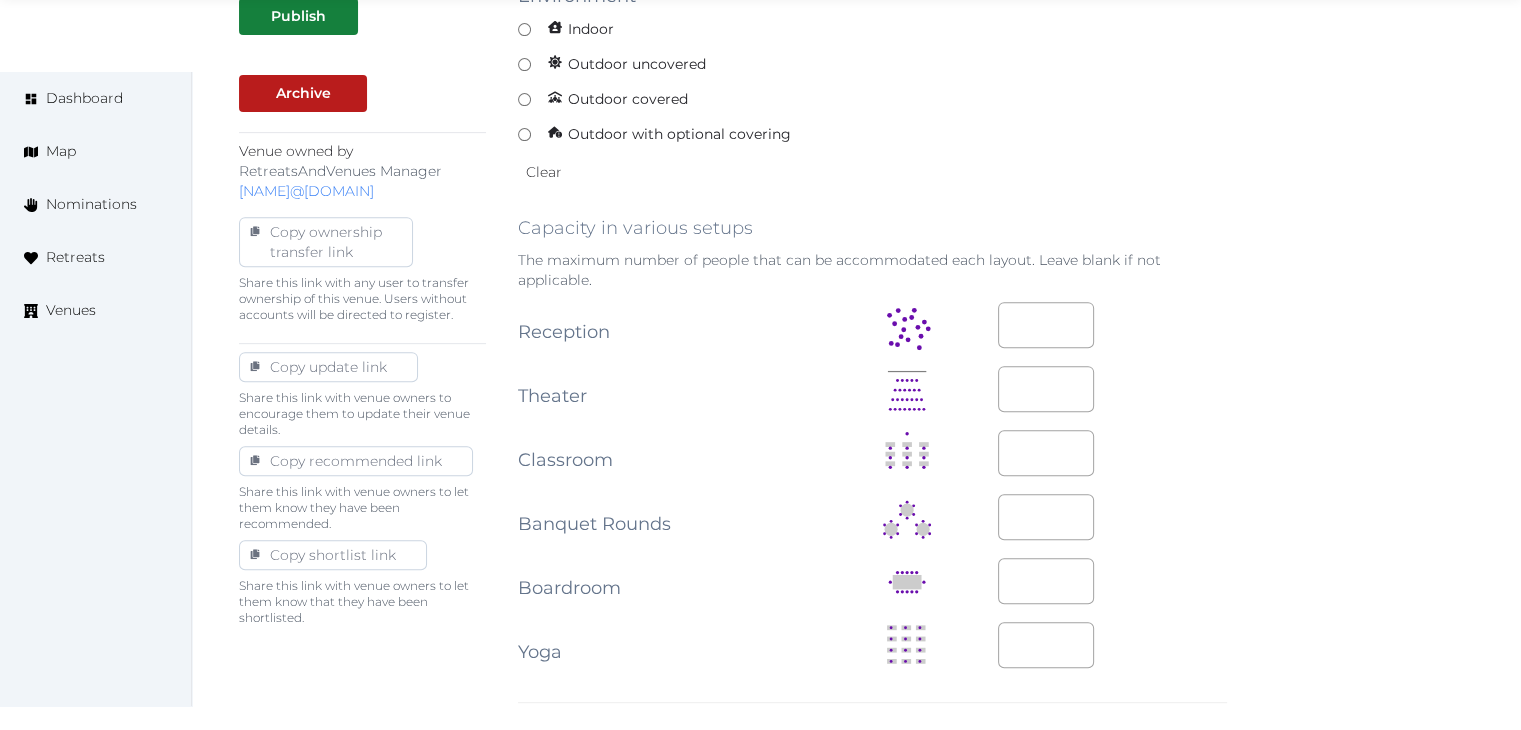 click at bounding box center [1112, 582] 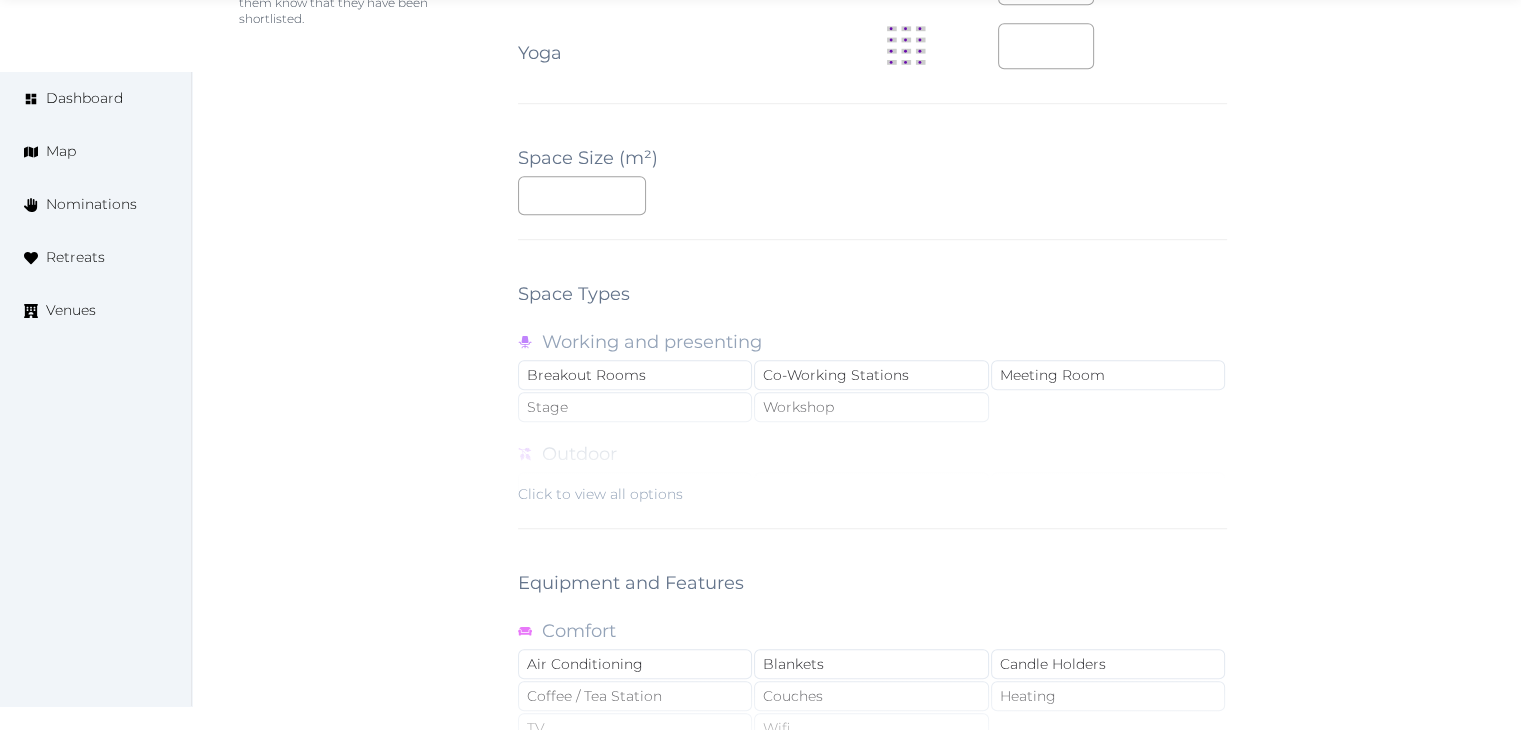 scroll, scrollTop: 1700, scrollLeft: 0, axis: vertical 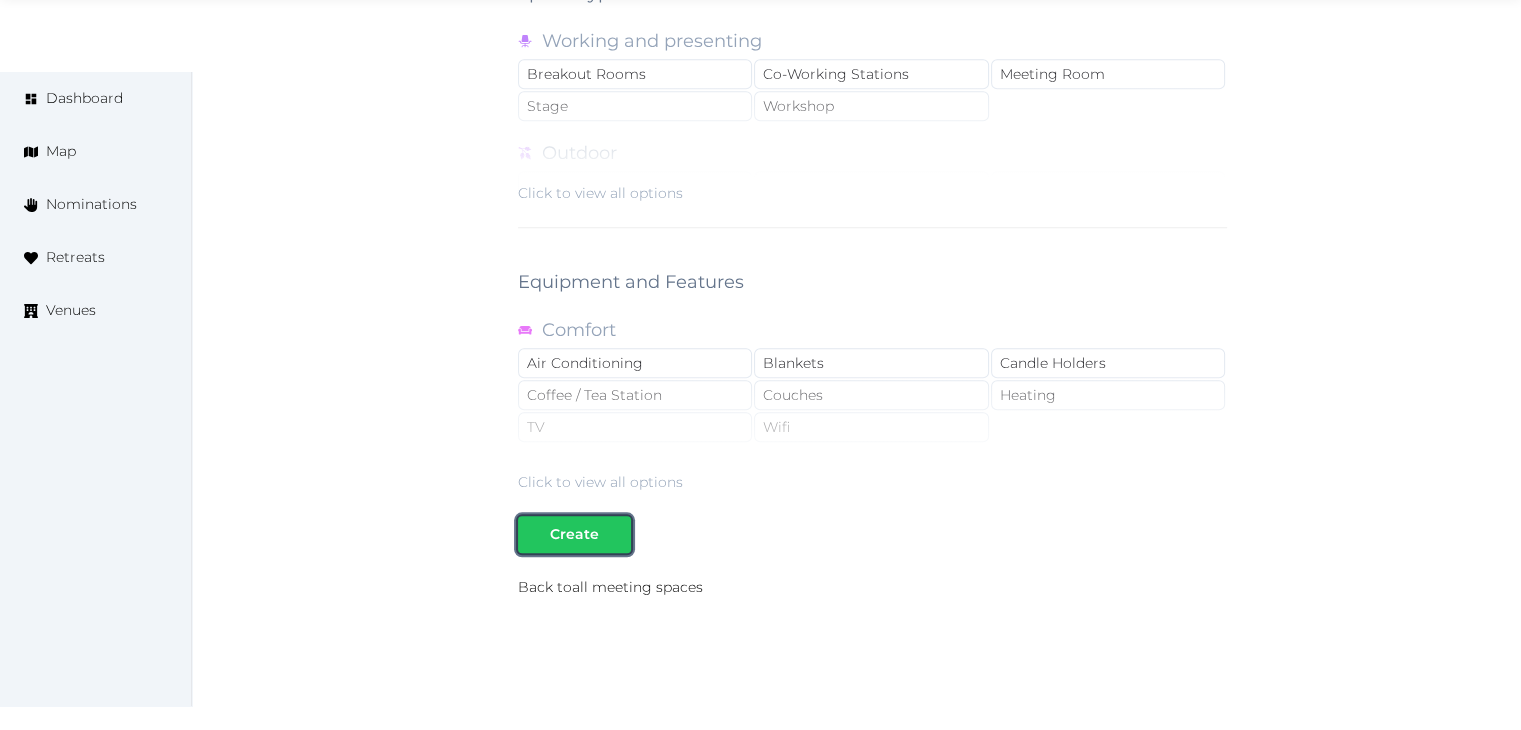 click on "Create" at bounding box center (574, 534) 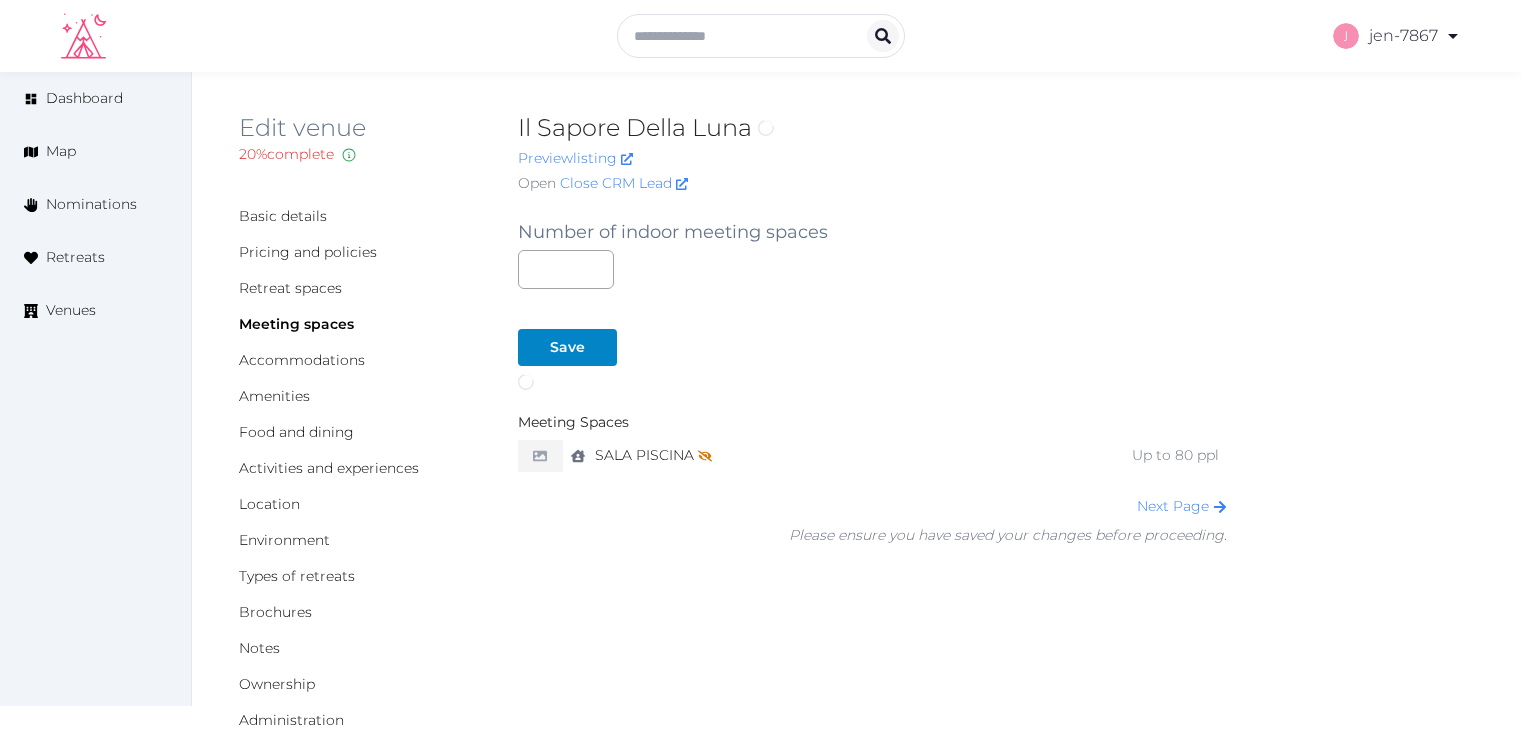 scroll, scrollTop: 0, scrollLeft: 0, axis: both 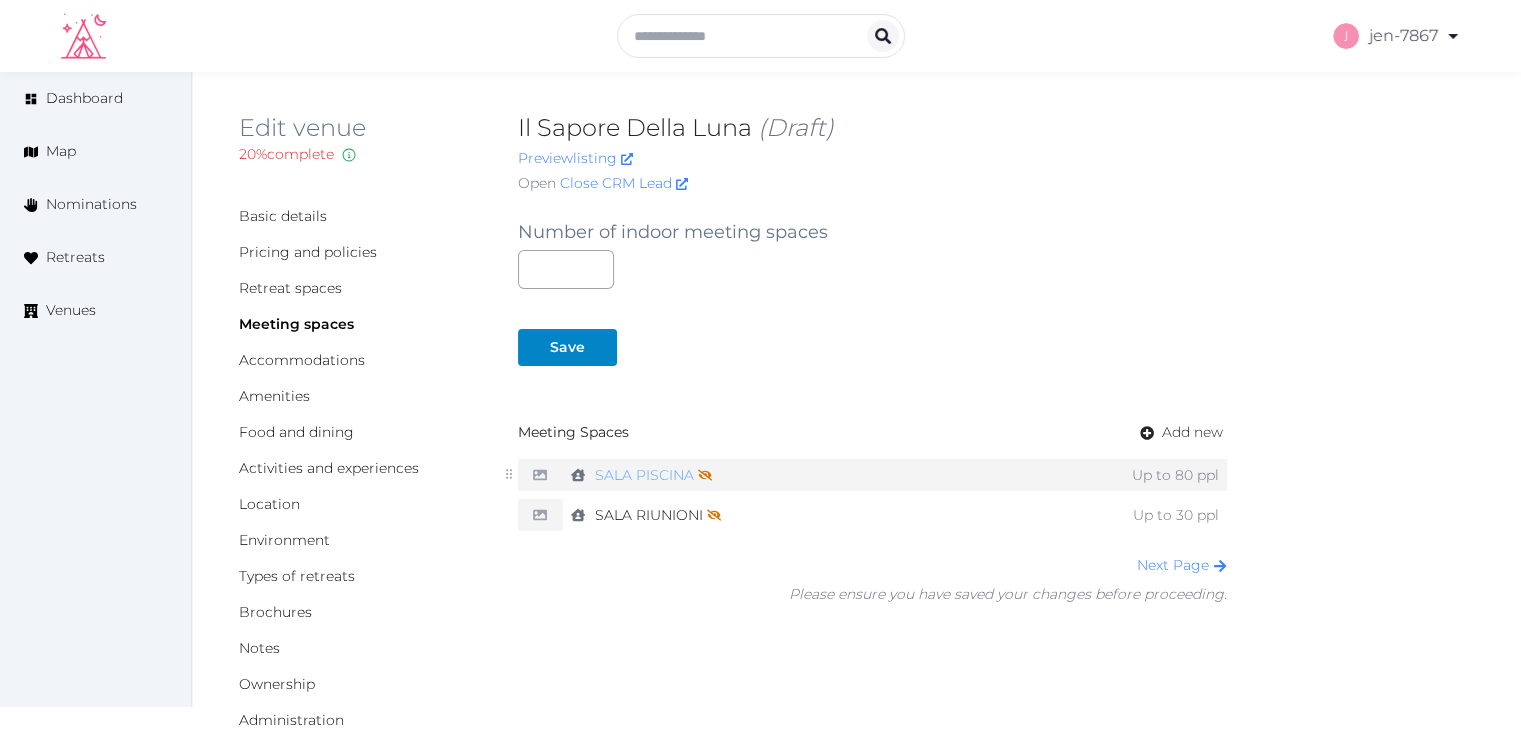 click on "SALA PISCINA   Not shown on profile until a name, description, and photo are added." at bounding box center [653, 475] 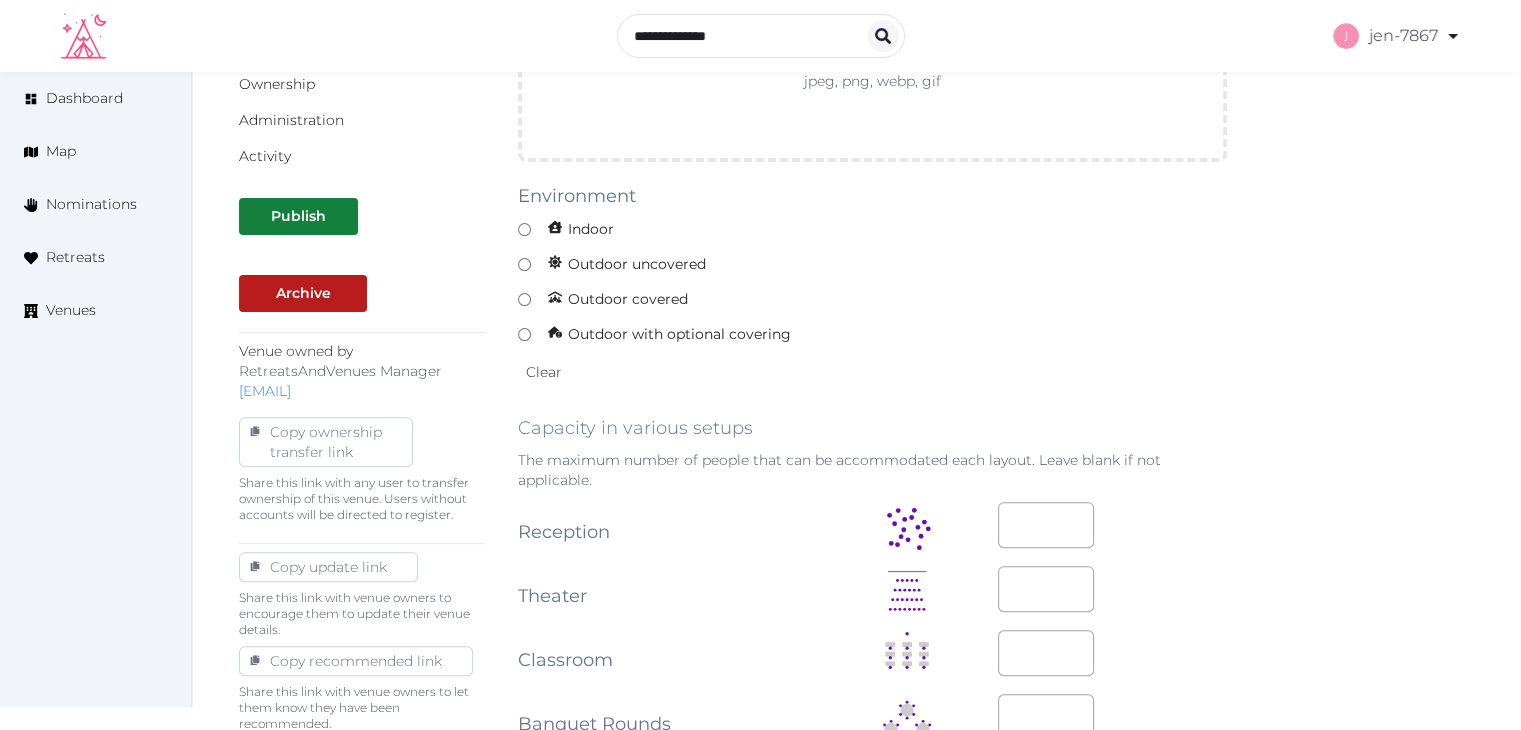 scroll, scrollTop: 900, scrollLeft: 0, axis: vertical 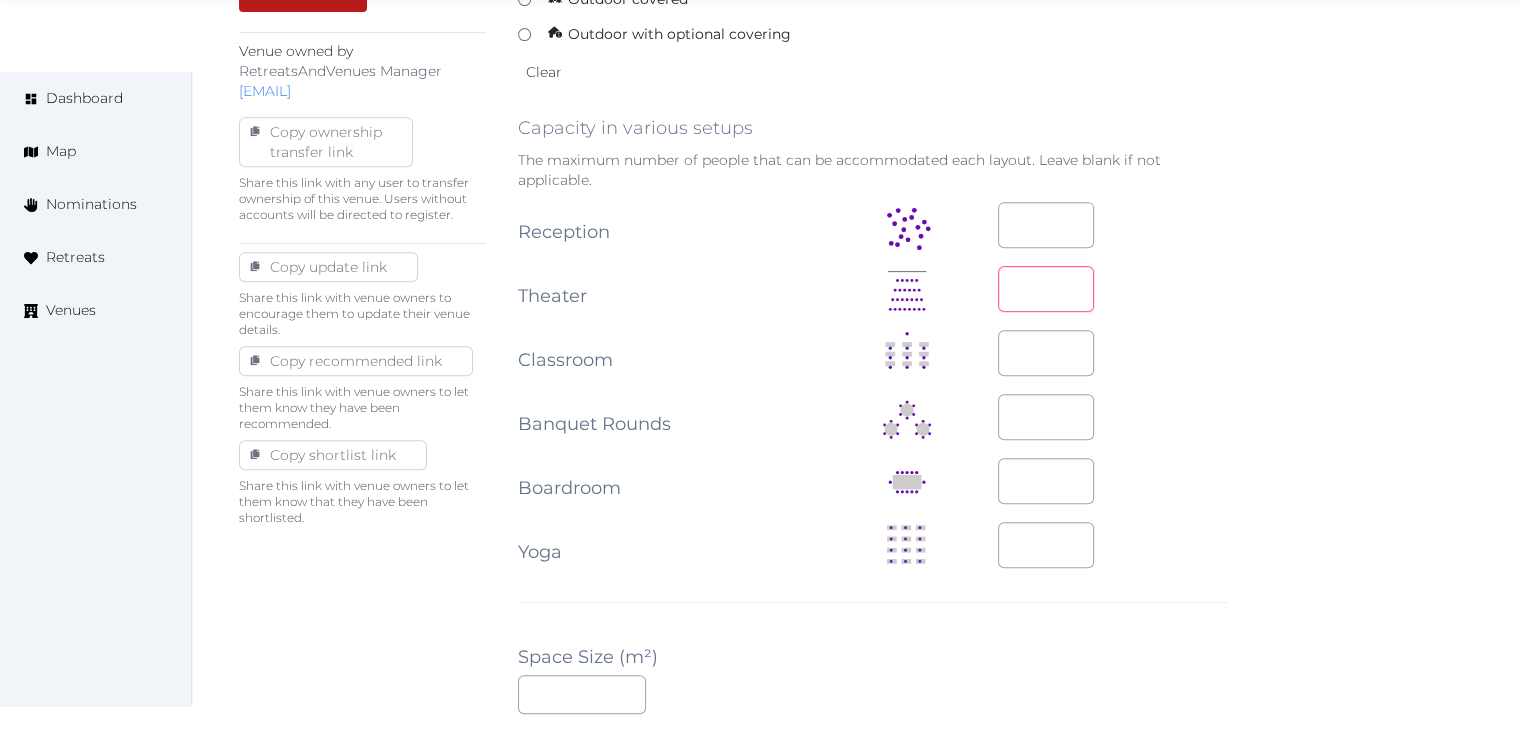 drag, startPoint x: 1028, startPoint y: 287, endPoint x: 972, endPoint y: 281, distance: 56.32051 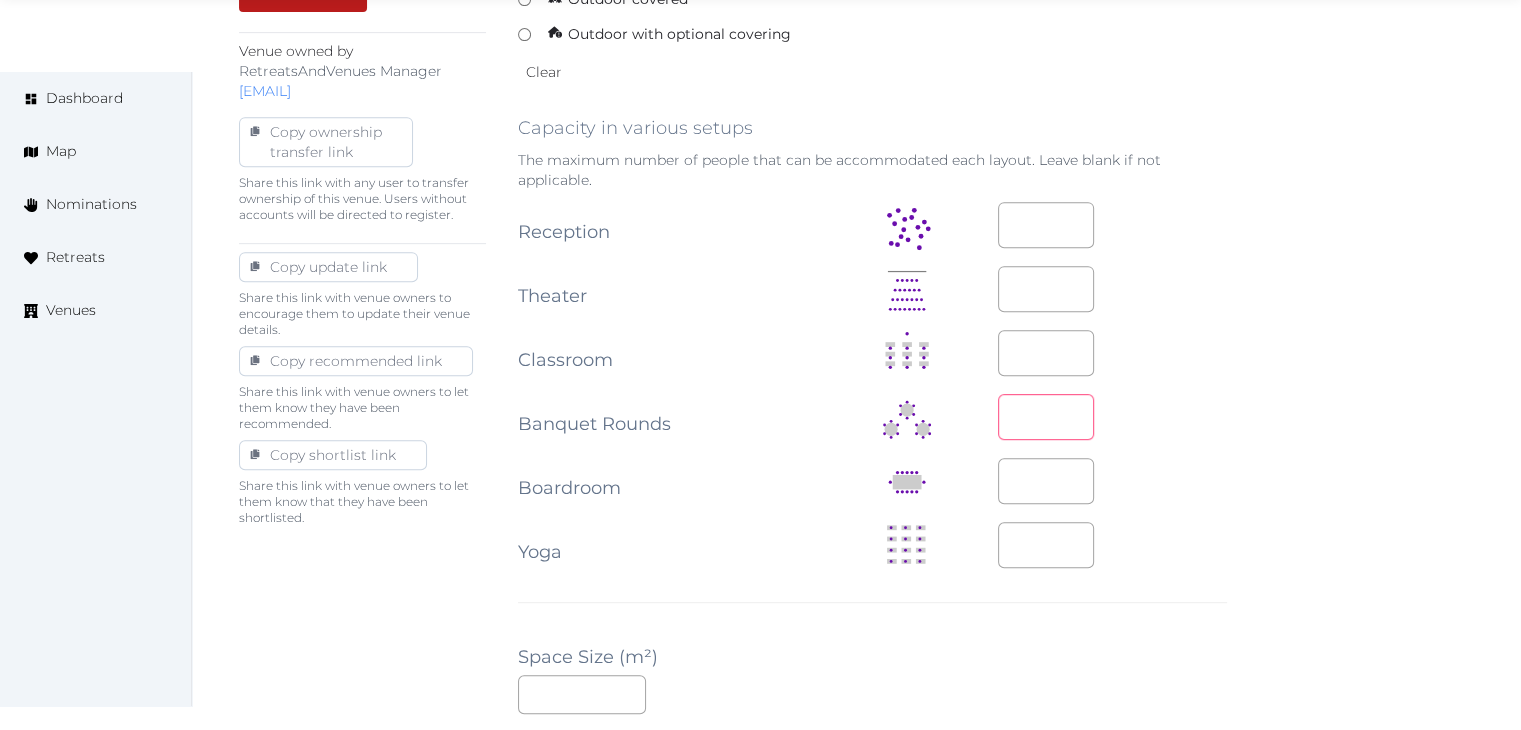 click on "*" at bounding box center [1046, 417] 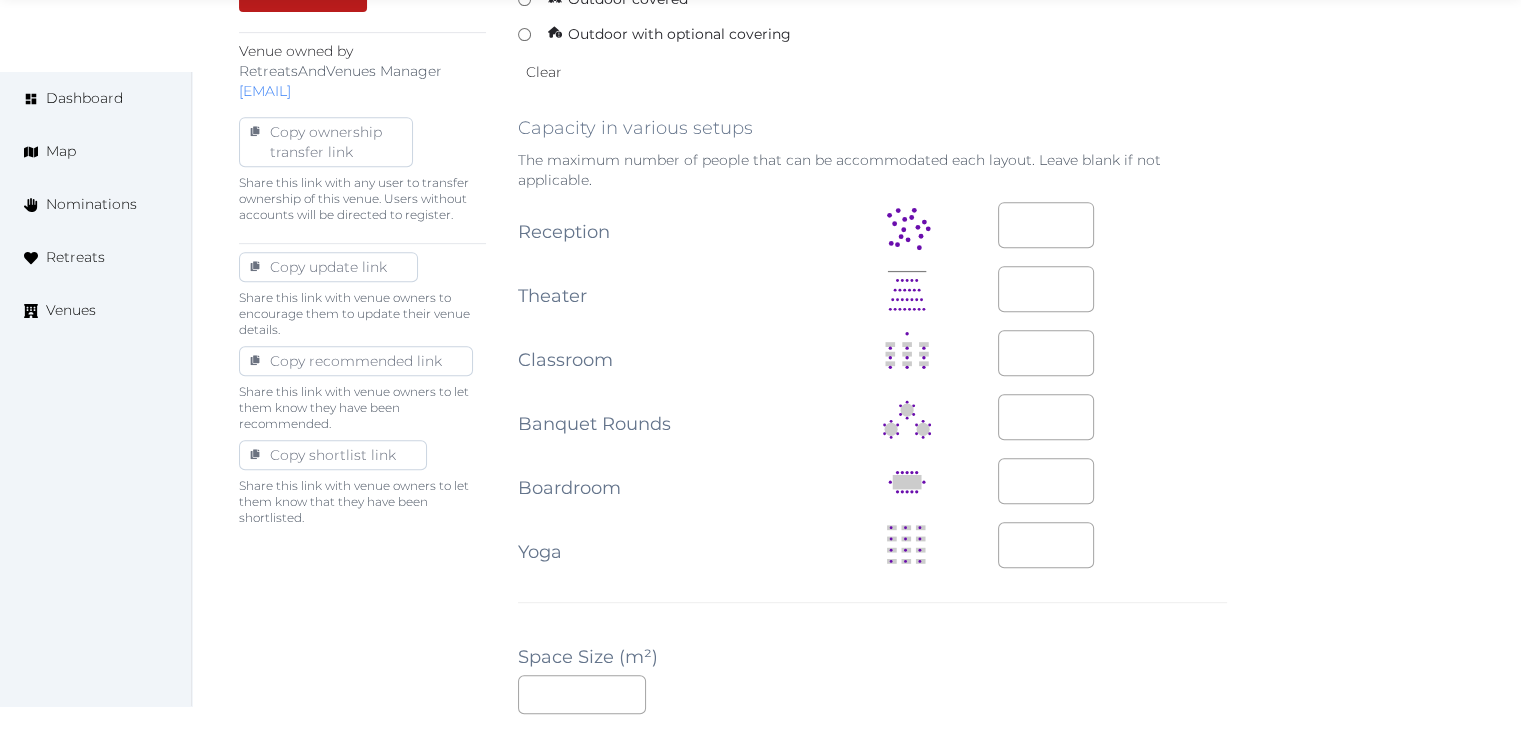 click on "**********" at bounding box center [856, 446] 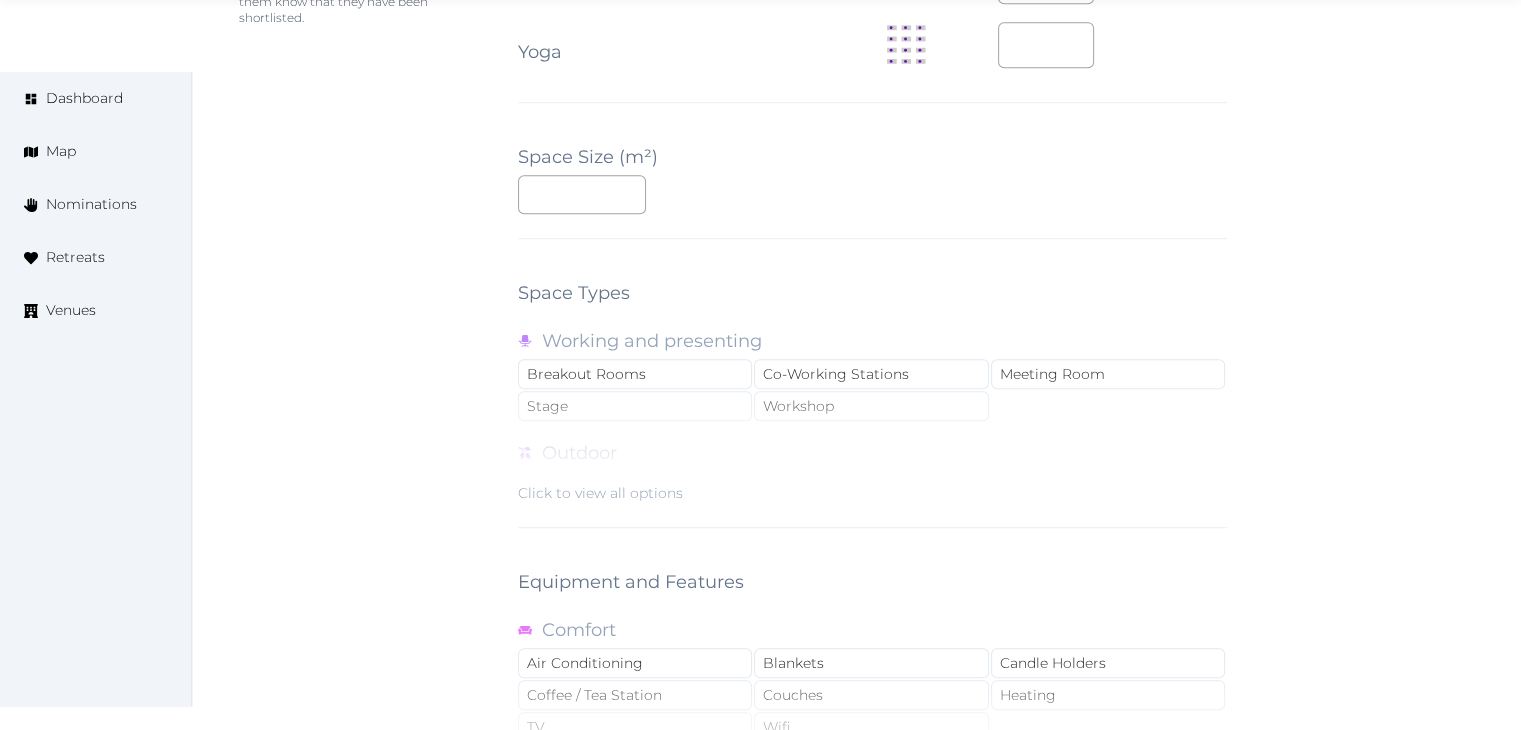 scroll, scrollTop: 1788, scrollLeft: 0, axis: vertical 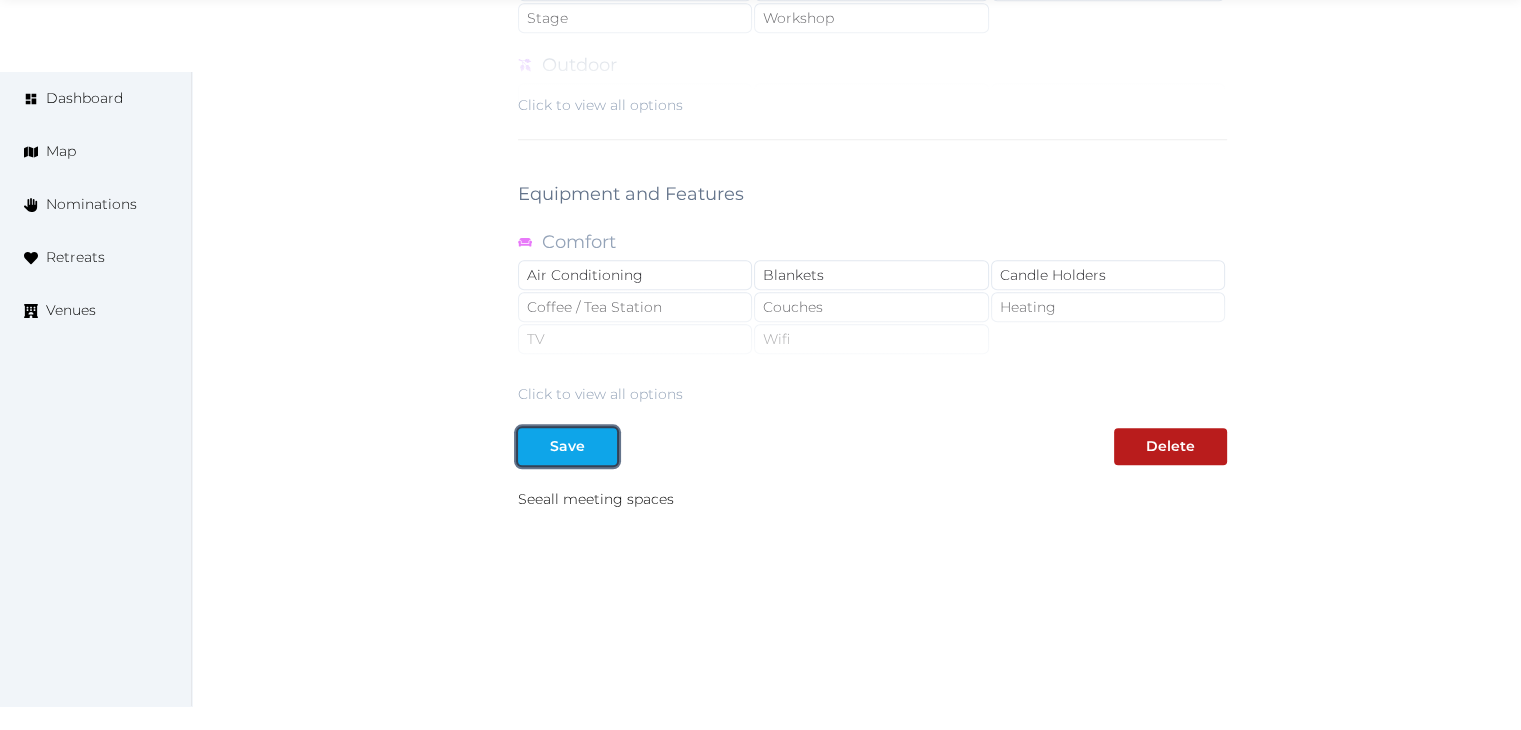 click on "Save" at bounding box center (567, 446) 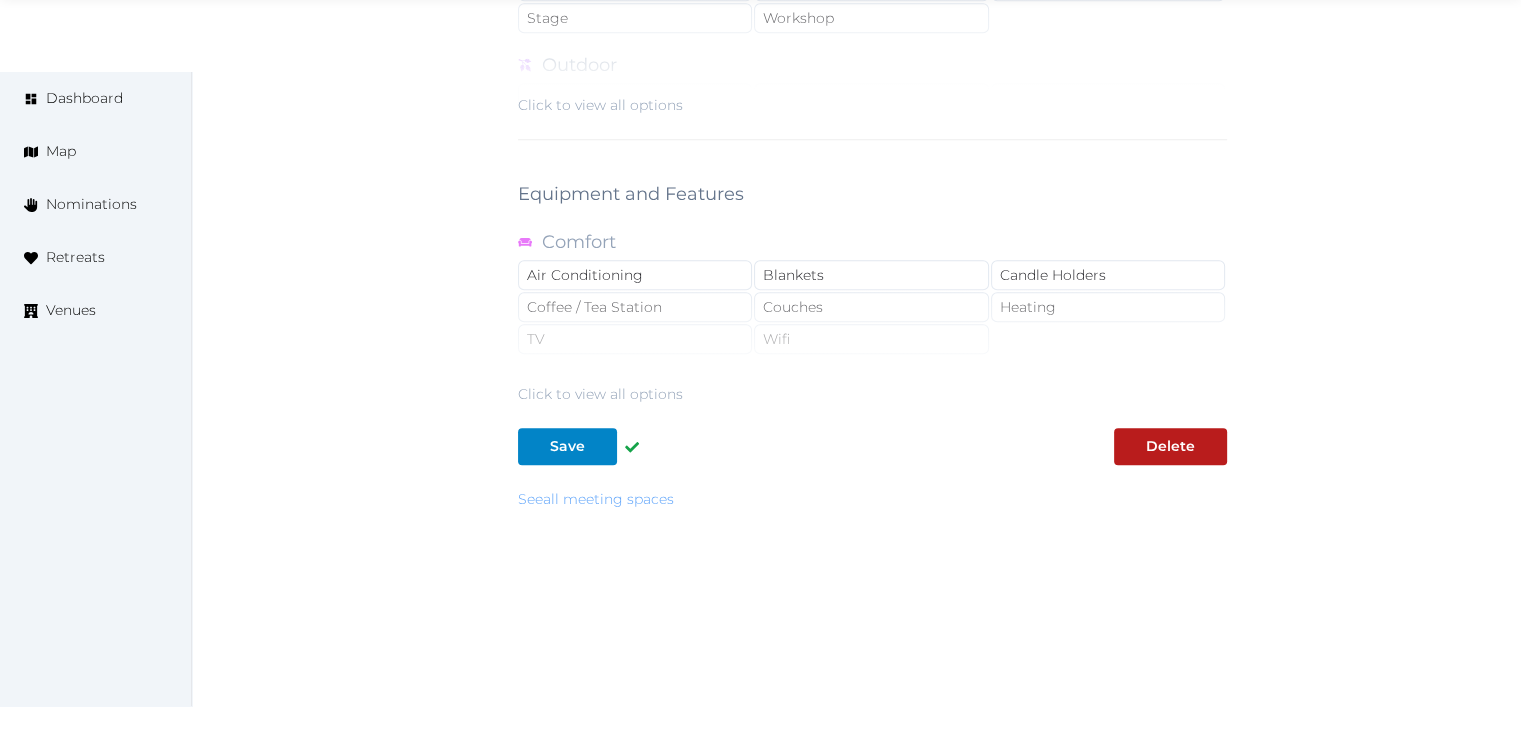 click on "See  all meeting spaces" at bounding box center [596, 499] 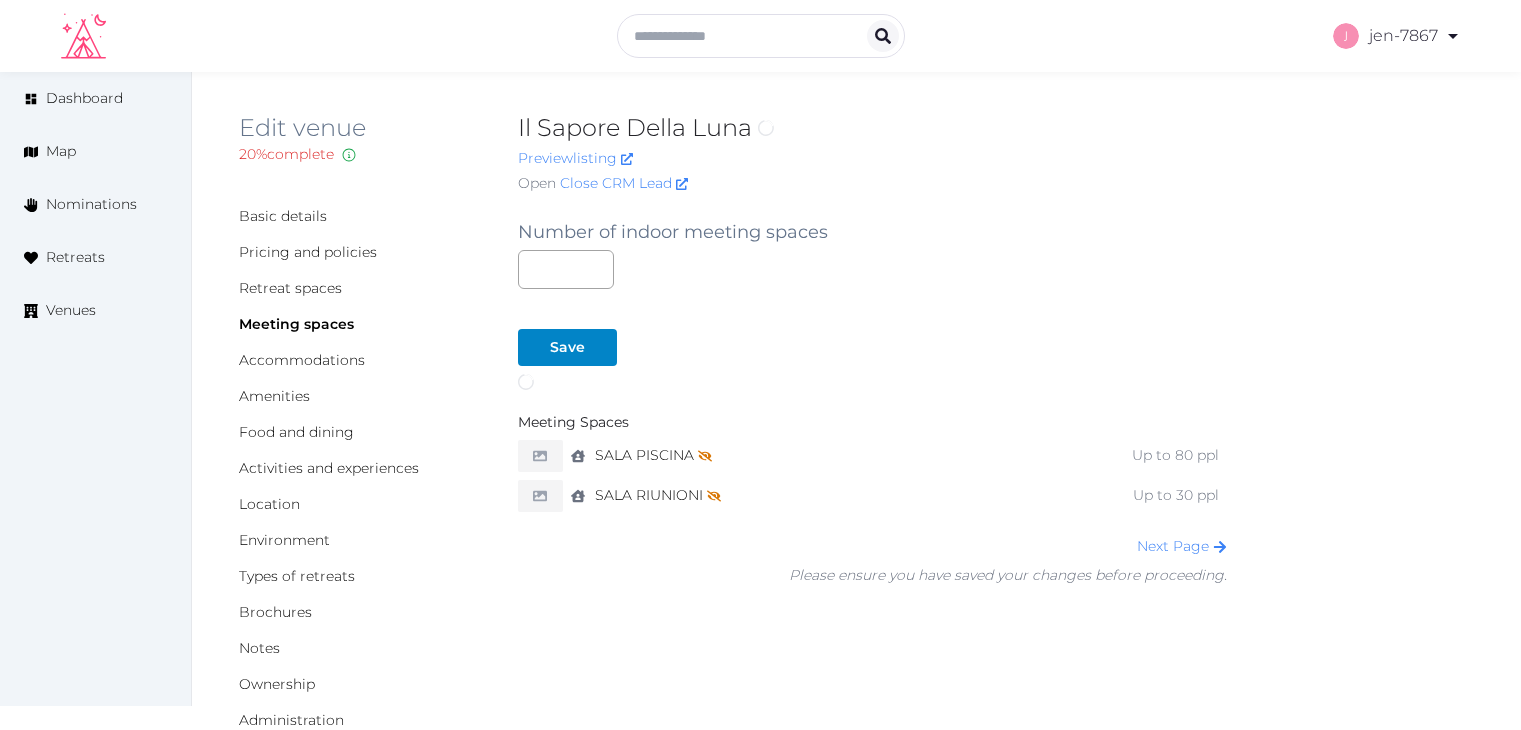 scroll, scrollTop: 0, scrollLeft: 0, axis: both 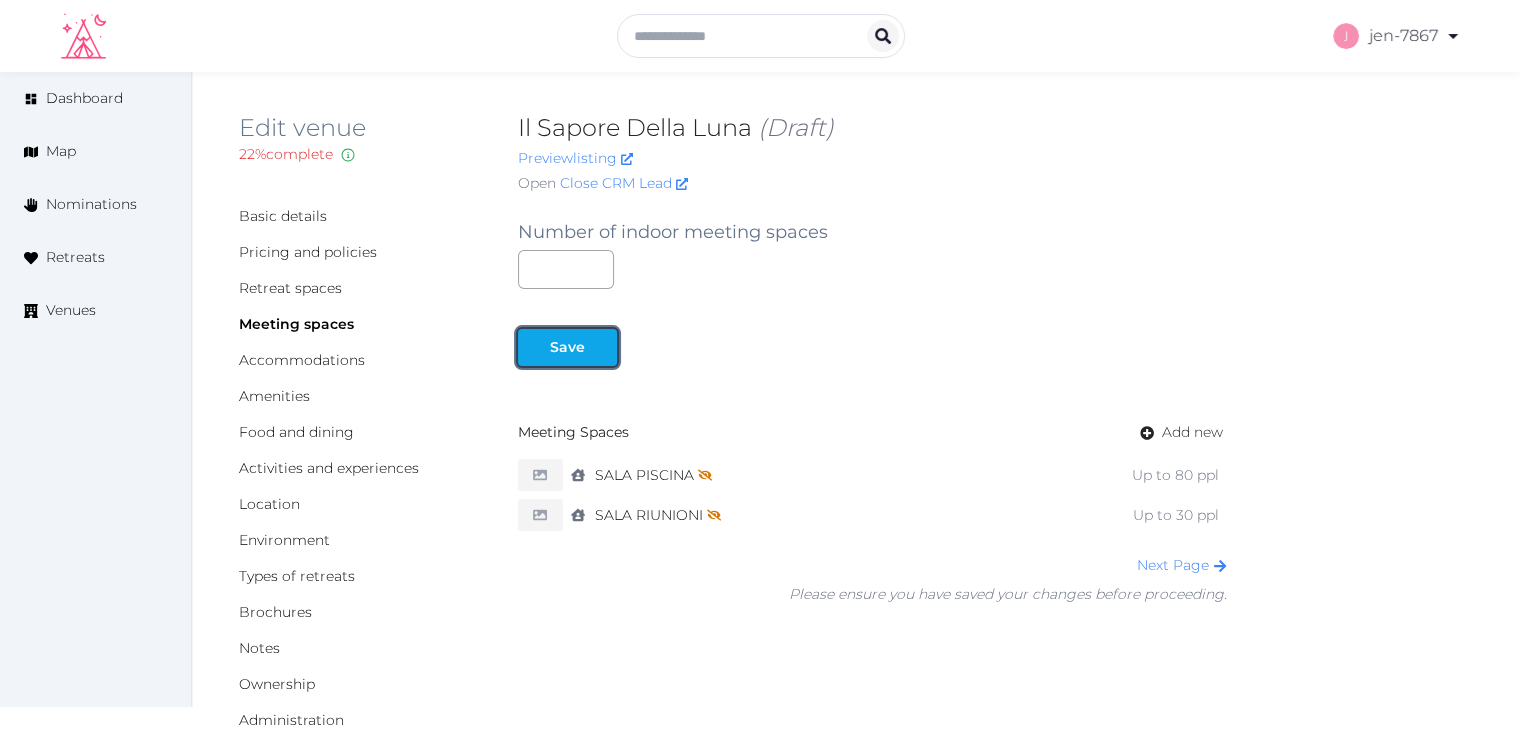 click on "Save" at bounding box center (567, 347) 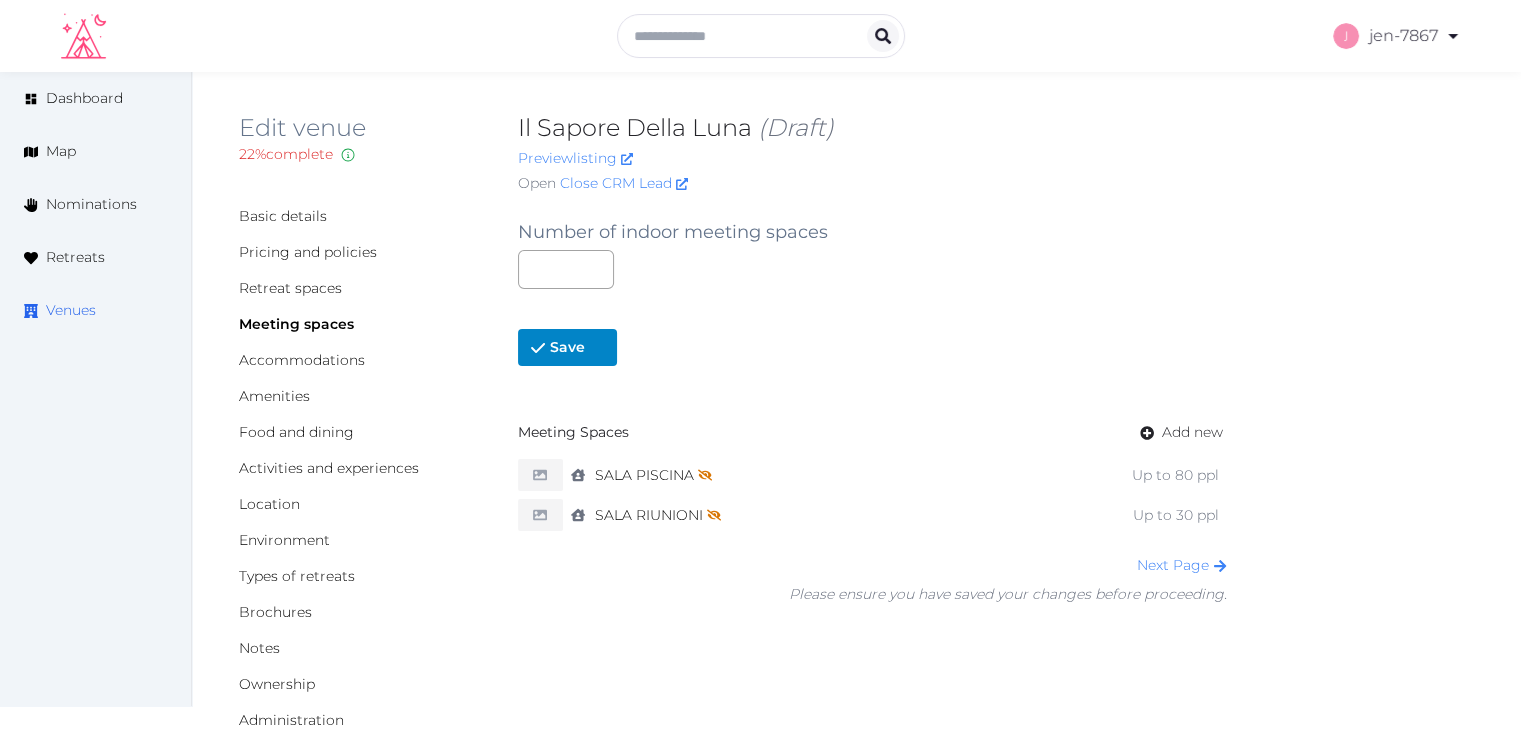 click on "Venues" at bounding box center [71, 310] 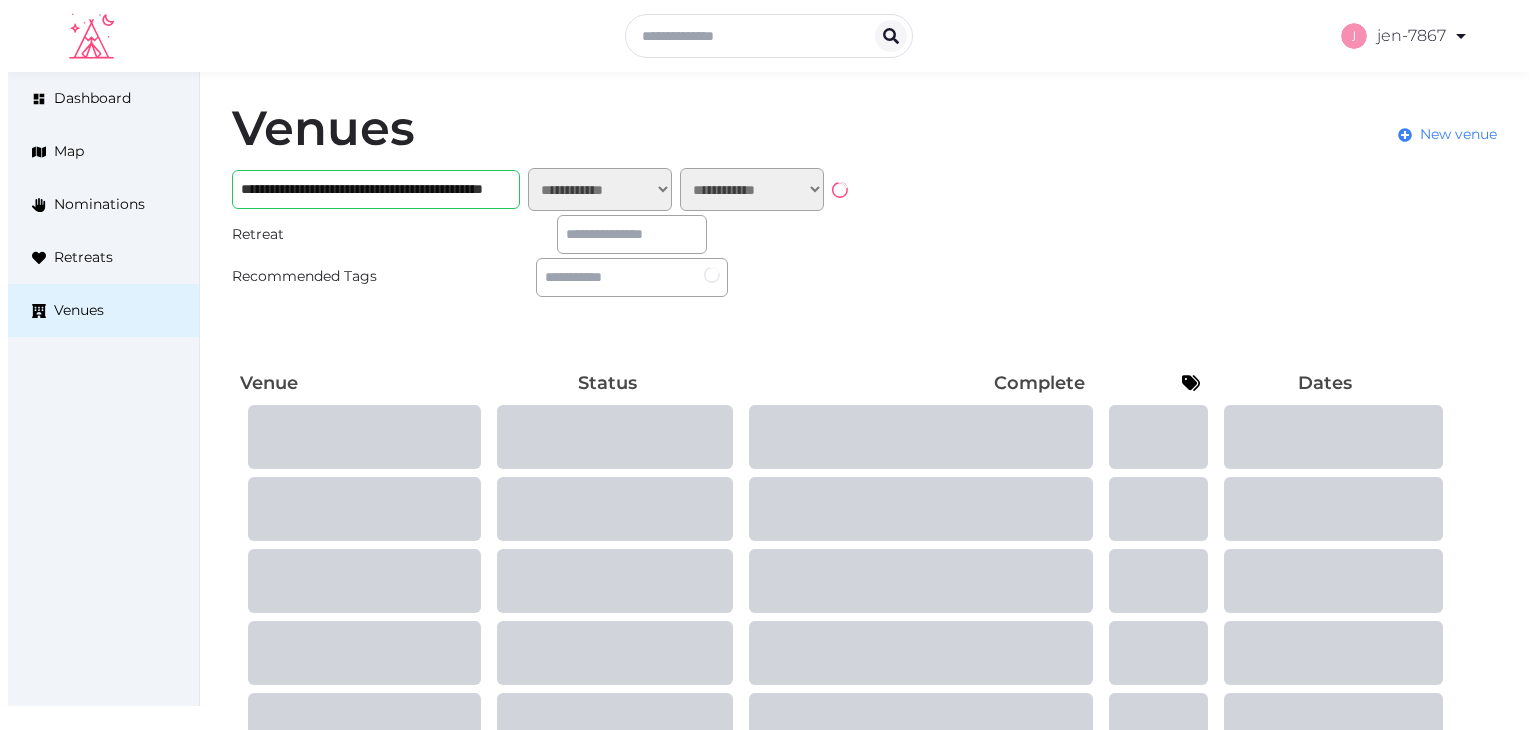 scroll, scrollTop: 0, scrollLeft: 0, axis: both 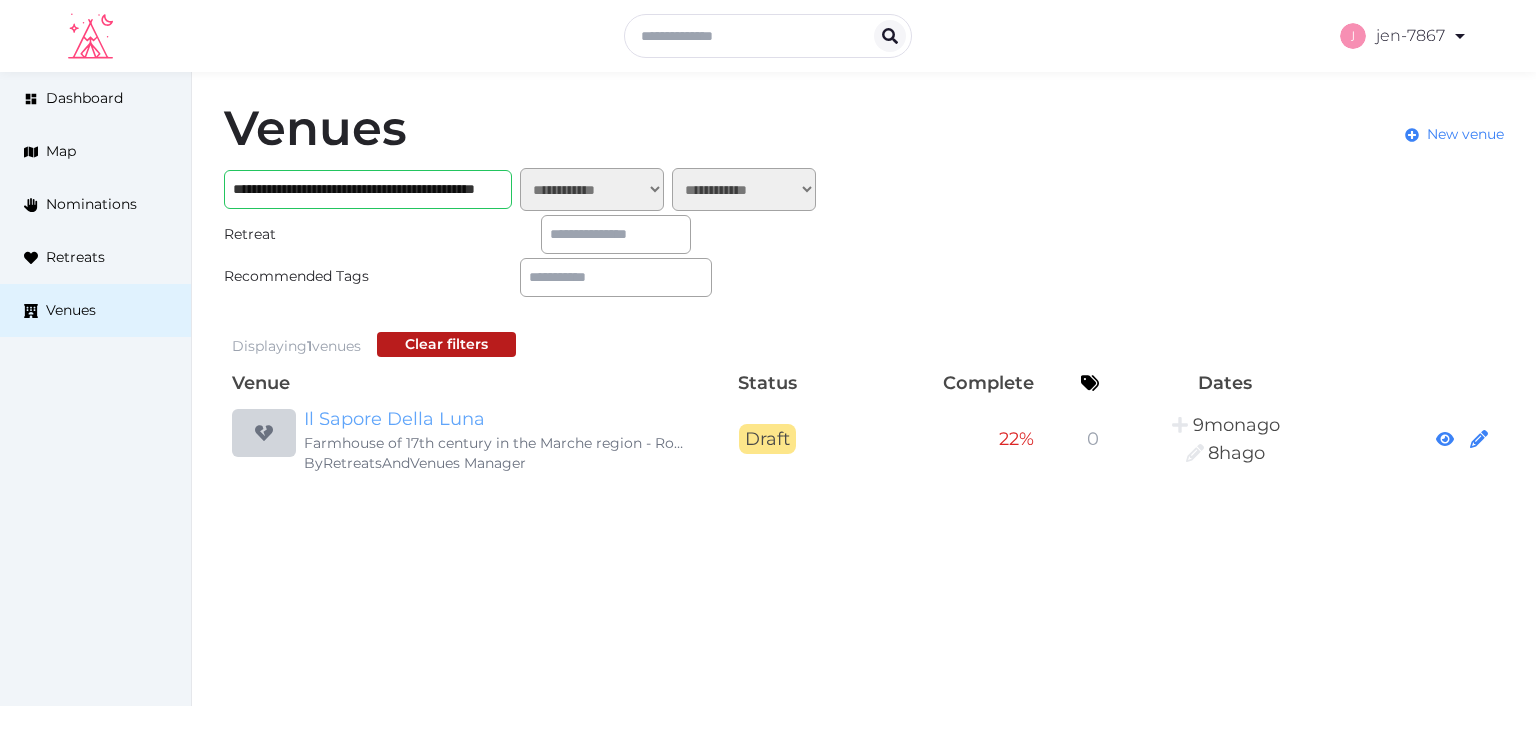 click on "Il Sapore Della Luna" at bounding box center [496, 419] 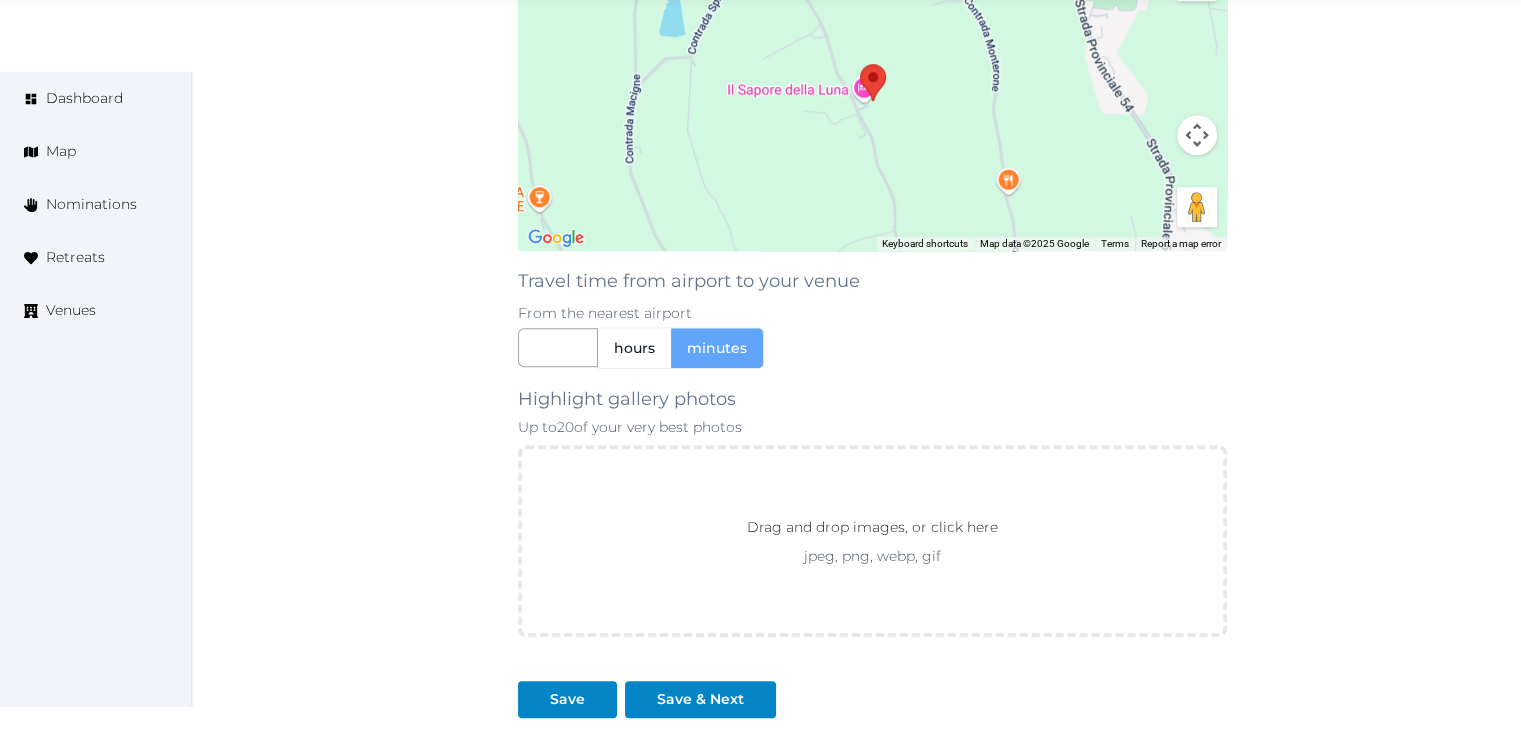 scroll, scrollTop: 1760, scrollLeft: 0, axis: vertical 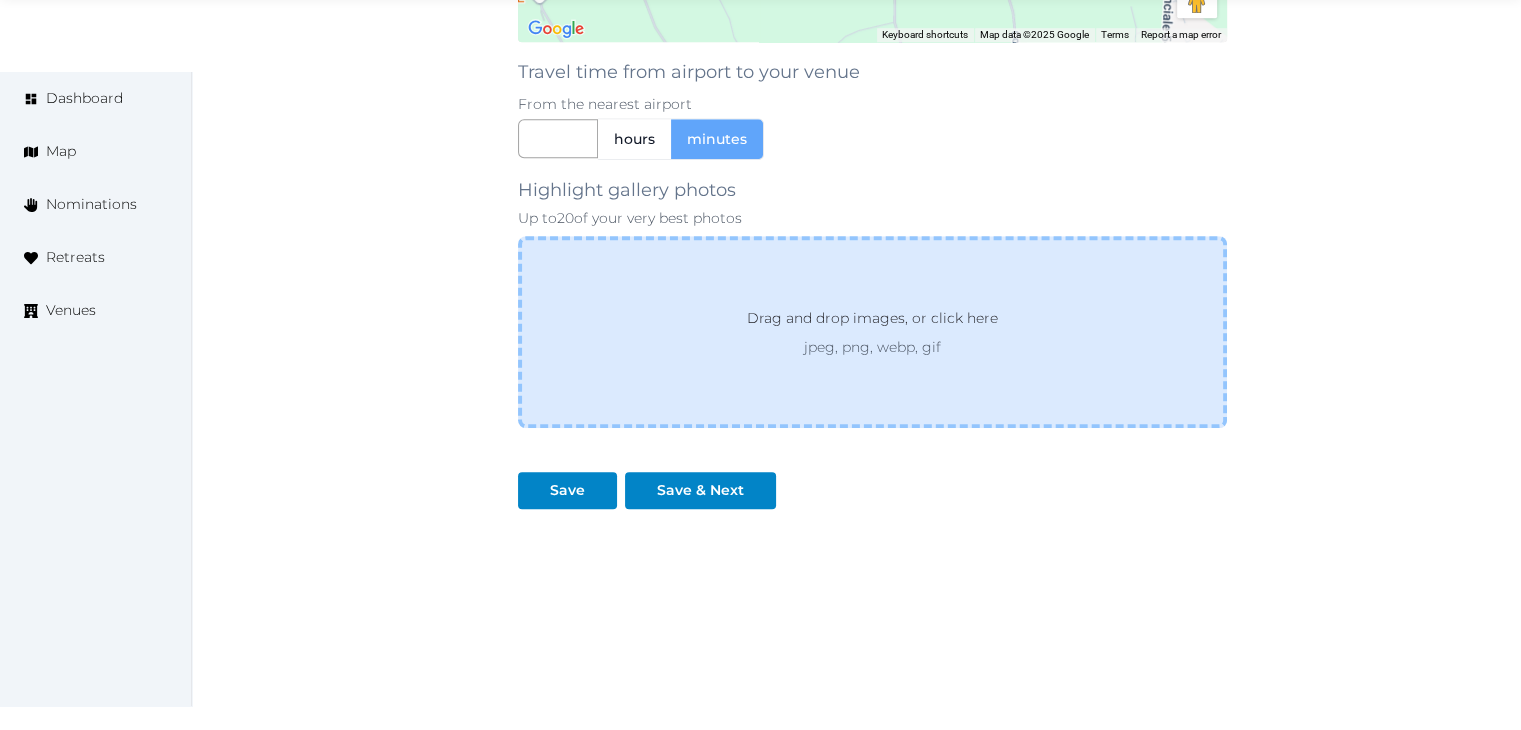 click on "Drag and drop images, or click here" at bounding box center [872, 322] 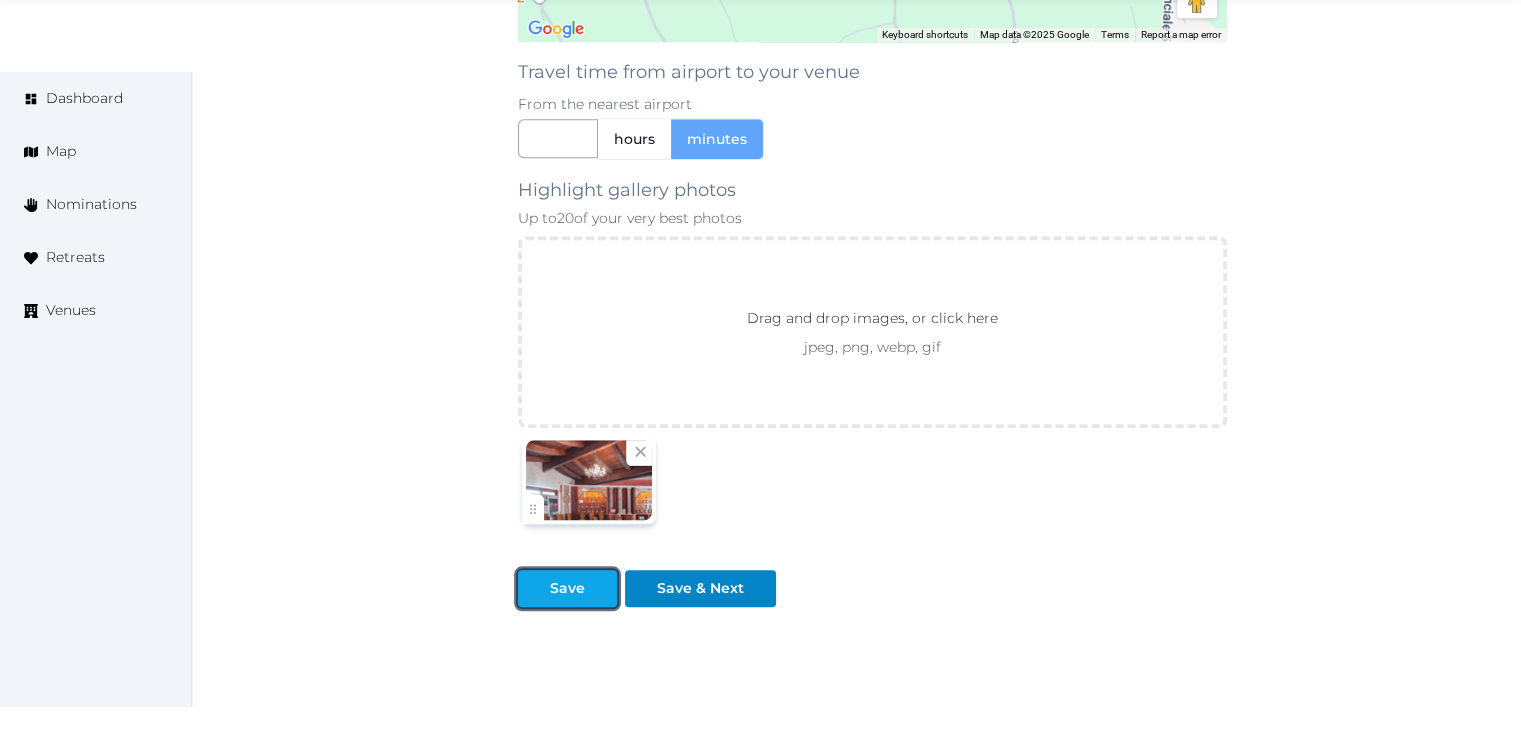 click on "Save" at bounding box center (567, 588) 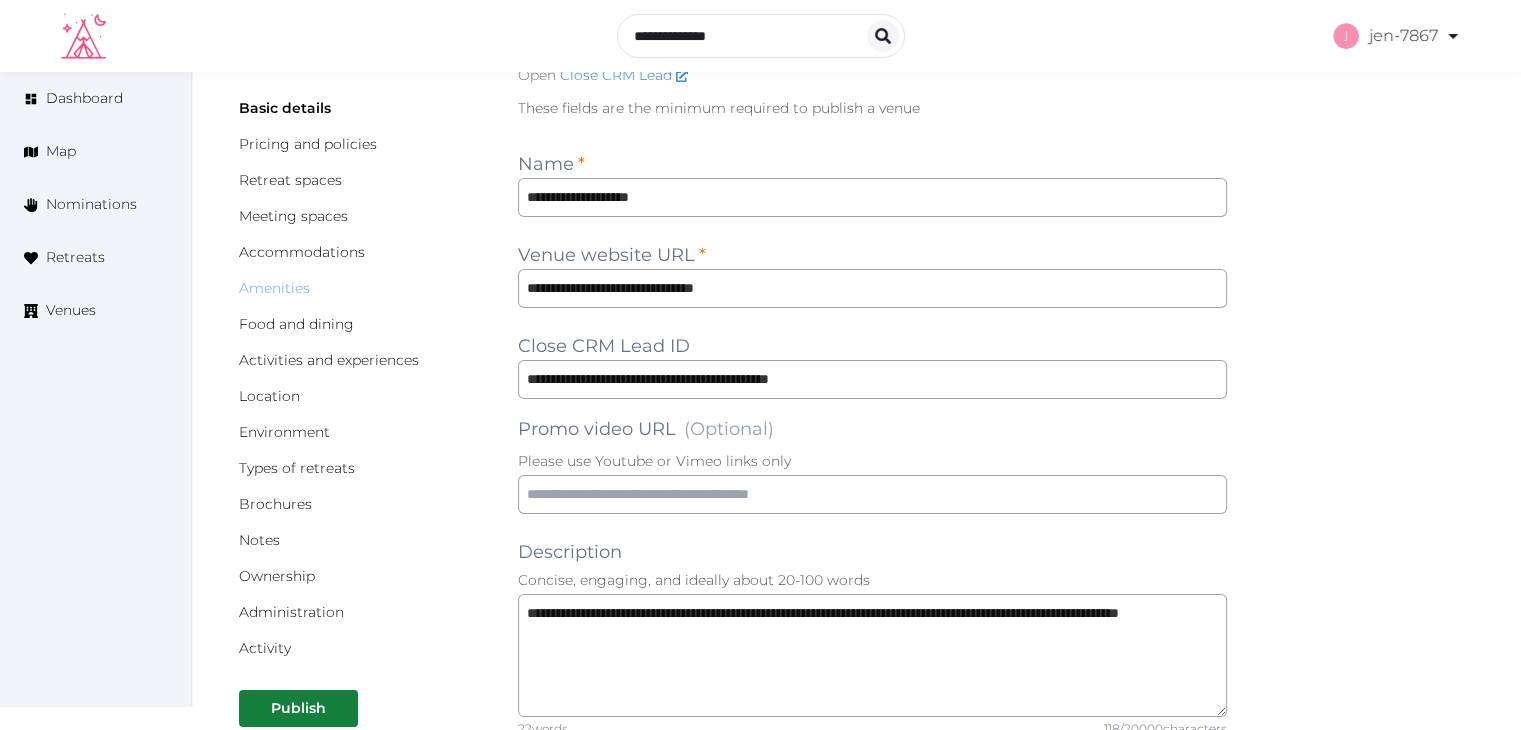 scroll, scrollTop: 0, scrollLeft: 0, axis: both 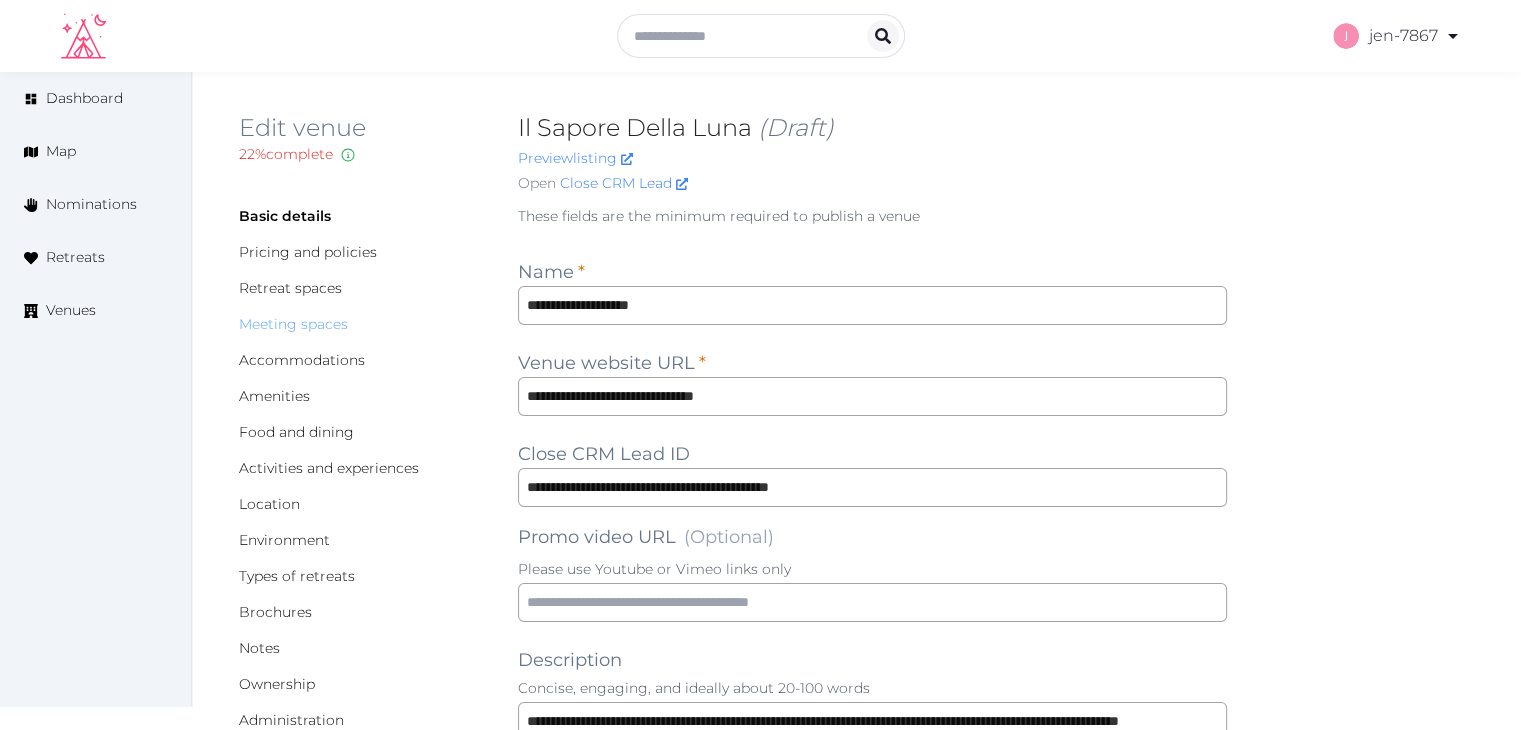 click on "Meeting spaces" at bounding box center (293, 324) 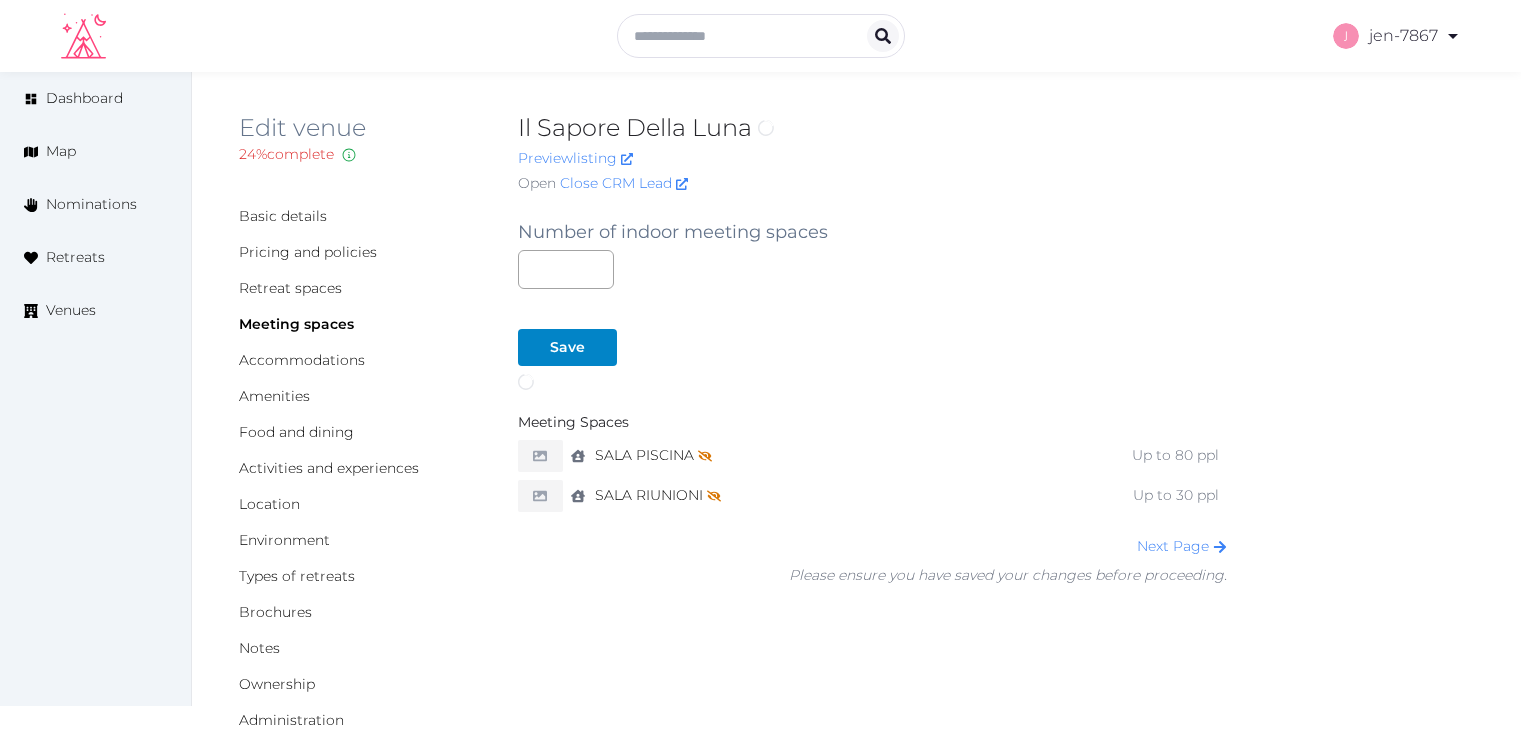 scroll, scrollTop: 0, scrollLeft: 0, axis: both 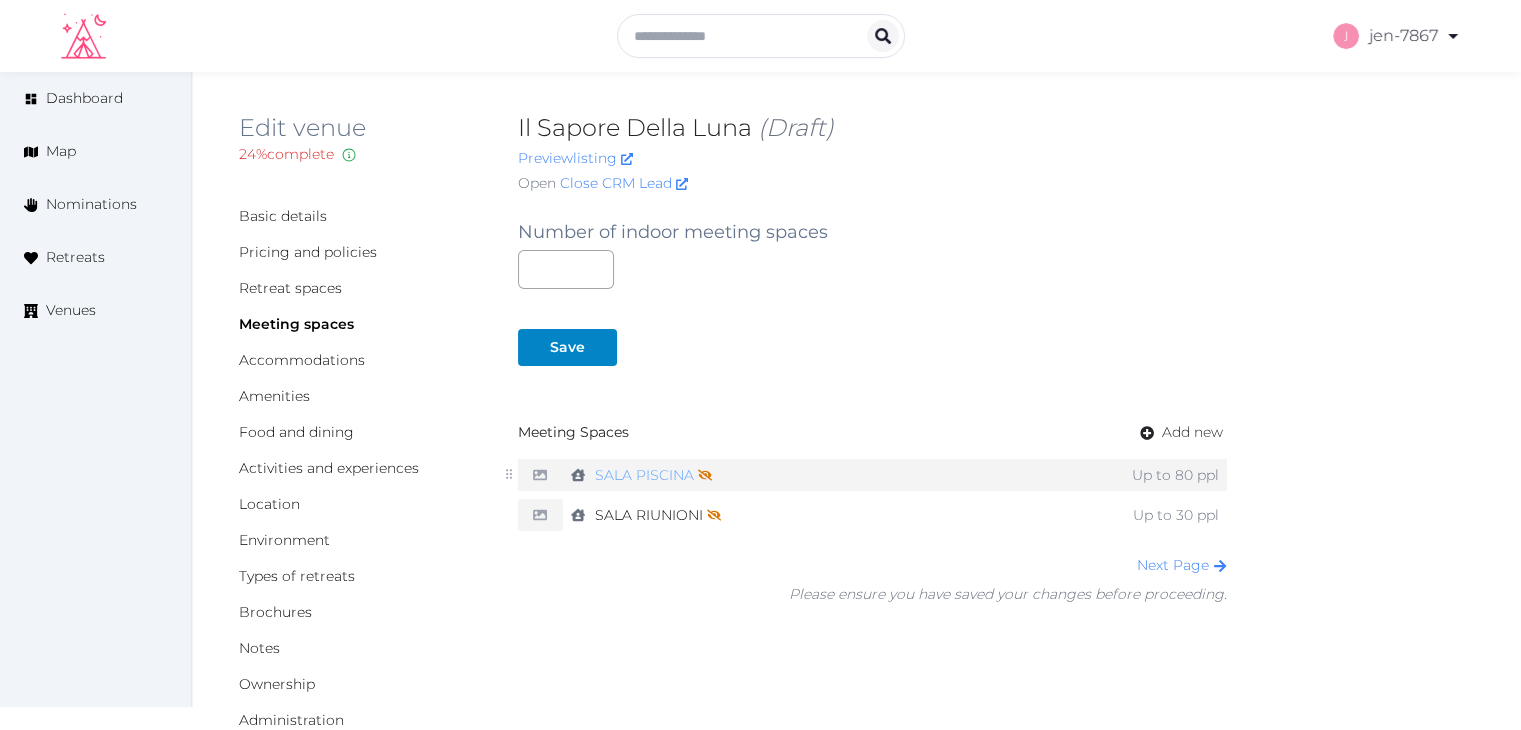 click on "SALA PISCINA   Not shown on profile until a name, description, and photo are added." at bounding box center (653, 475) 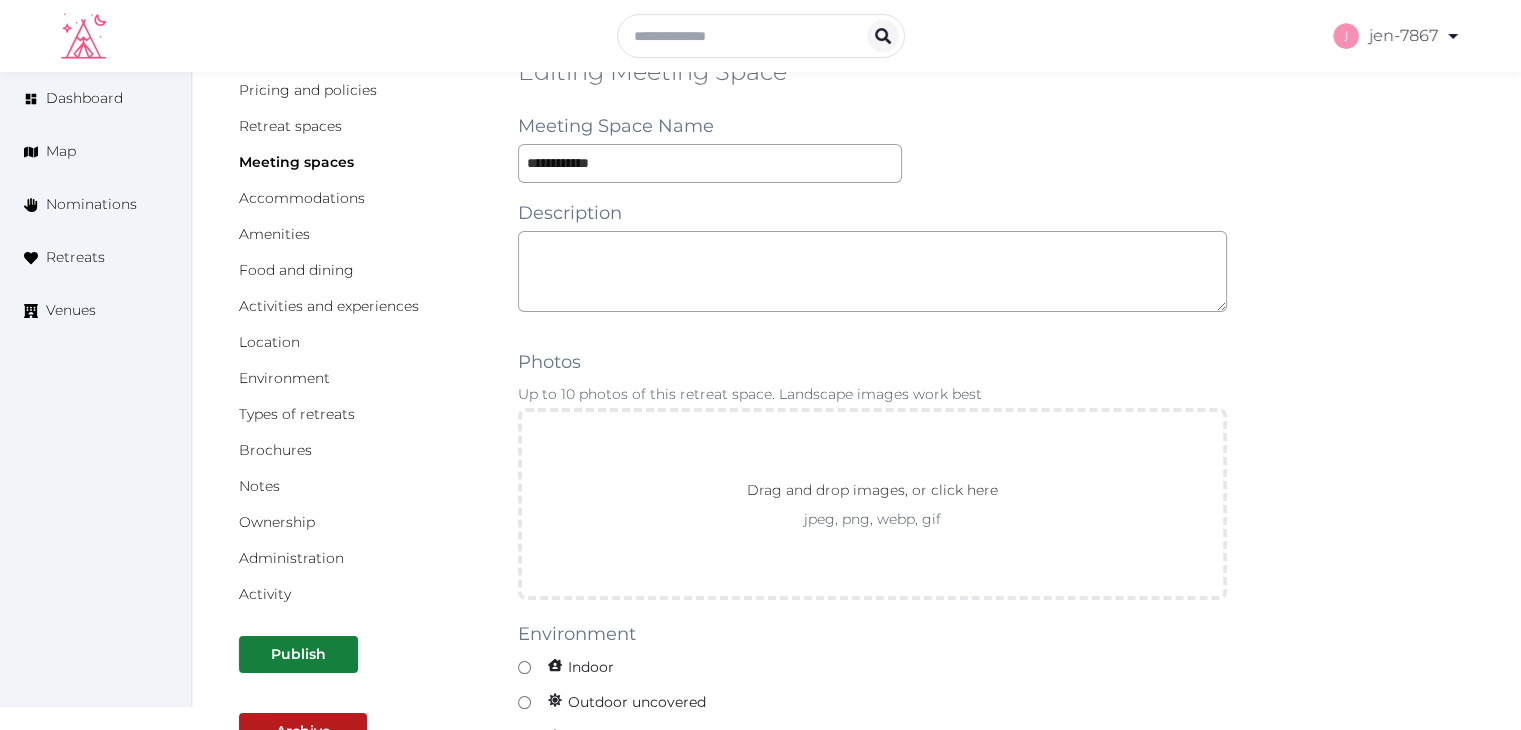 scroll, scrollTop: 0, scrollLeft: 0, axis: both 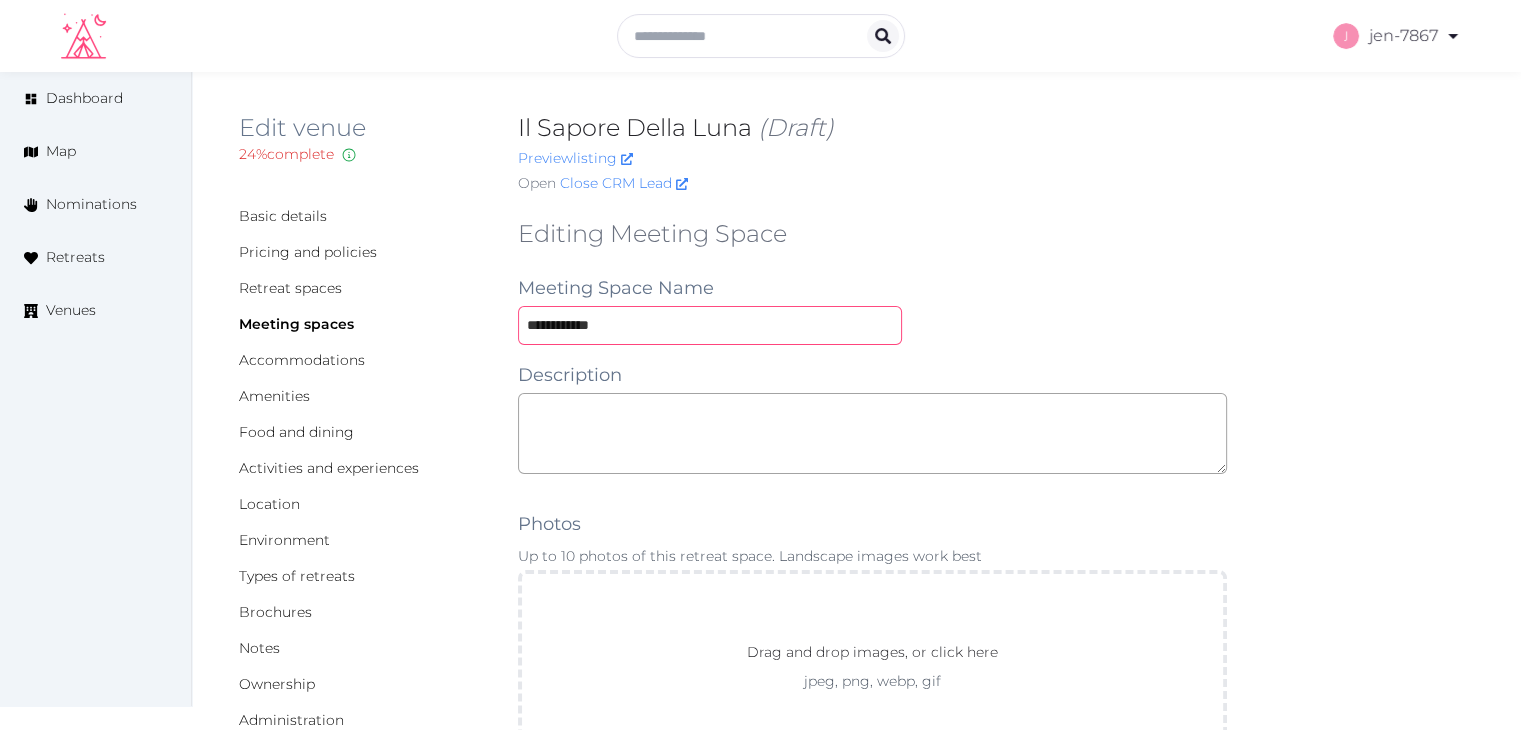 drag, startPoint x: 660, startPoint y: 316, endPoint x: 445, endPoint y: 329, distance: 215.39267 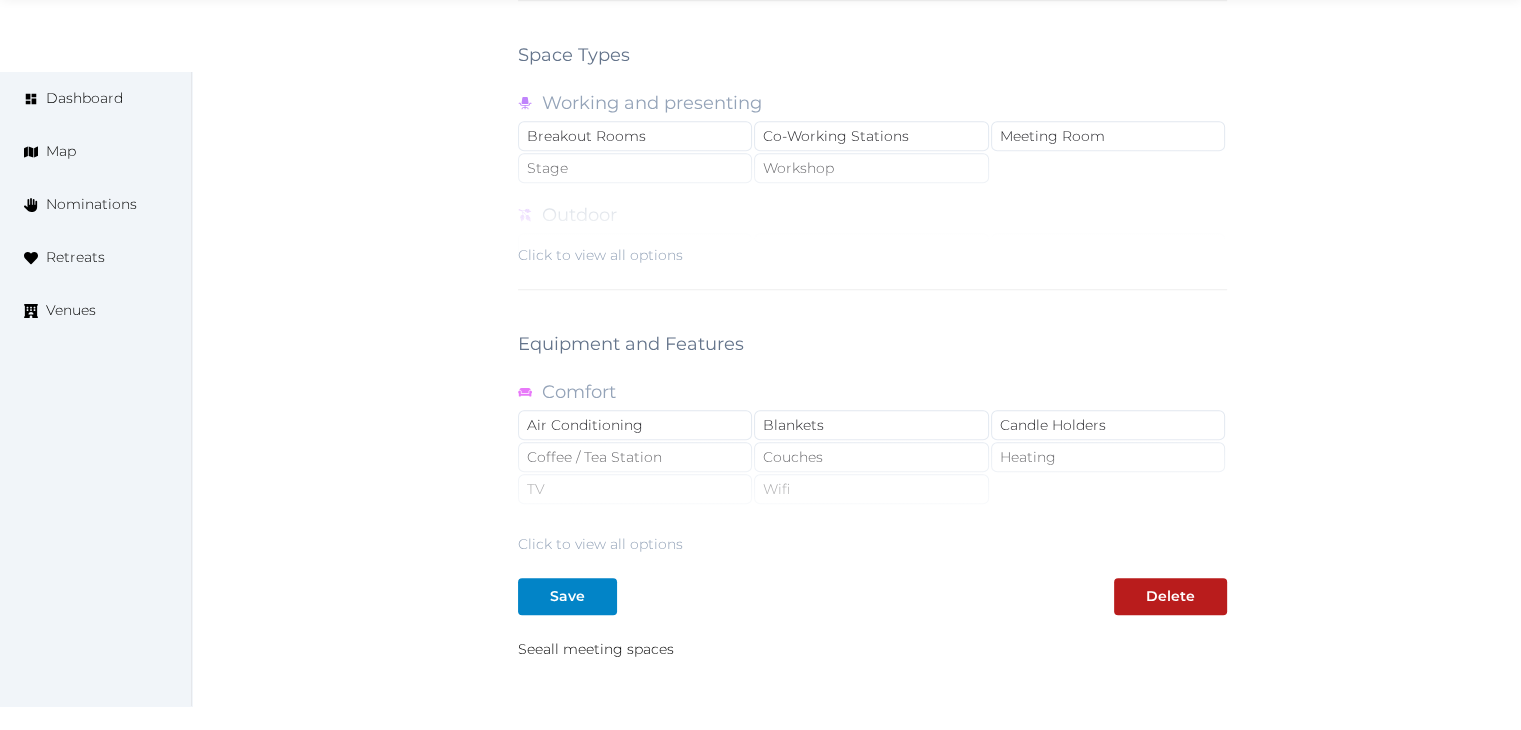 scroll, scrollTop: 1788, scrollLeft: 0, axis: vertical 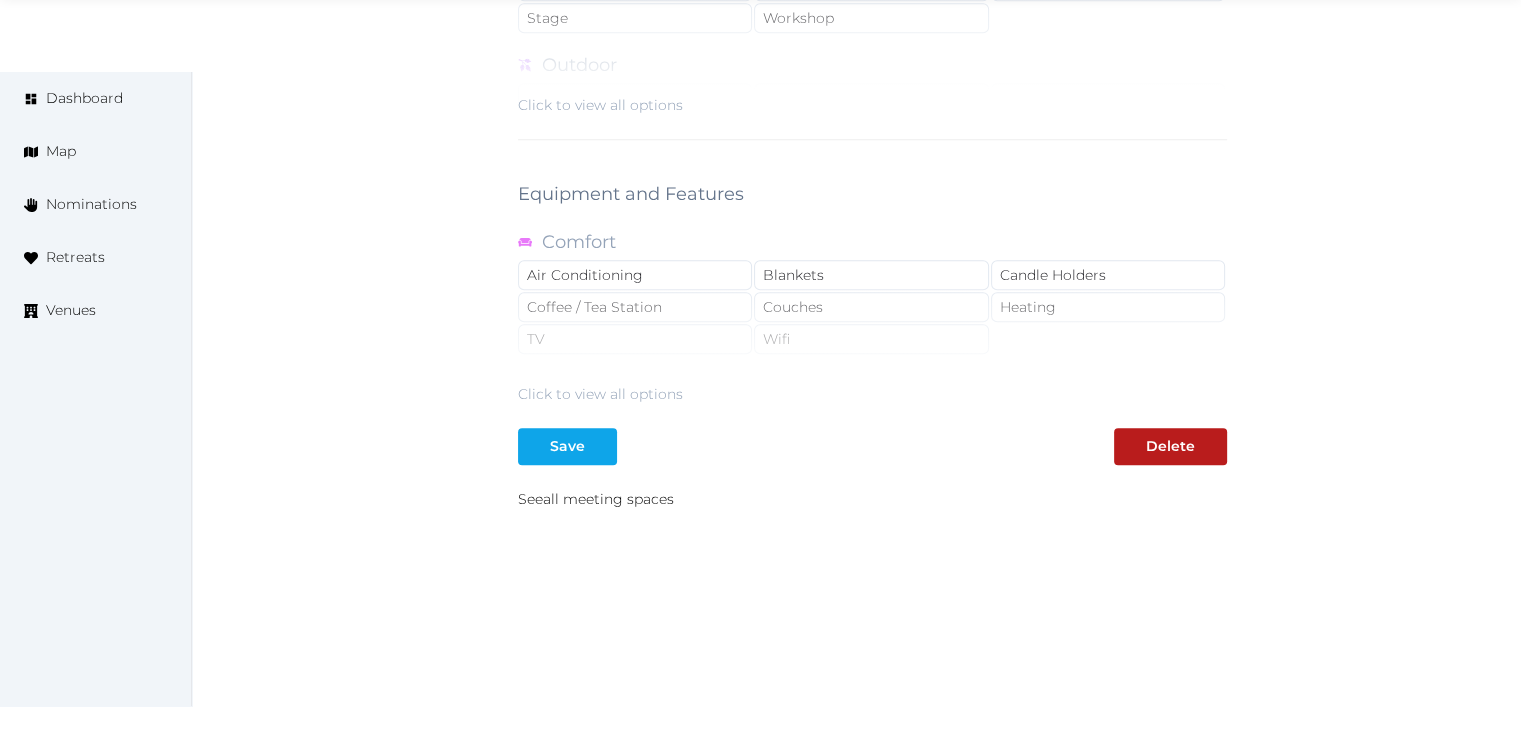 type on "*********" 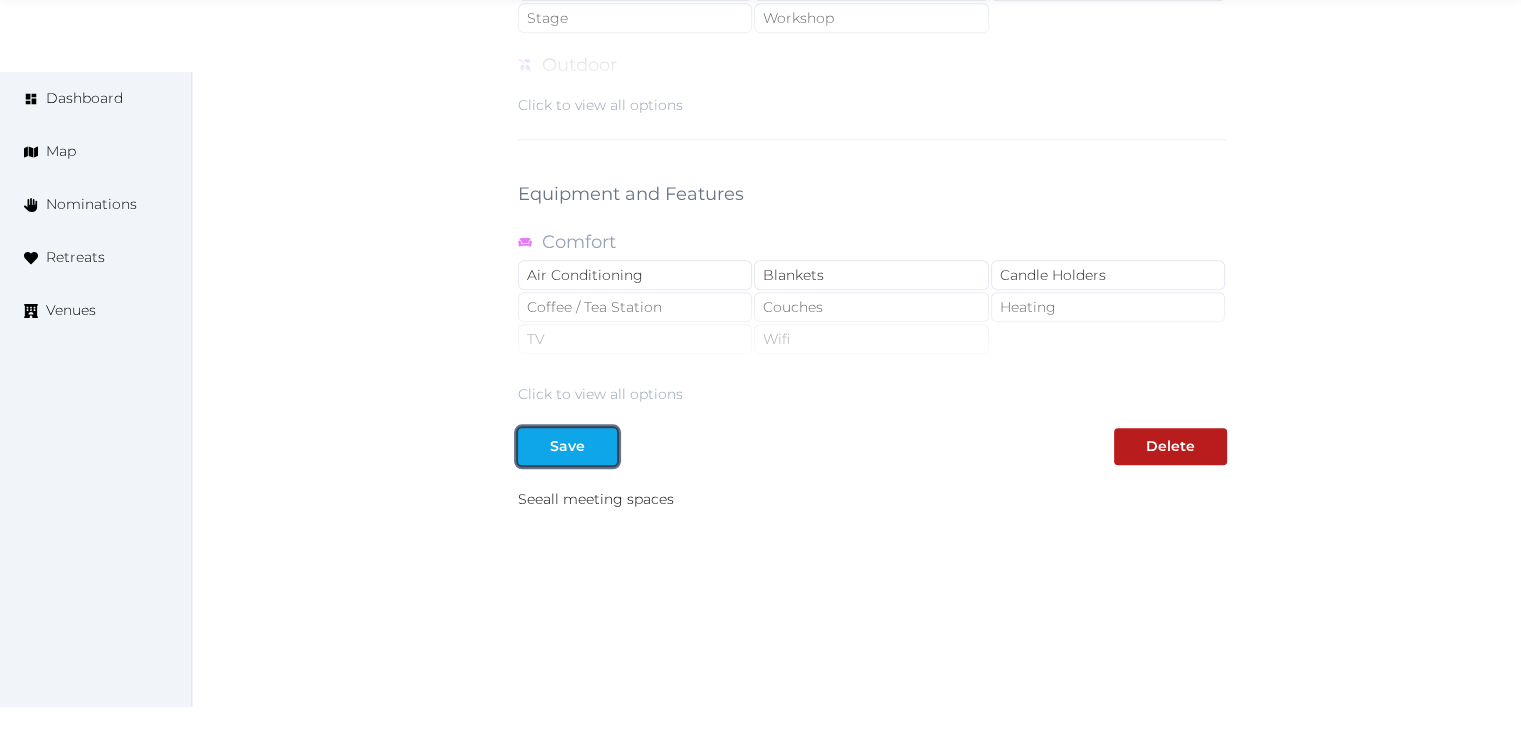 click on "Save" at bounding box center [567, 446] 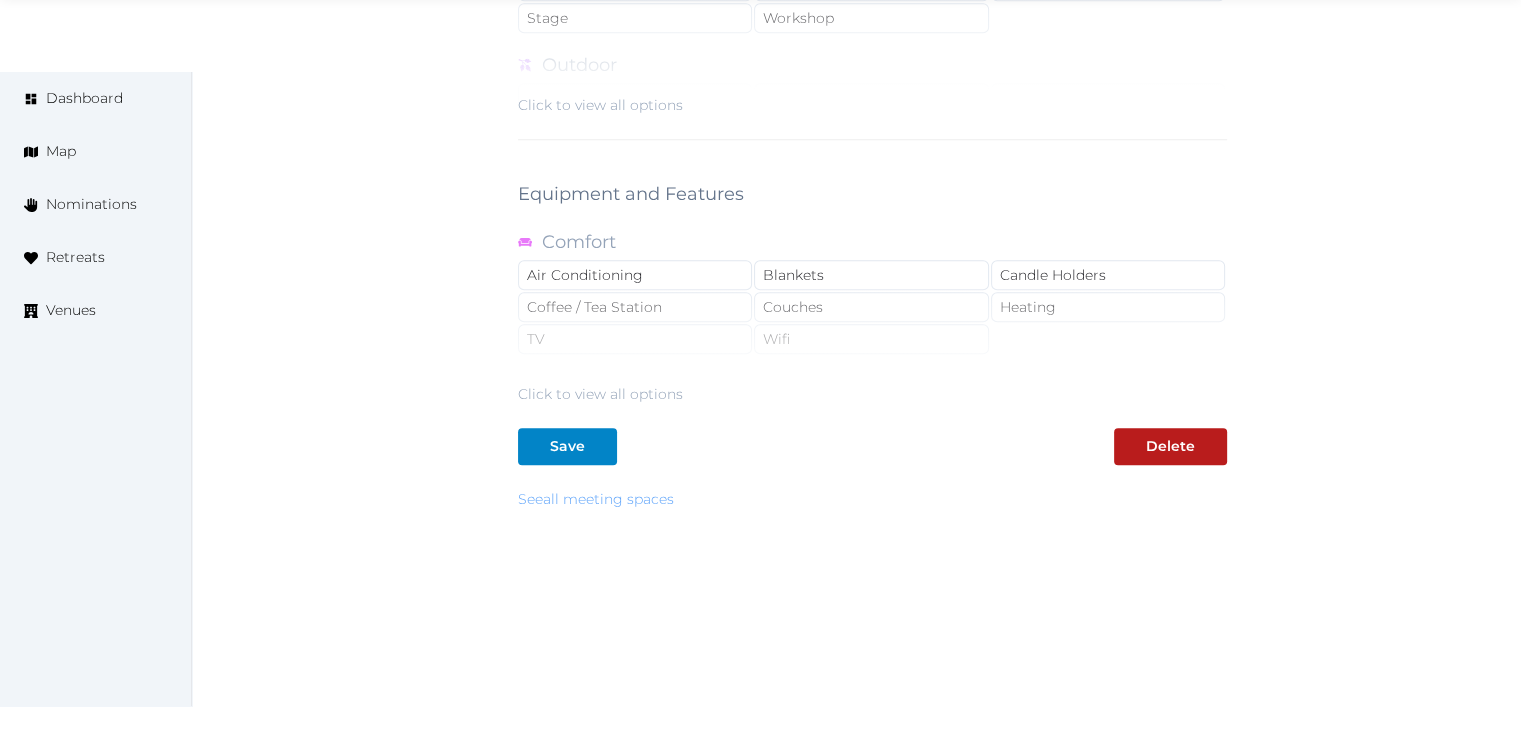 click on "See  all meeting spaces" at bounding box center (596, 499) 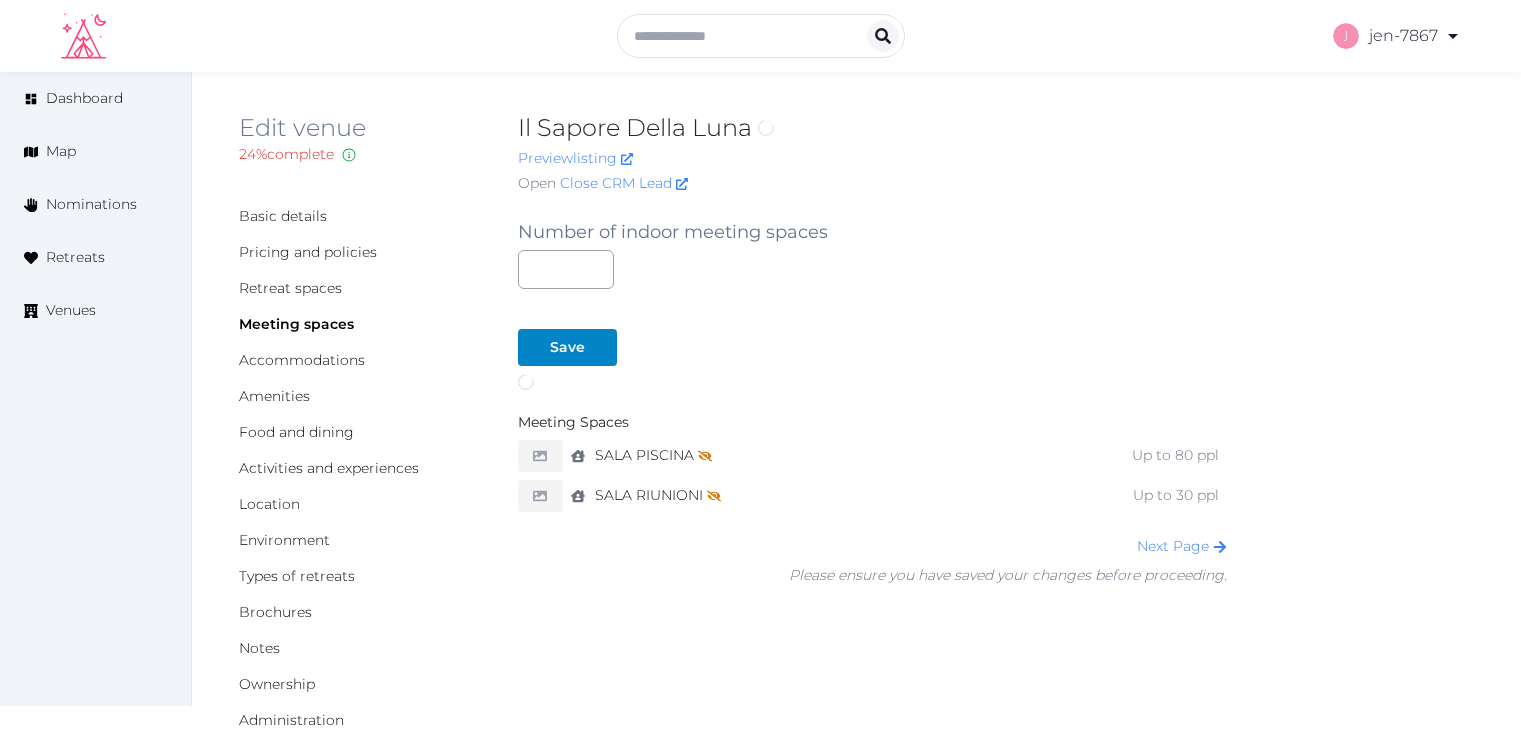 scroll, scrollTop: 0, scrollLeft: 0, axis: both 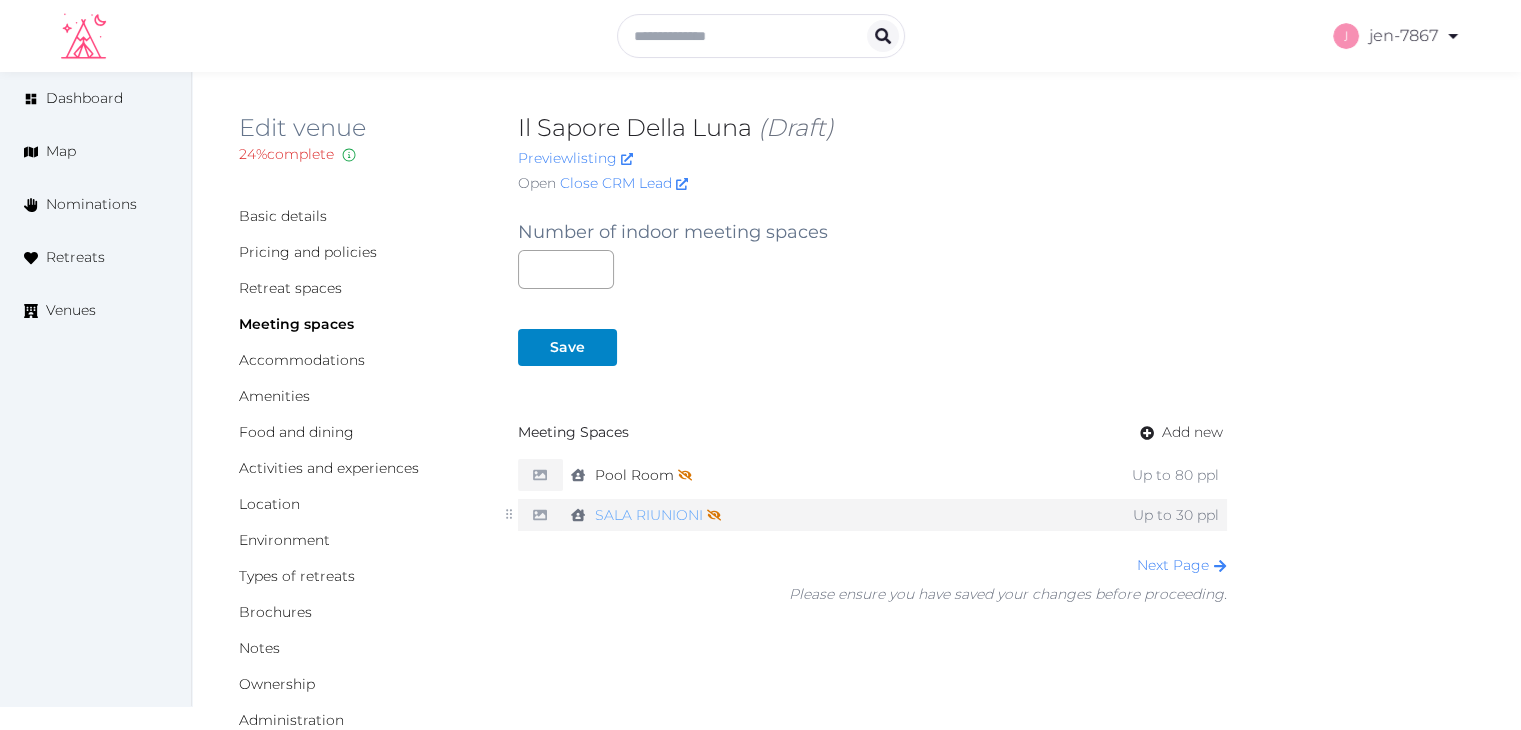 click on "SALA RIUNIONI    Not shown on profile until a name, description, and photo are added." at bounding box center [658, 515] 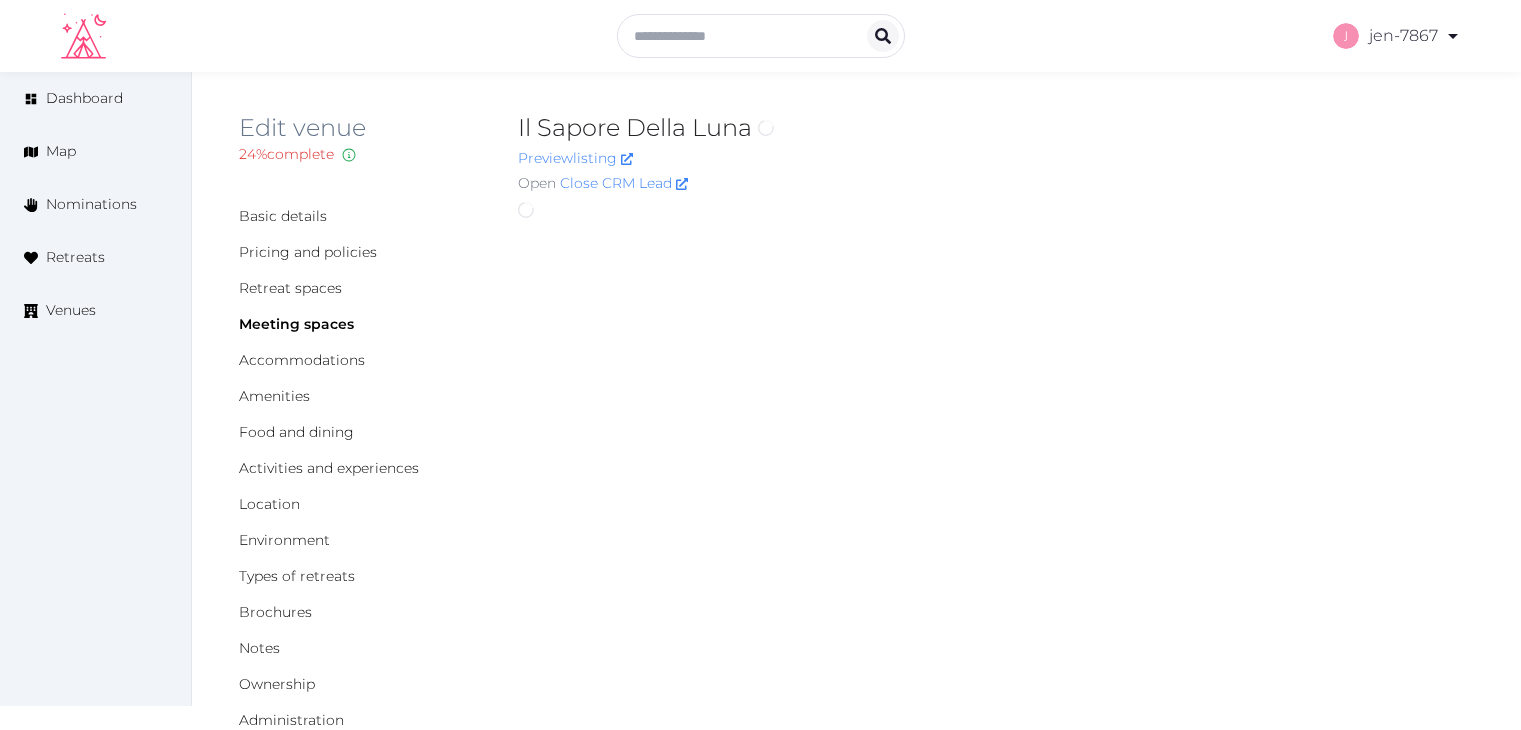 scroll, scrollTop: 0, scrollLeft: 0, axis: both 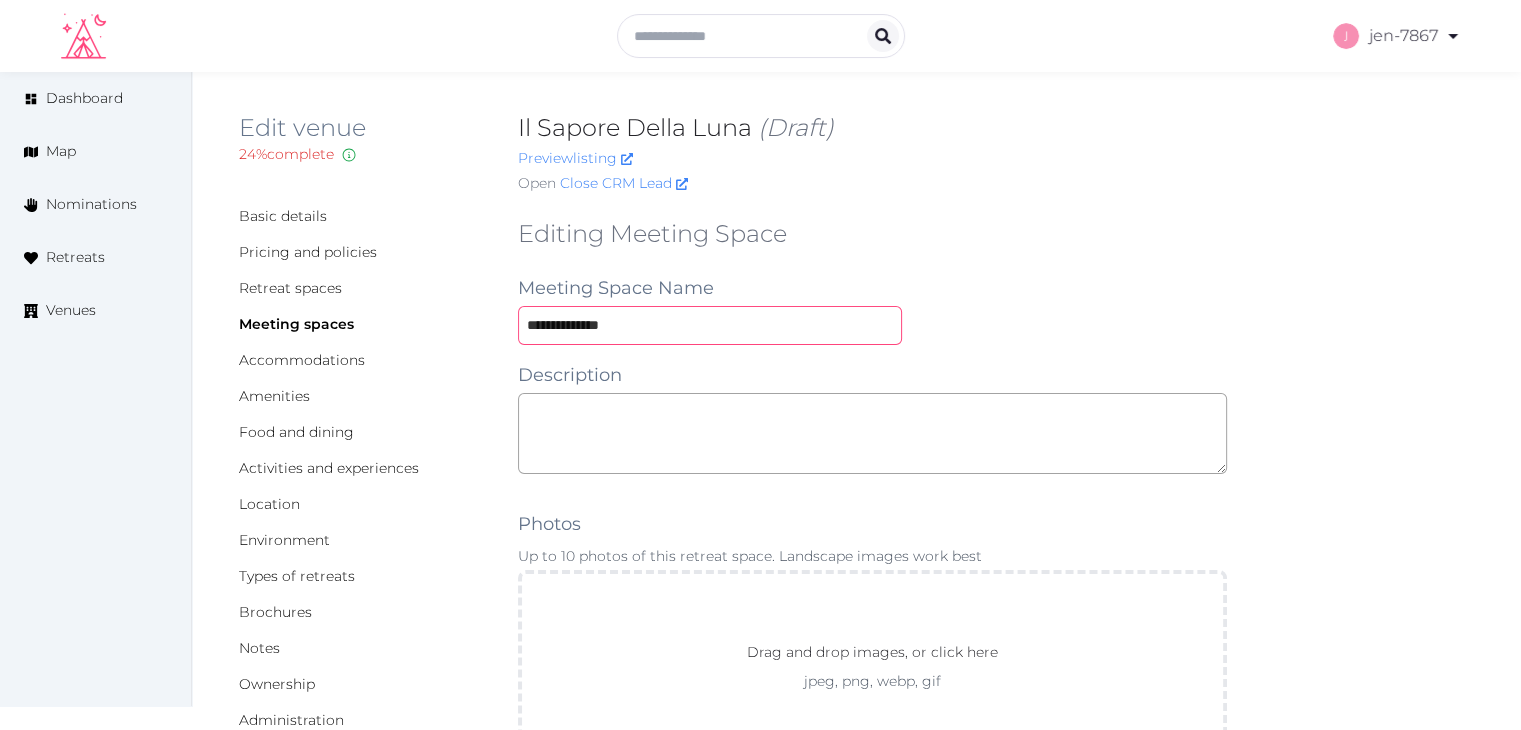 click on "**********" at bounding box center [710, 325] 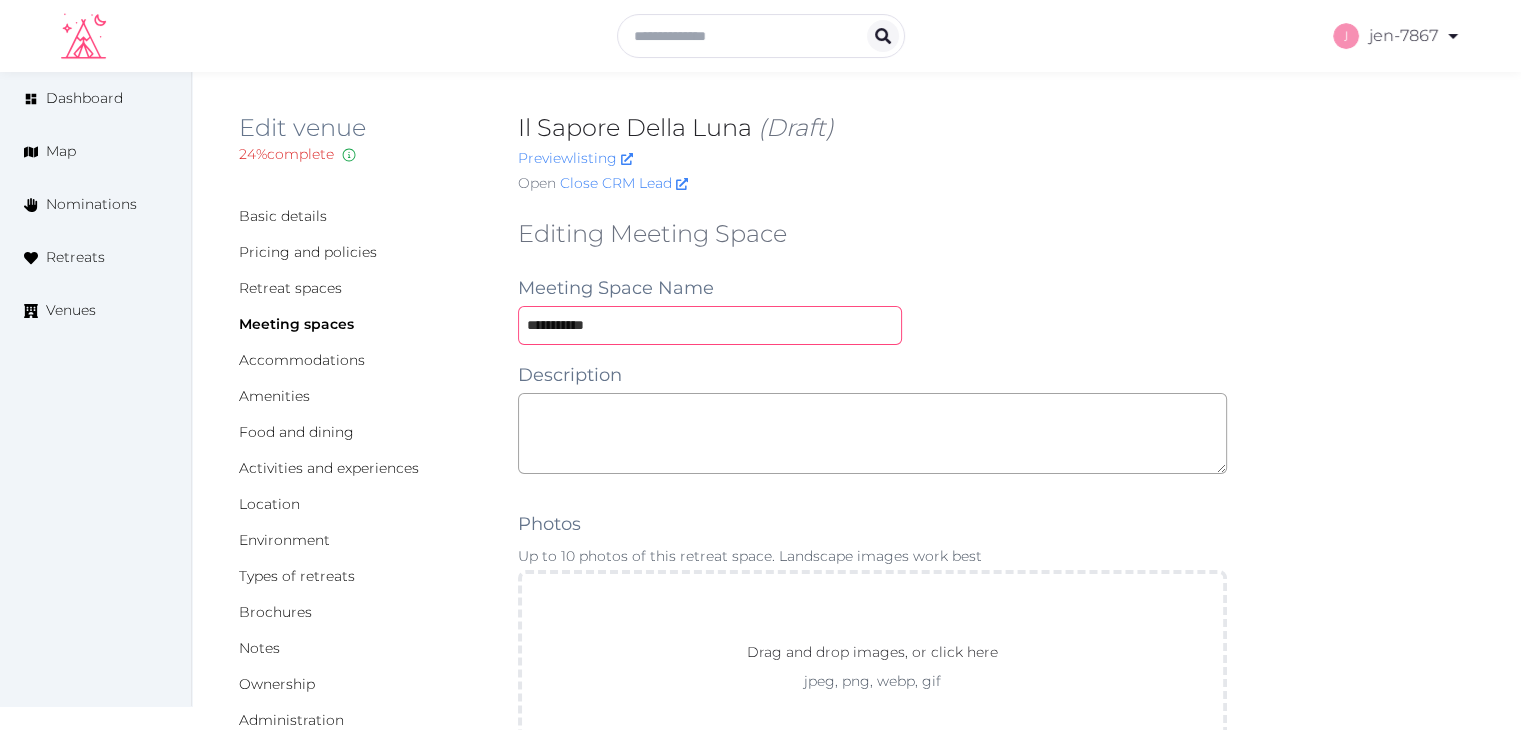 type on "**********" 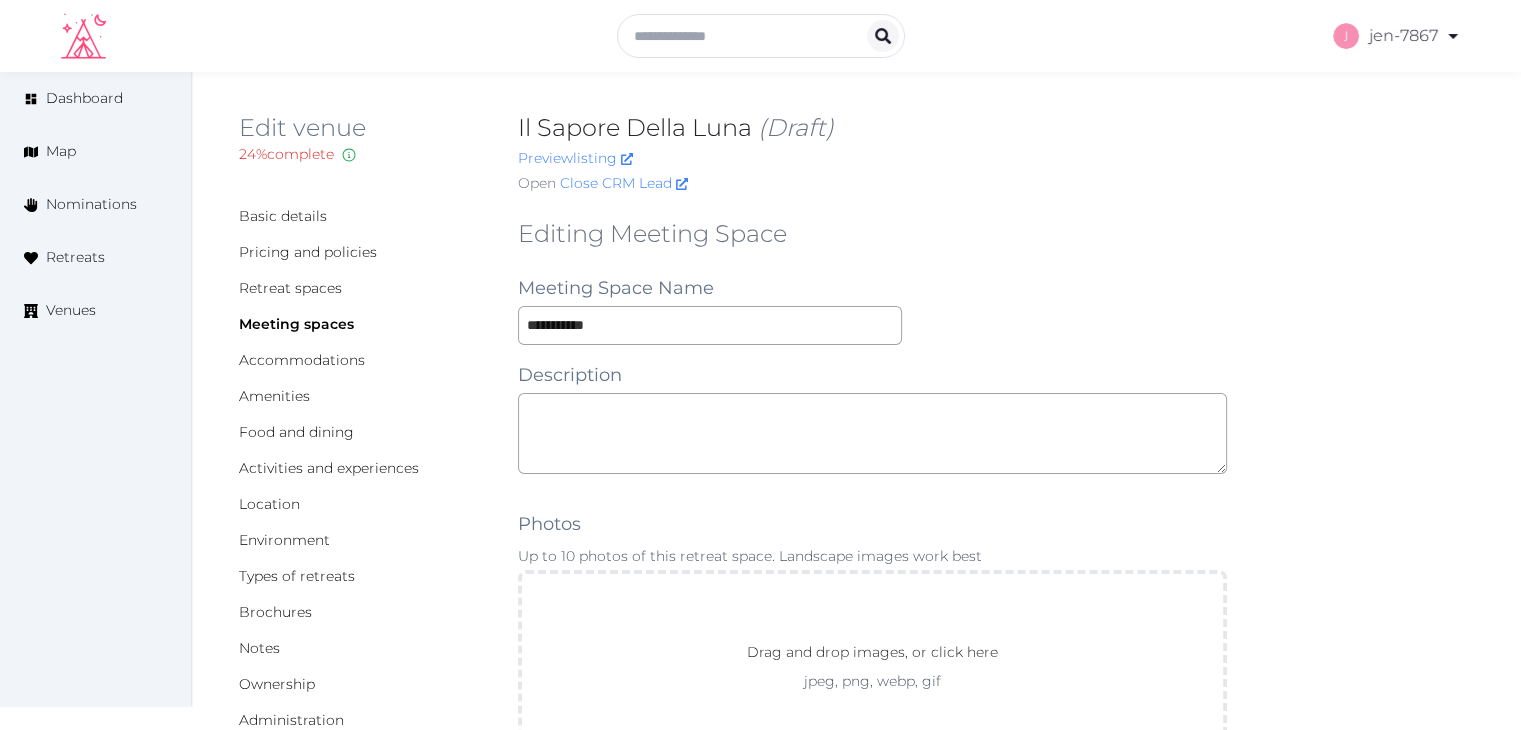 click on "**********" at bounding box center (872, 325) 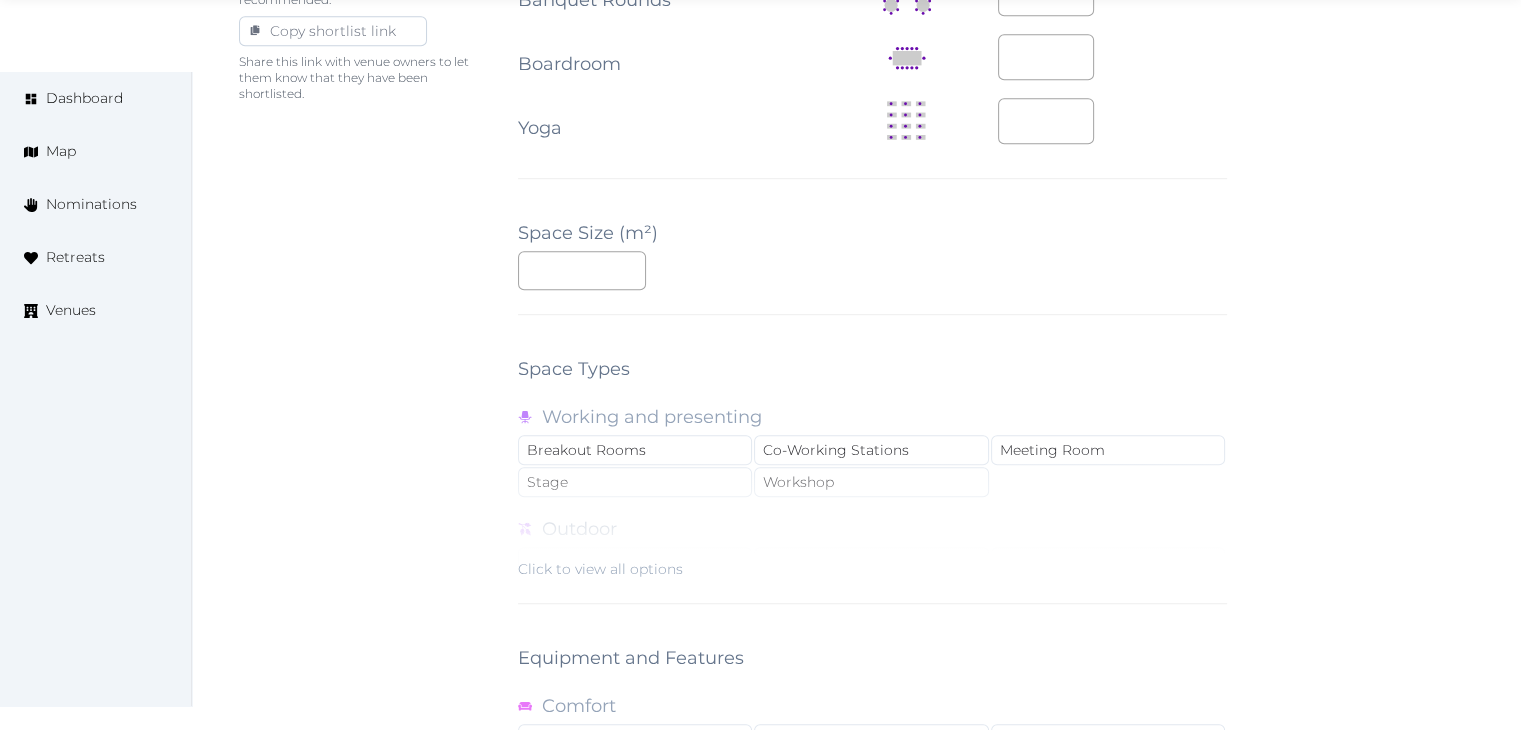 scroll, scrollTop: 1700, scrollLeft: 0, axis: vertical 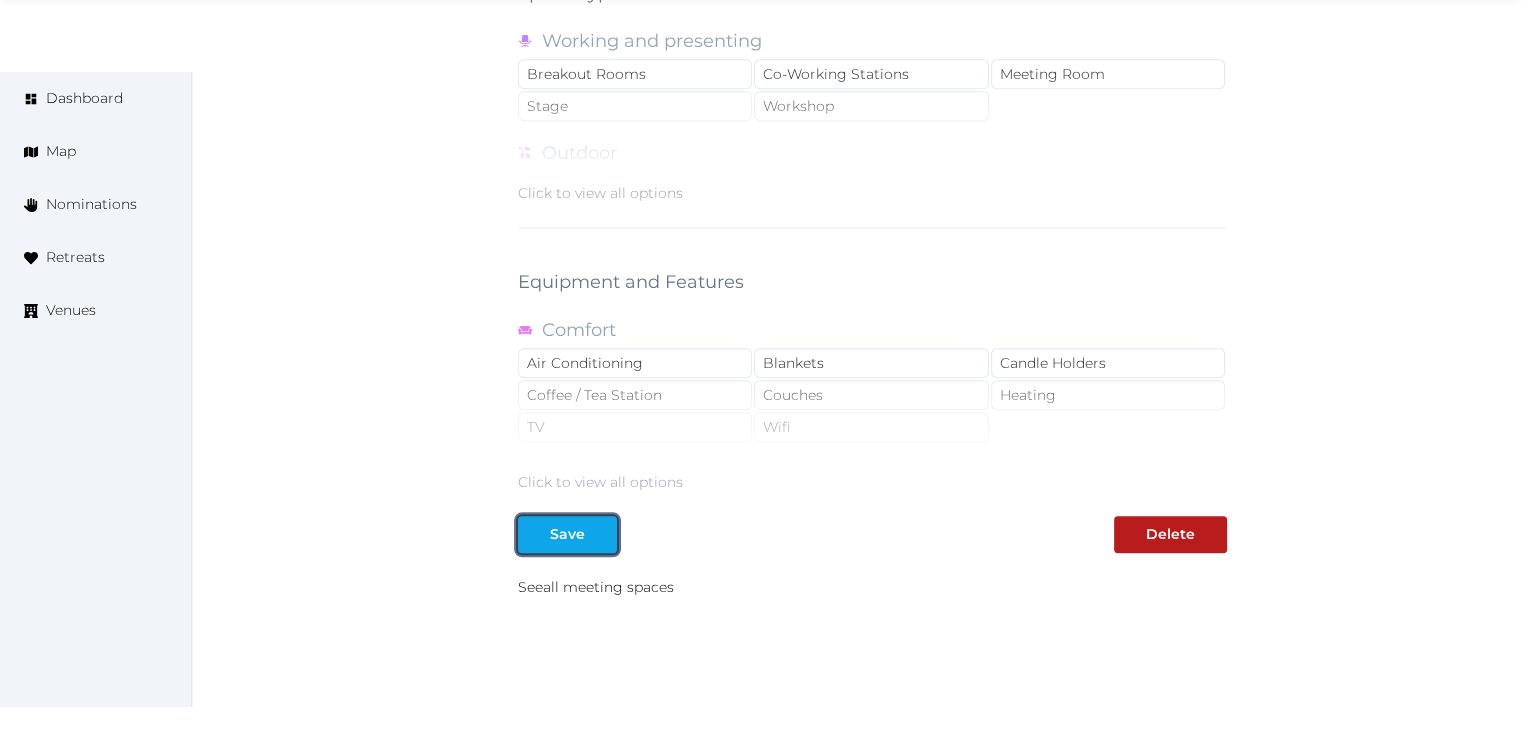 click on "Save" at bounding box center [567, 534] 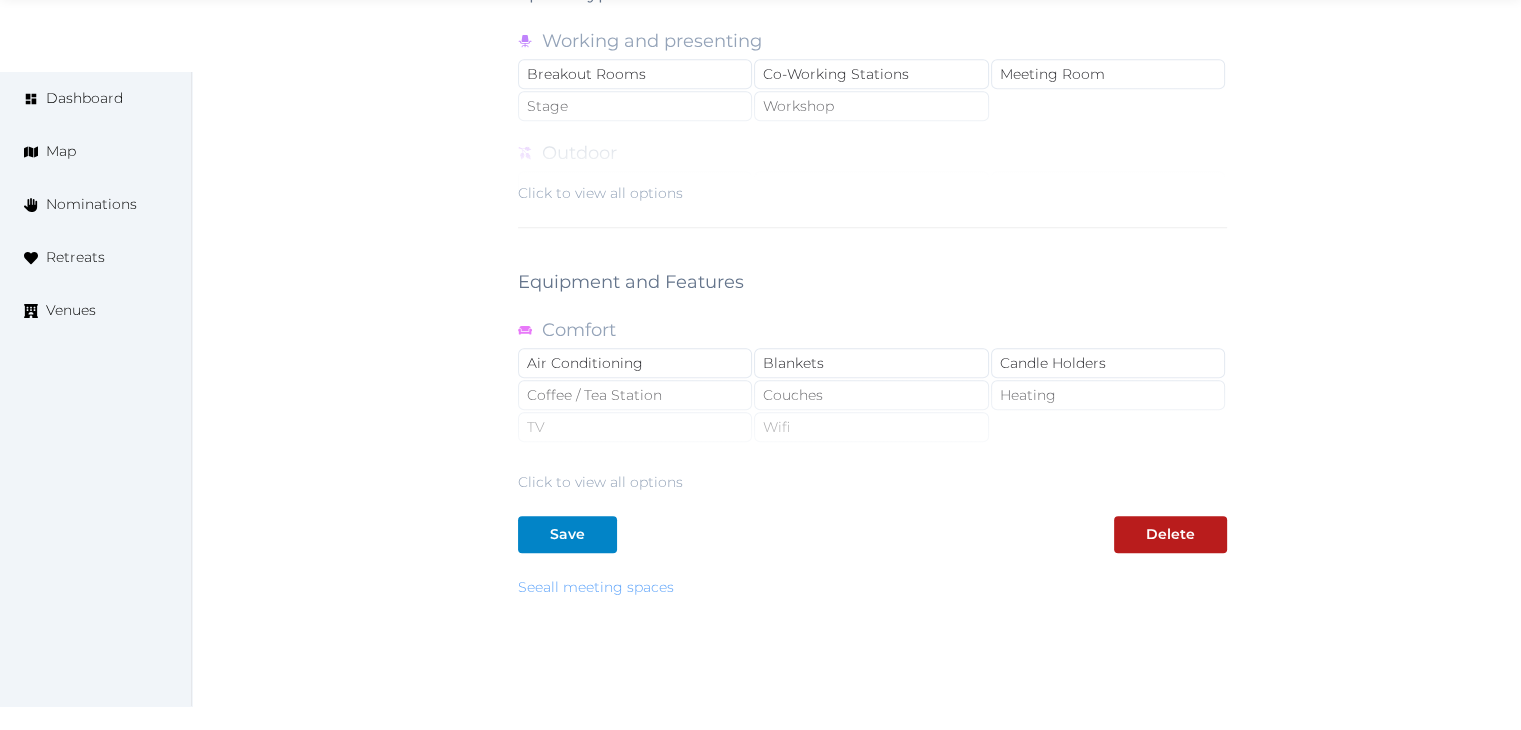 click on "See  all meeting spaces" at bounding box center [596, 587] 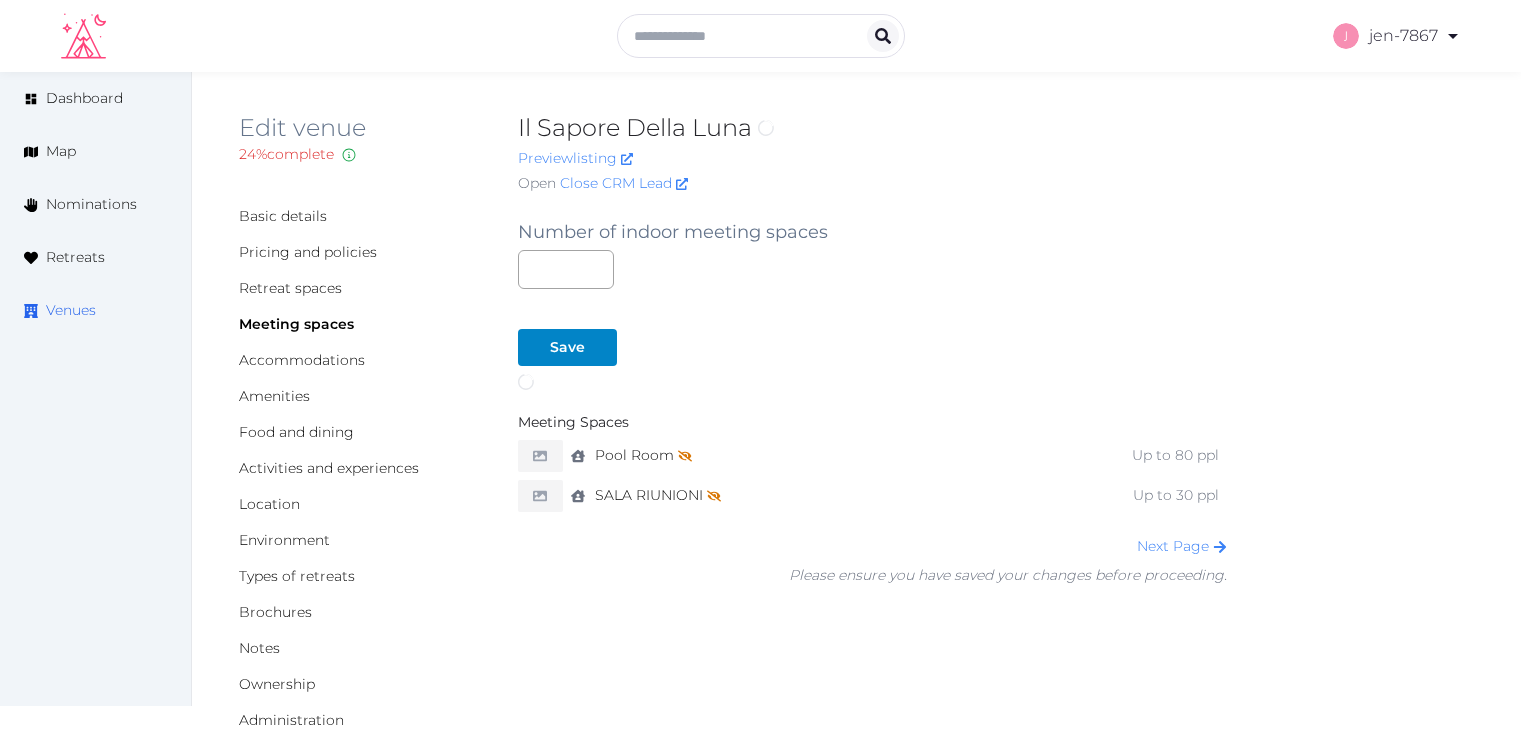 scroll, scrollTop: 0, scrollLeft: 0, axis: both 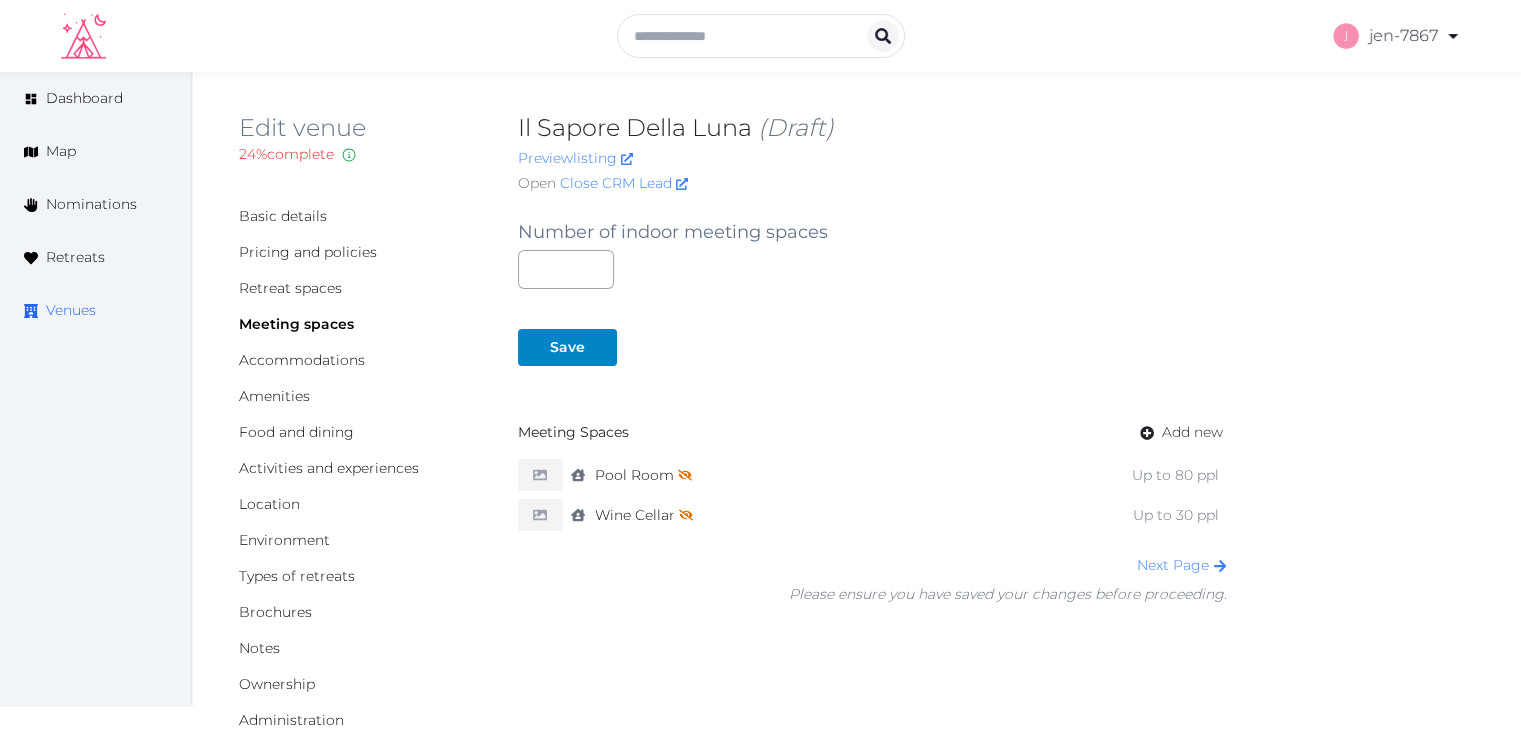 click on "Venues" at bounding box center (71, 310) 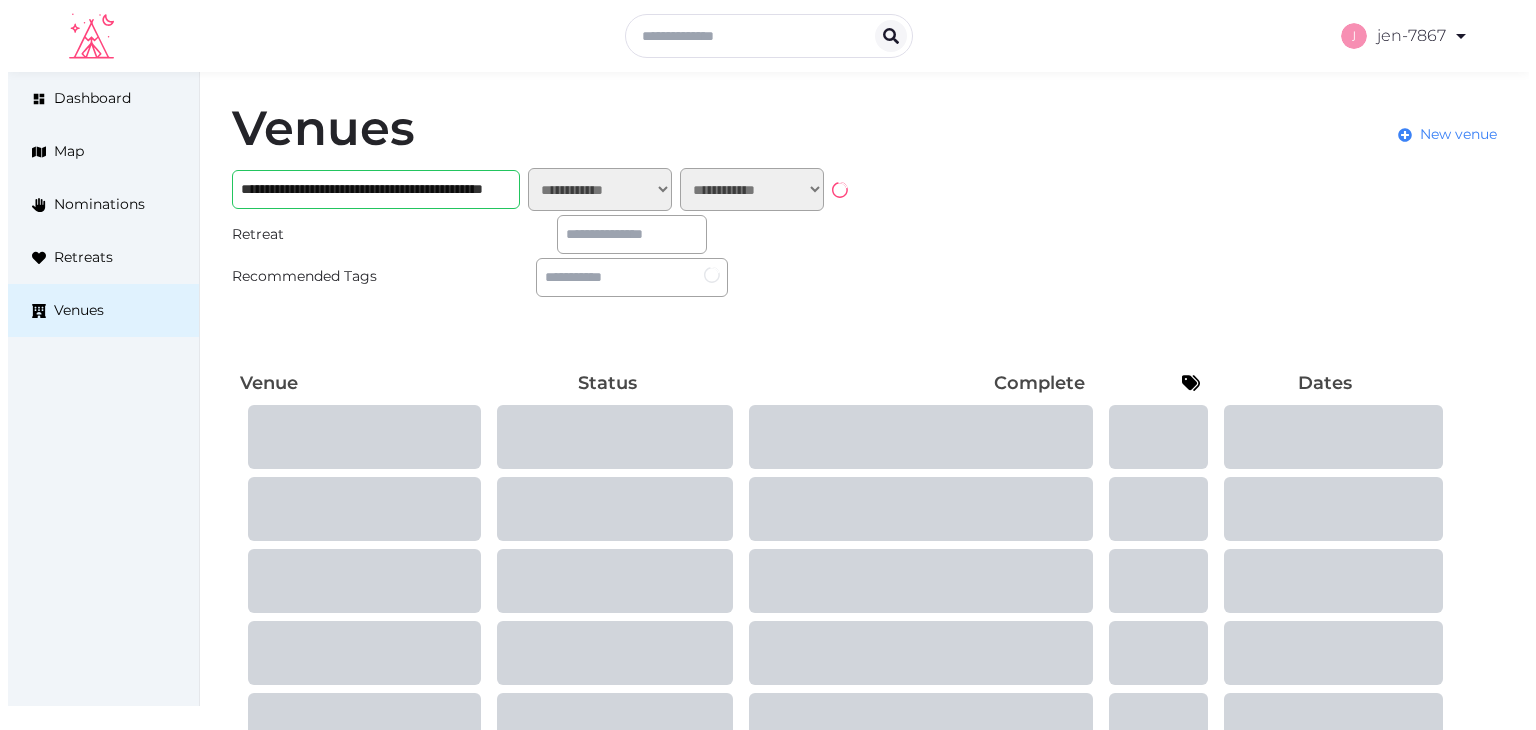 scroll, scrollTop: 0, scrollLeft: 0, axis: both 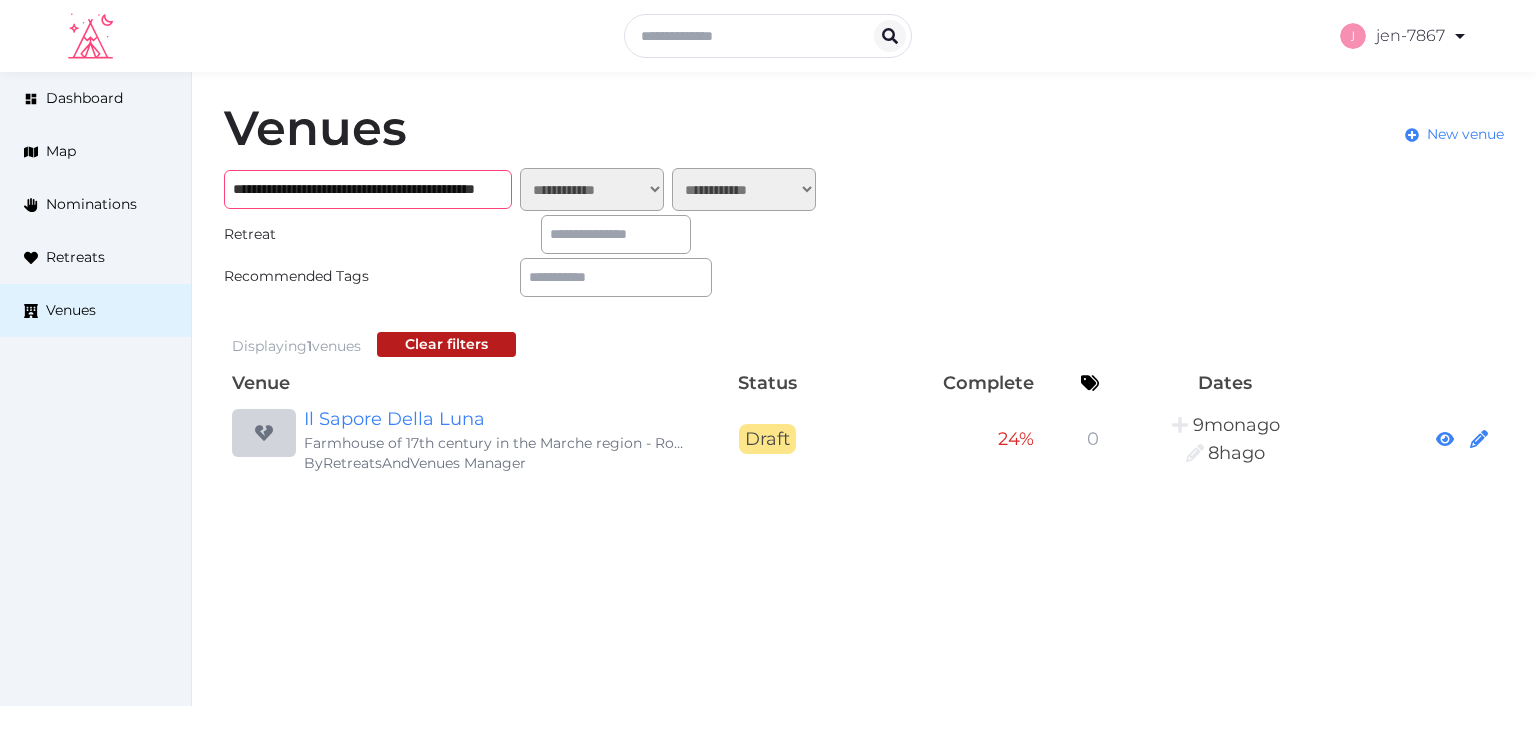 click on "**********" at bounding box center (368, 189) 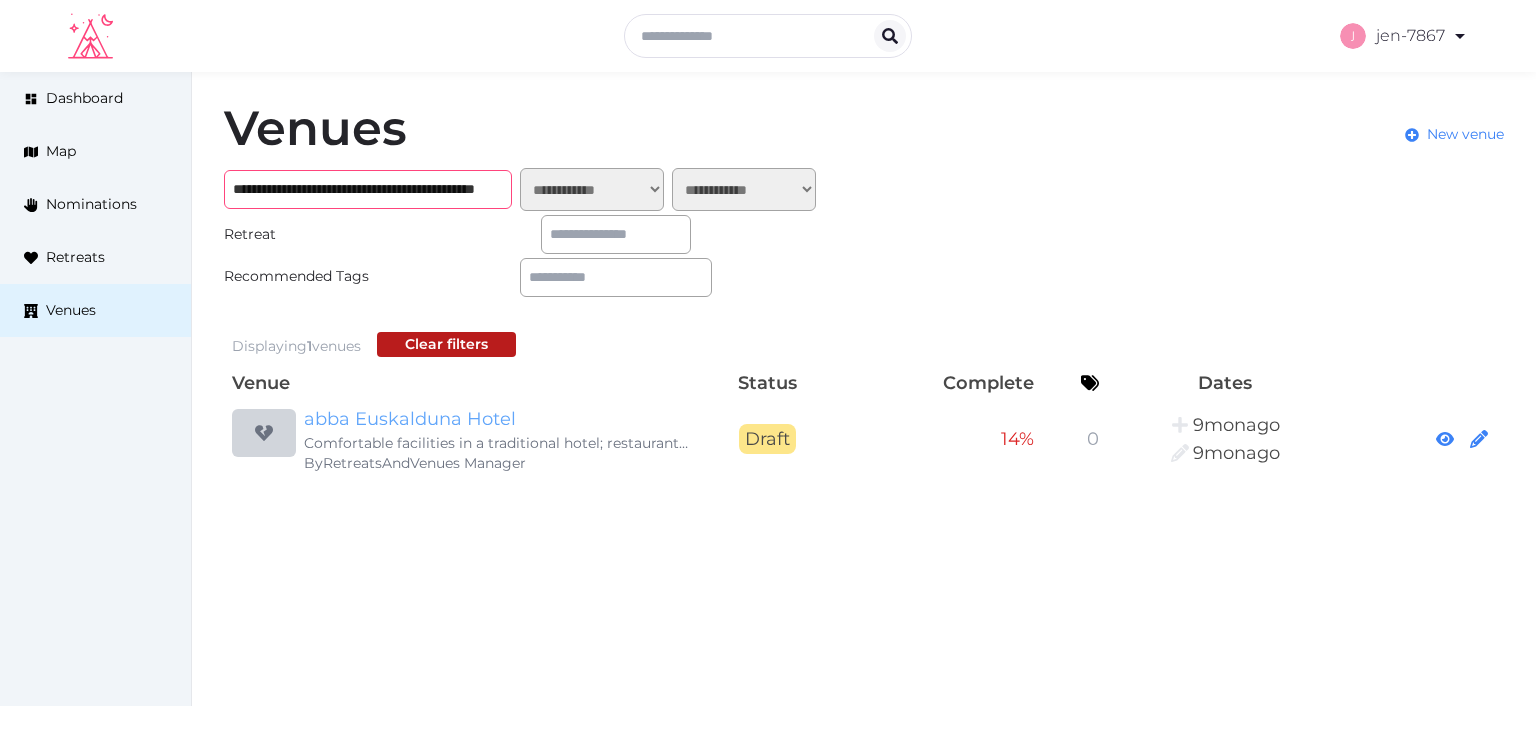 type on "**********" 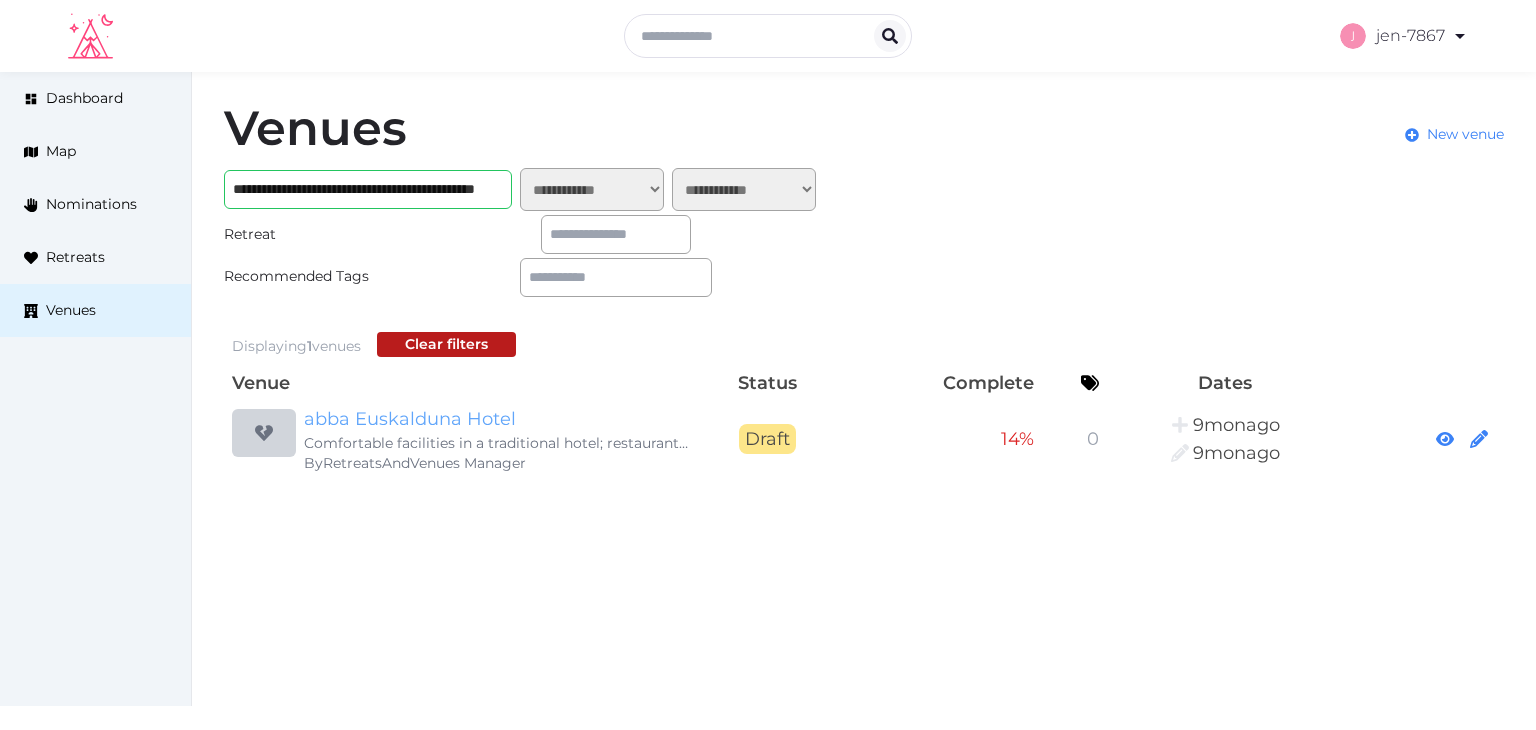 click on "abba Euskalduna Hotel" at bounding box center (496, 419) 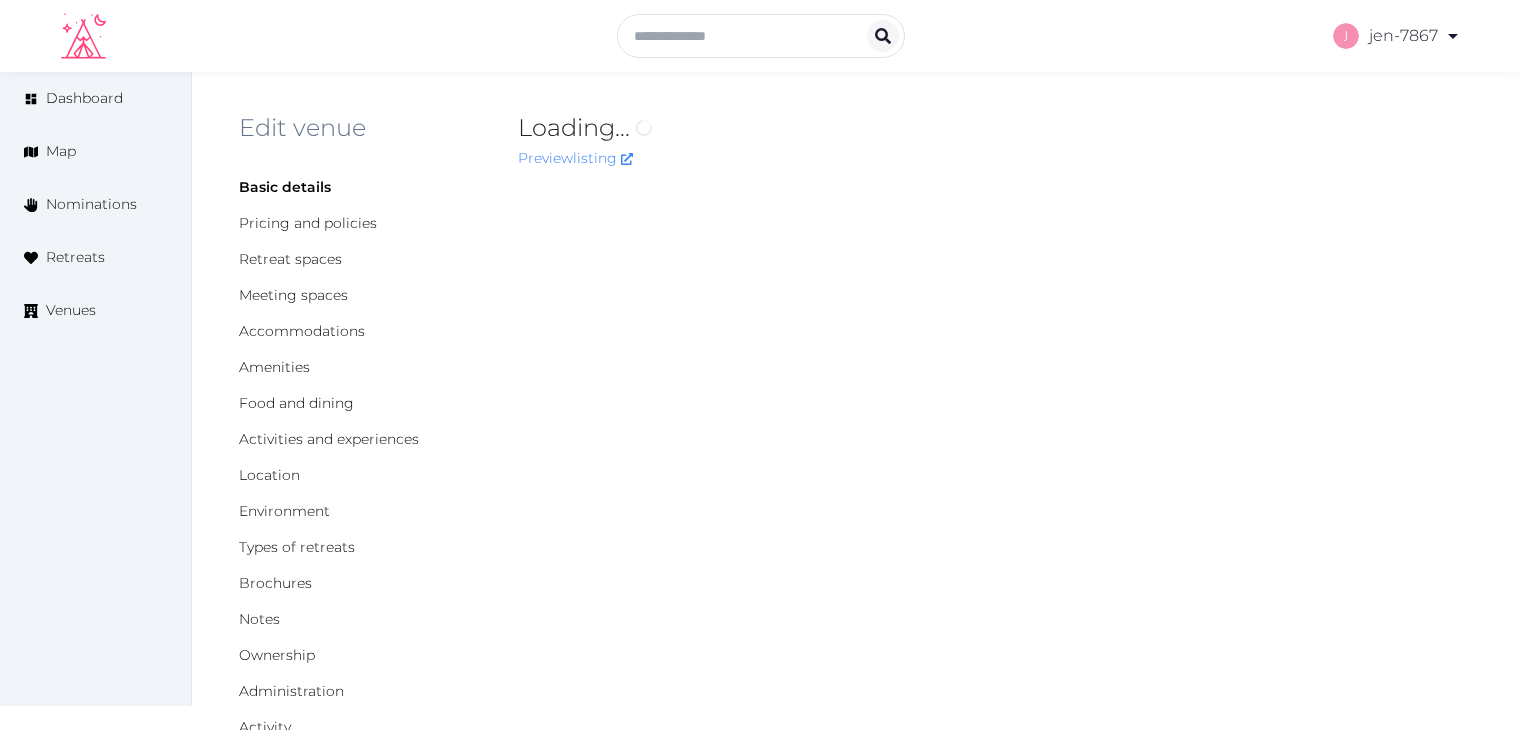 scroll, scrollTop: 0, scrollLeft: 0, axis: both 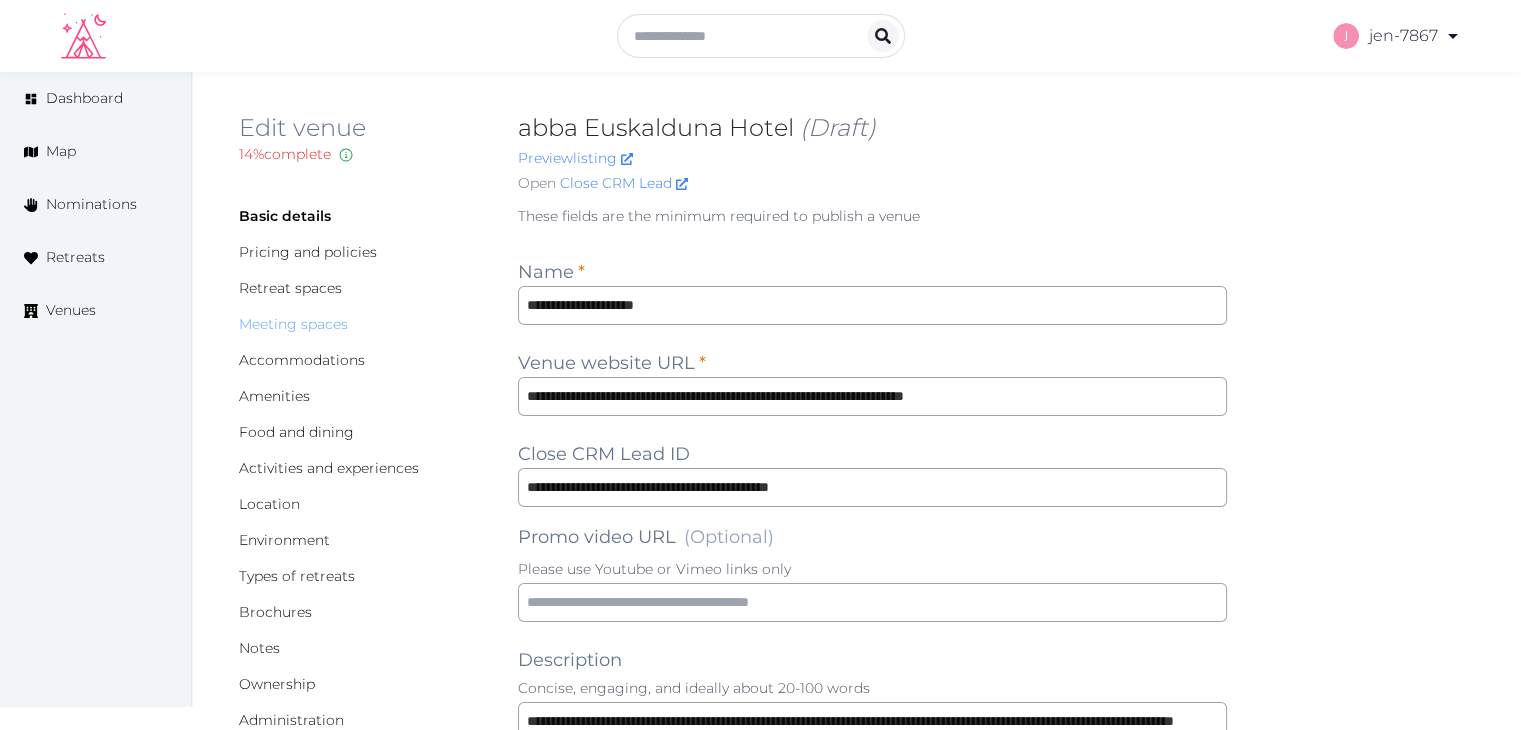 click on "Meeting spaces" at bounding box center [293, 324] 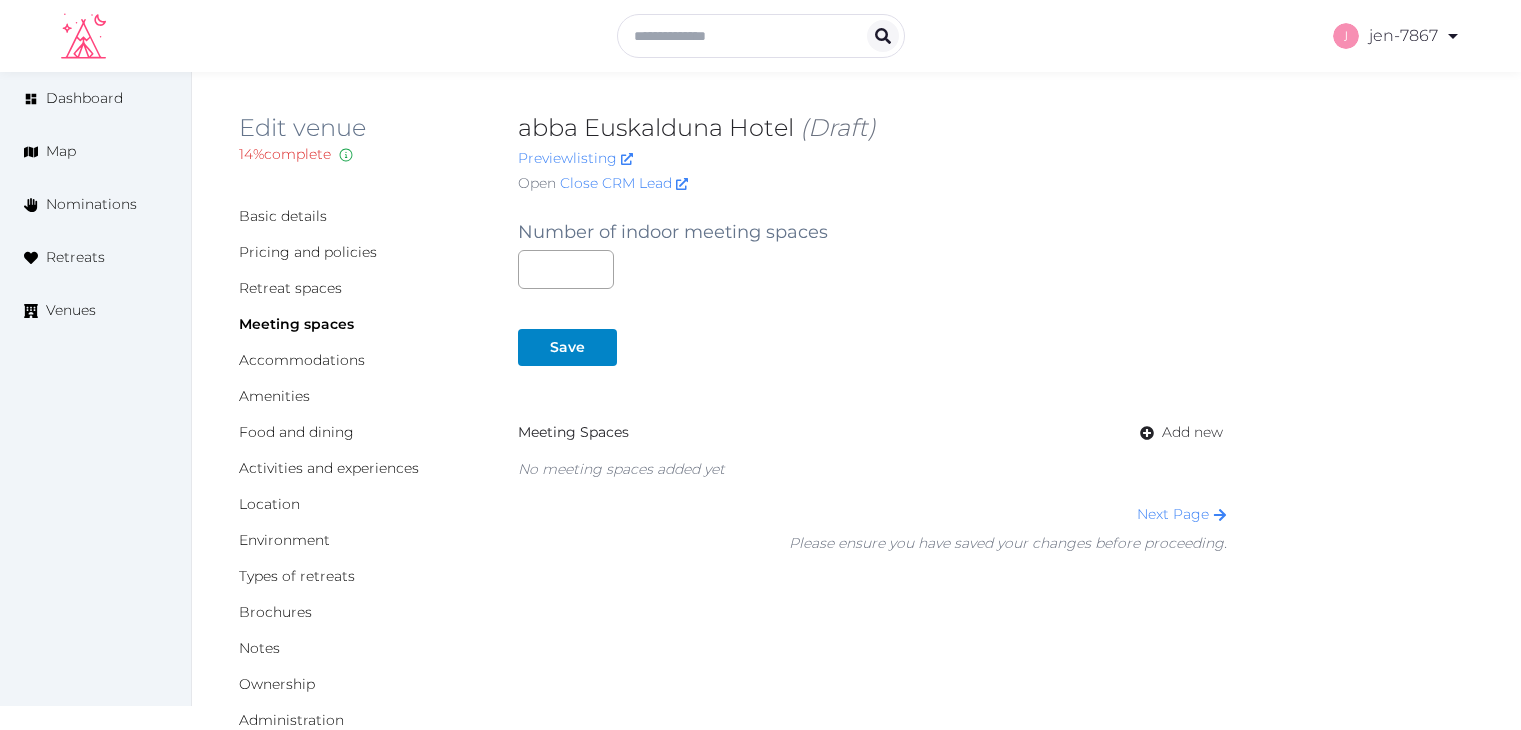 scroll, scrollTop: 0, scrollLeft: 0, axis: both 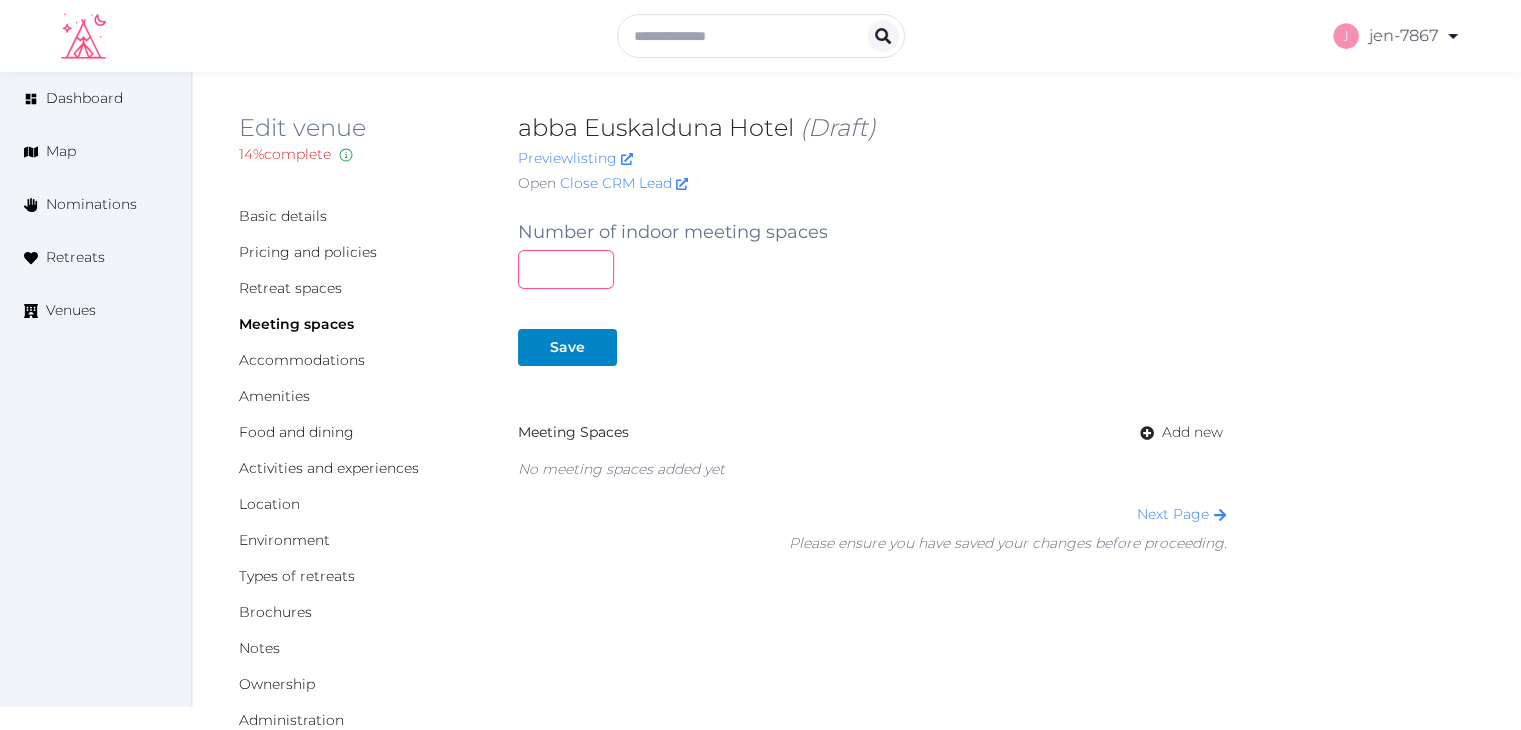 click at bounding box center (566, 269) 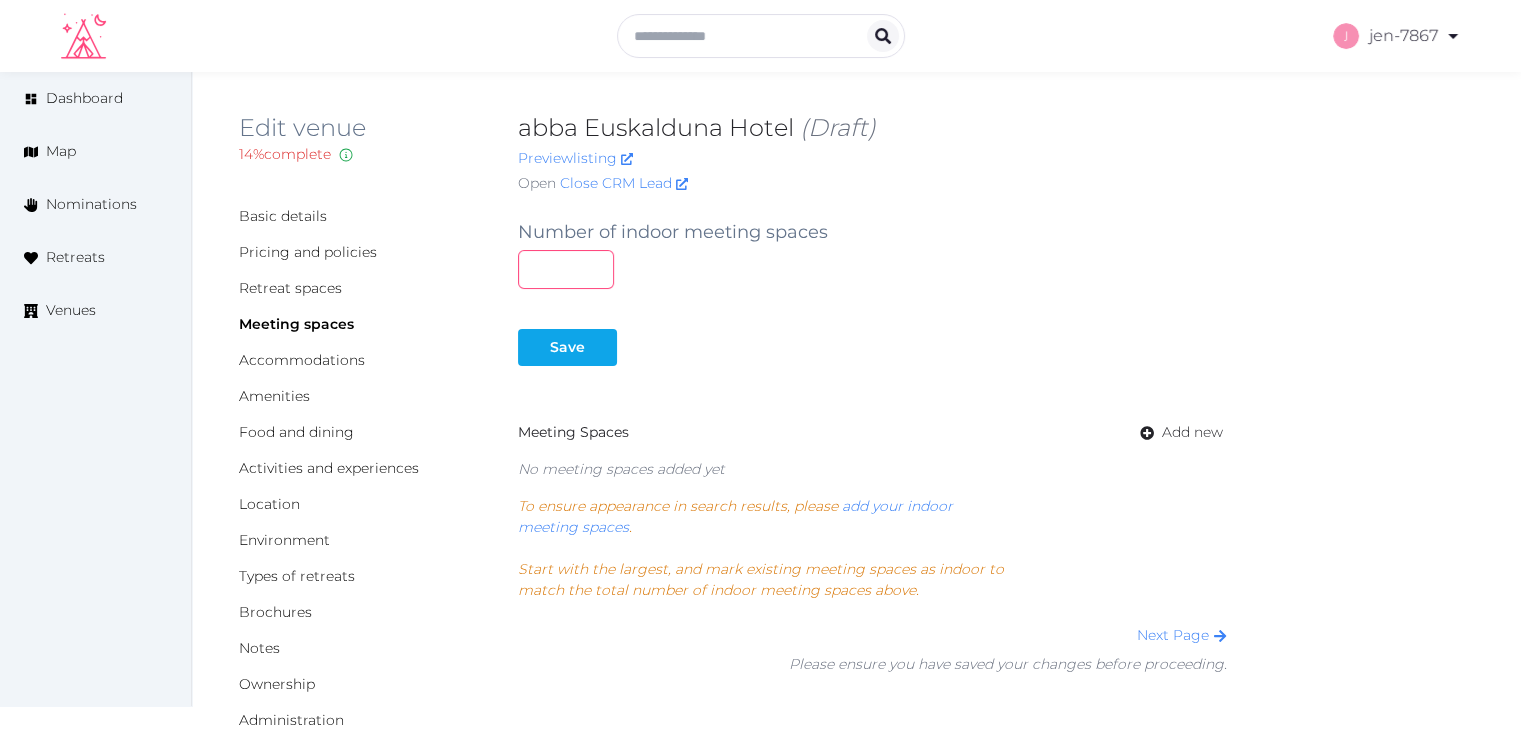 type on "*" 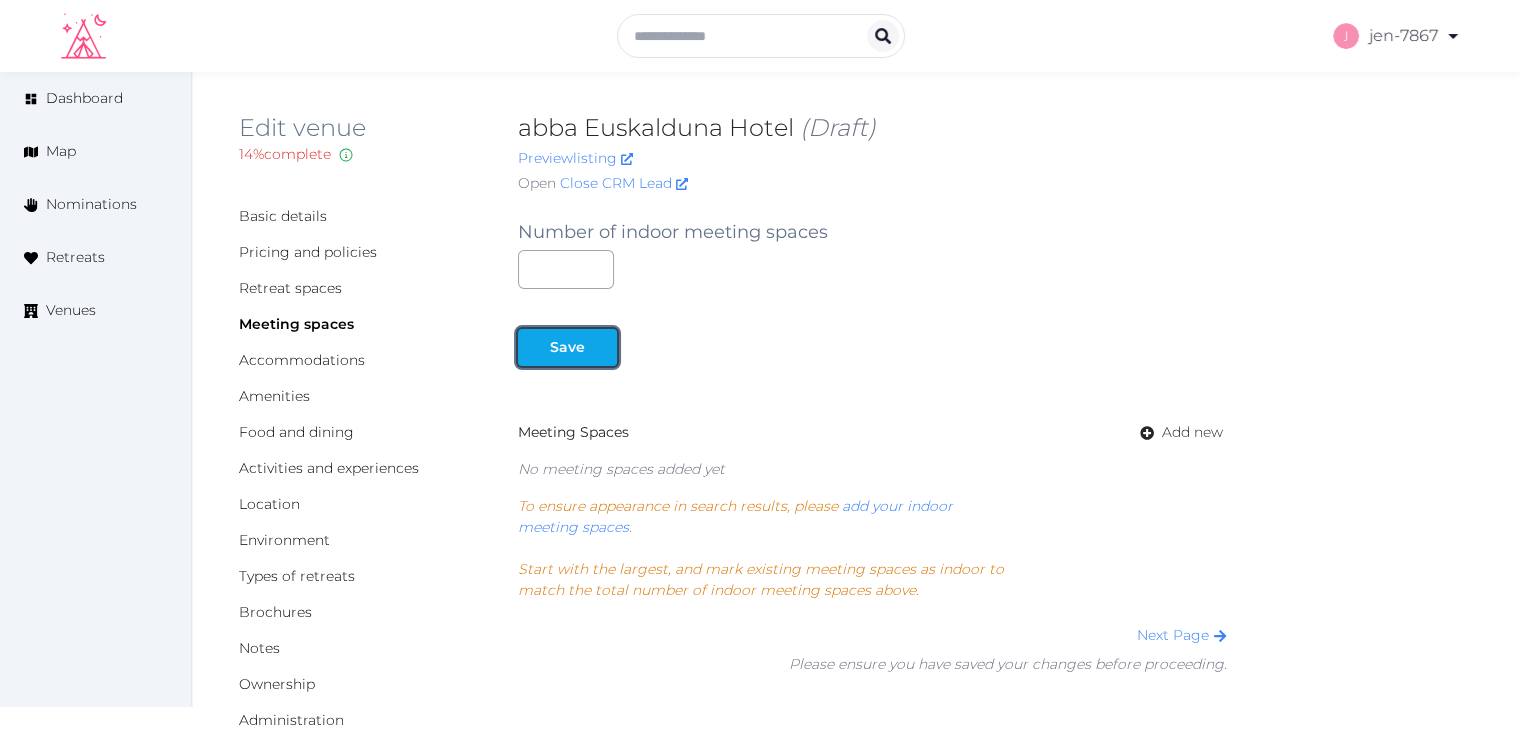 click on "Save" at bounding box center [567, 347] 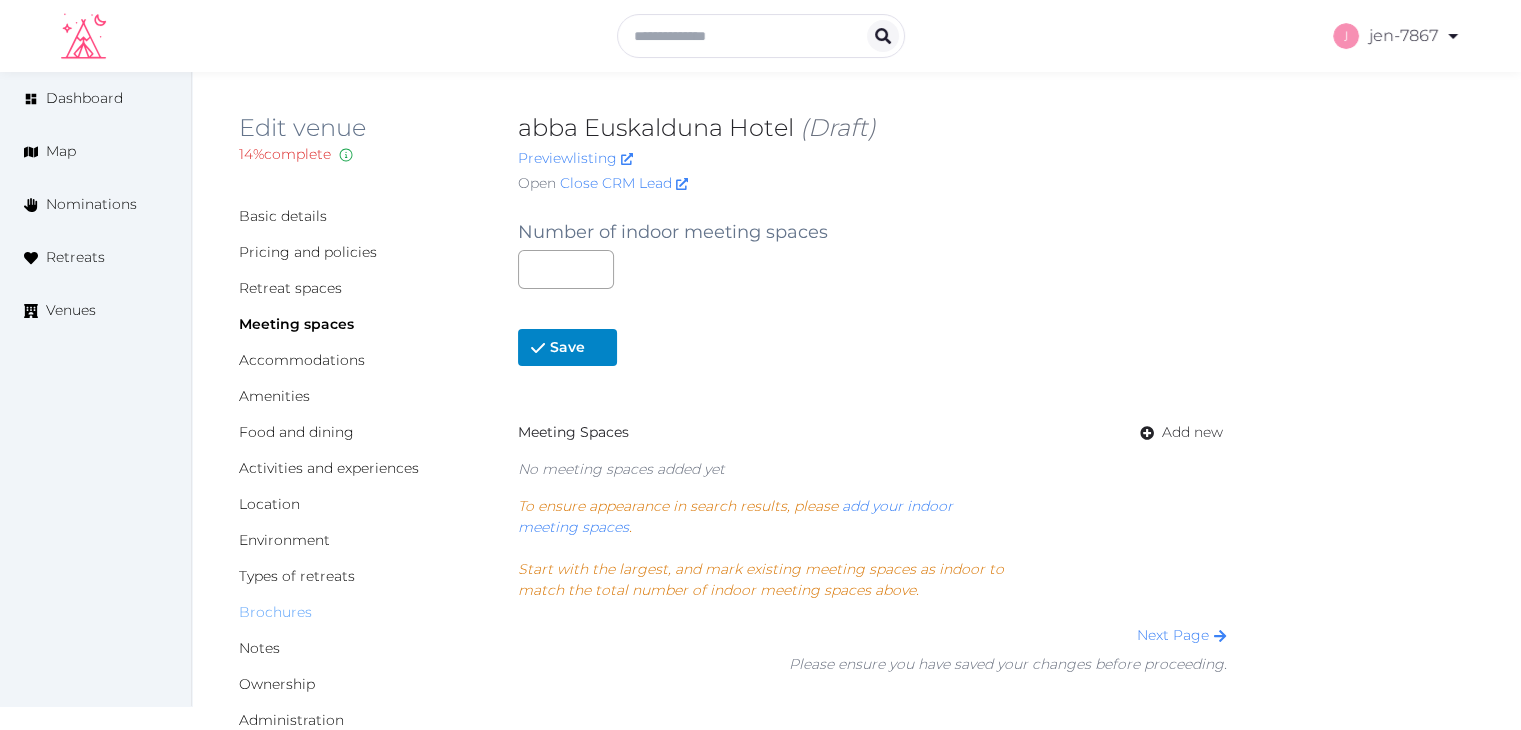click on "Brochures" at bounding box center [275, 612] 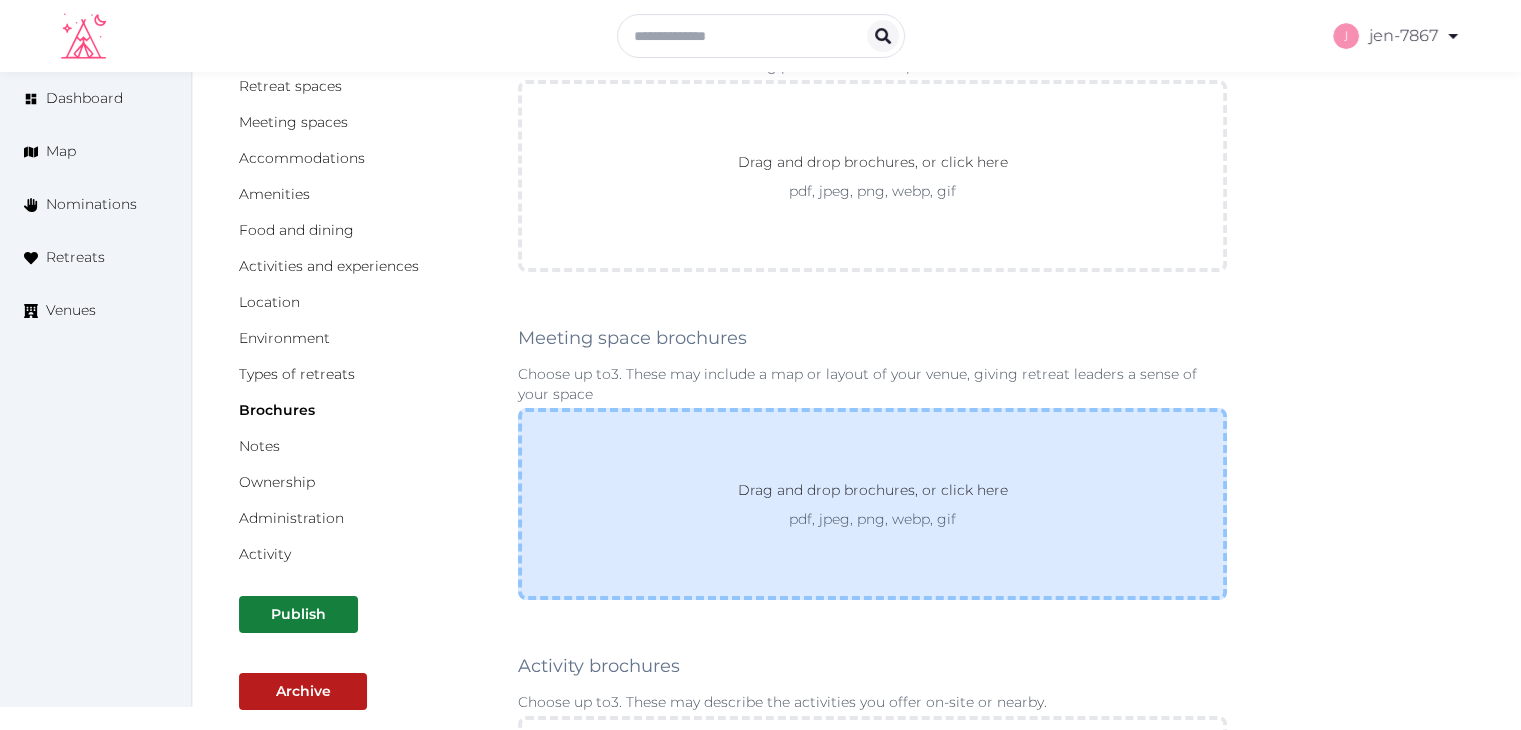 scroll, scrollTop: 300, scrollLeft: 0, axis: vertical 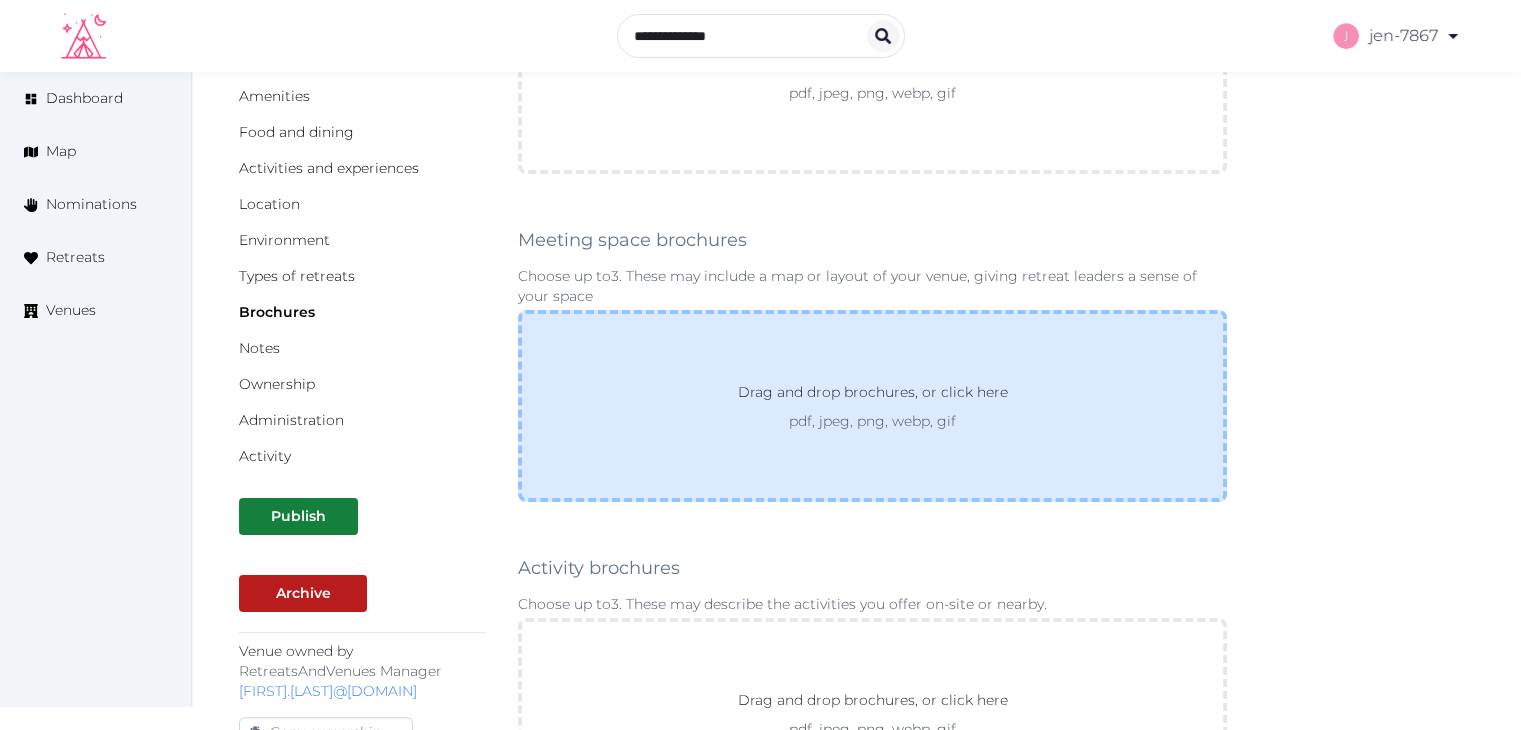 click on "Drag and drop brochures, or click here pdf, jpeg, png, webp, gif" at bounding box center (872, 406) 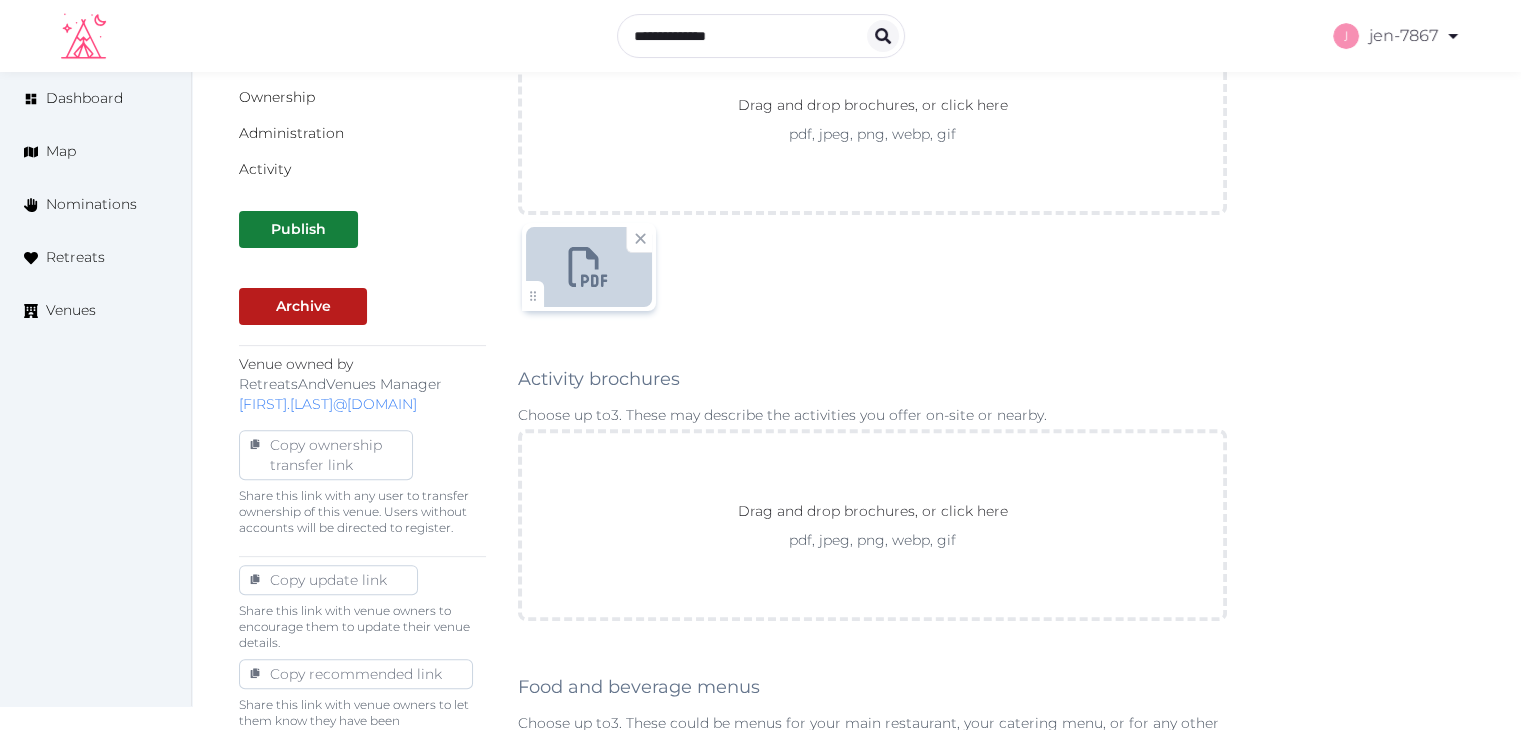 scroll, scrollTop: 900, scrollLeft: 0, axis: vertical 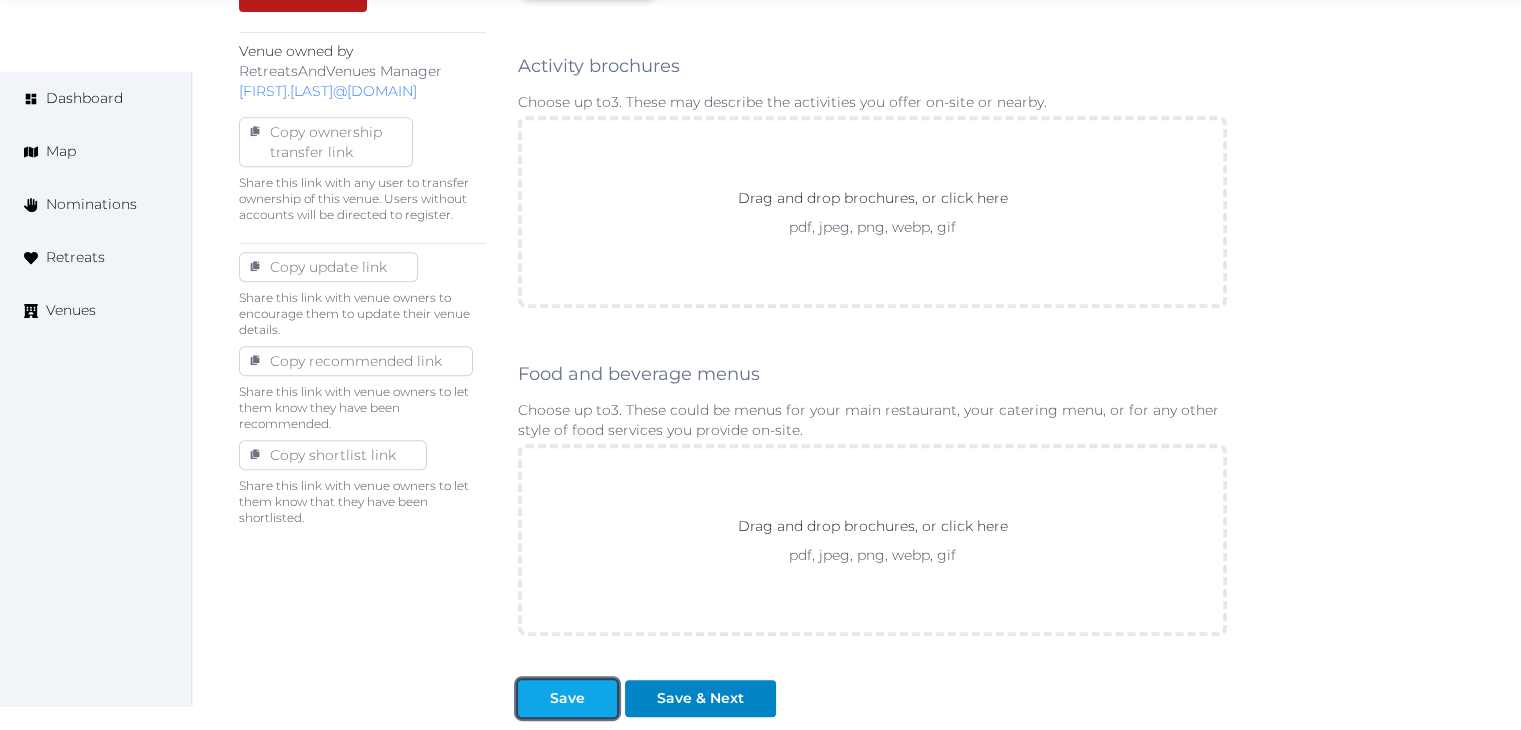 click on "Save" at bounding box center [567, 698] 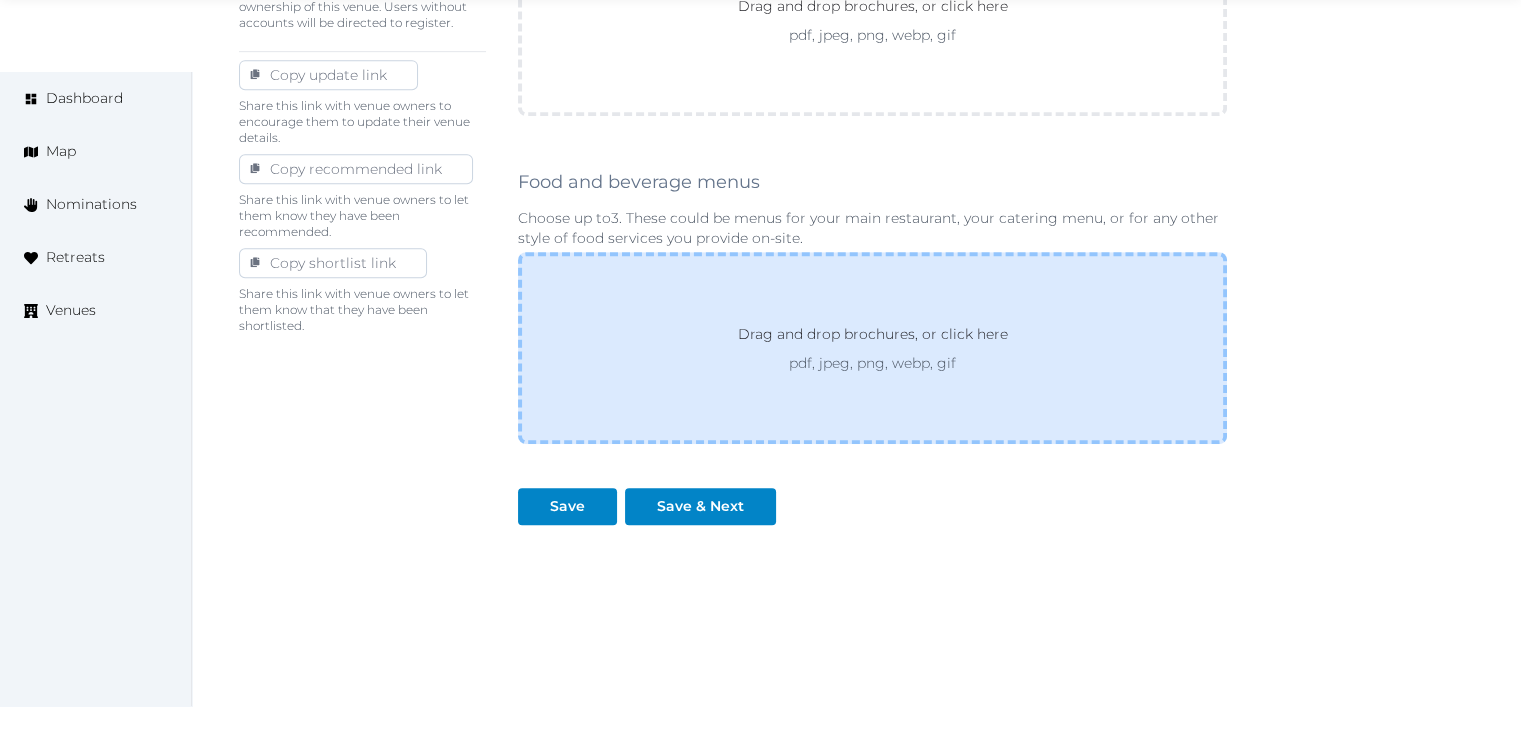 scroll, scrollTop: 1100, scrollLeft: 0, axis: vertical 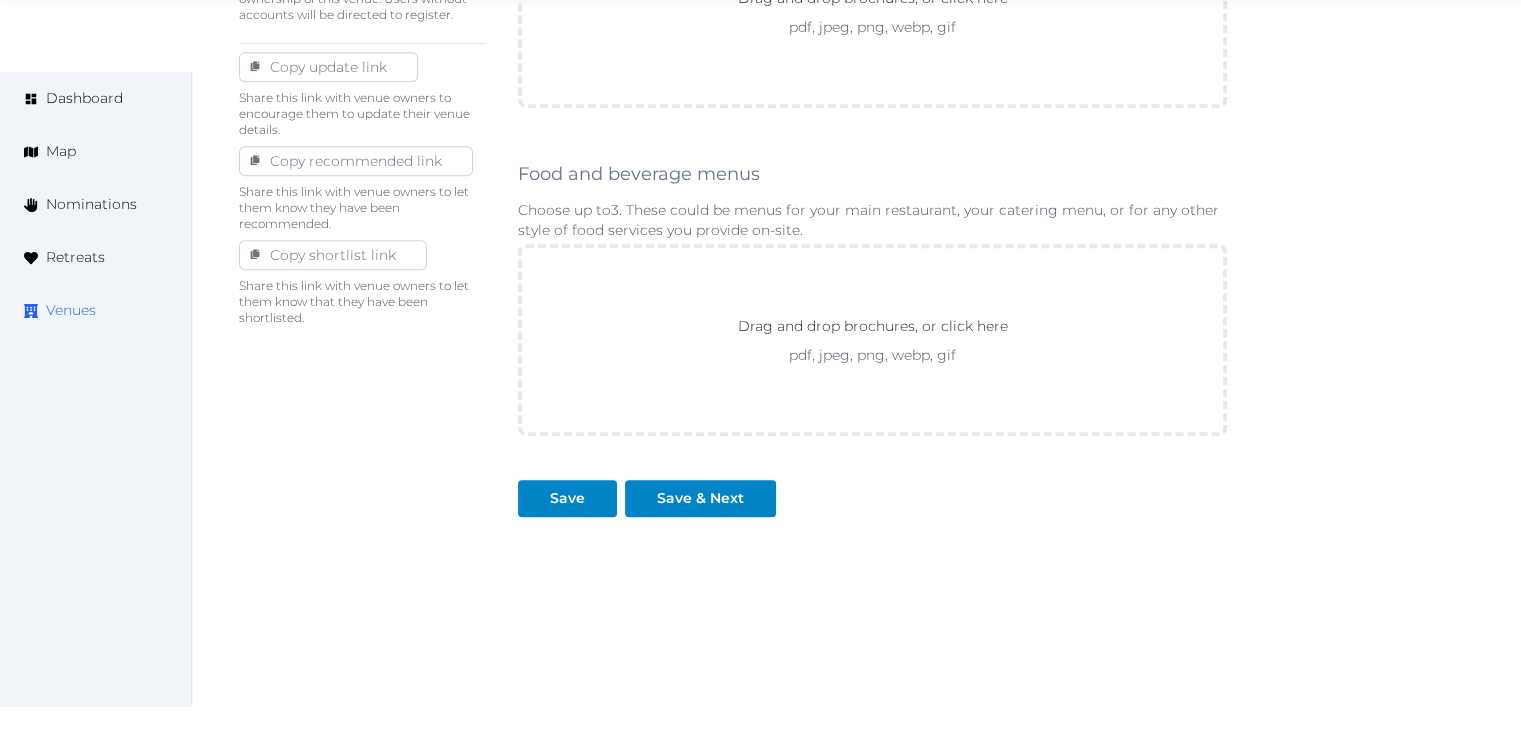 click on "Venues" at bounding box center (71, 310) 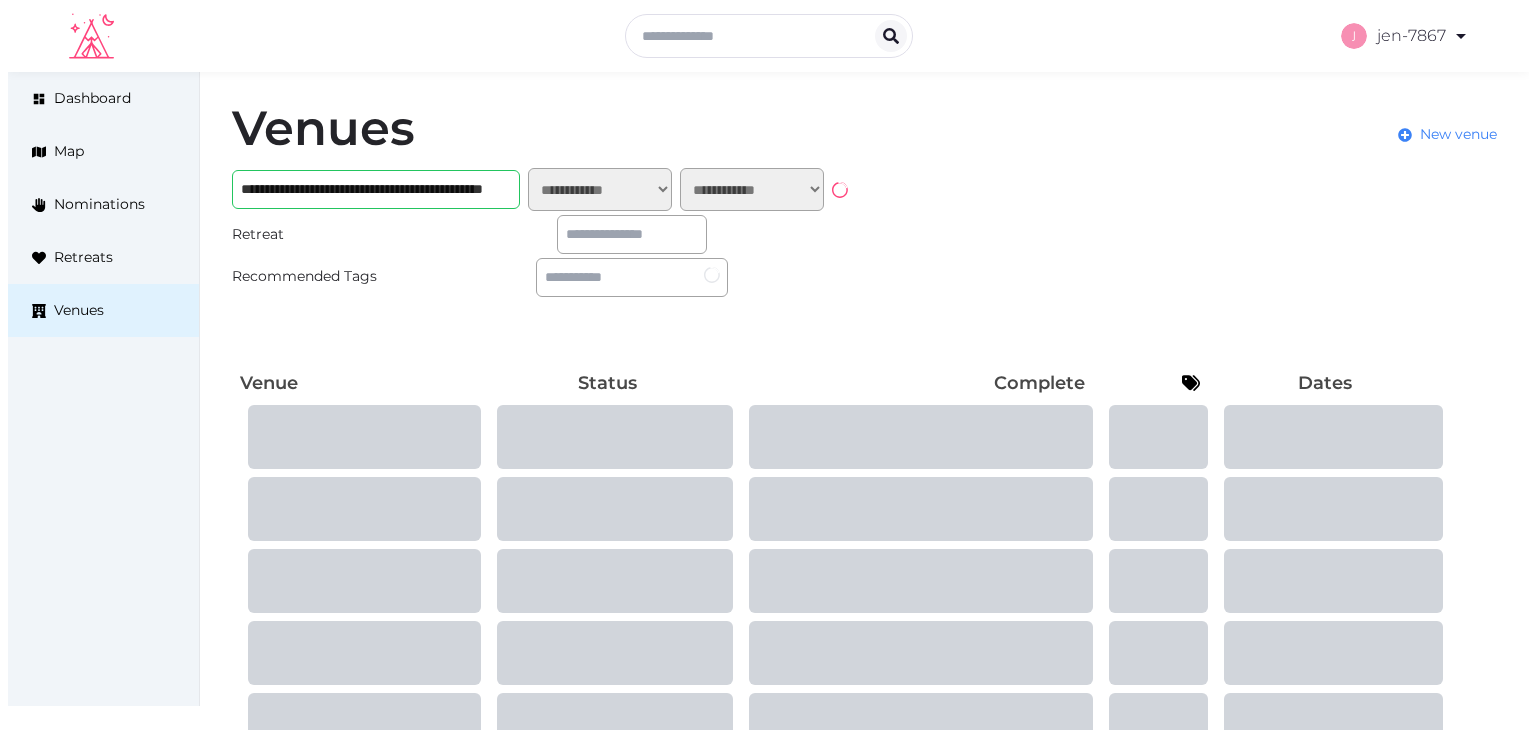 scroll, scrollTop: 0, scrollLeft: 0, axis: both 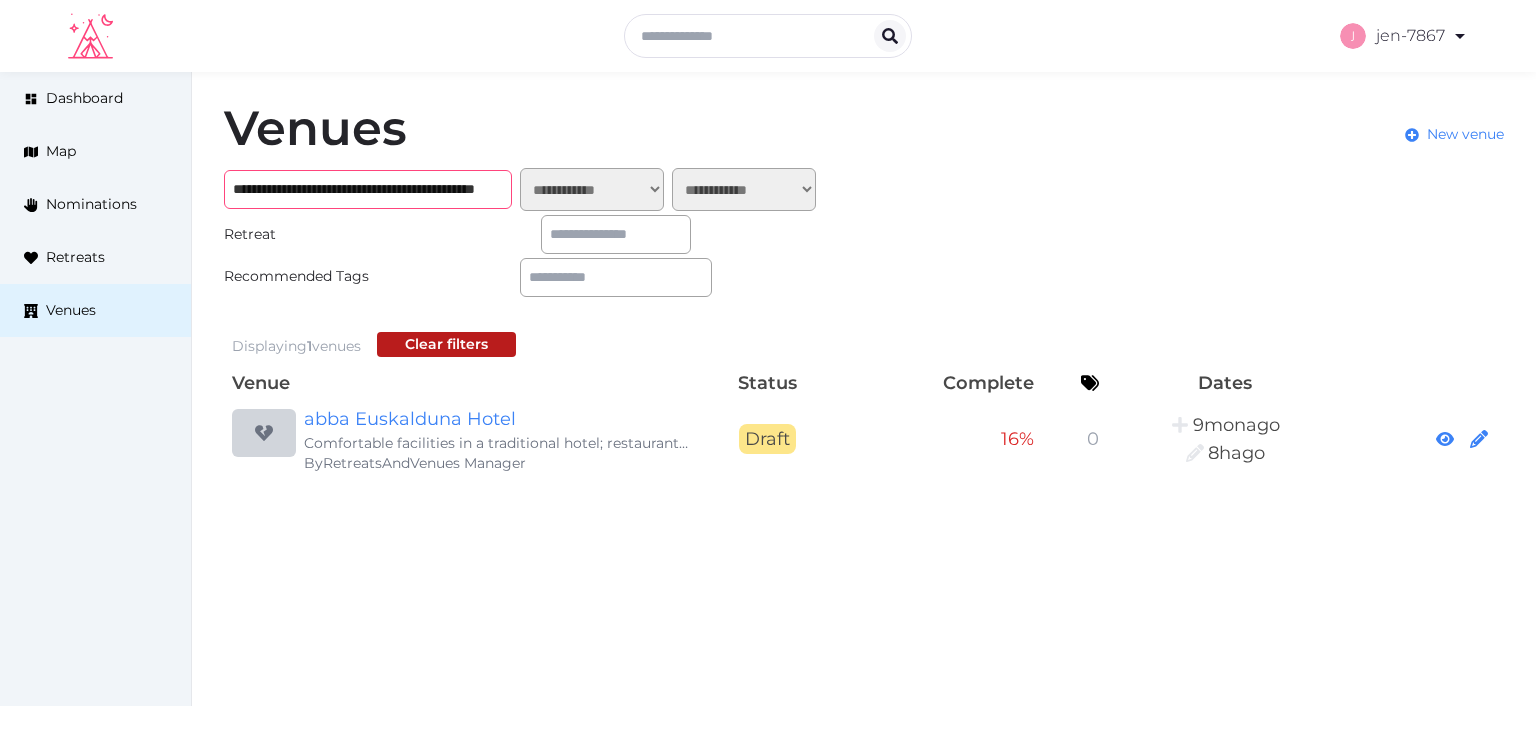 click on "**********" at bounding box center [368, 189] 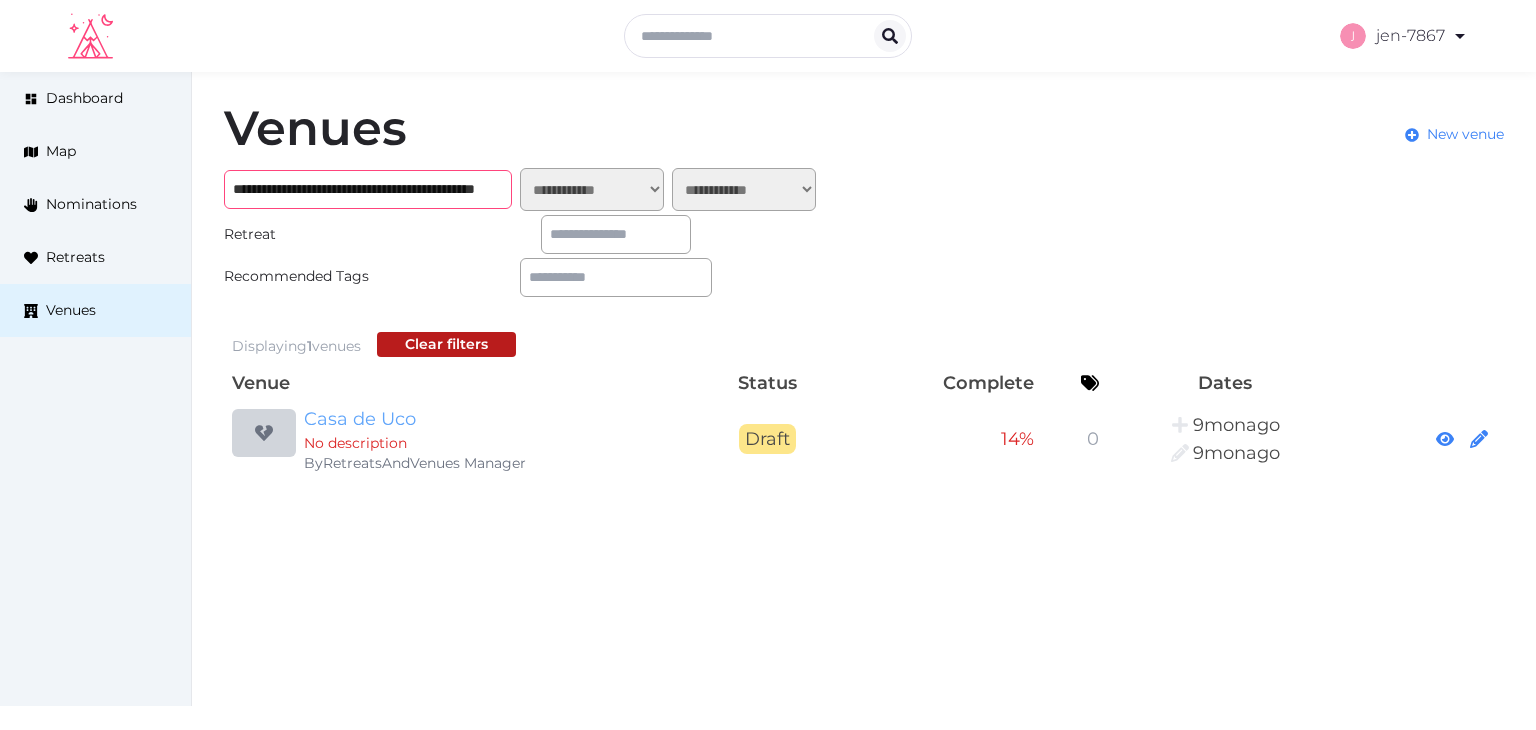 type on "**********" 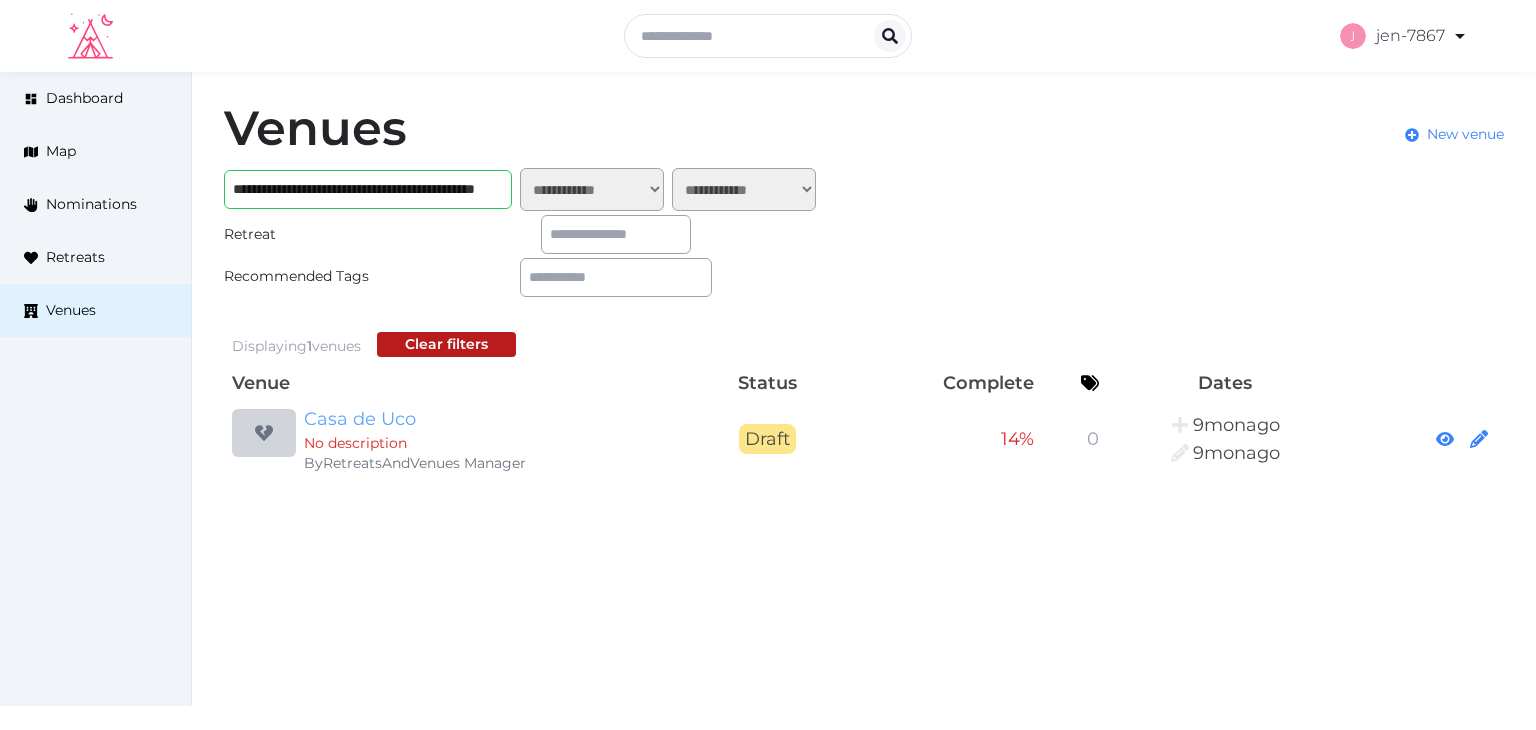 scroll, scrollTop: 0, scrollLeft: 0, axis: both 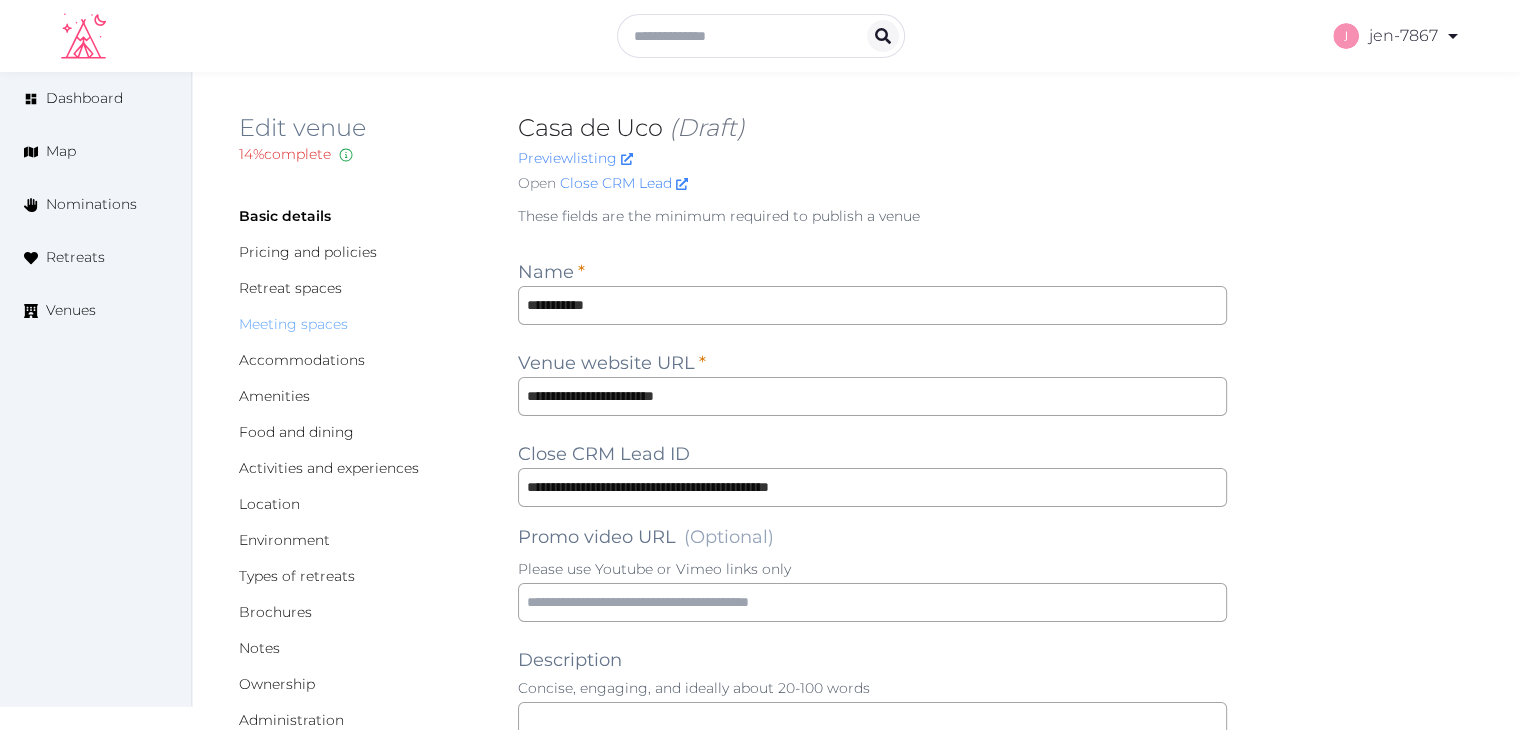 click on "Meeting spaces" at bounding box center (293, 324) 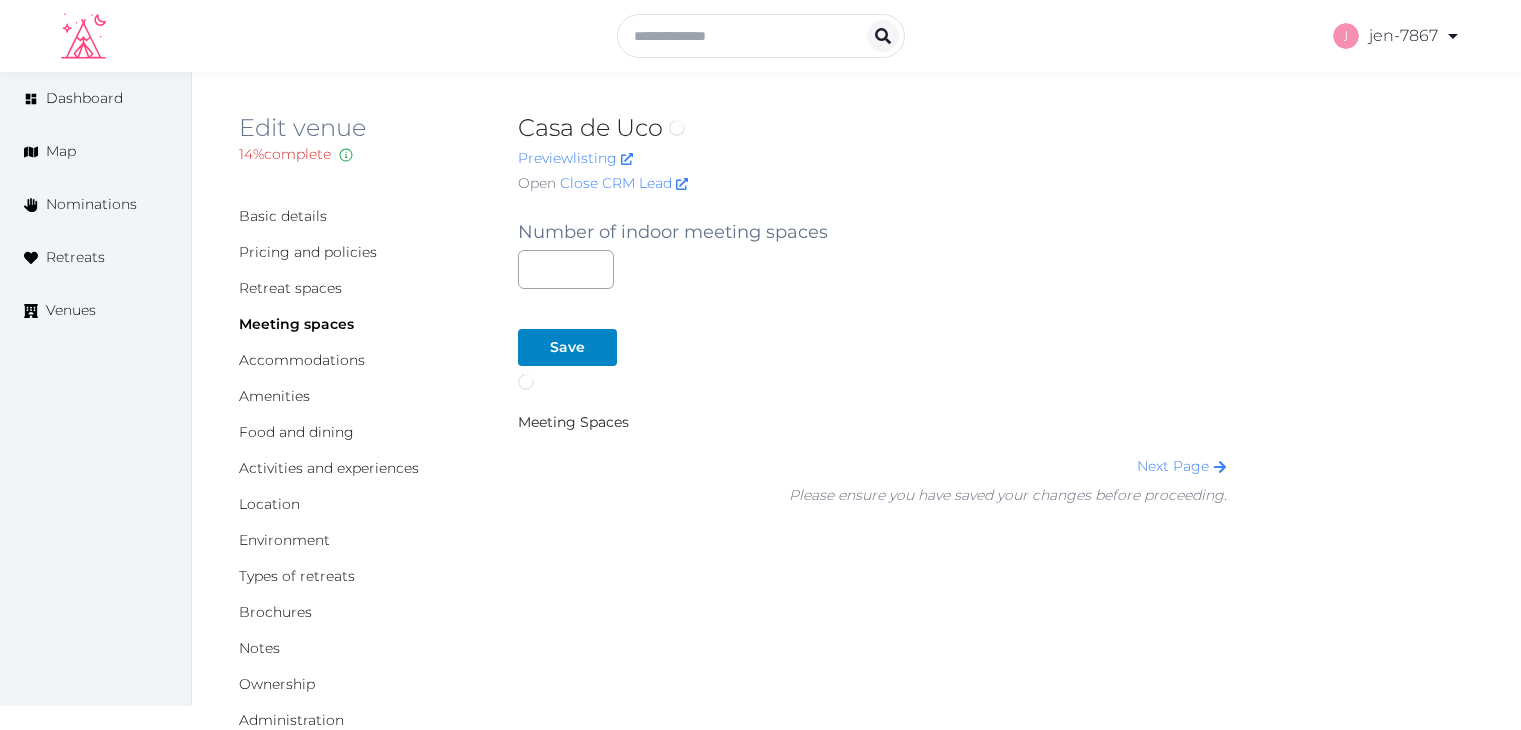 scroll, scrollTop: 0, scrollLeft: 0, axis: both 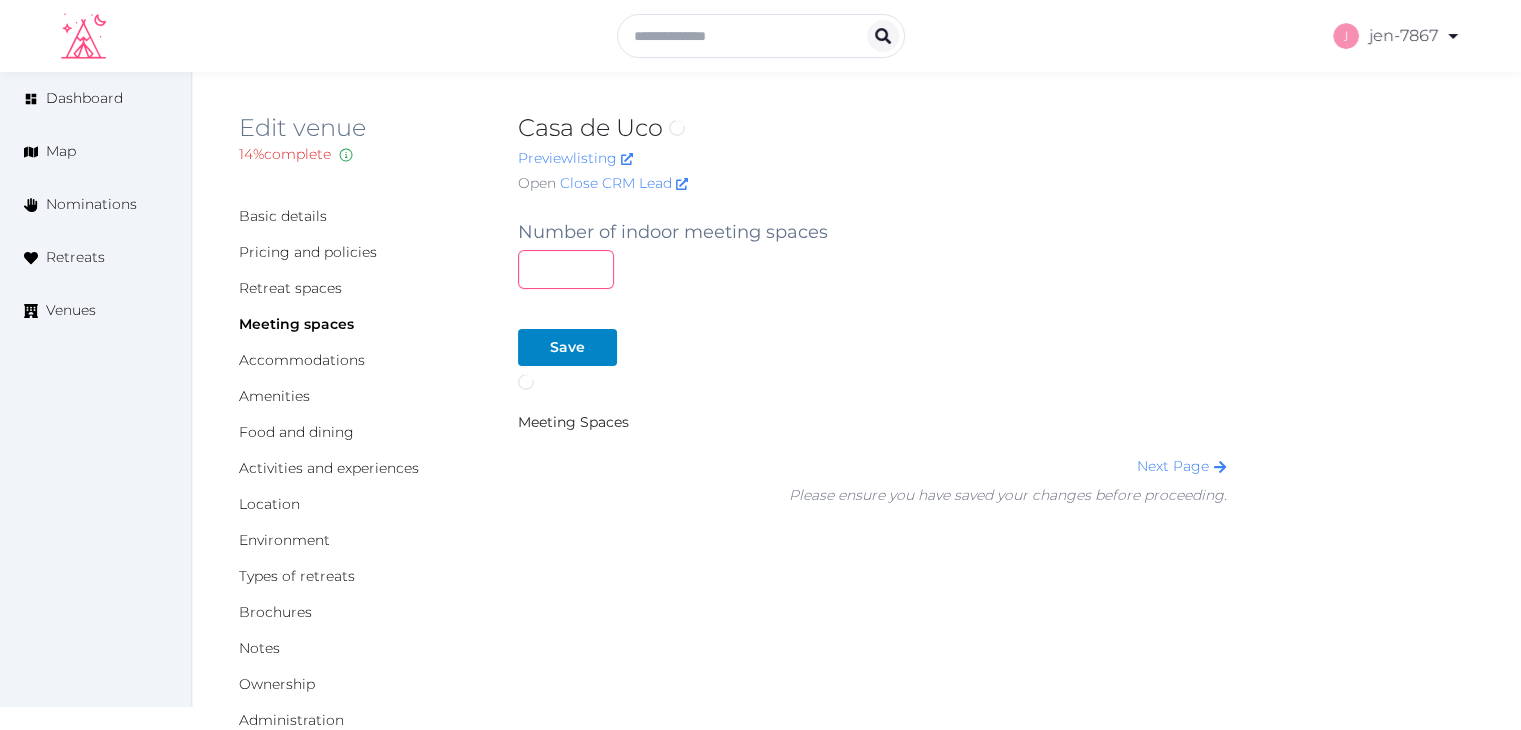 click at bounding box center (566, 269) 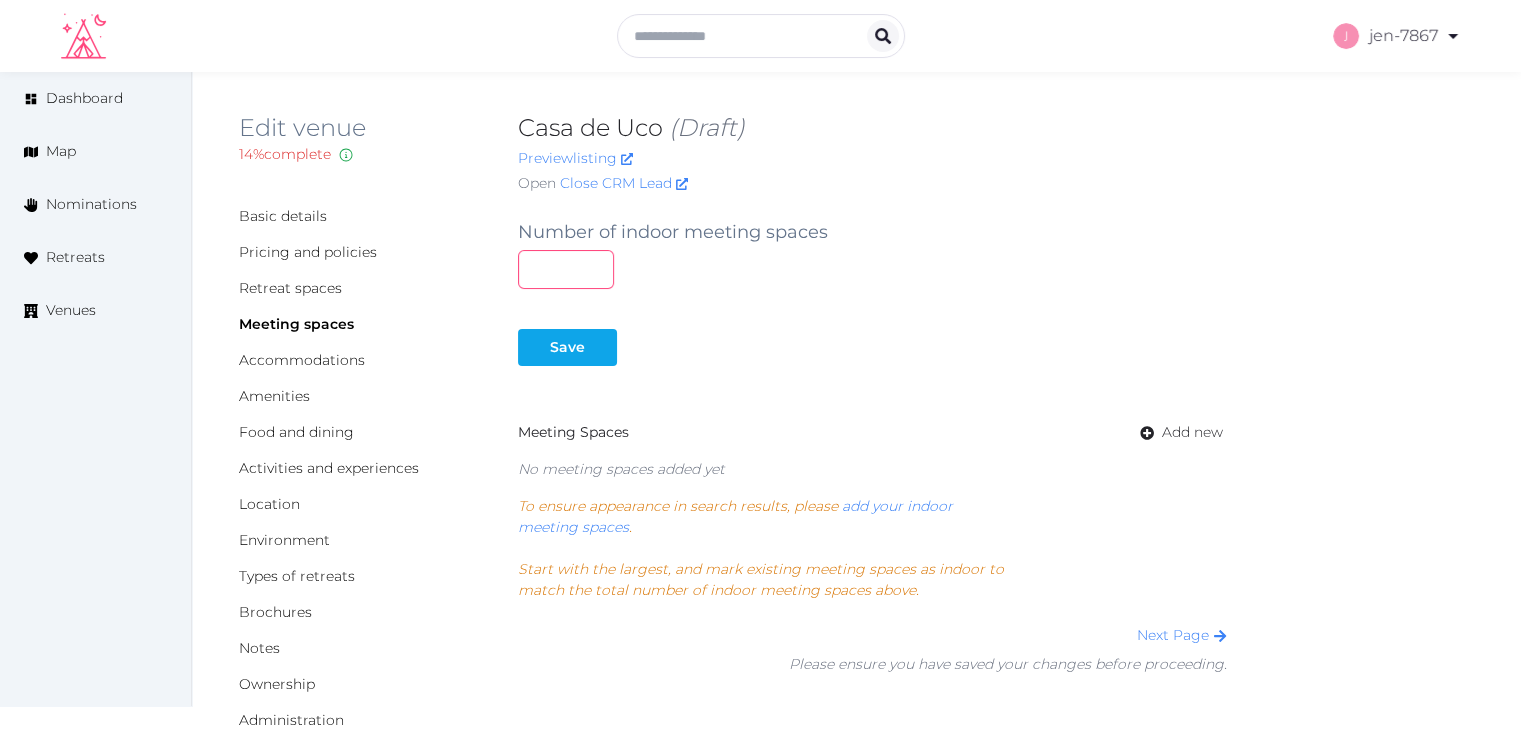 type on "*" 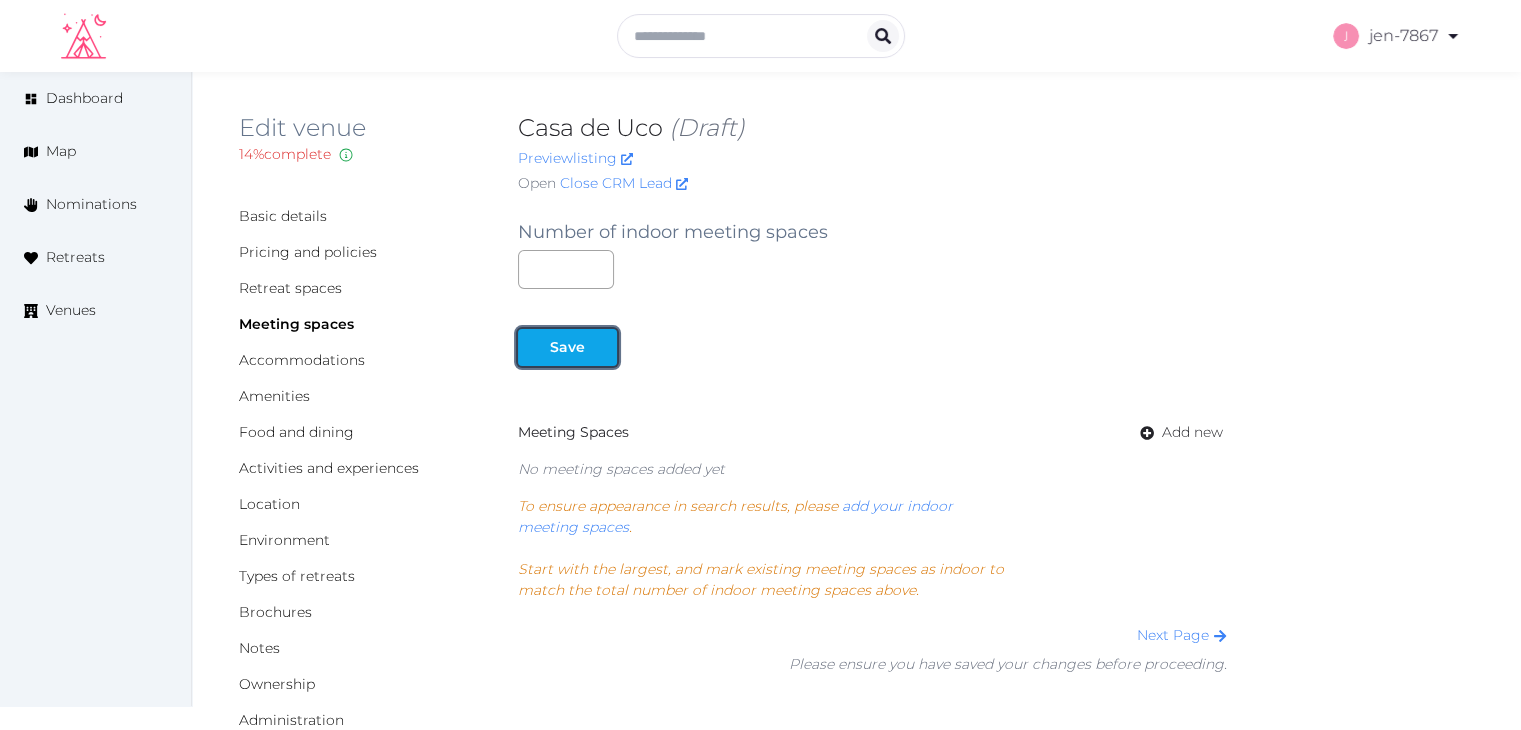 click on "Save" at bounding box center [567, 347] 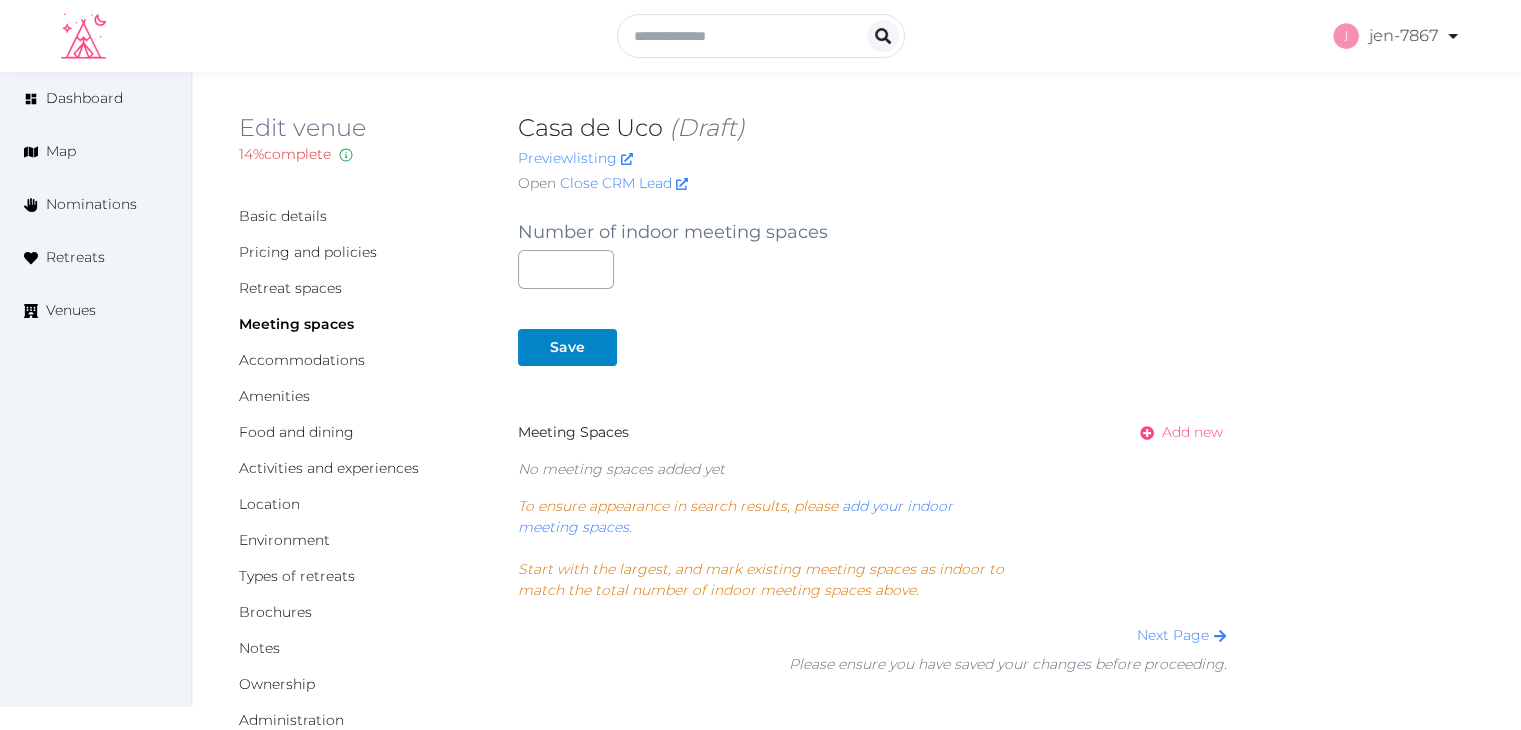 click on "Add new" at bounding box center [1192, 432] 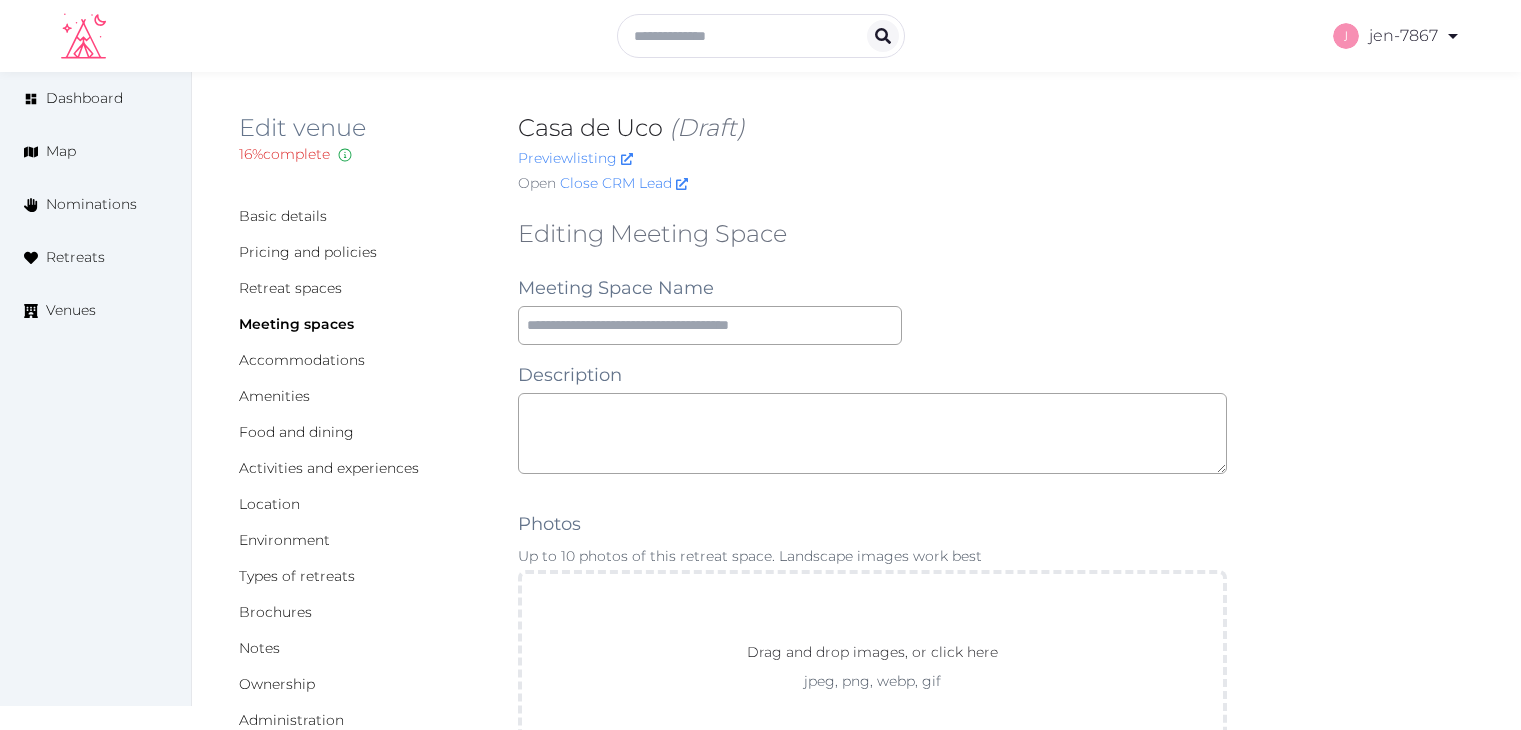 scroll, scrollTop: 0, scrollLeft: 0, axis: both 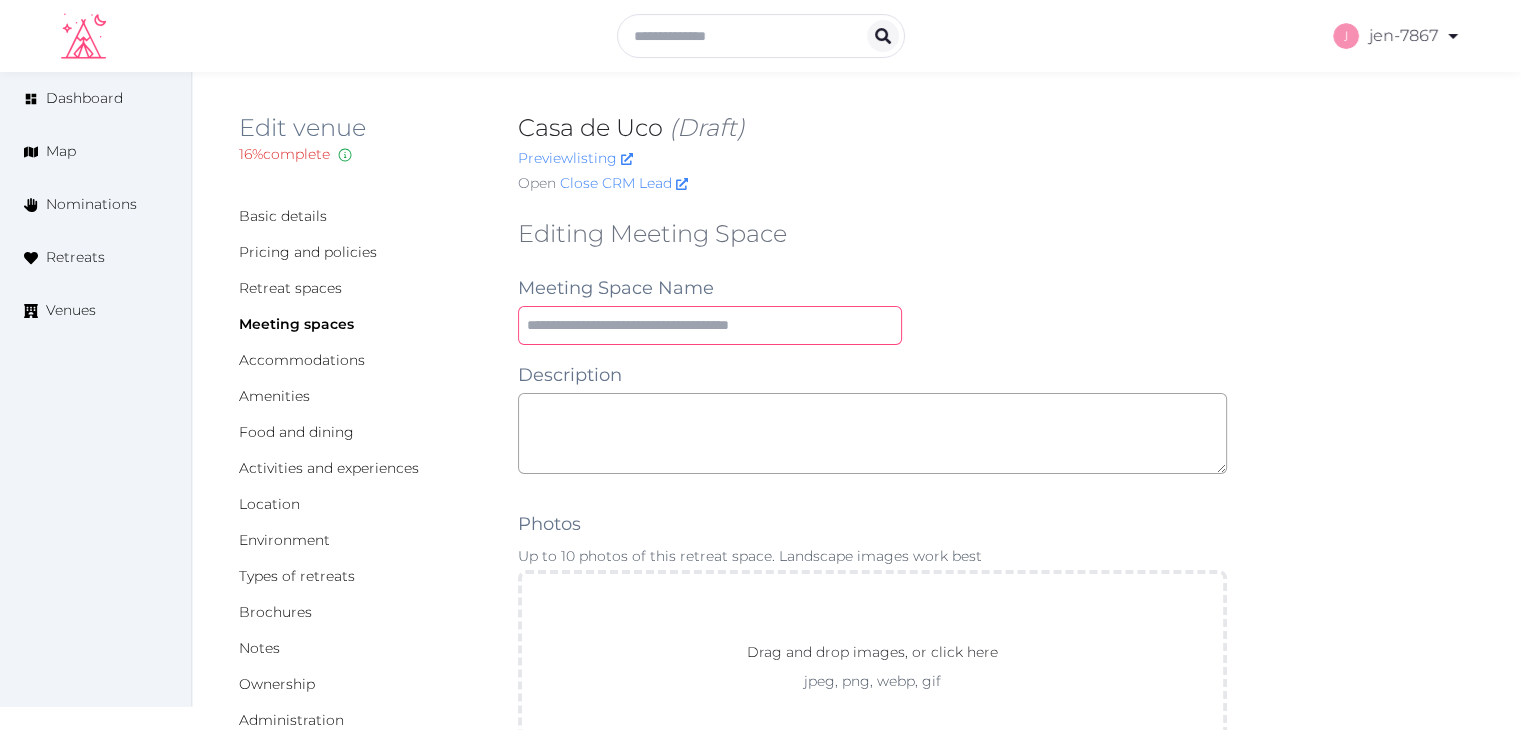 click at bounding box center [710, 325] 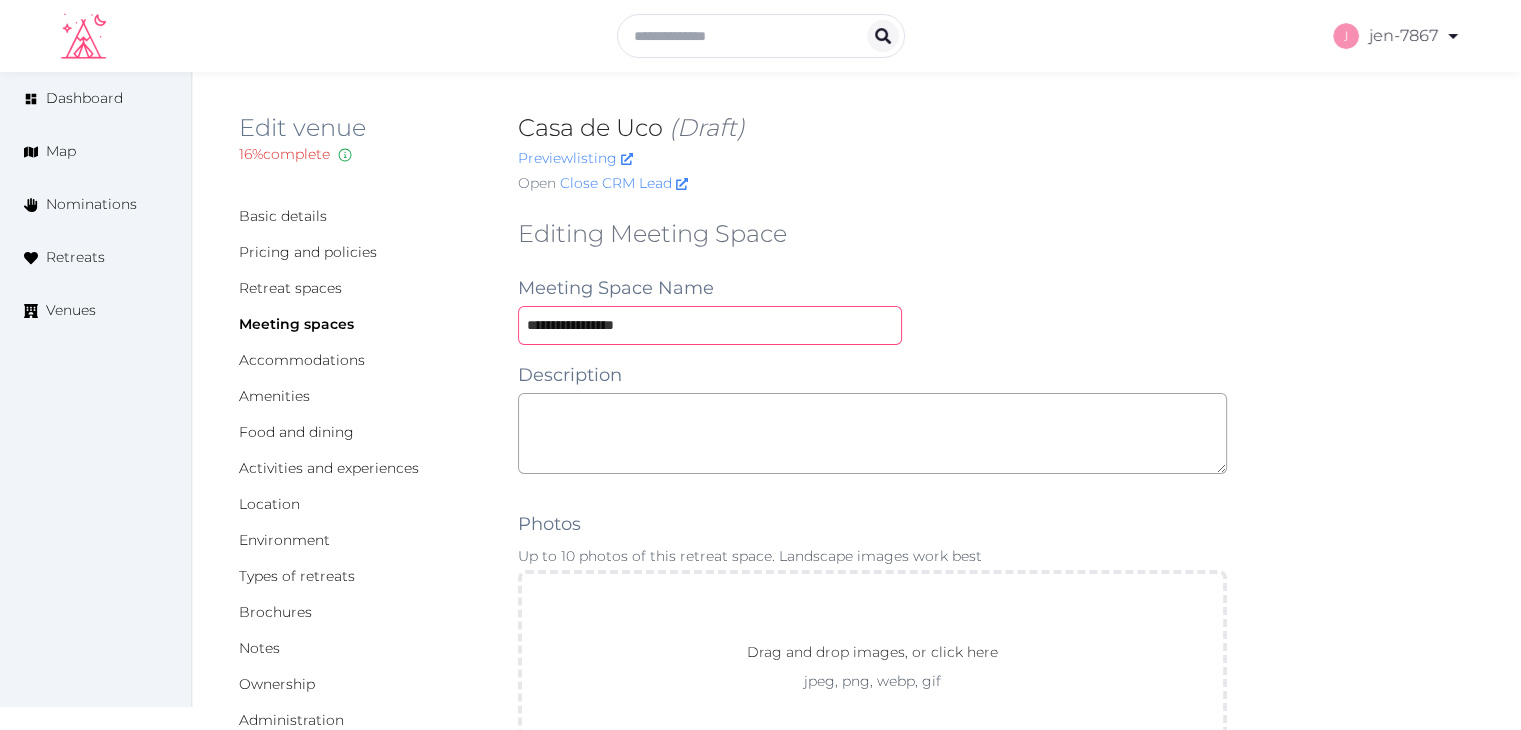 scroll, scrollTop: 400, scrollLeft: 0, axis: vertical 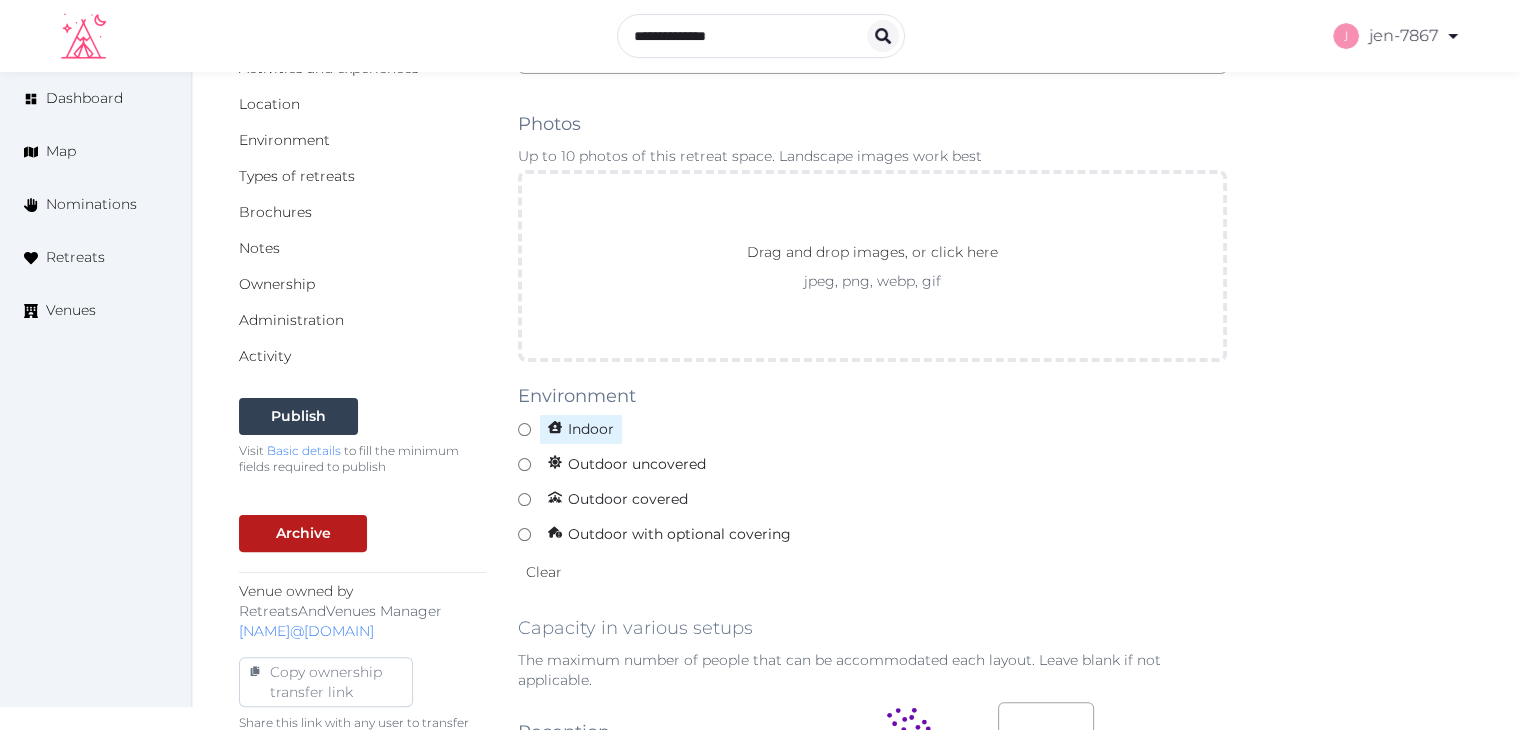 type on "**********" 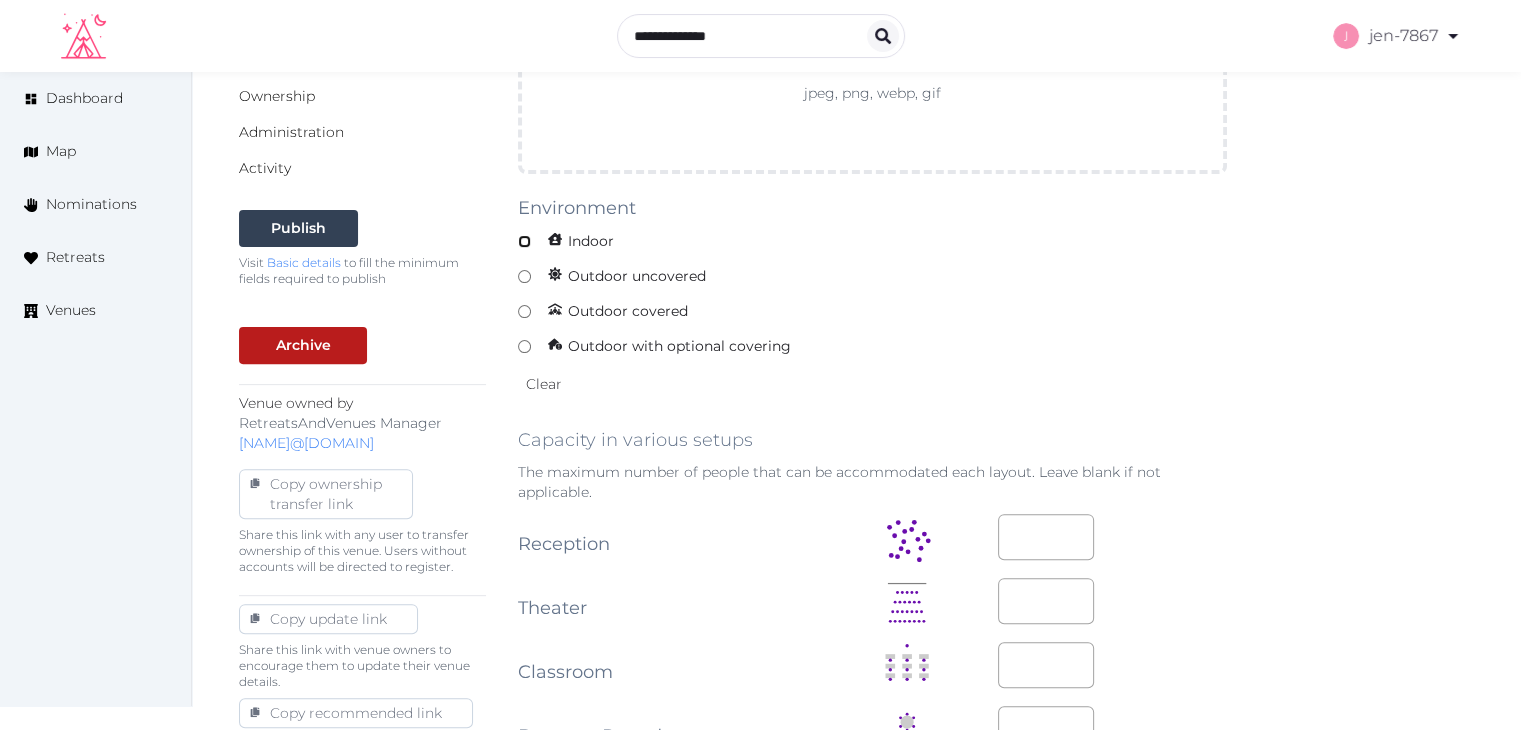 scroll, scrollTop: 900, scrollLeft: 0, axis: vertical 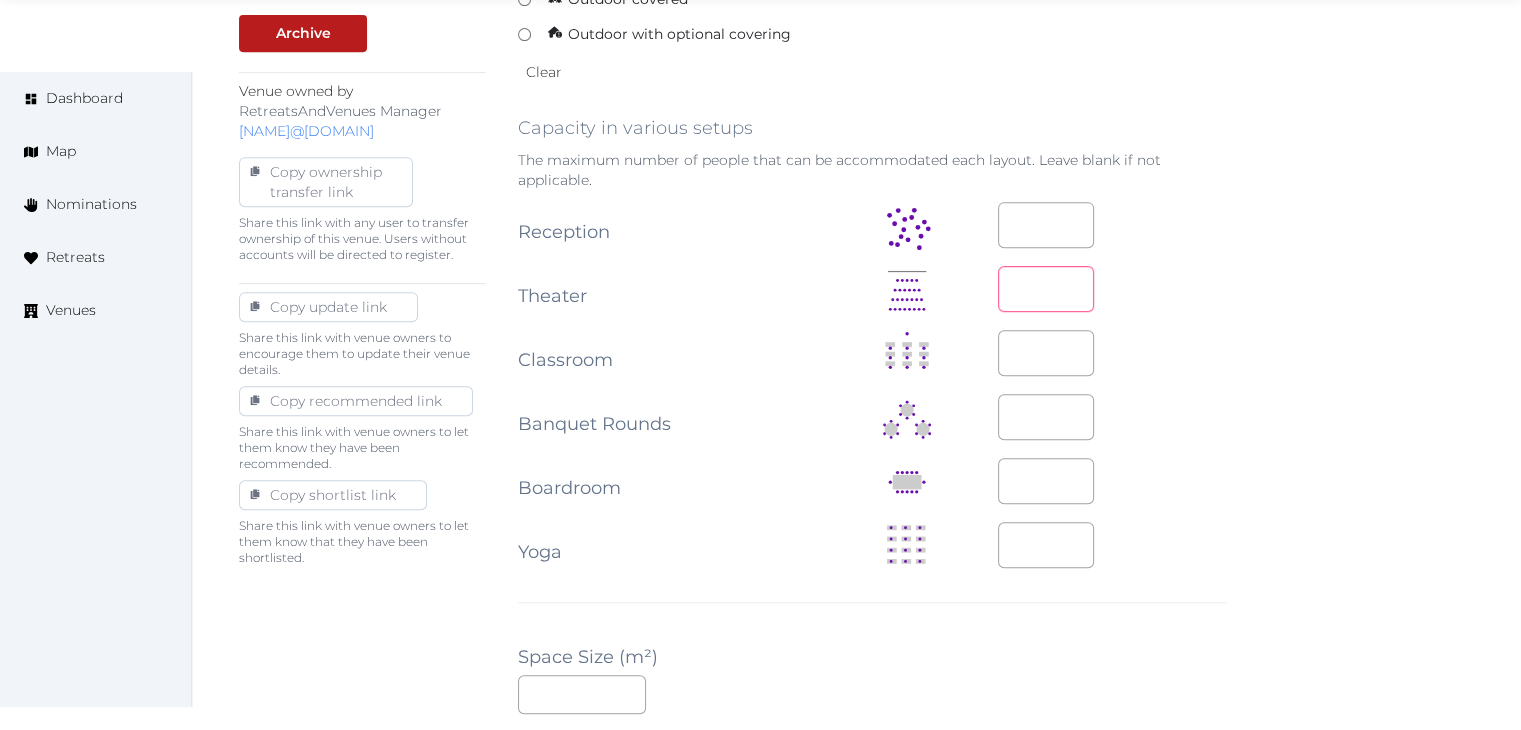 click at bounding box center [1046, 289] 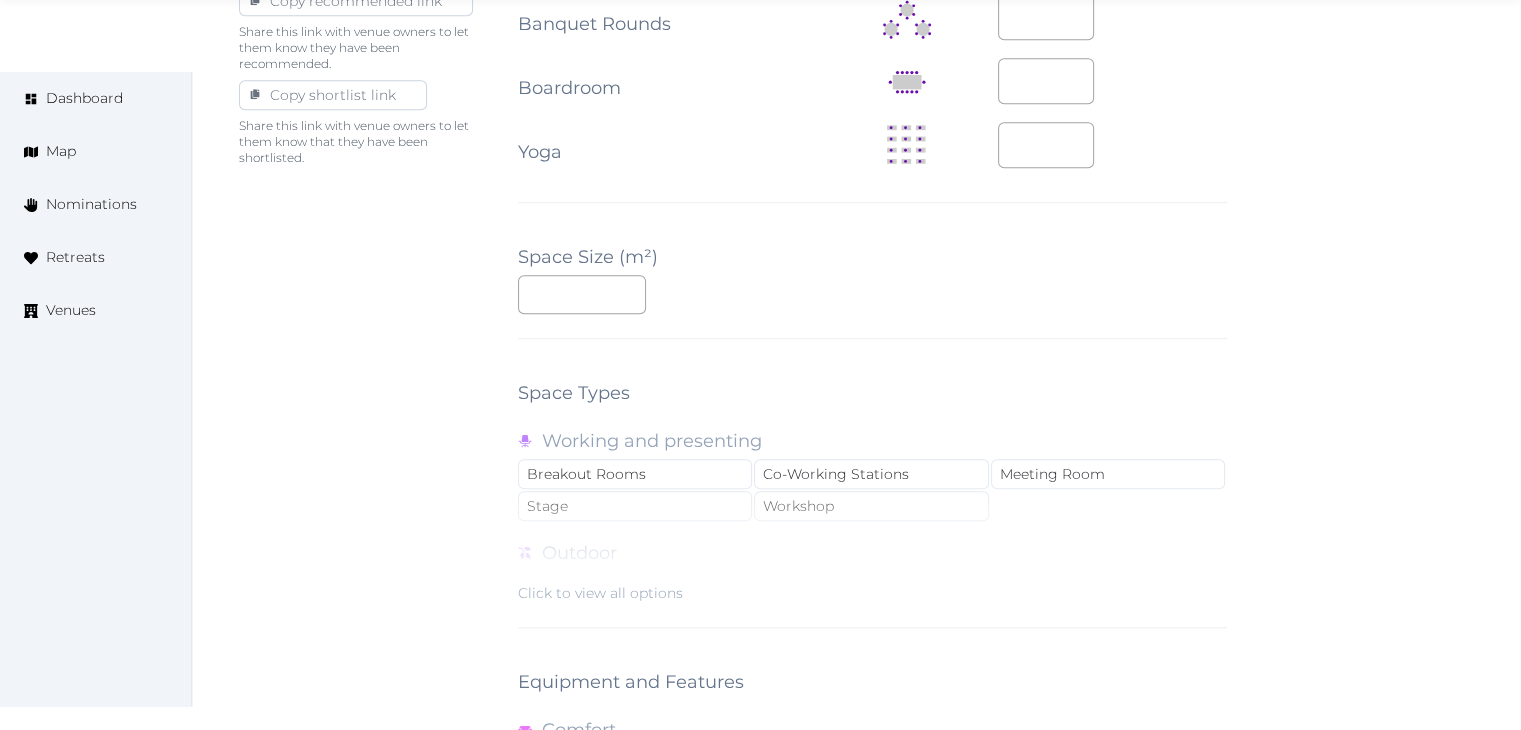 scroll, scrollTop: 1788, scrollLeft: 0, axis: vertical 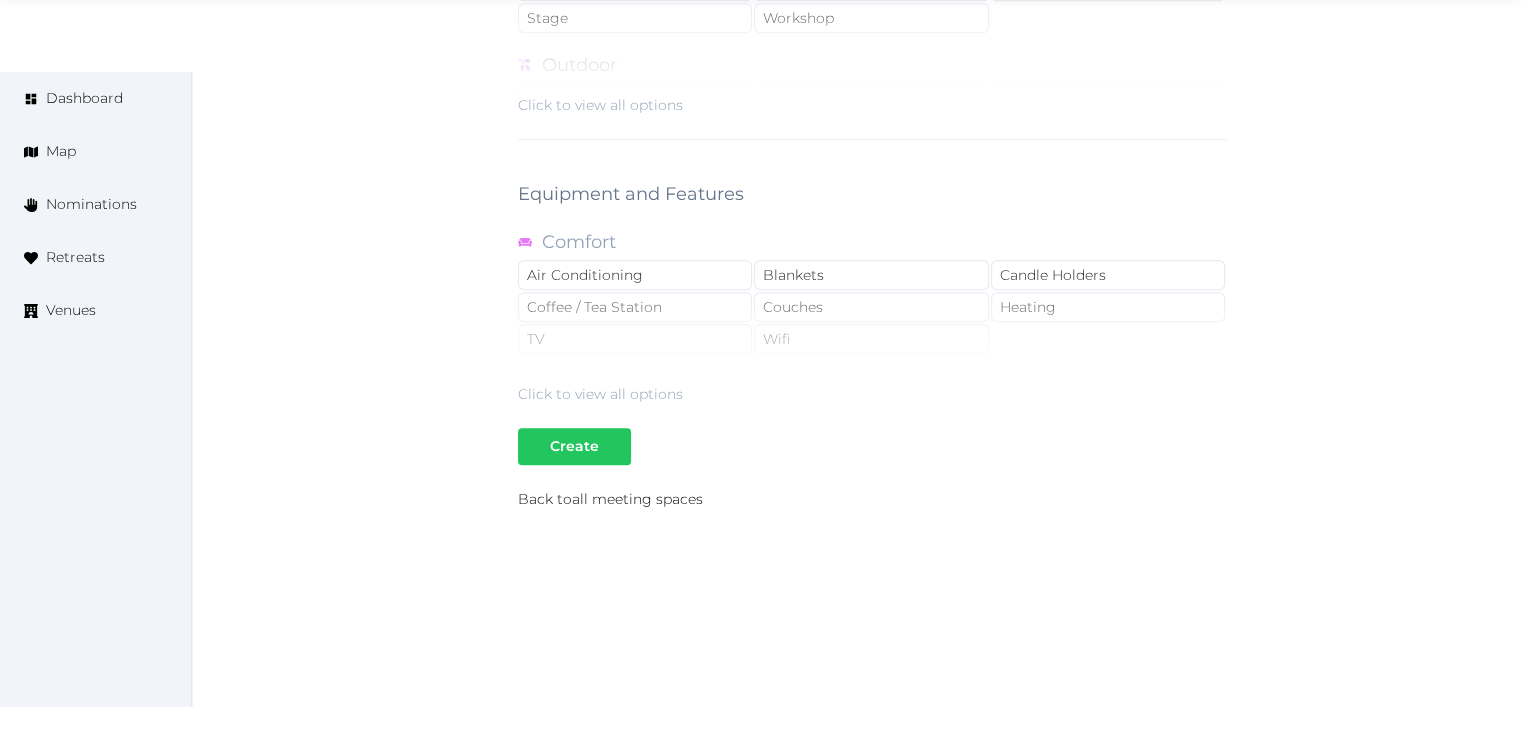 type on "**" 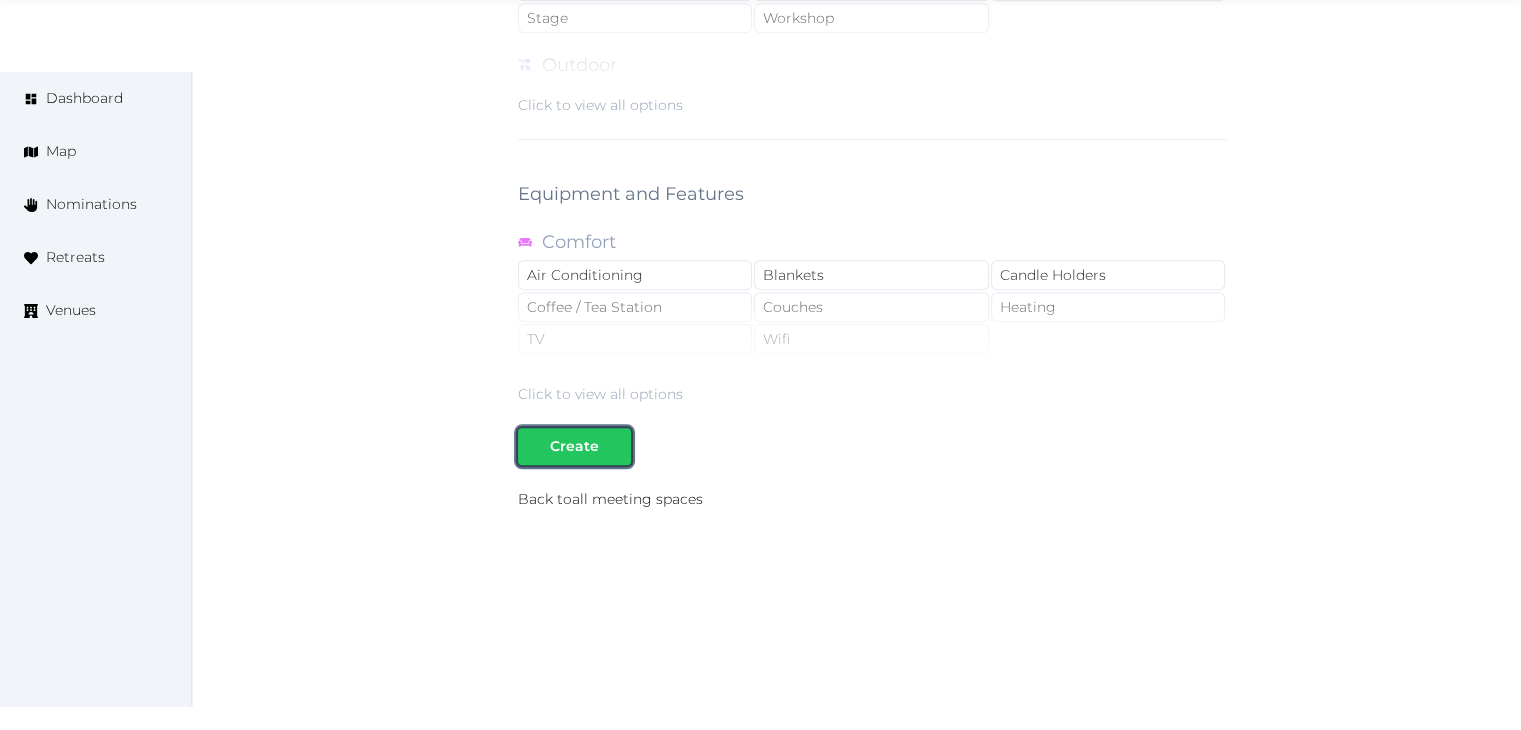 click on "Create" at bounding box center [574, 446] 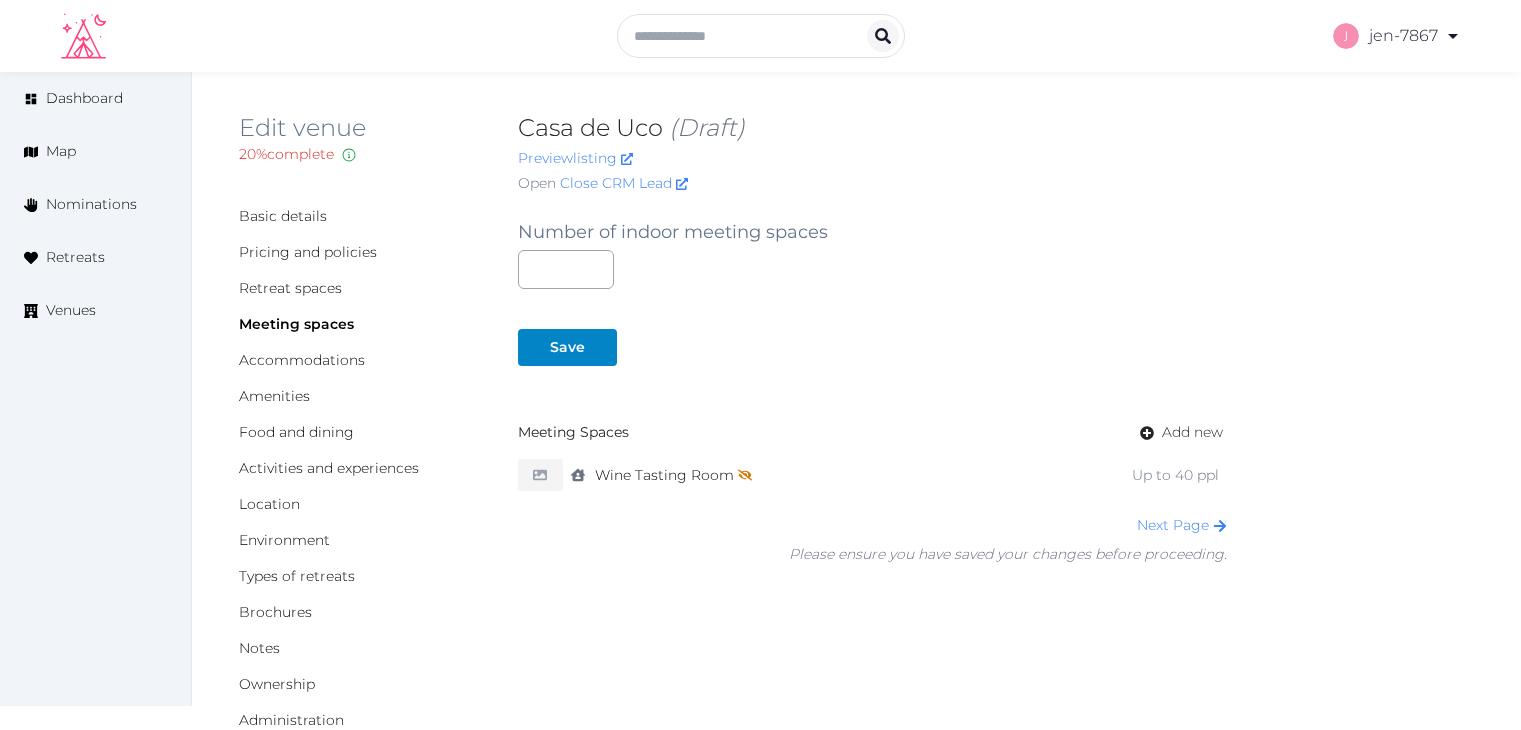 scroll, scrollTop: 0, scrollLeft: 0, axis: both 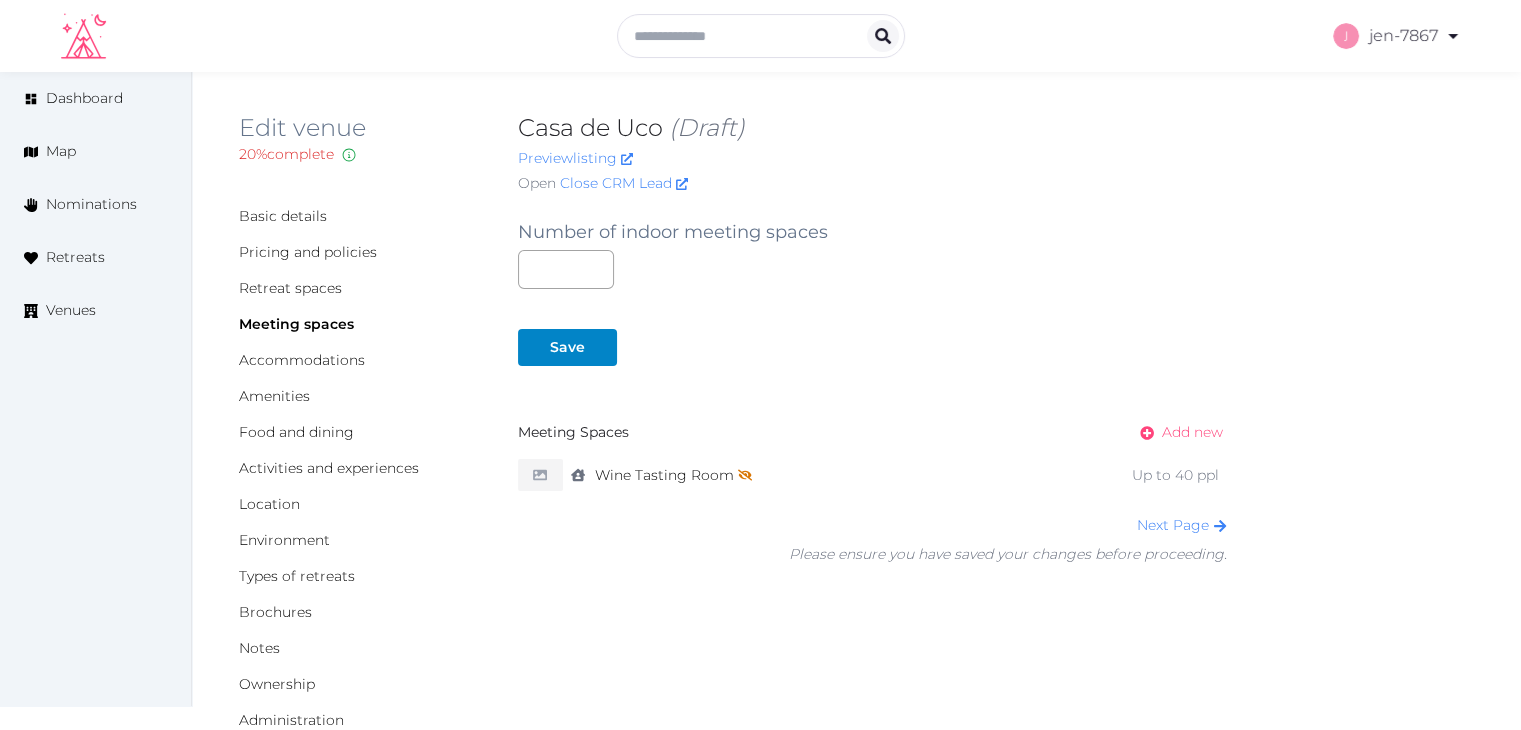 click on "Add new" at bounding box center (1192, 432) 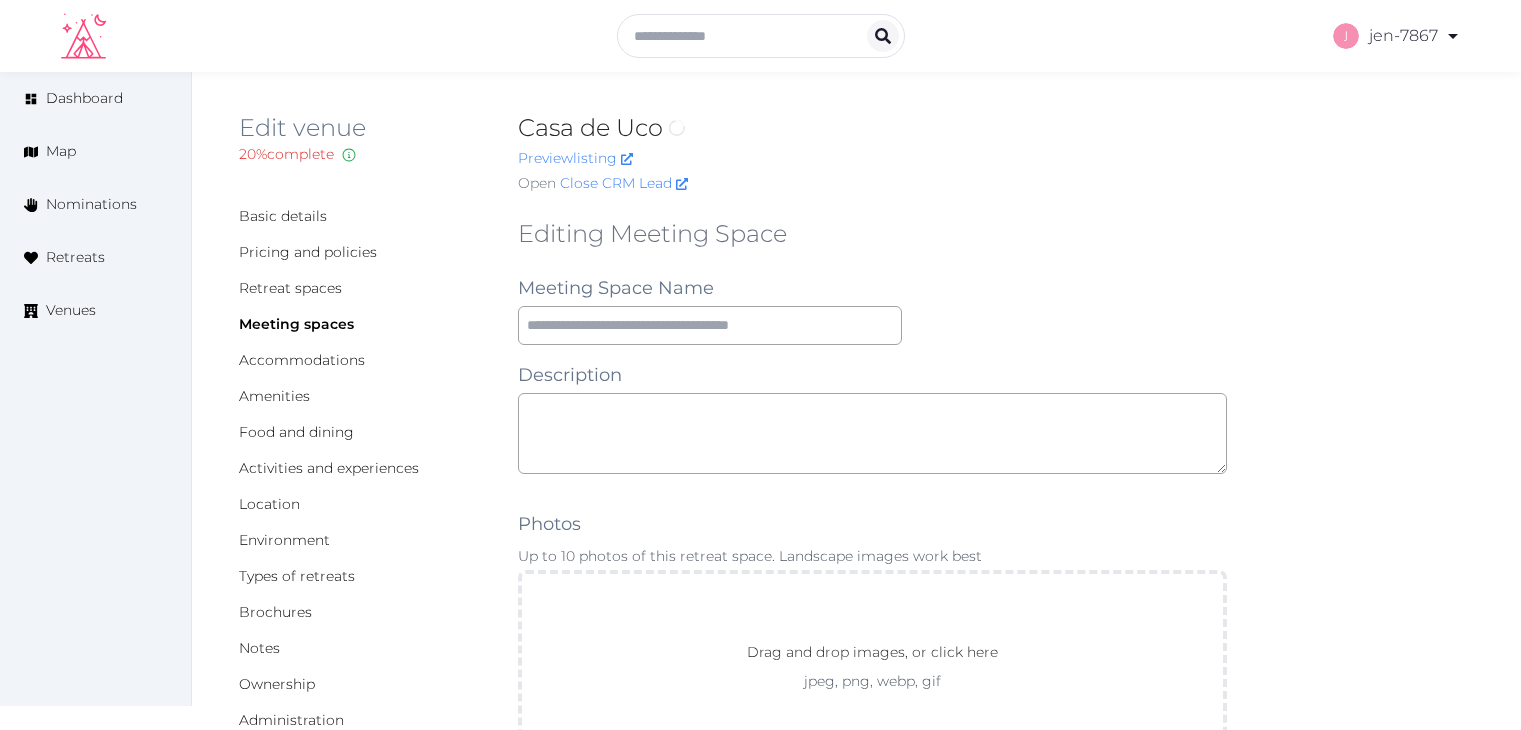 scroll, scrollTop: 0, scrollLeft: 0, axis: both 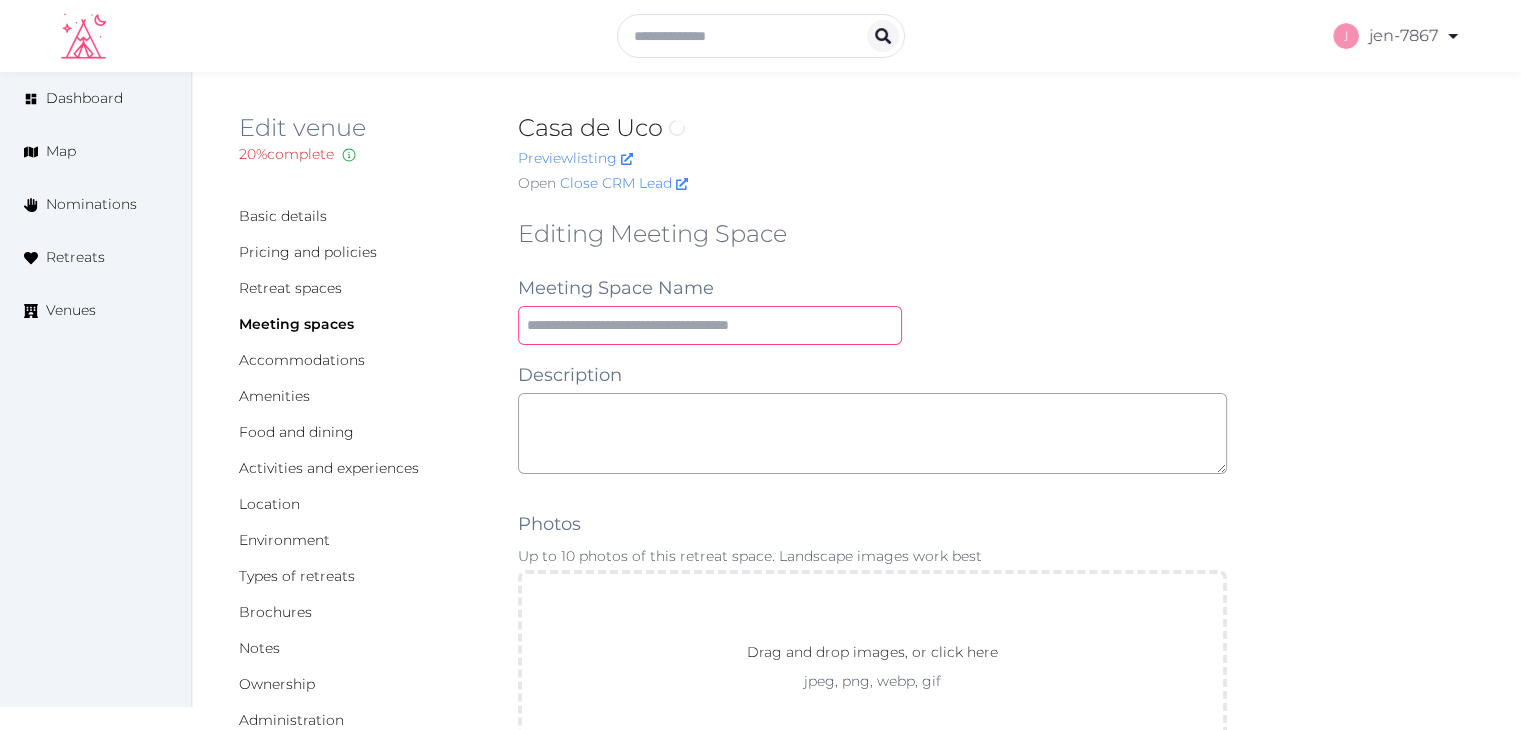 click at bounding box center [710, 325] 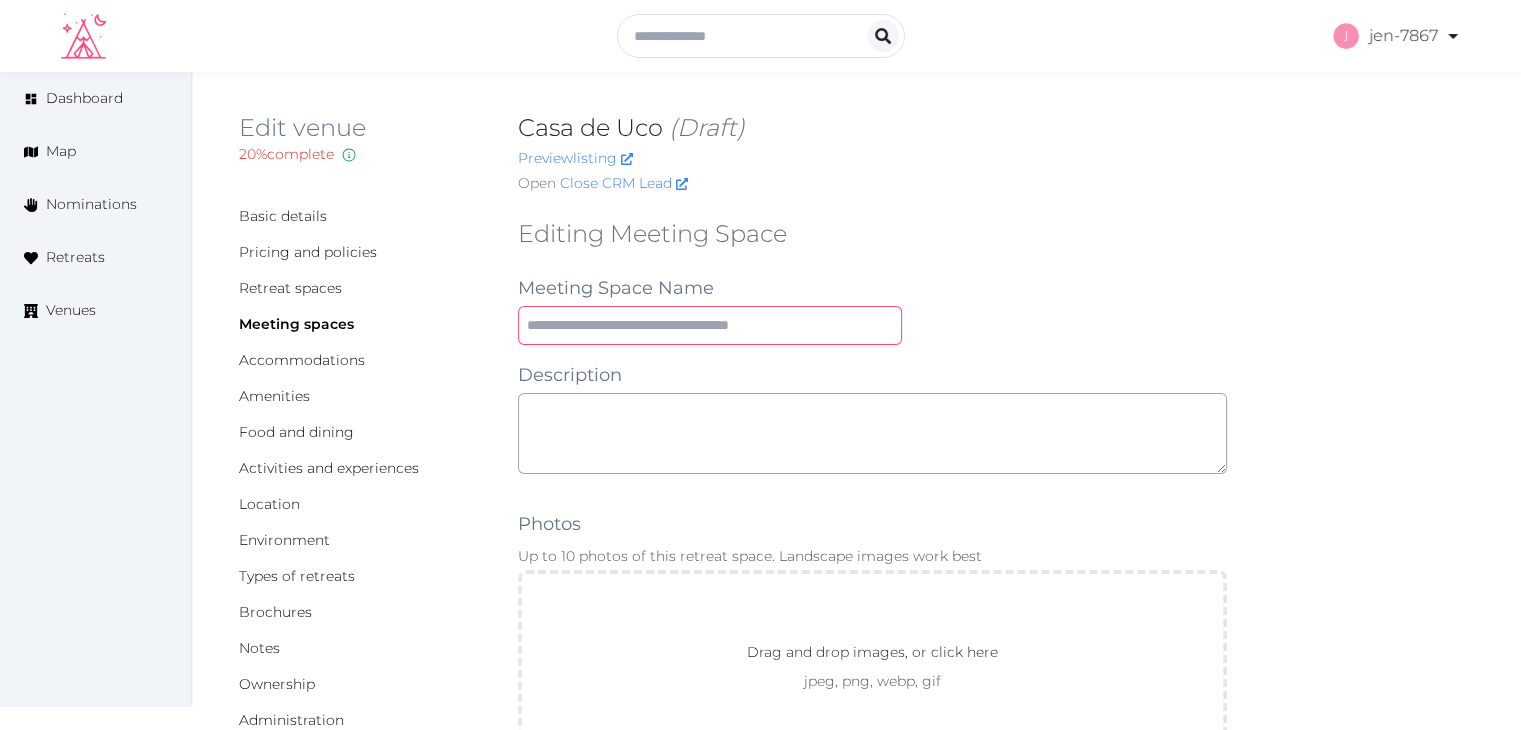 paste on "**********" 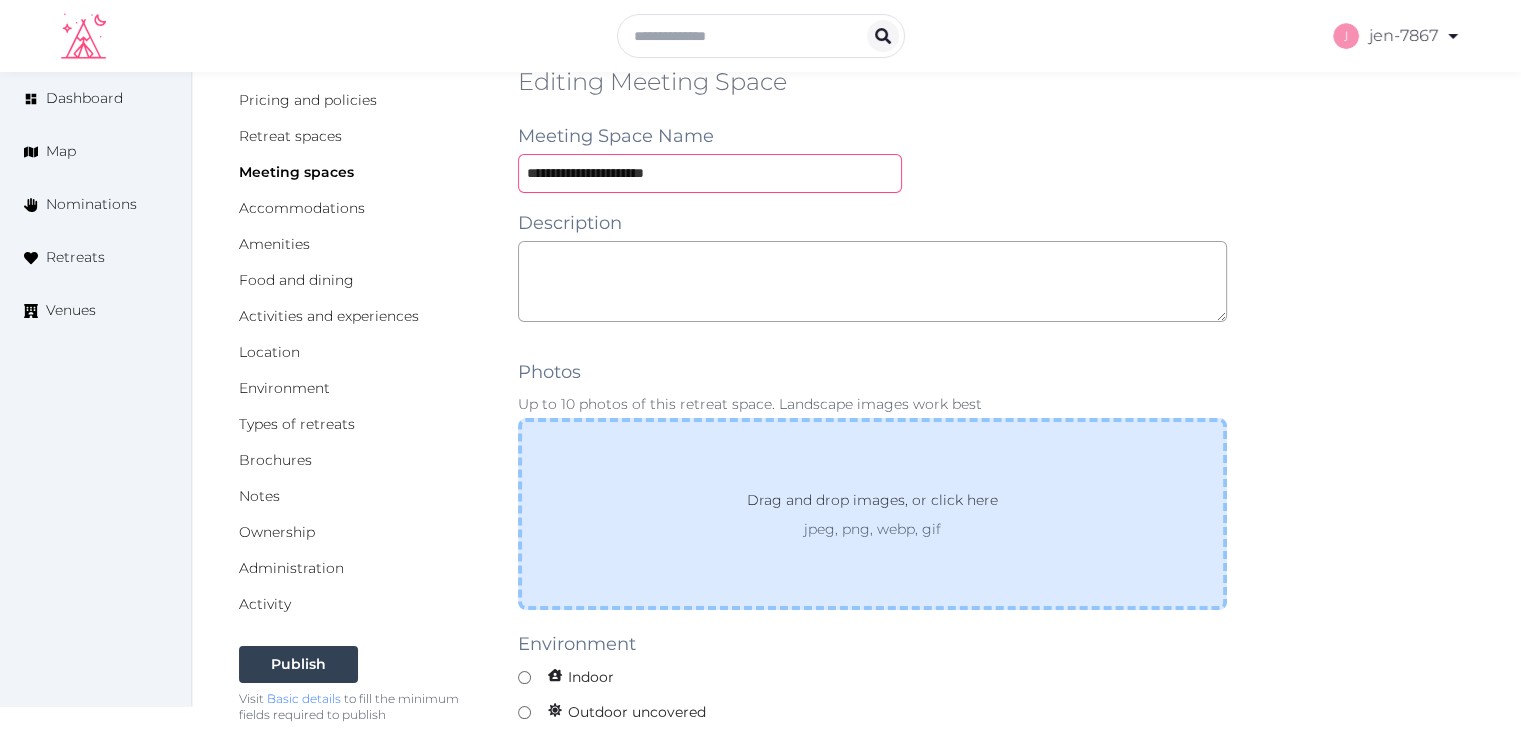scroll, scrollTop: 500, scrollLeft: 0, axis: vertical 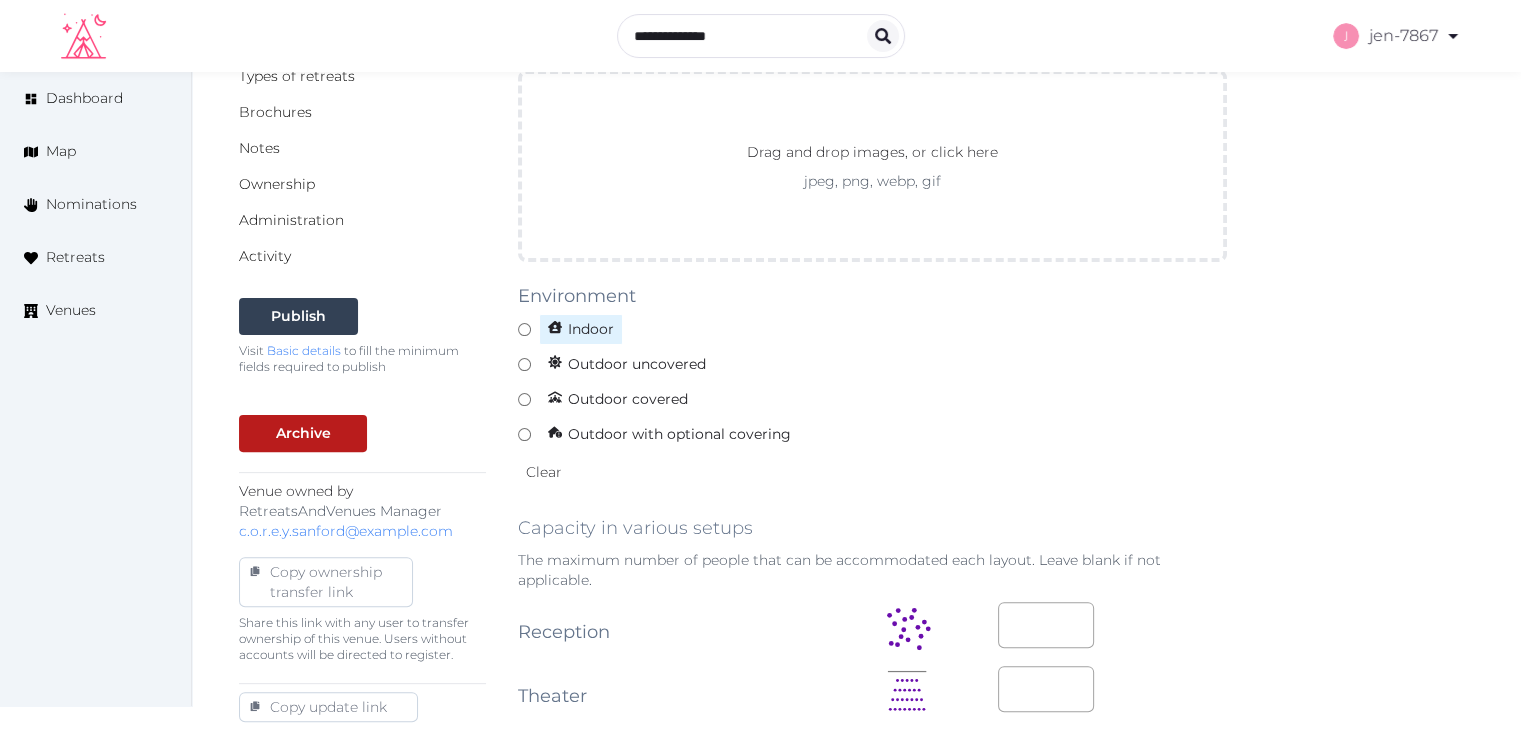 type on "**********" 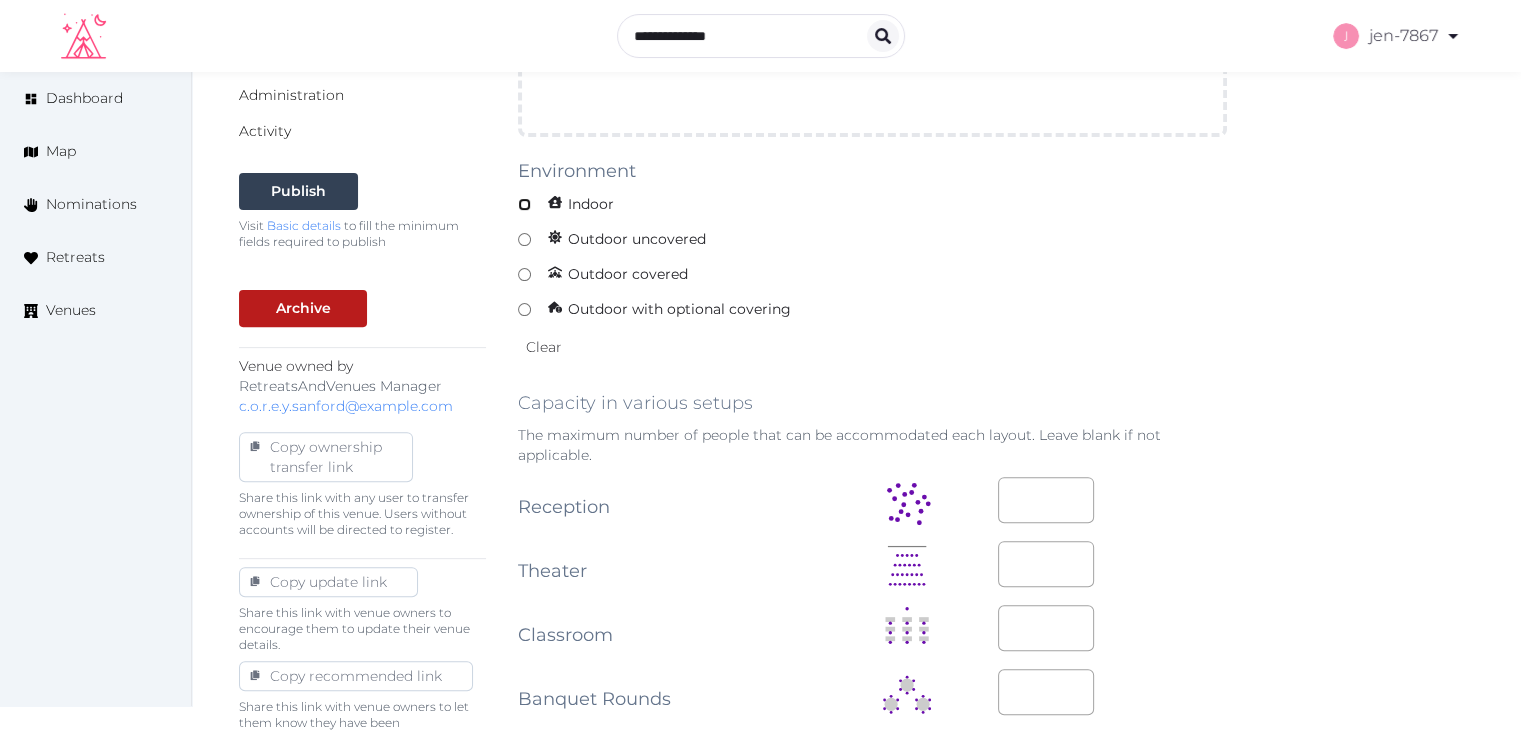 scroll, scrollTop: 900, scrollLeft: 0, axis: vertical 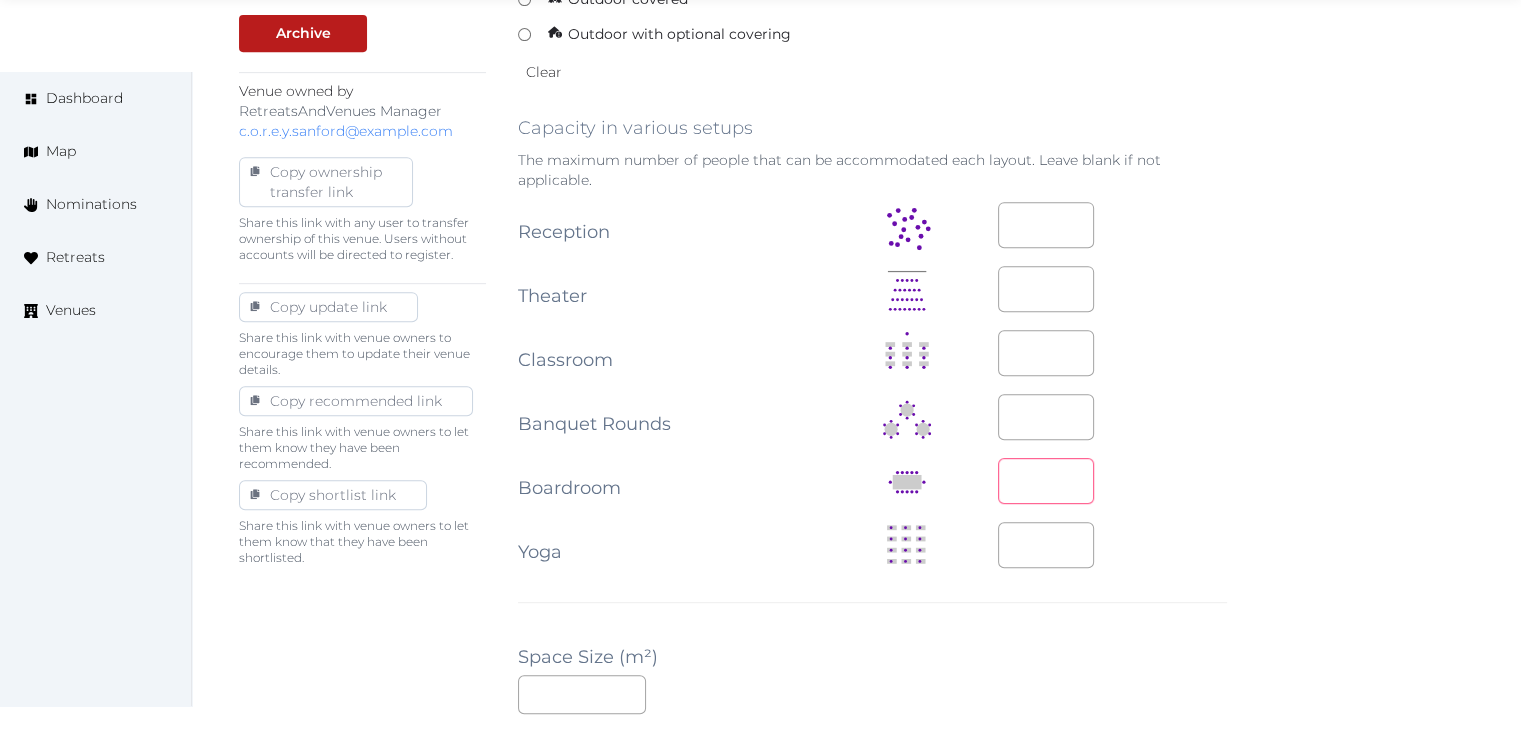 click at bounding box center [1046, 481] 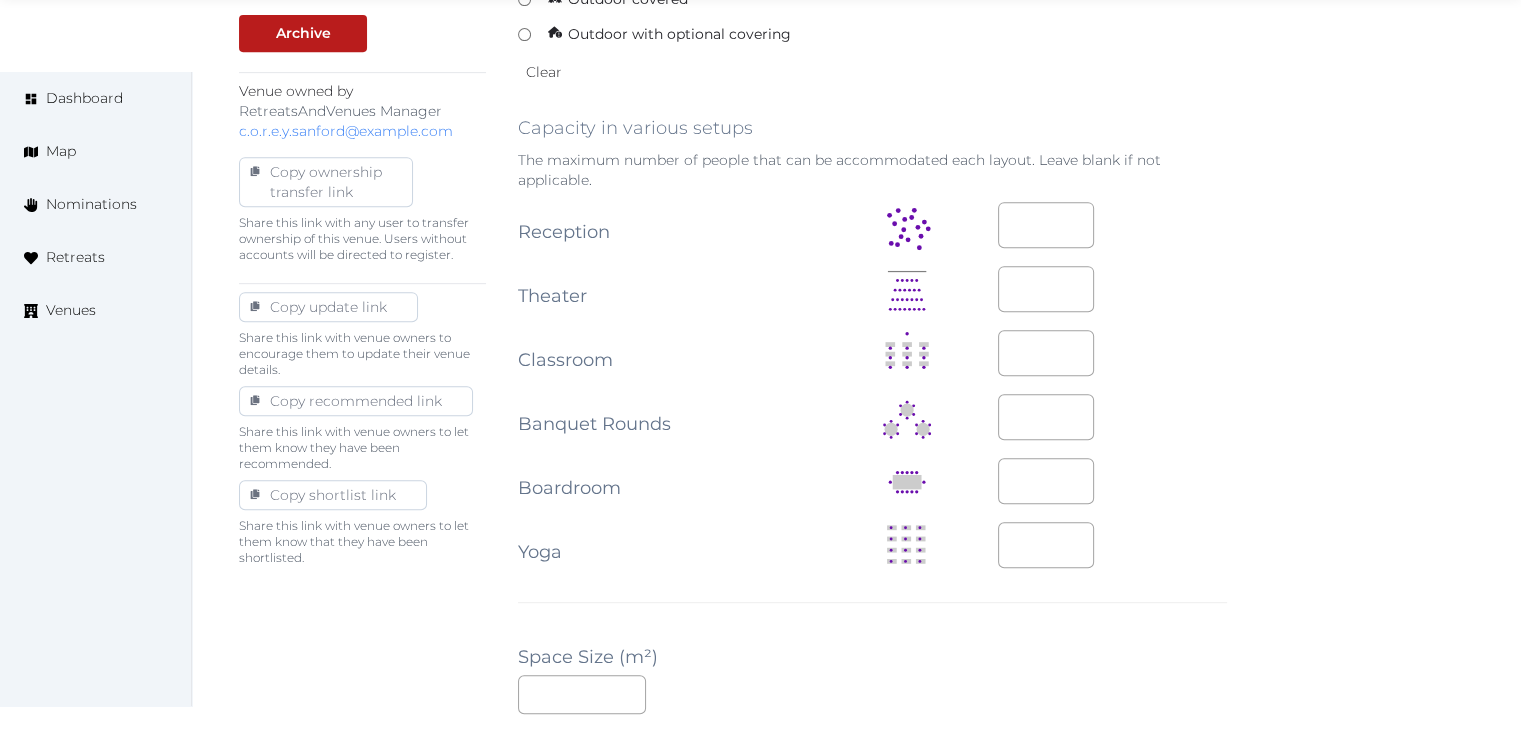 click on "**********" at bounding box center (872, 446) 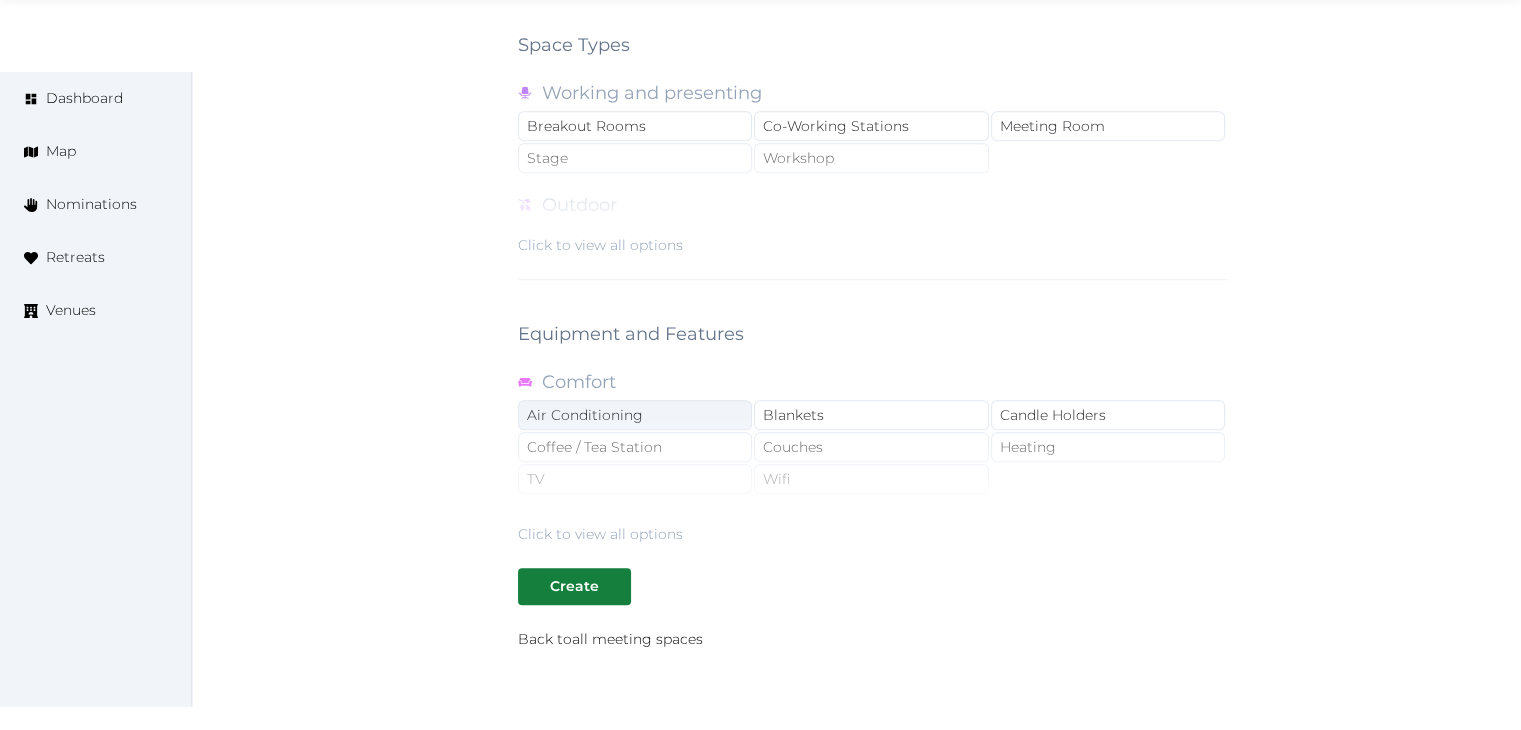 scroll, scrollTop: 1788, scrollLeft: 0, axis: vertical 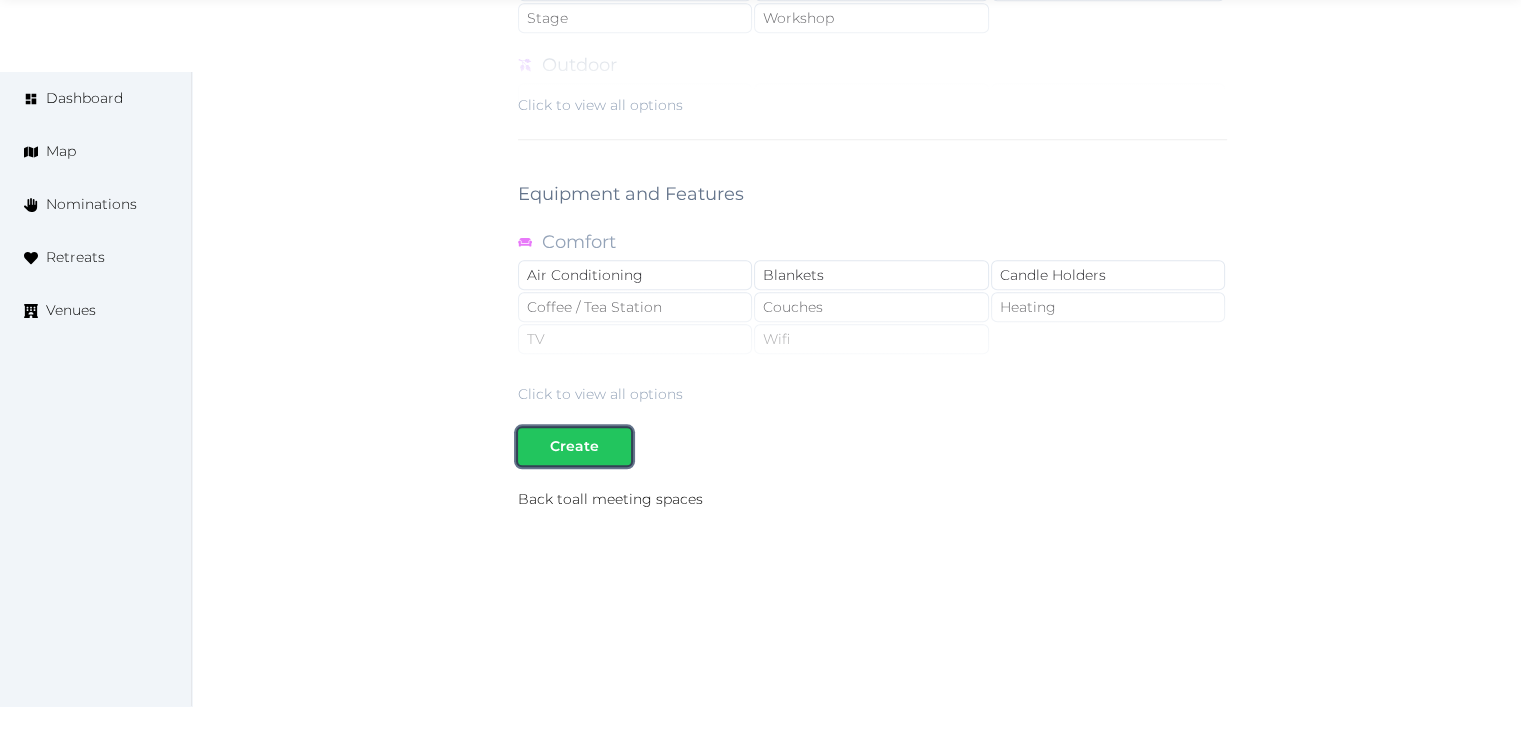 click on "Create" at bounding box center [574, 446] 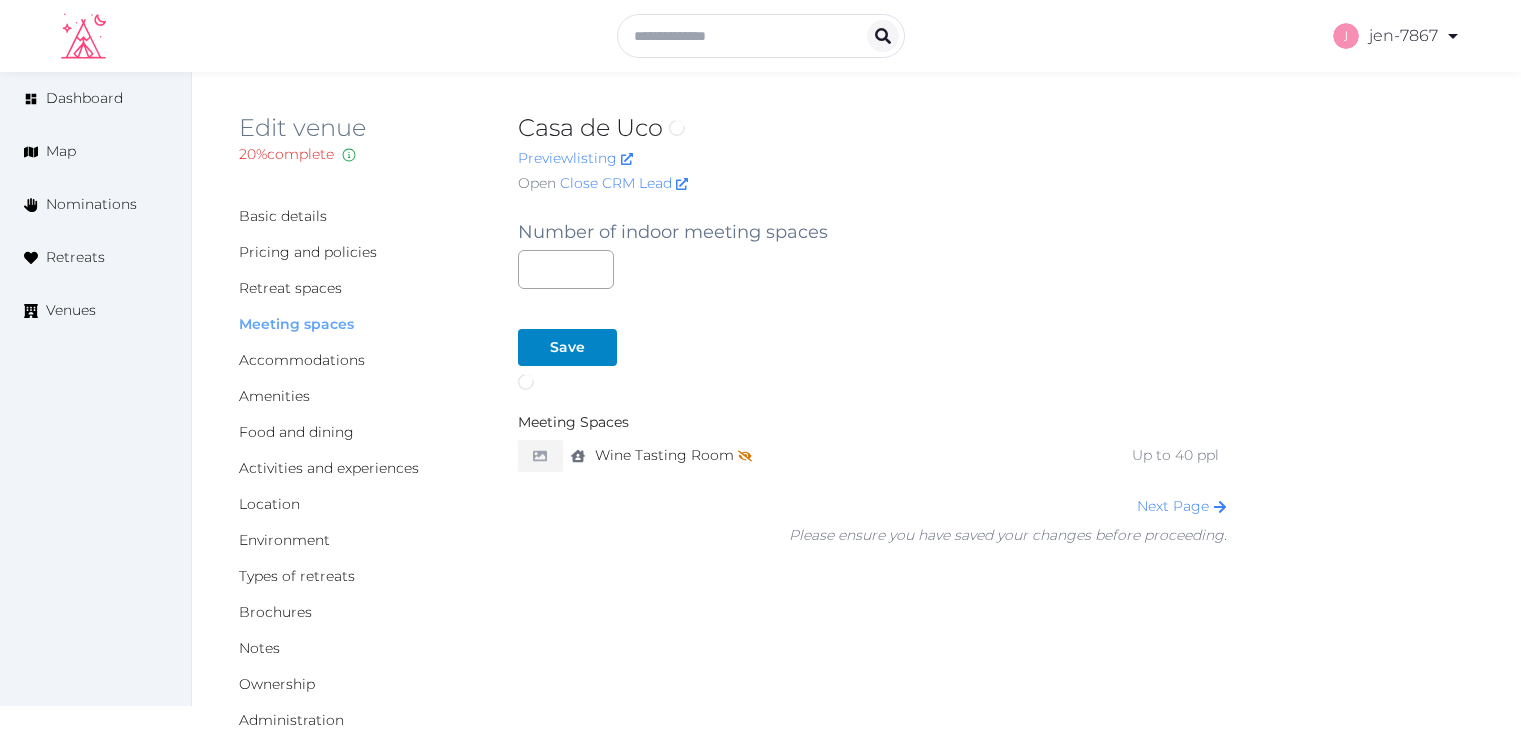 scroll, scrollTop: 0, scrollLeft: 0, axis: both 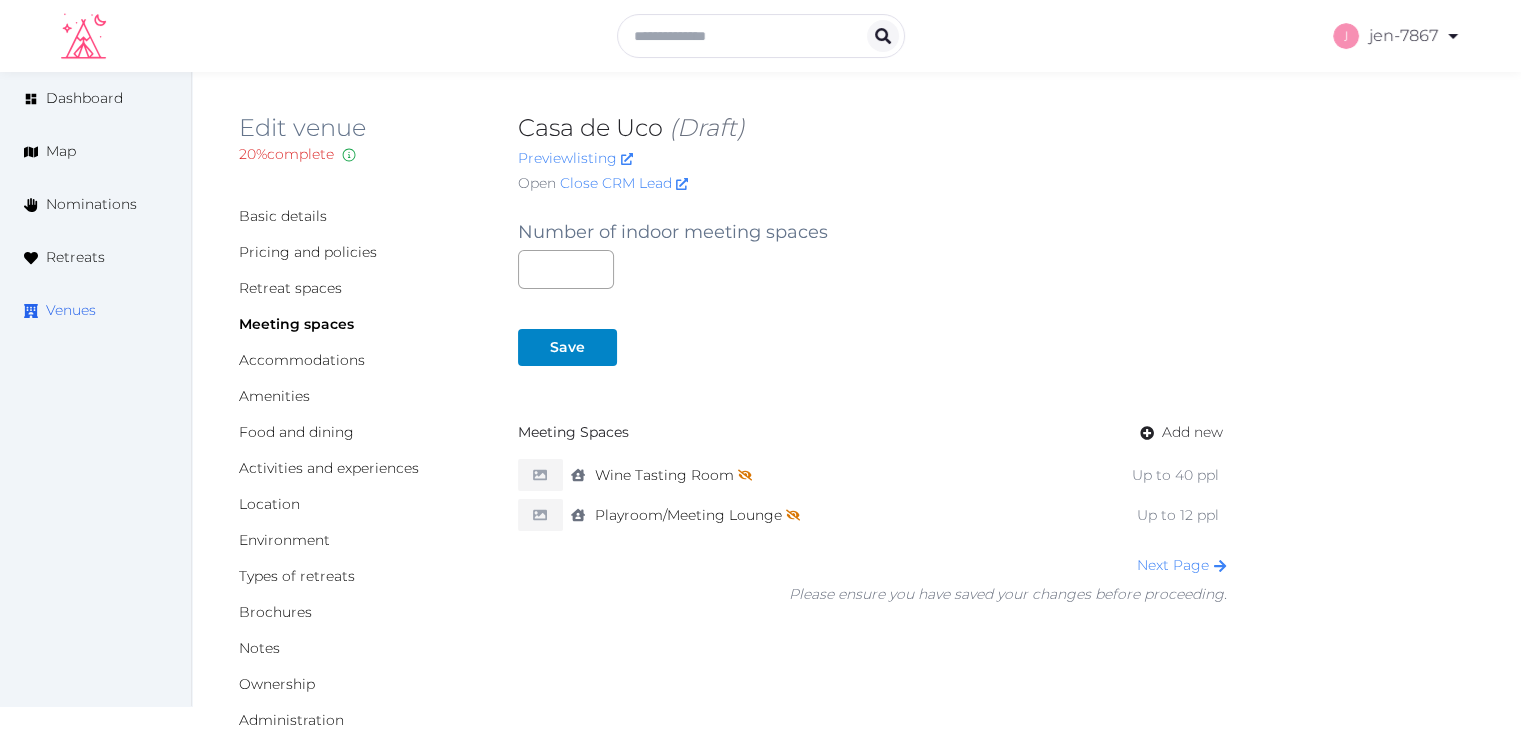 click on "Venues" at bounding box center (71, 310) 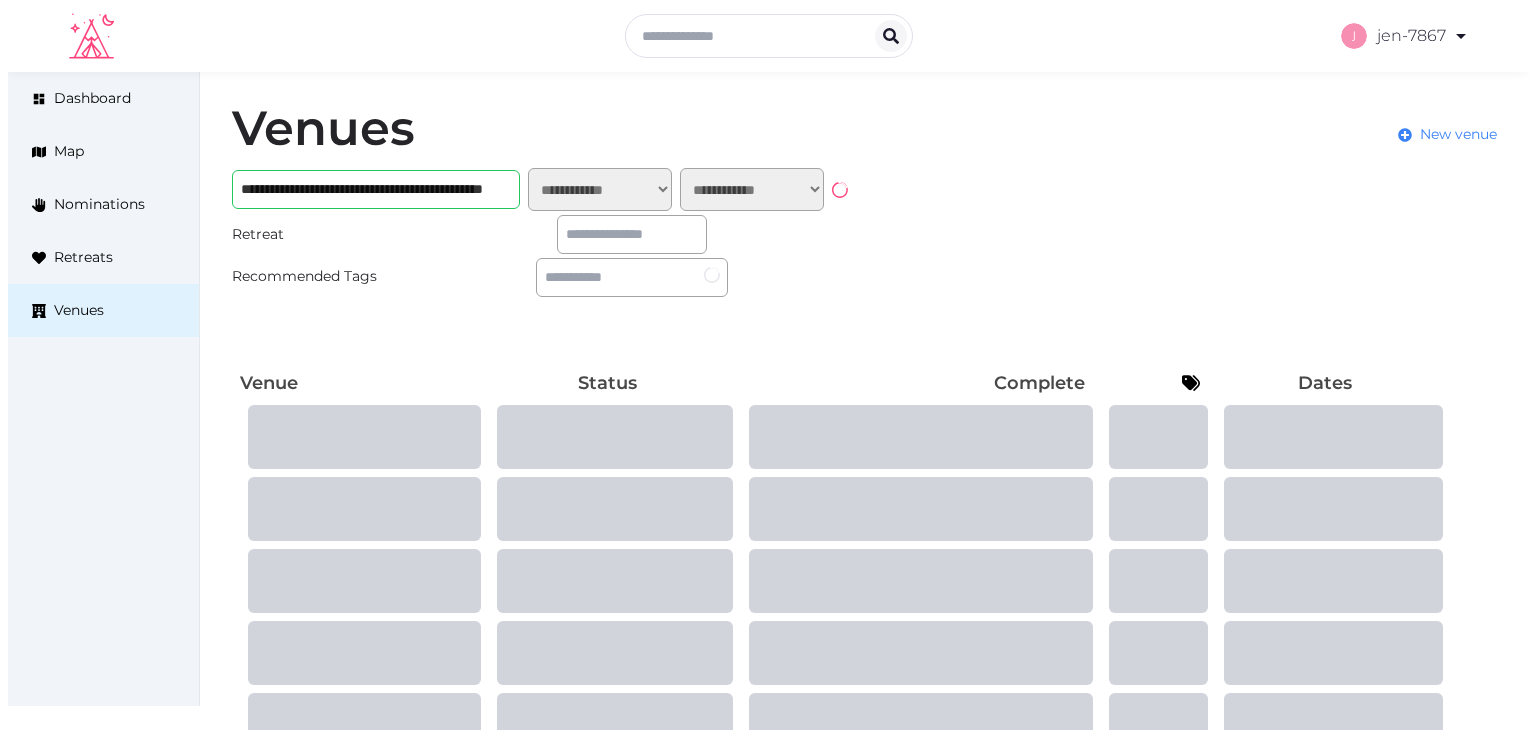 scroll, scrollTop: 0, scrollLeft: 0, axis: both 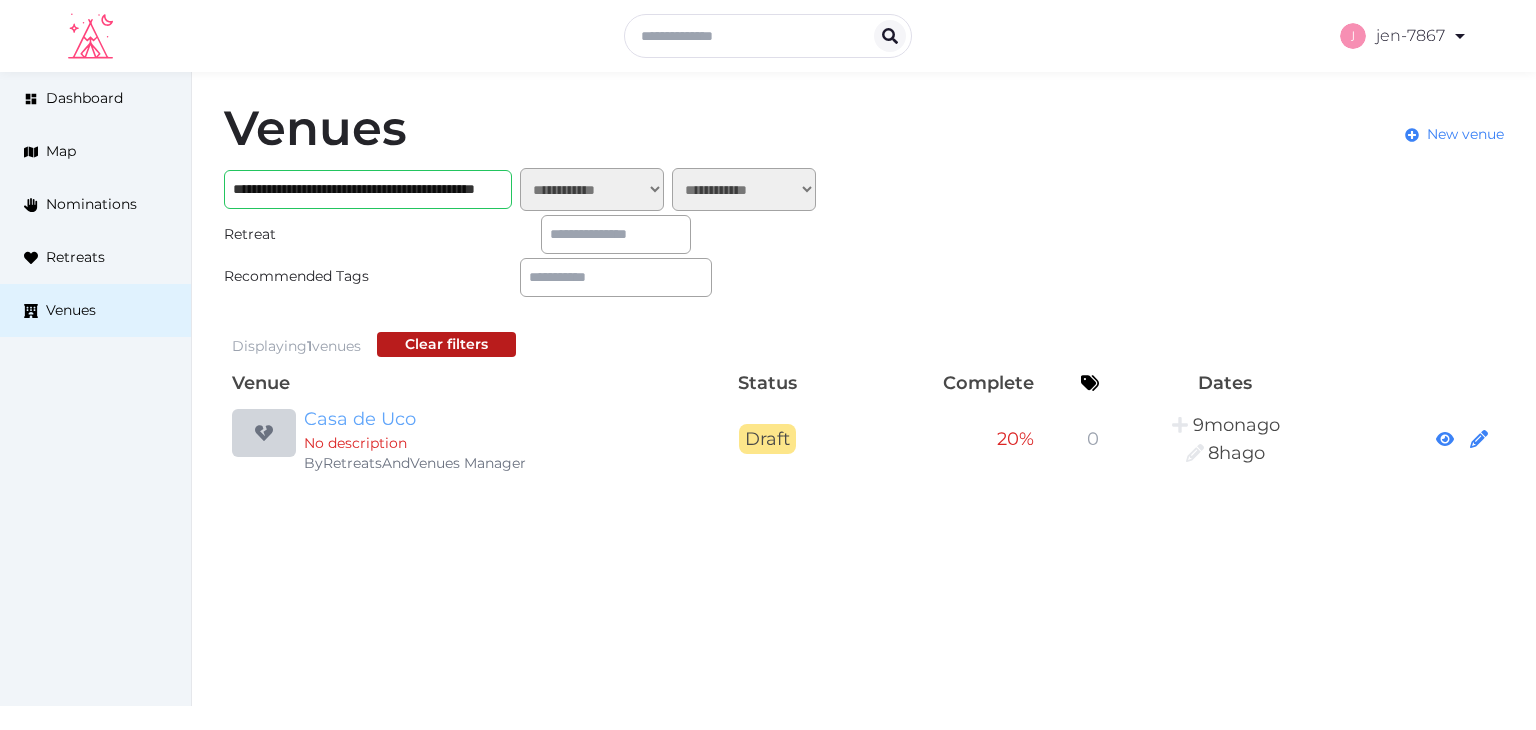 click on "Casa de Uco" at bounding box center [496, 419] 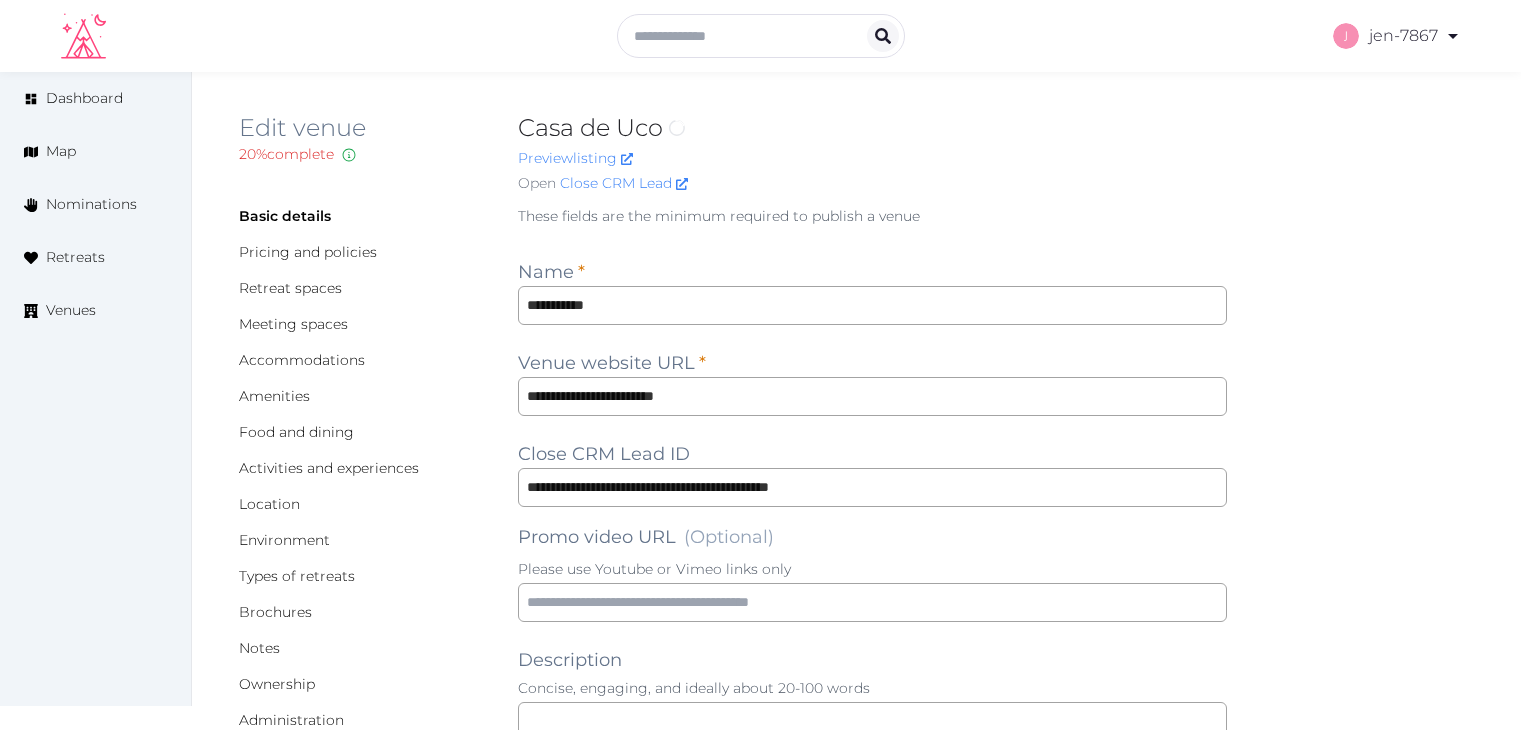 scroll, scrollTop: 0, scrollLeft: 0, axis: both 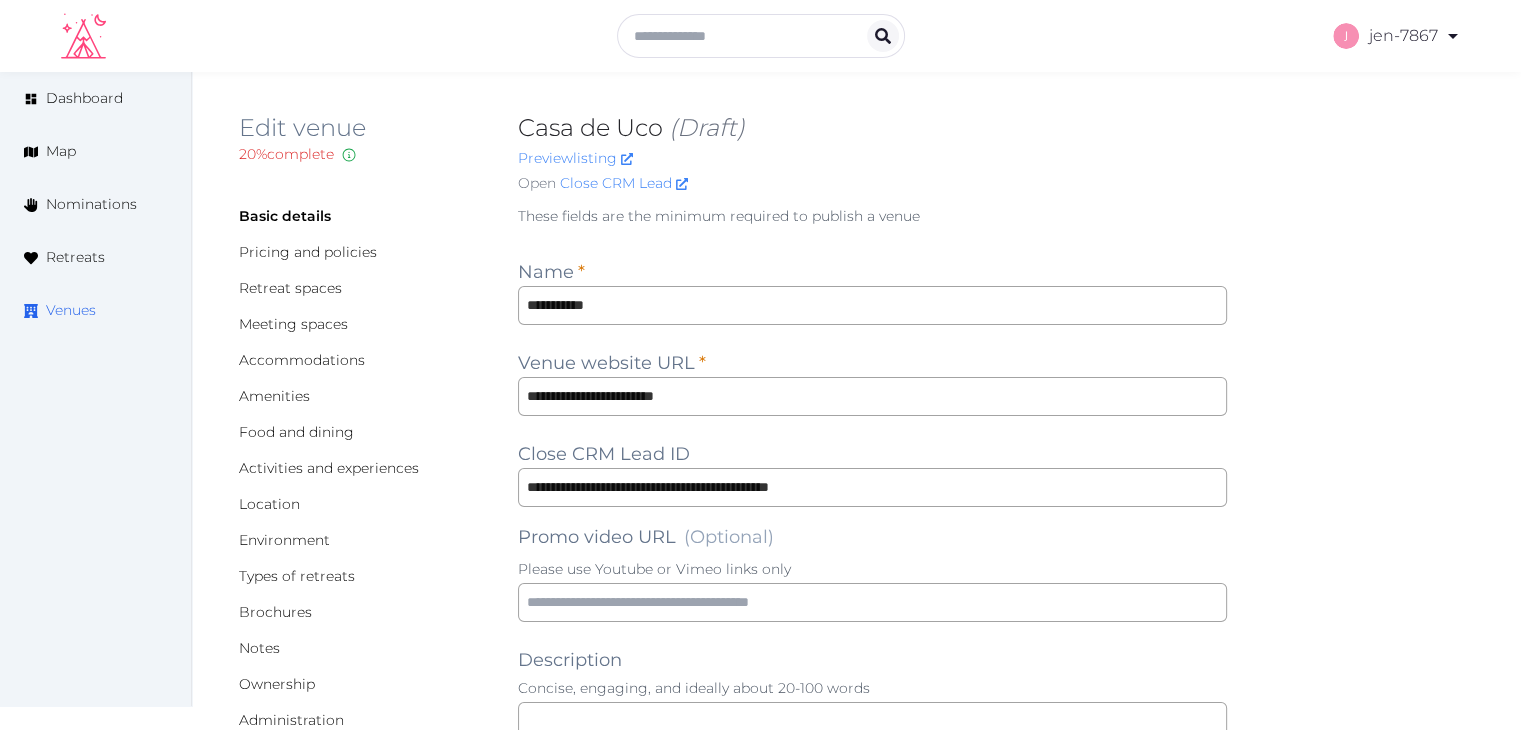 click on "Venues" at bounding box center (71, 310) 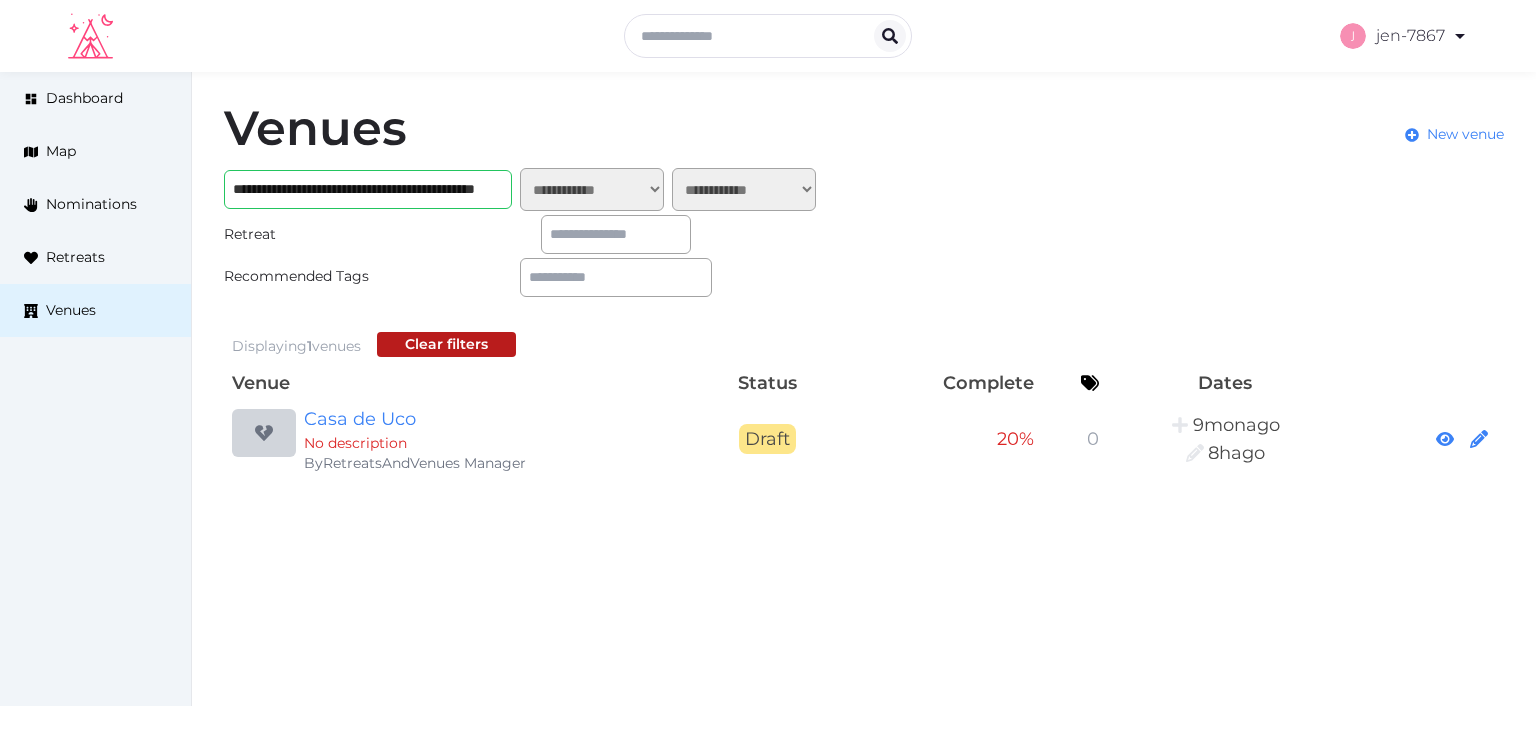 scroll, scrollTop: 0, scrollLeft: 0, axis: both 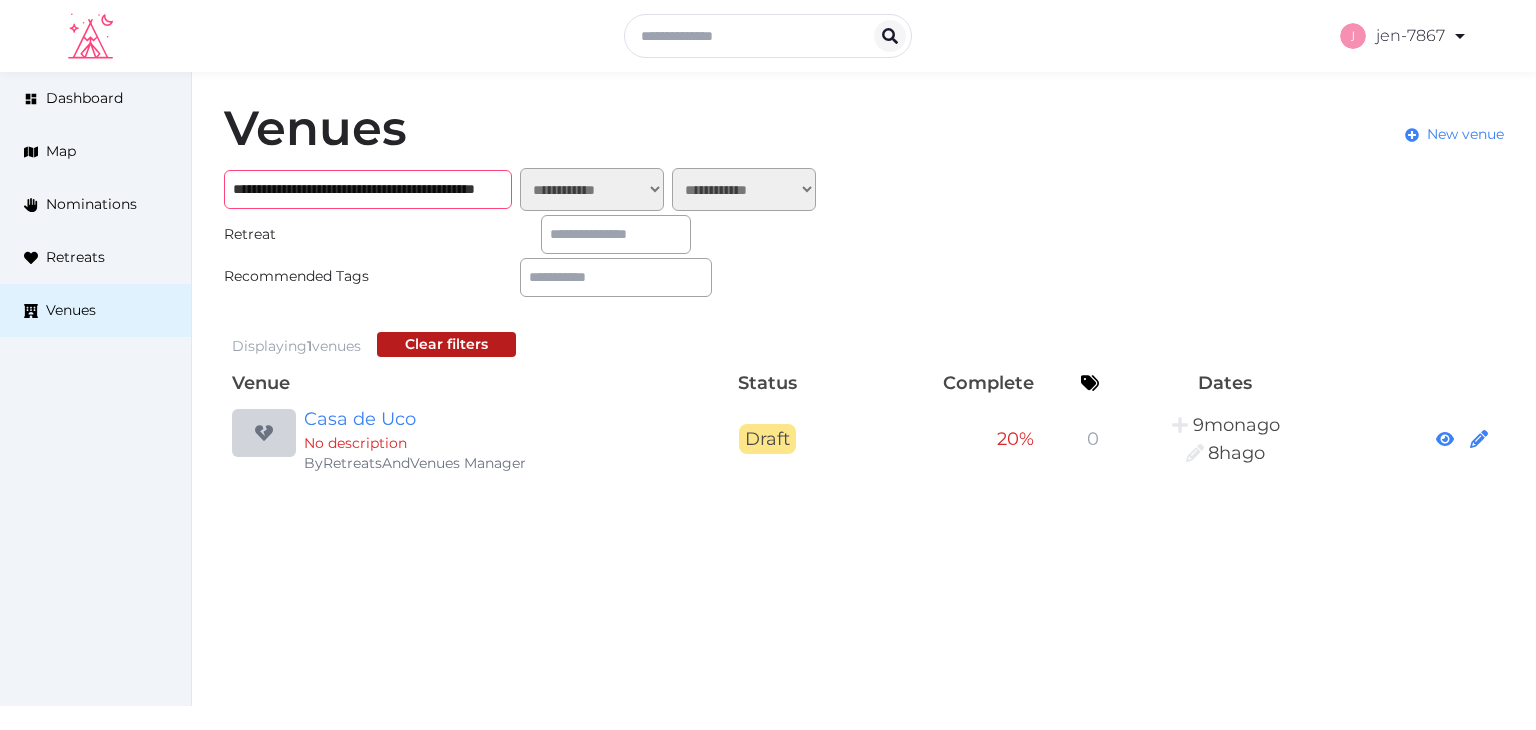 click on "**********" at bounding box center (368, 189) 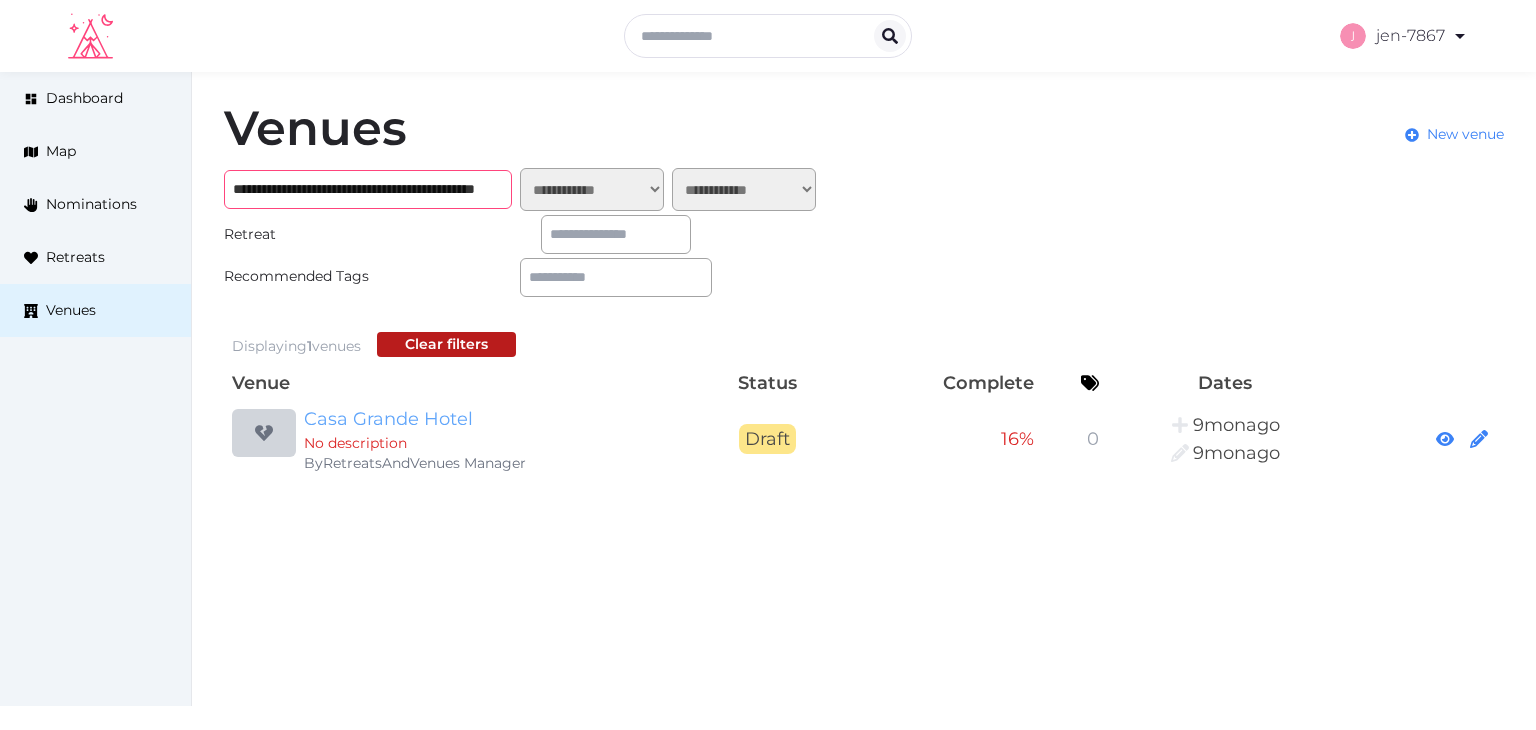 type on "**********" 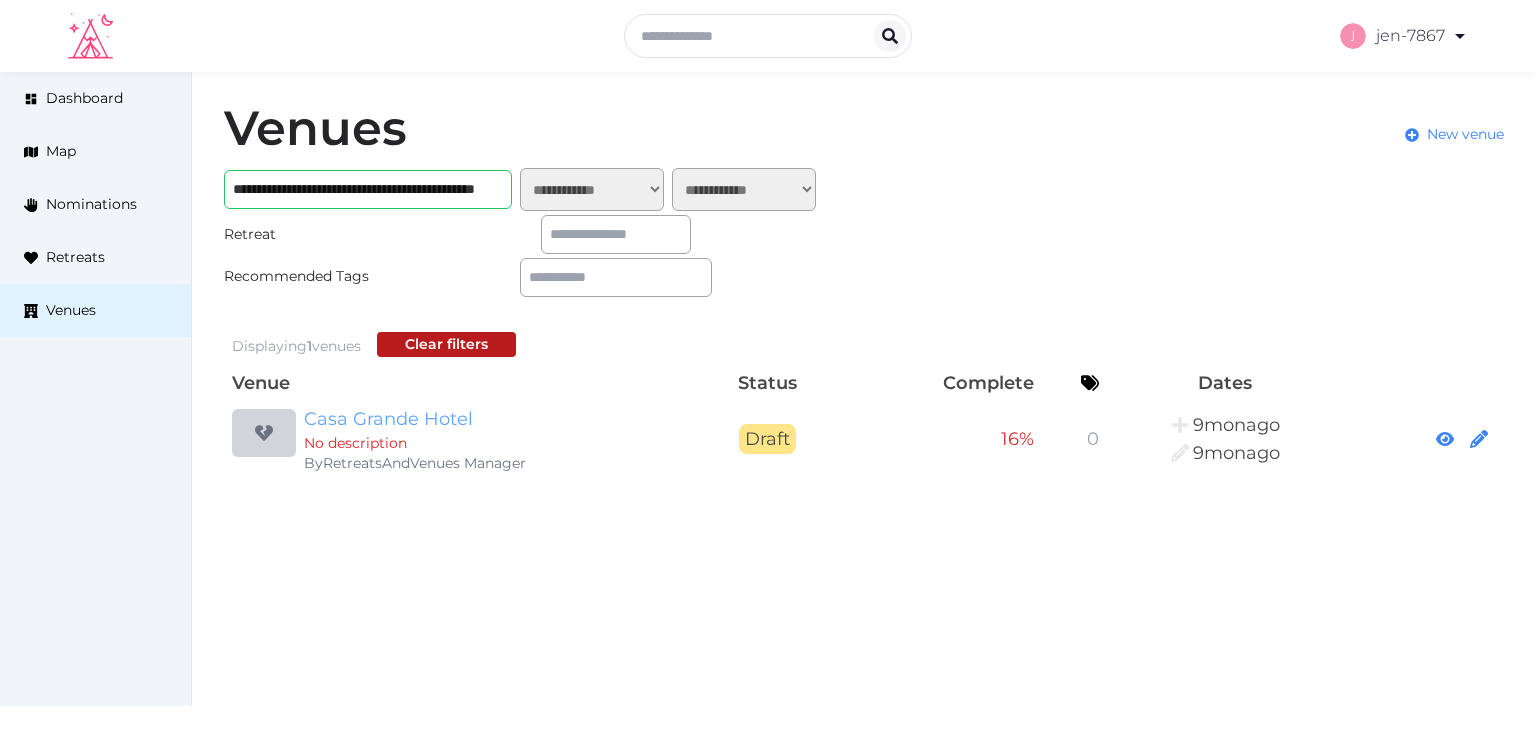 scroll, scrollTop: 0, scrollLeft: 0, axis: both 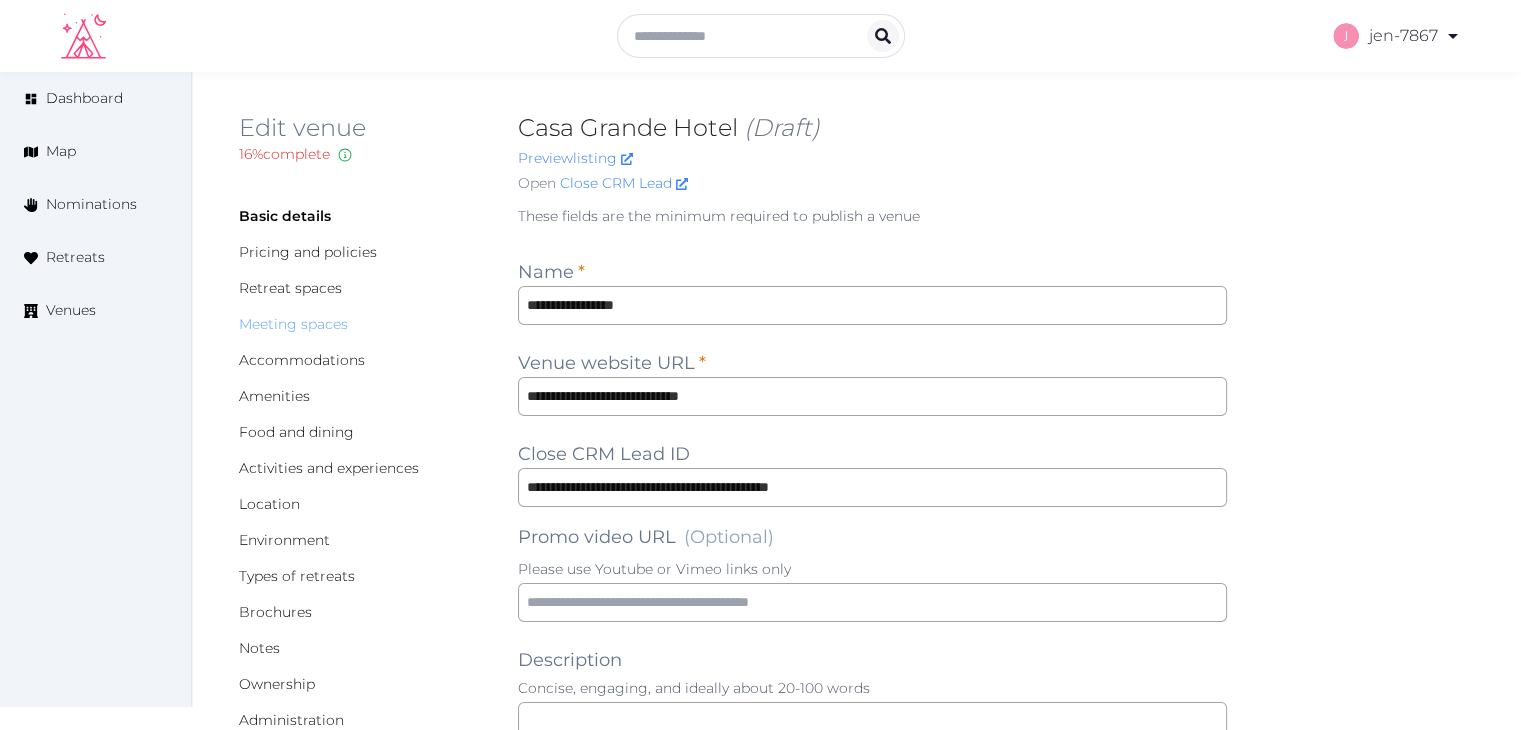 click on "Meeting spaces" at bounding box center (293, 324) 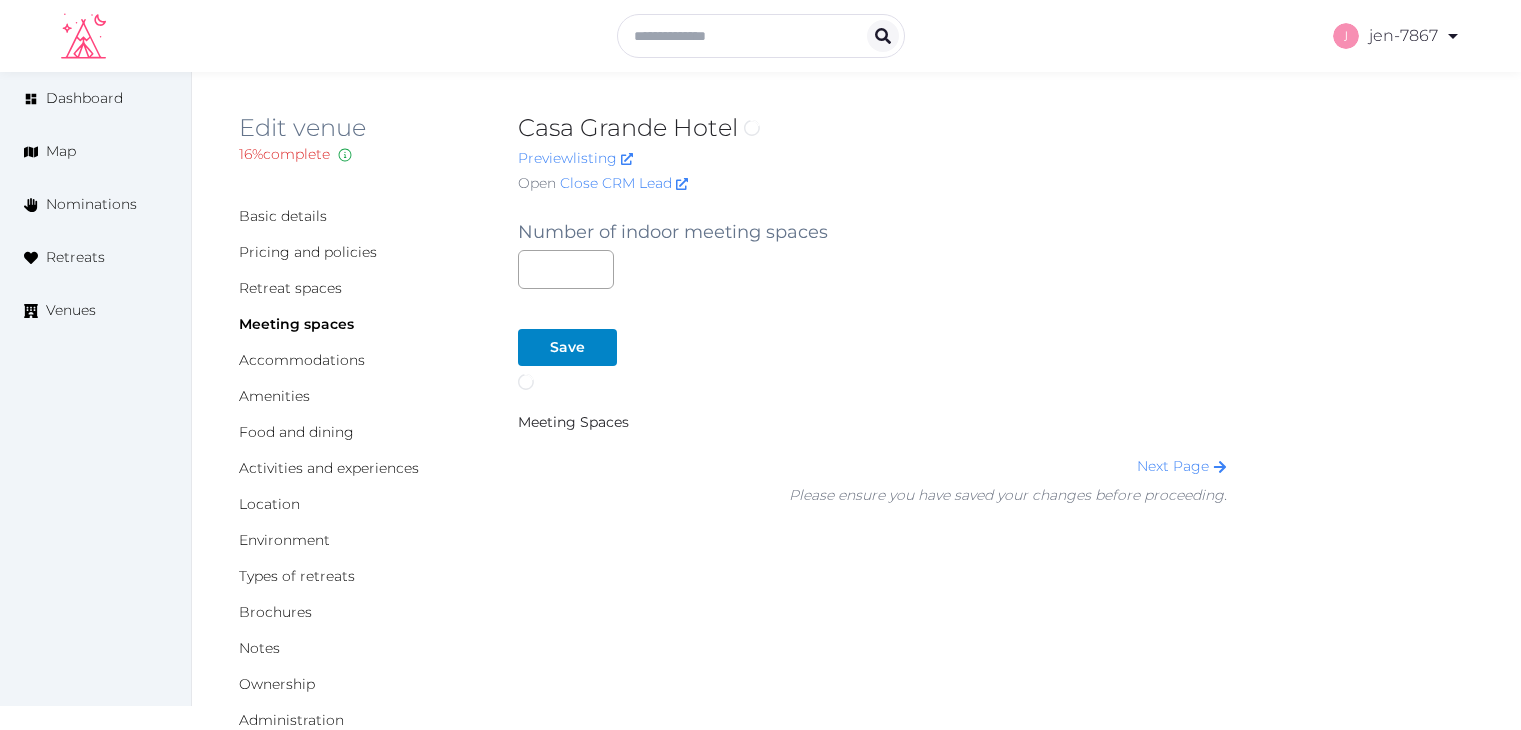 scroll, scrollTop: 0, scrollLeft: 0, axis: both 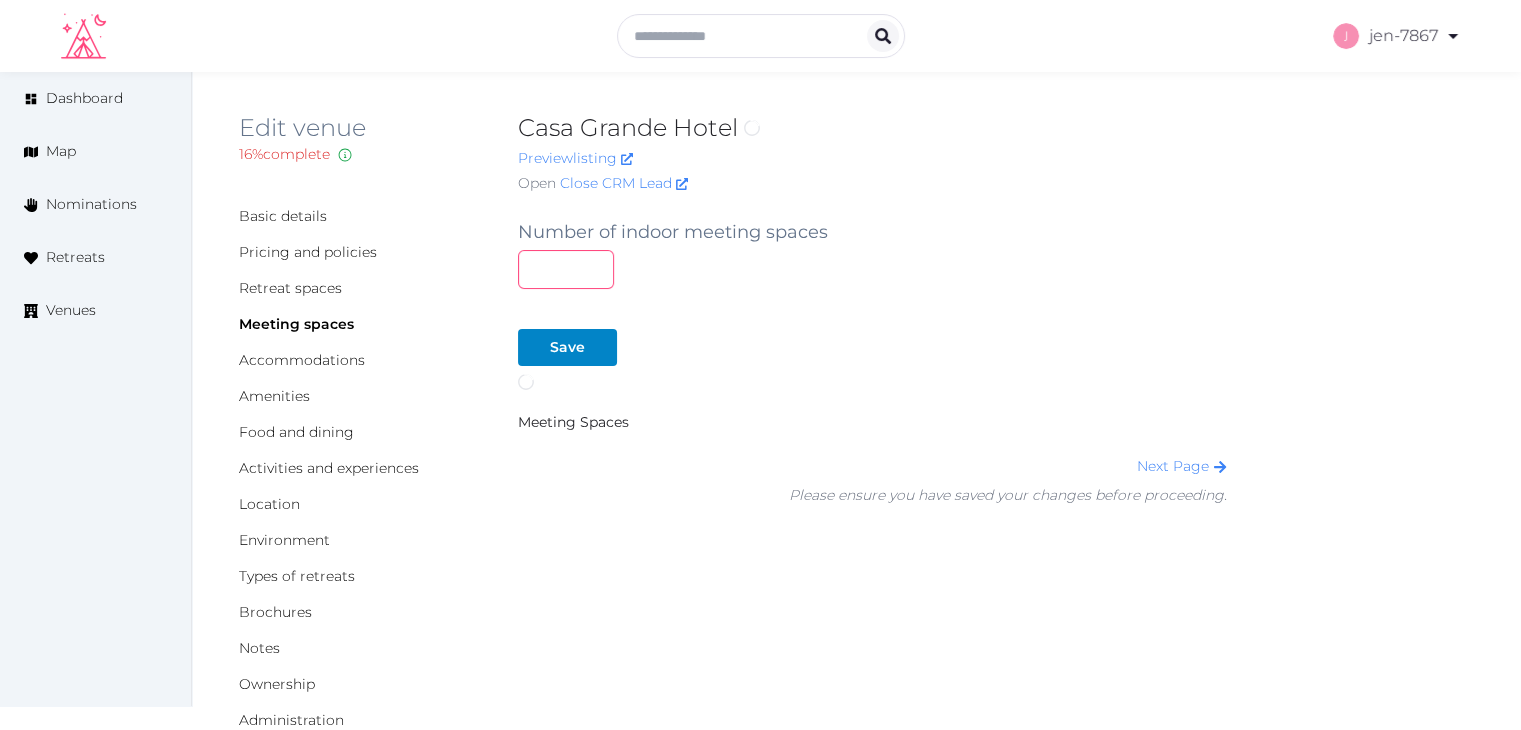 drag, startPoint x: 530, startPoint y: 271, endPoint x: 516, endPoint y: 269, distance: 14.142136 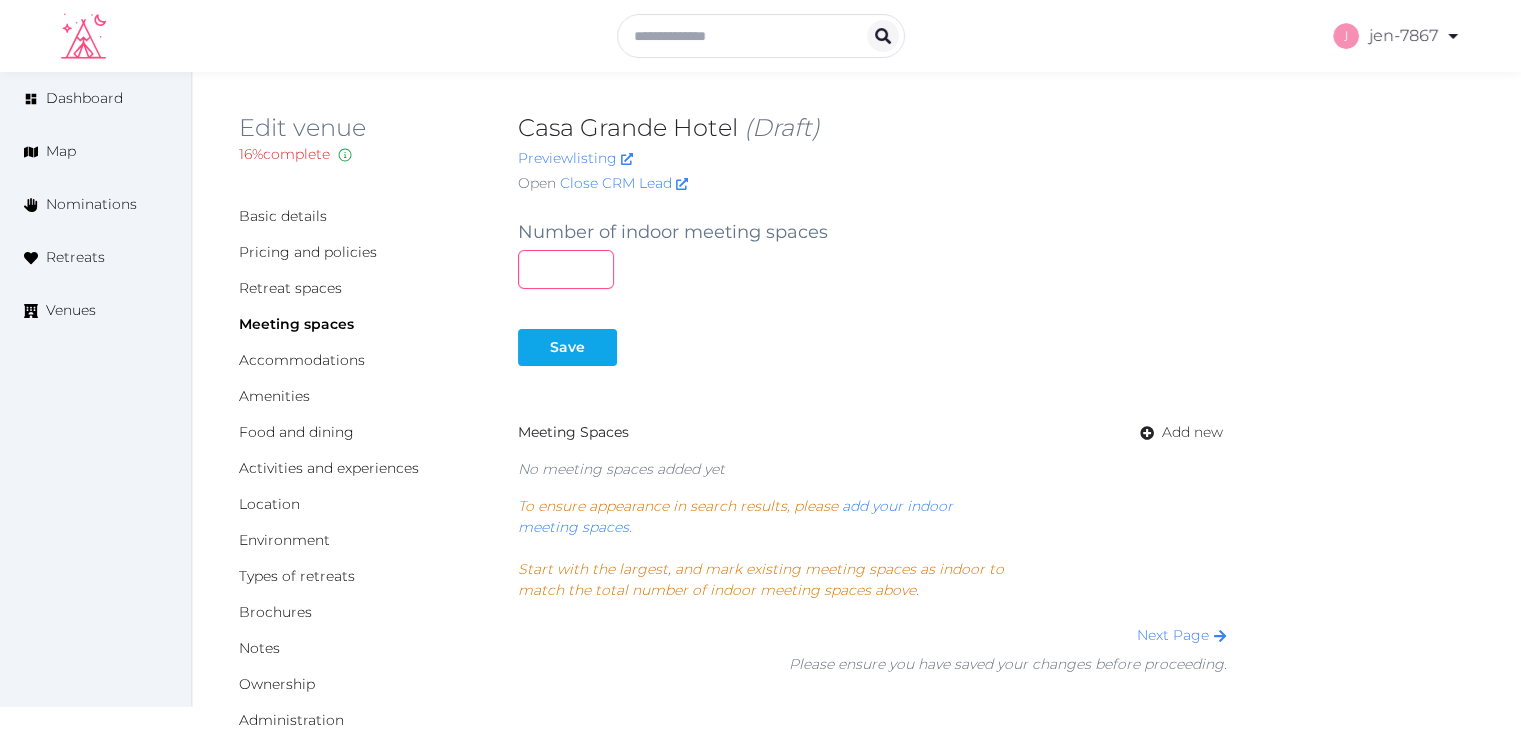 type on "*" 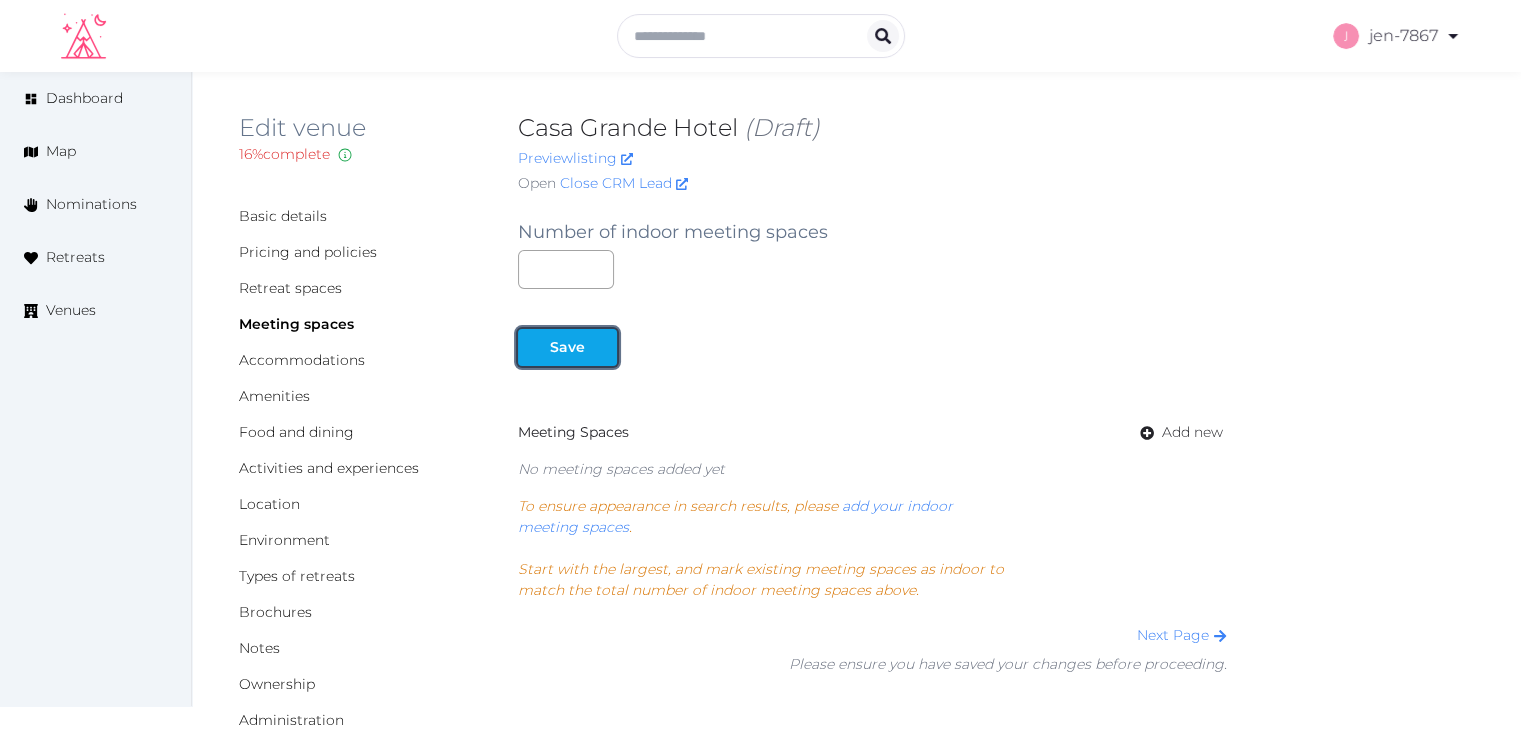 click on "Save" at bounding box center (567, 347) 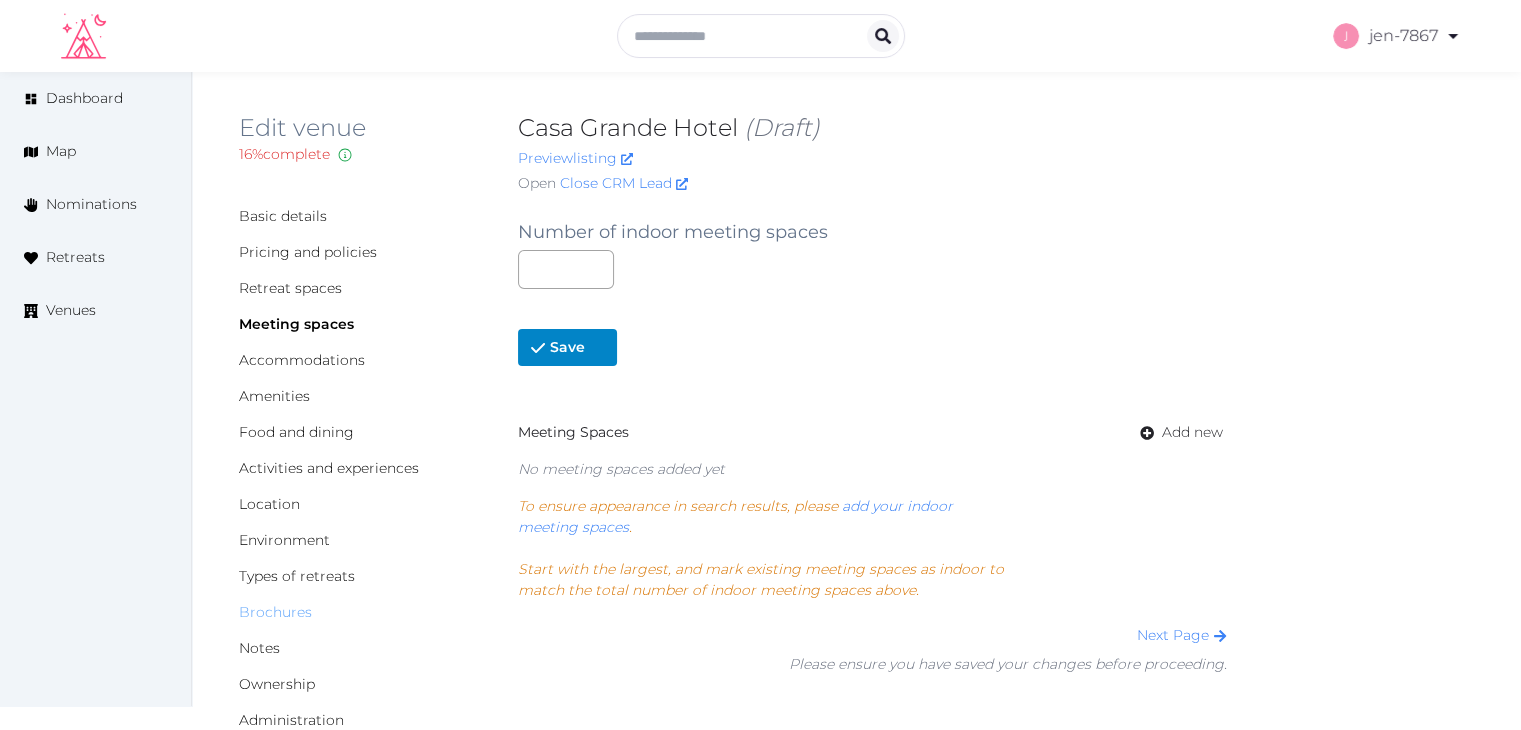 click on "Brochures" at bounding box center [275, 612] 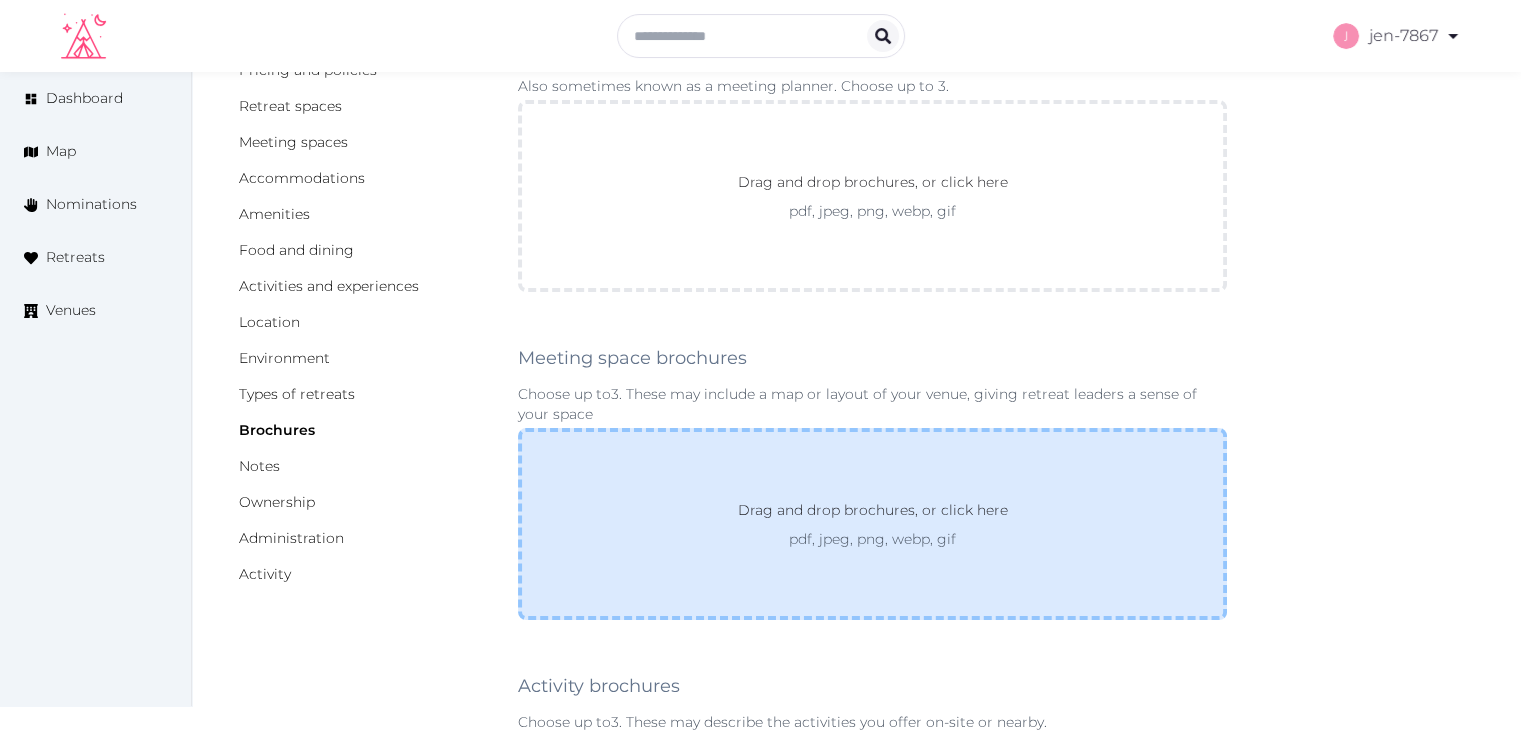 scroll, scrollTop: 300, scrollLeft: 0, axis: vertical 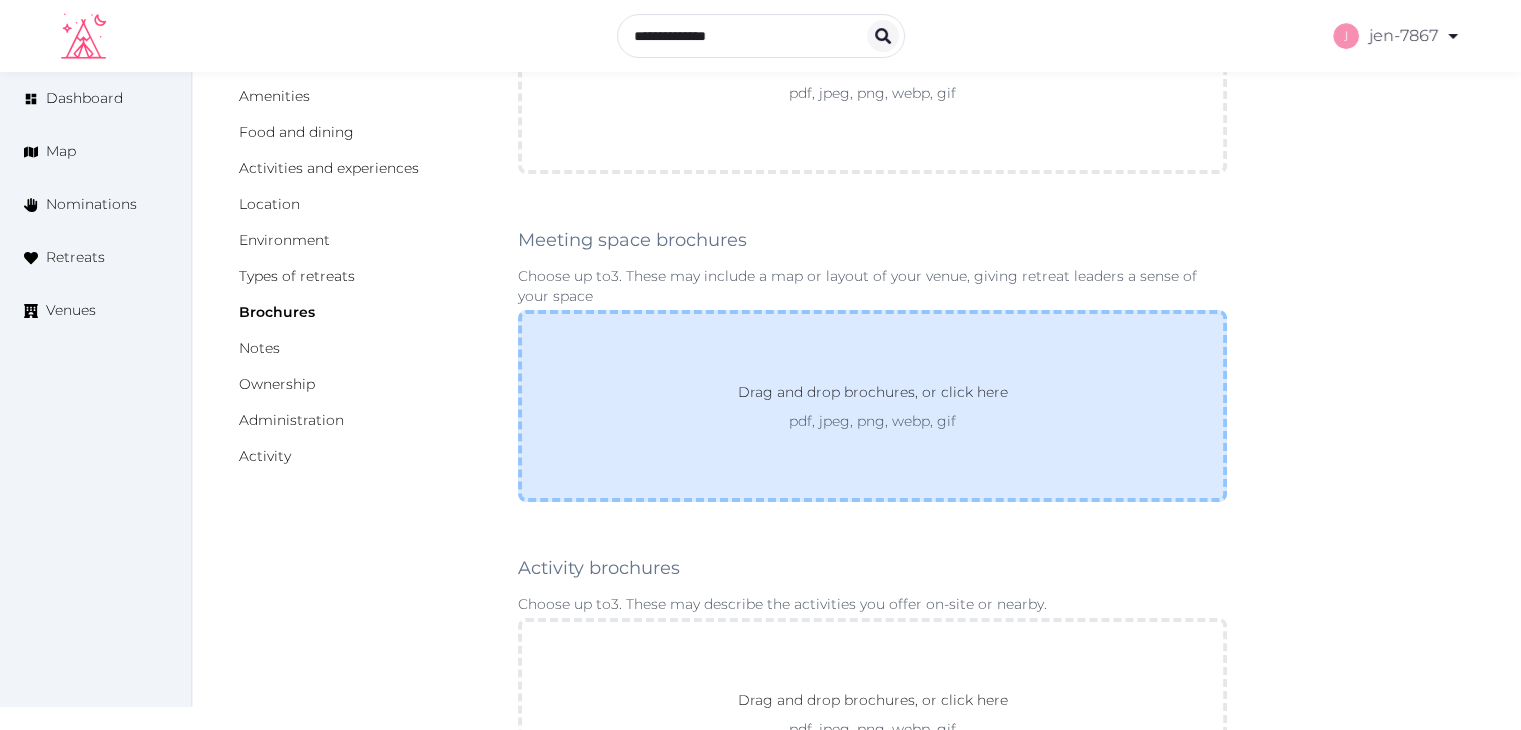 click on "Drag and drop brochures, or click here pdf, jpeg, png, webp, gif" at bounding box center (872, 406) 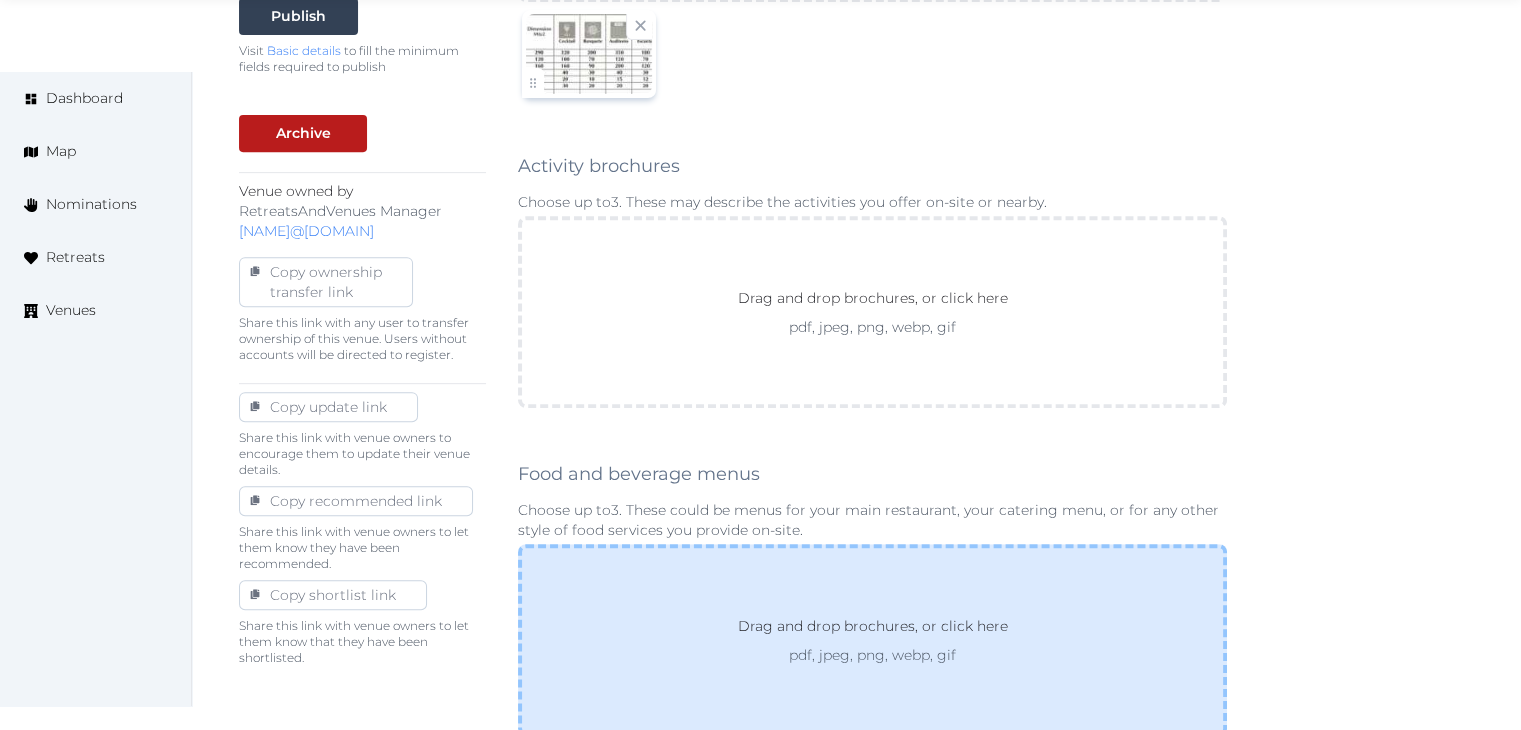 scroll, scrollTop: 1111, scrollLeft: 0, axis: vertical 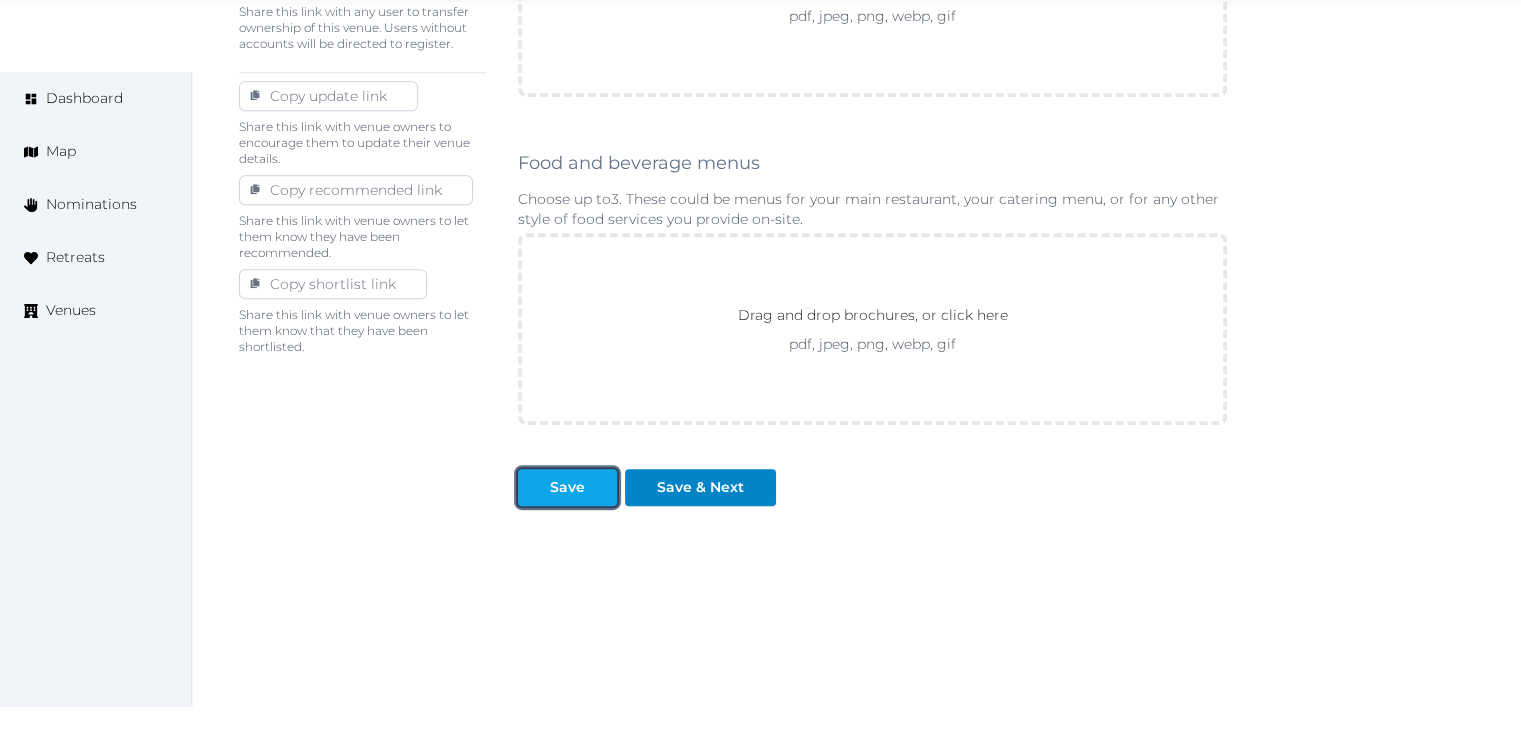 click on "Save" at bounding box center (567, 487) 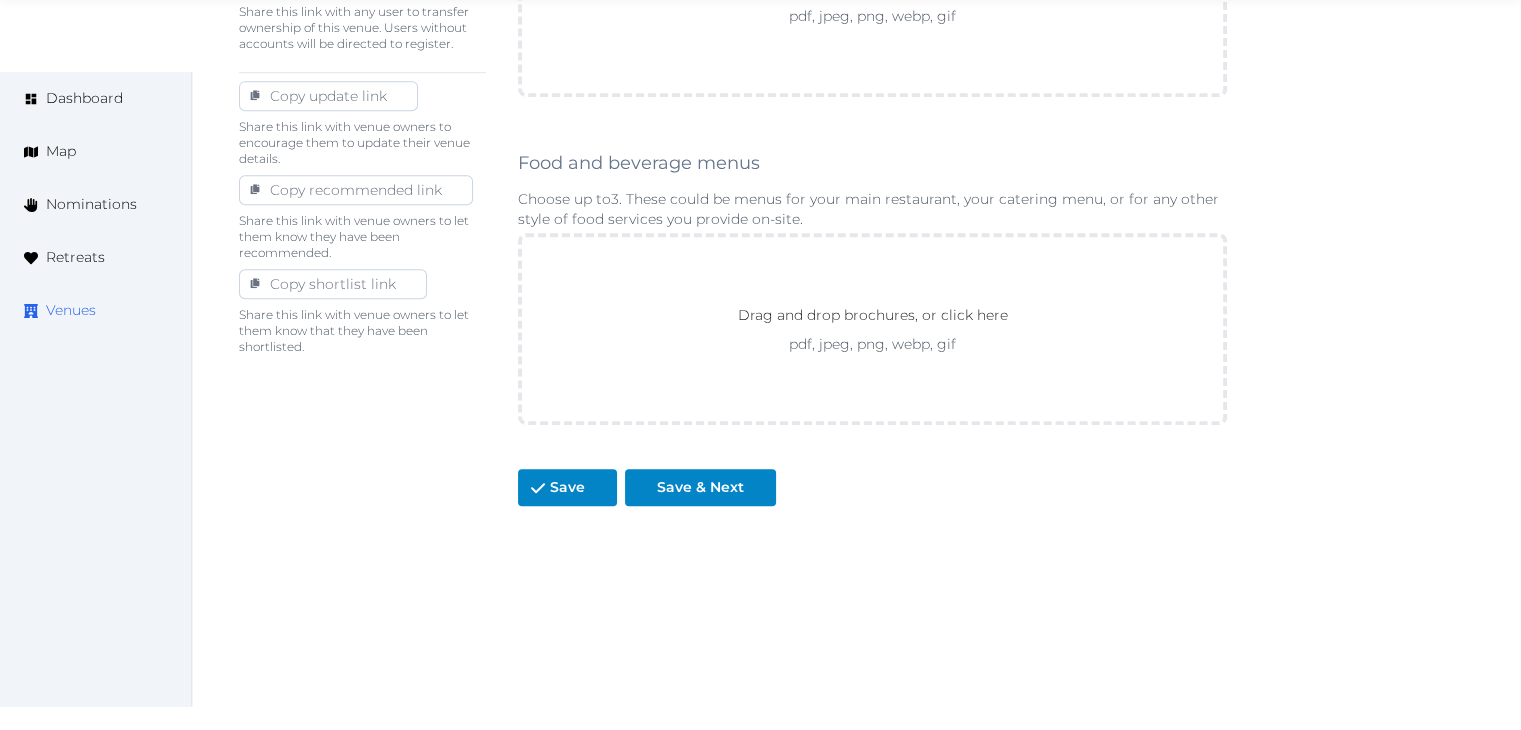 click on "Venues" at bounding box center [71, 310] 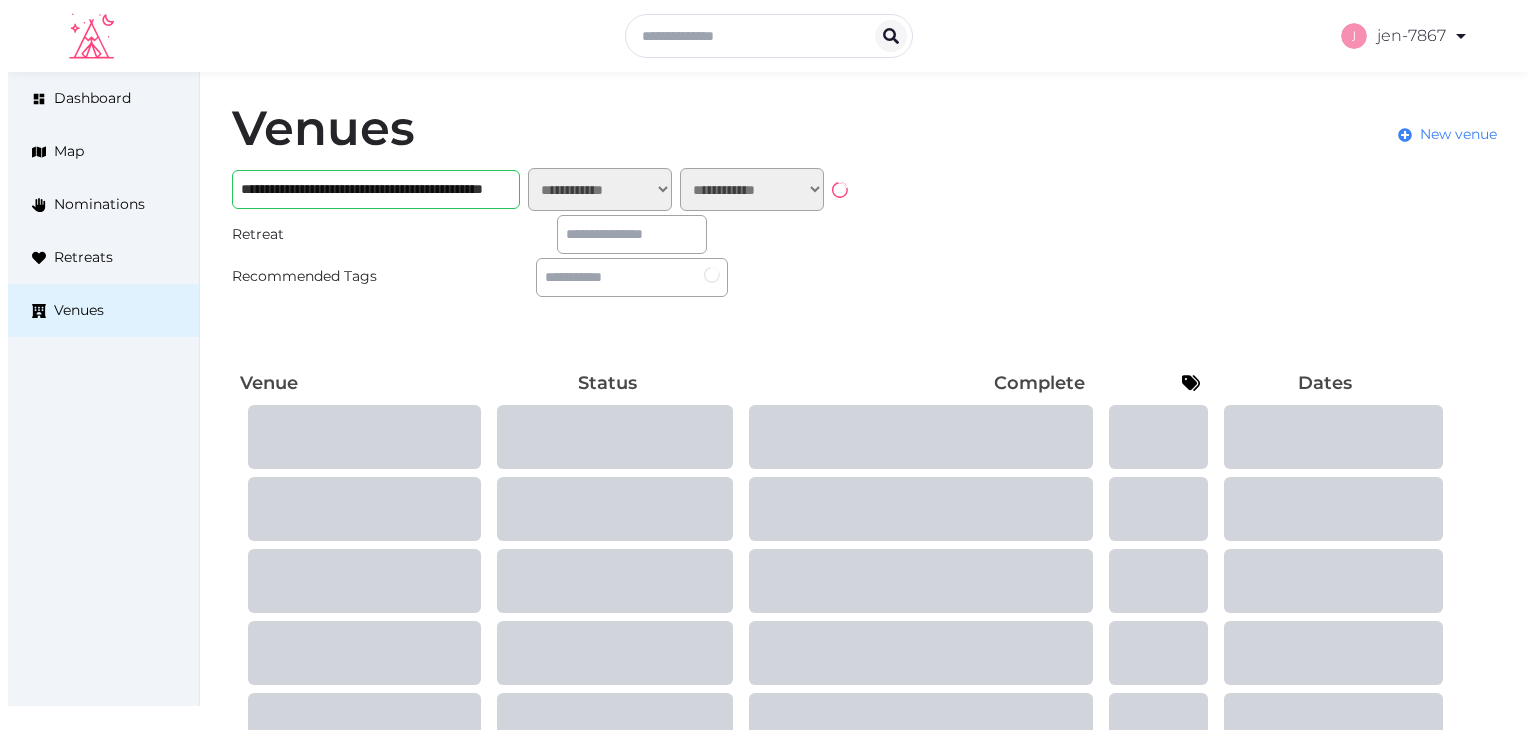 scroll, scrollTop: 0, scrollLeft: 0, axis: both 